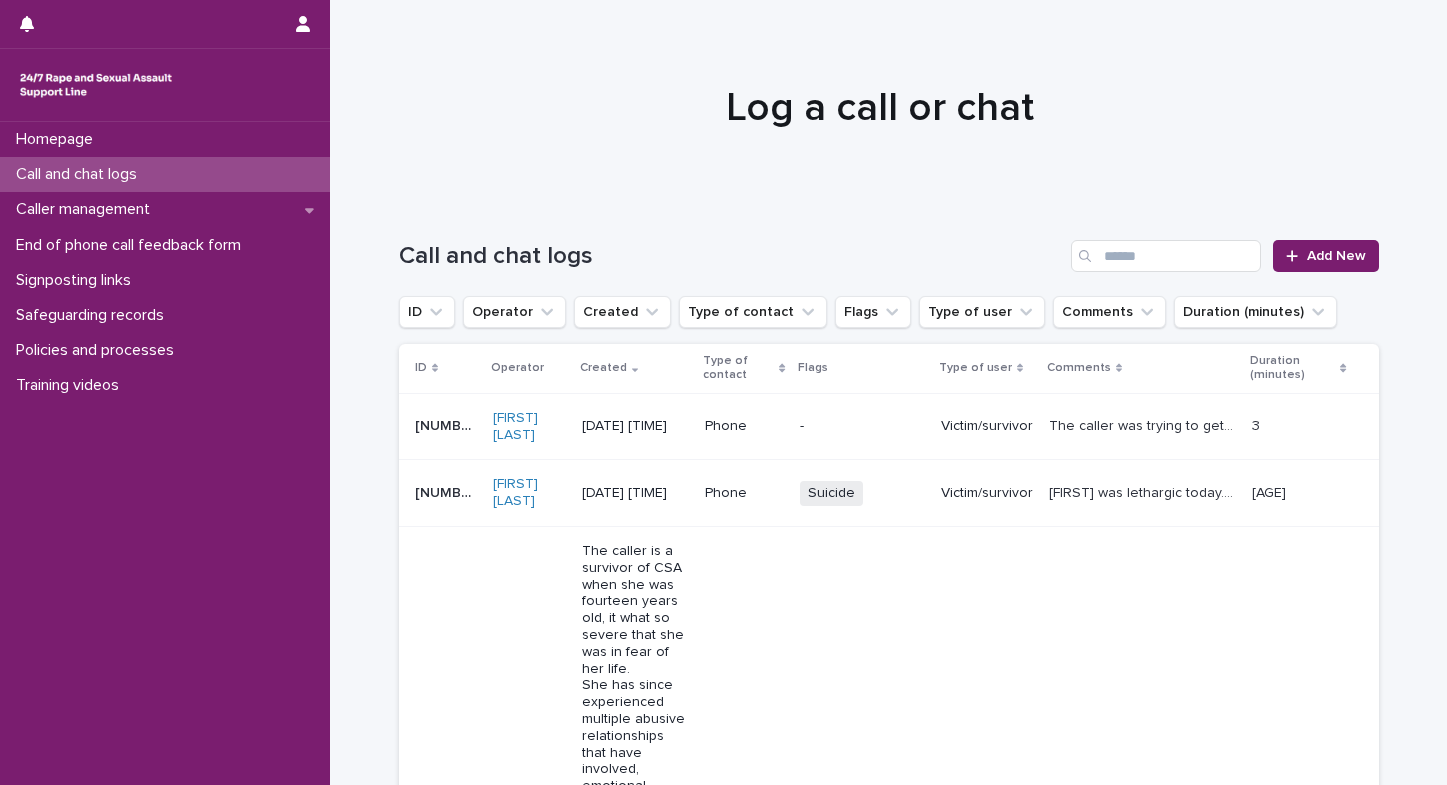 scroll, scrollTop: 0, scrollLeft: 0, axis: both 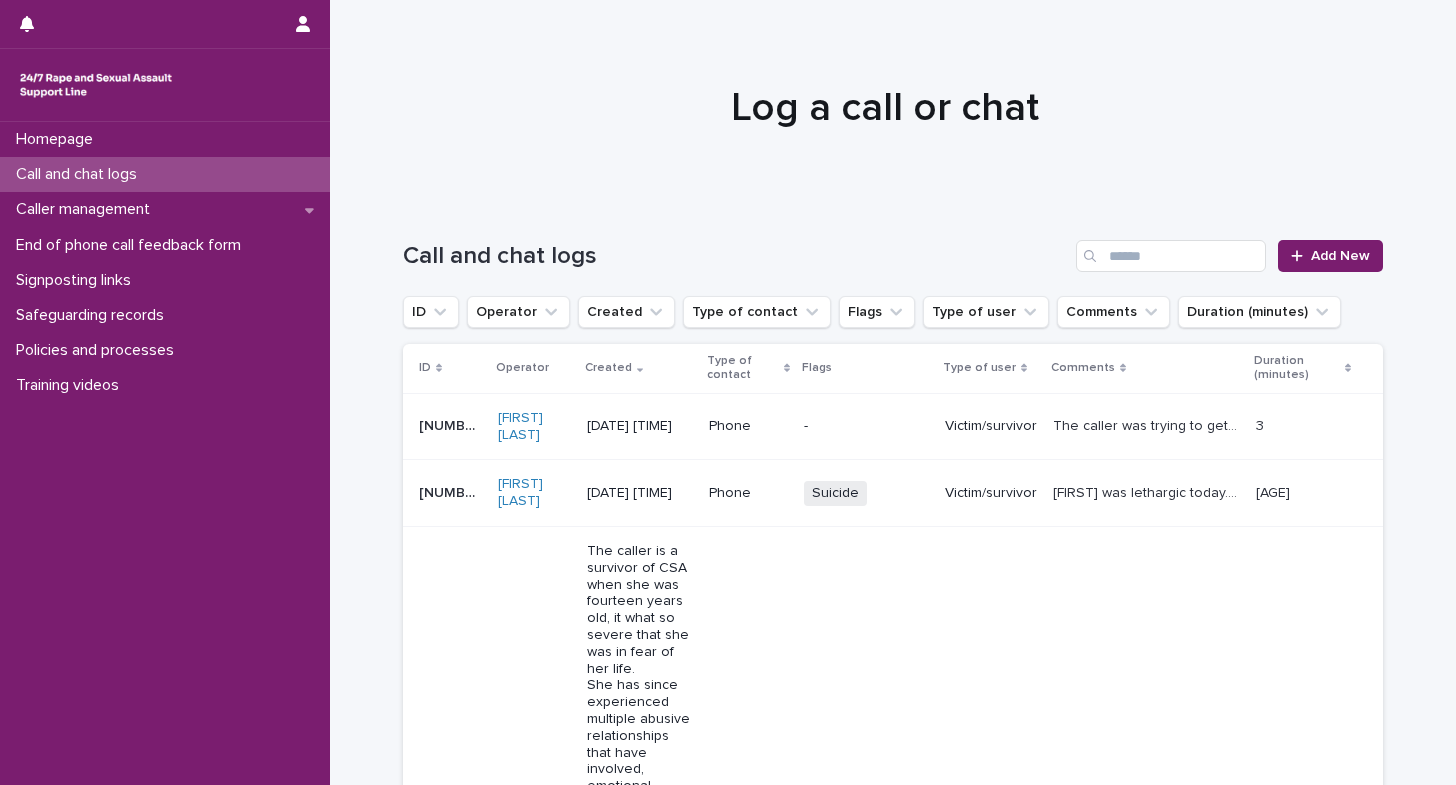 click on "Homepage Call and chat logs Caller management End of phone call feedback form Signposting links Safeguarding records Policies and processes Training videos" at bounding box center [165, 453] 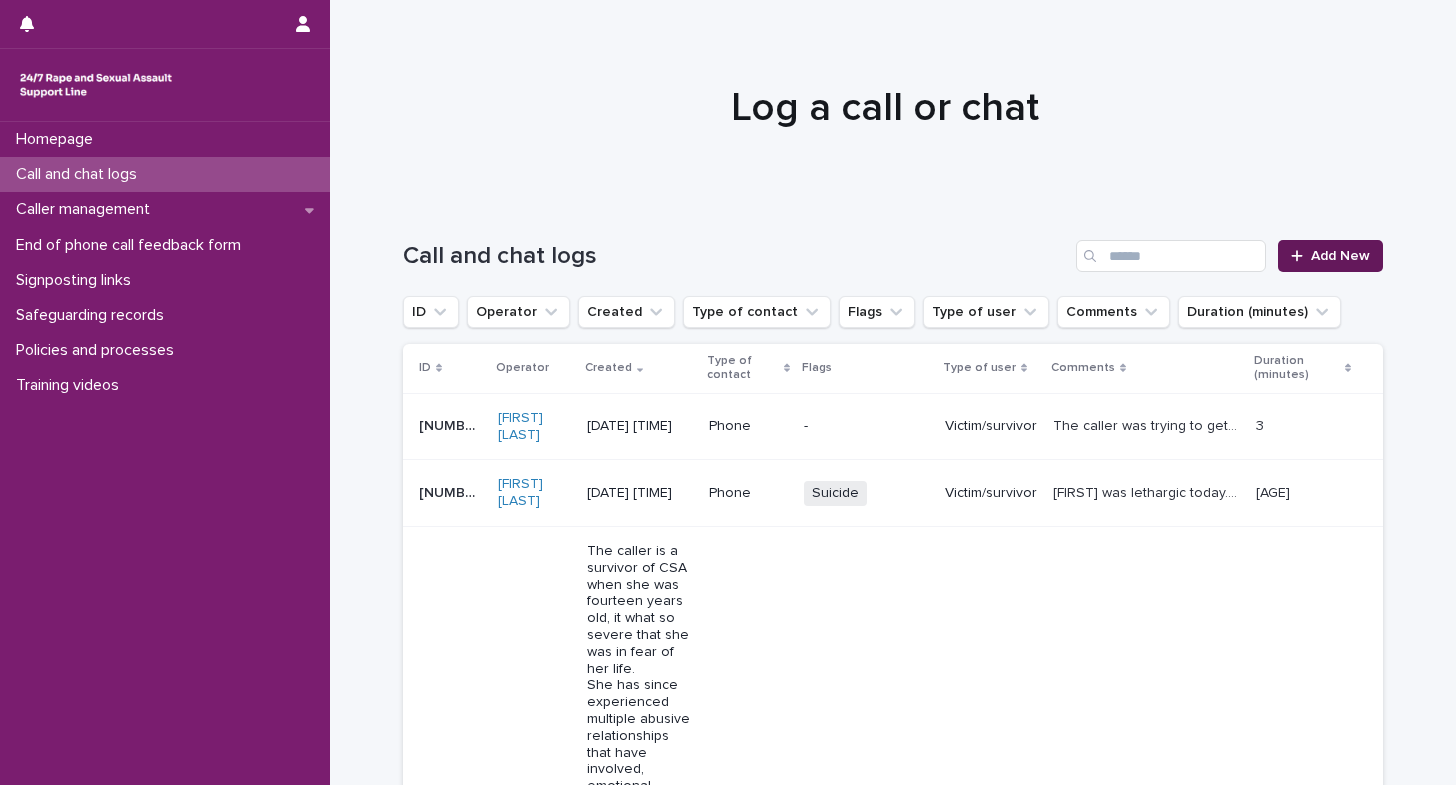 click on "Add New" at bounding box center [1340, 256] 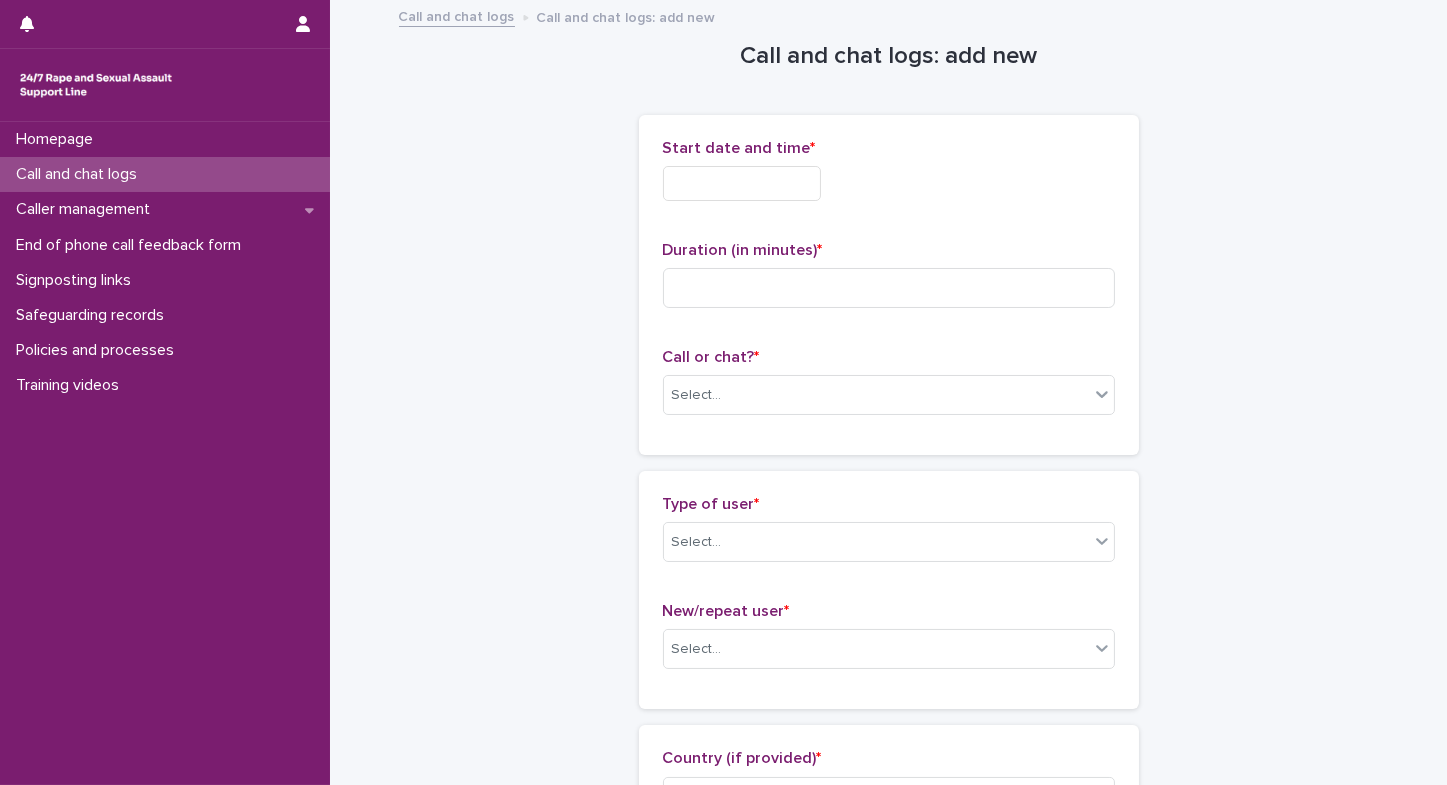 click on "Homepage Call and chat logs Caller management End of phone call feedback form Signposting links Safeguarding records Policies and processes Training videos" at bounding box center [165, 453] 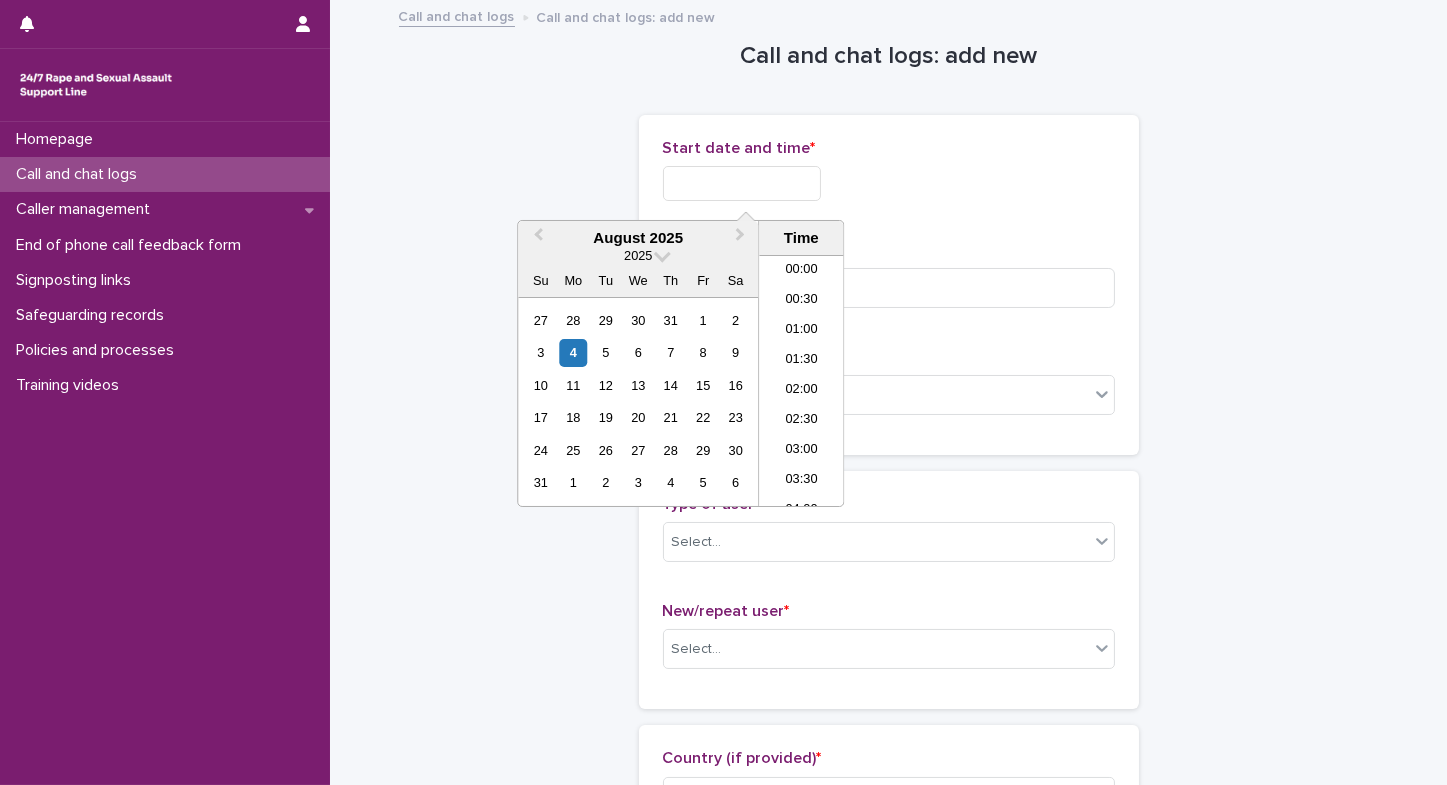 scroll, scrollTop: 1000, scrollLeft: 0, axis: vertical 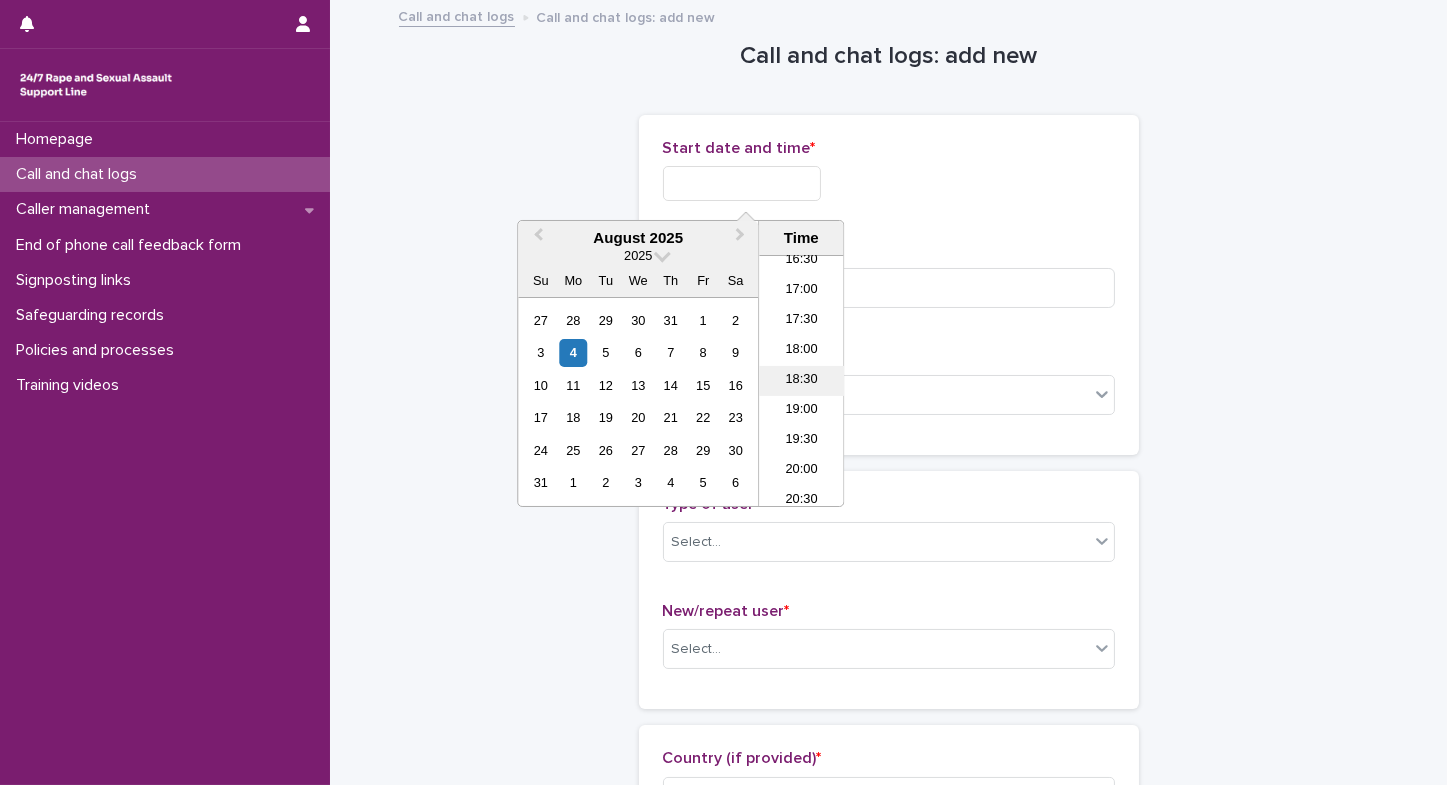 click on "18:30" at bounding box center [801, 381] 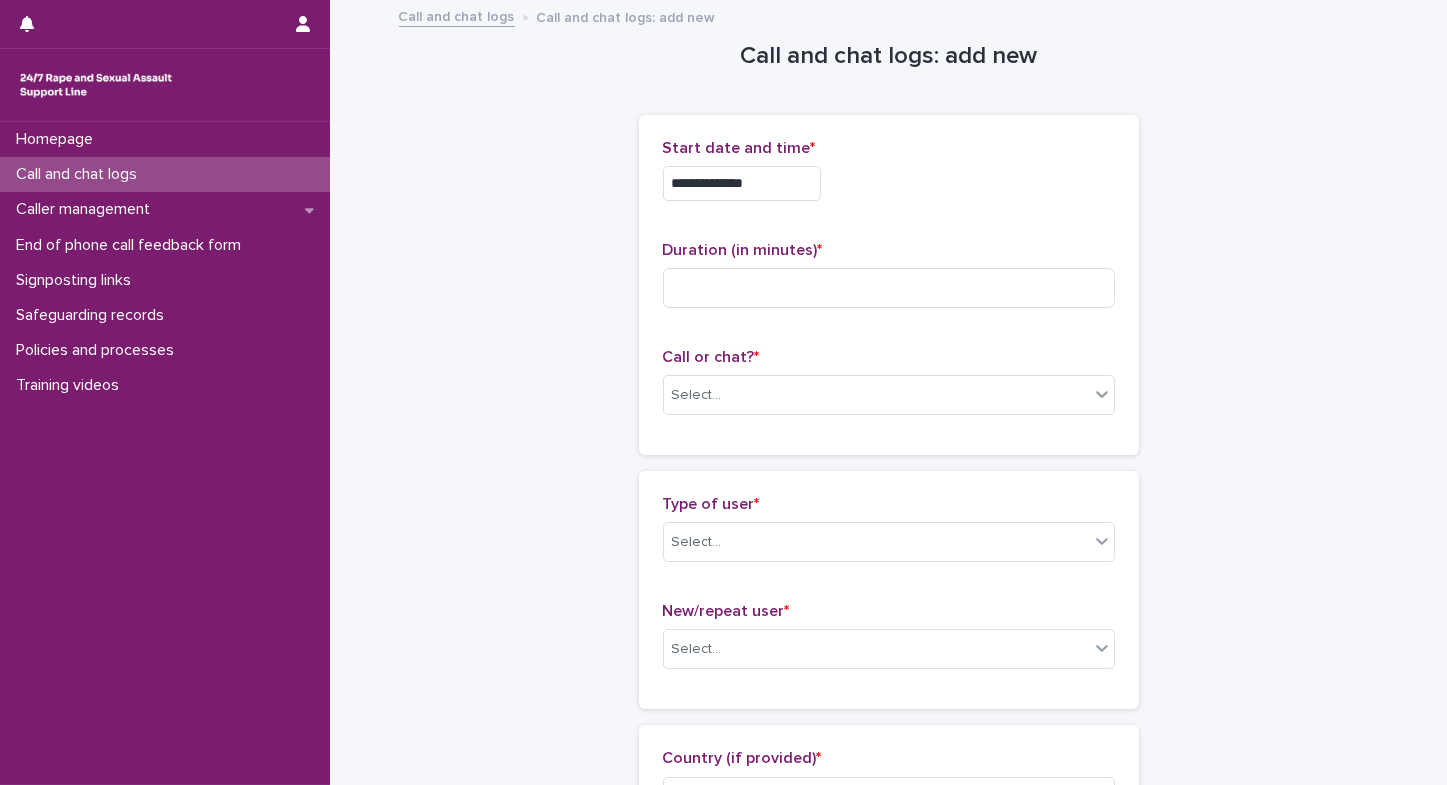 click on "**********" at bounding box center [742, 183] 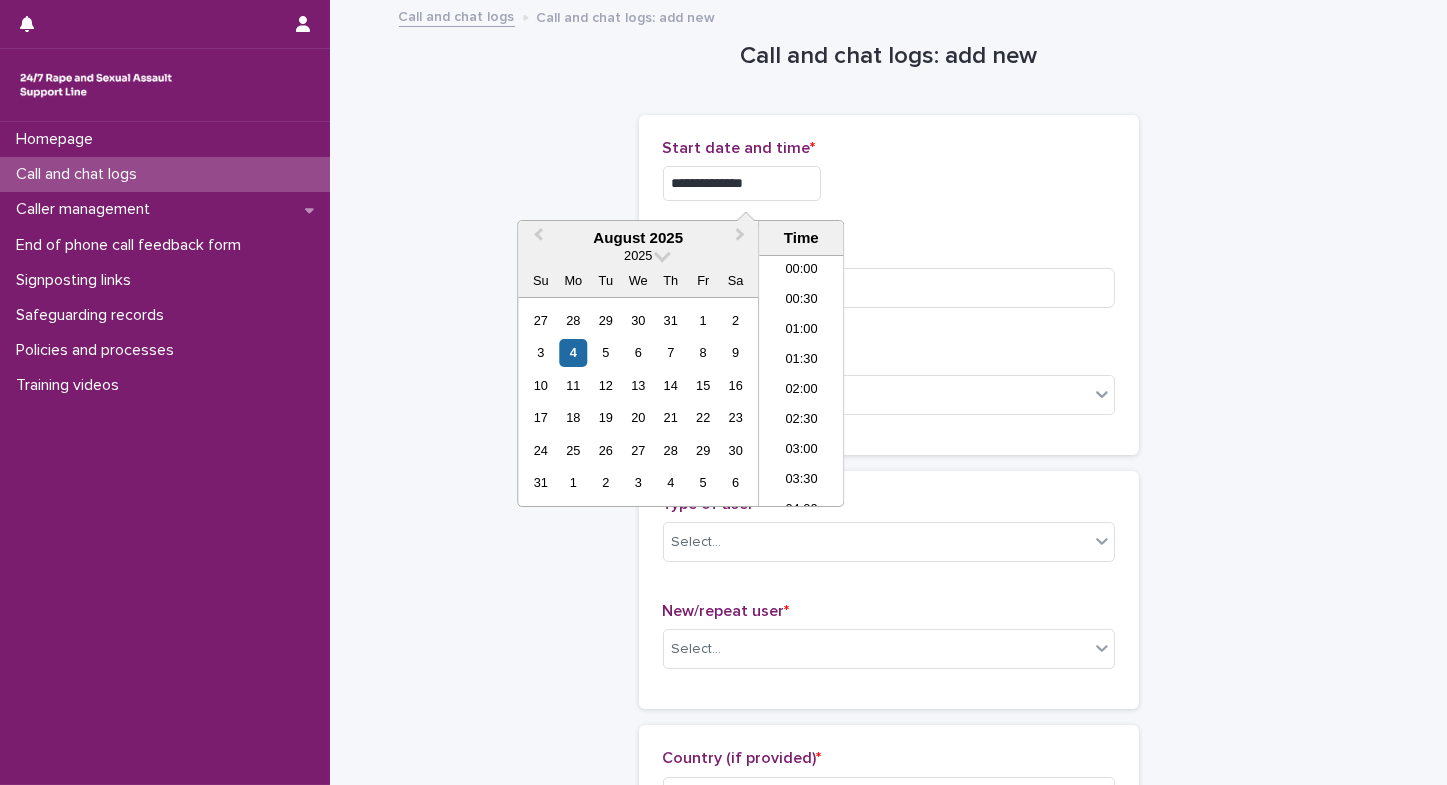 scroll, scrollTop: 1000, scrollLeft: 0, axis: vertical 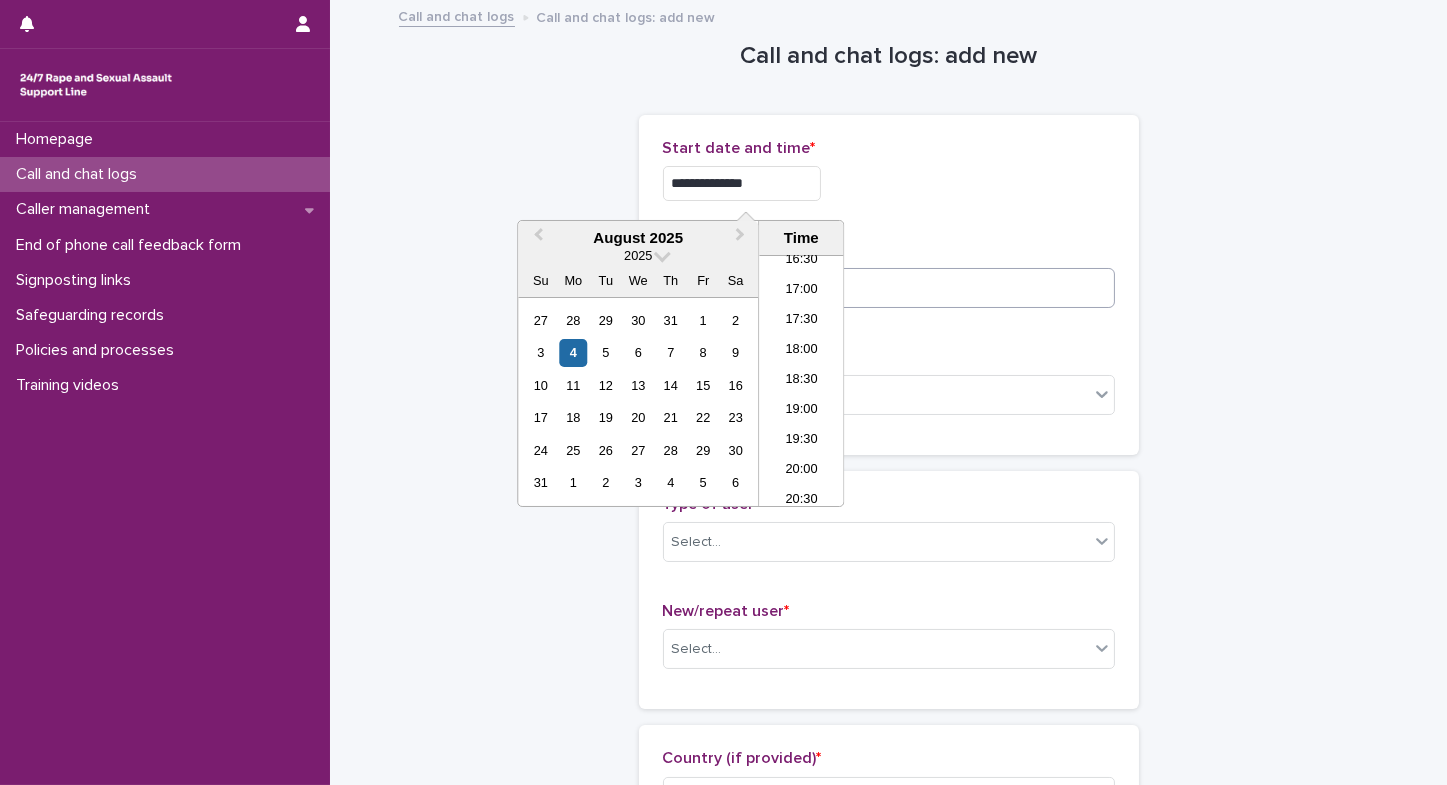 type on "**********" 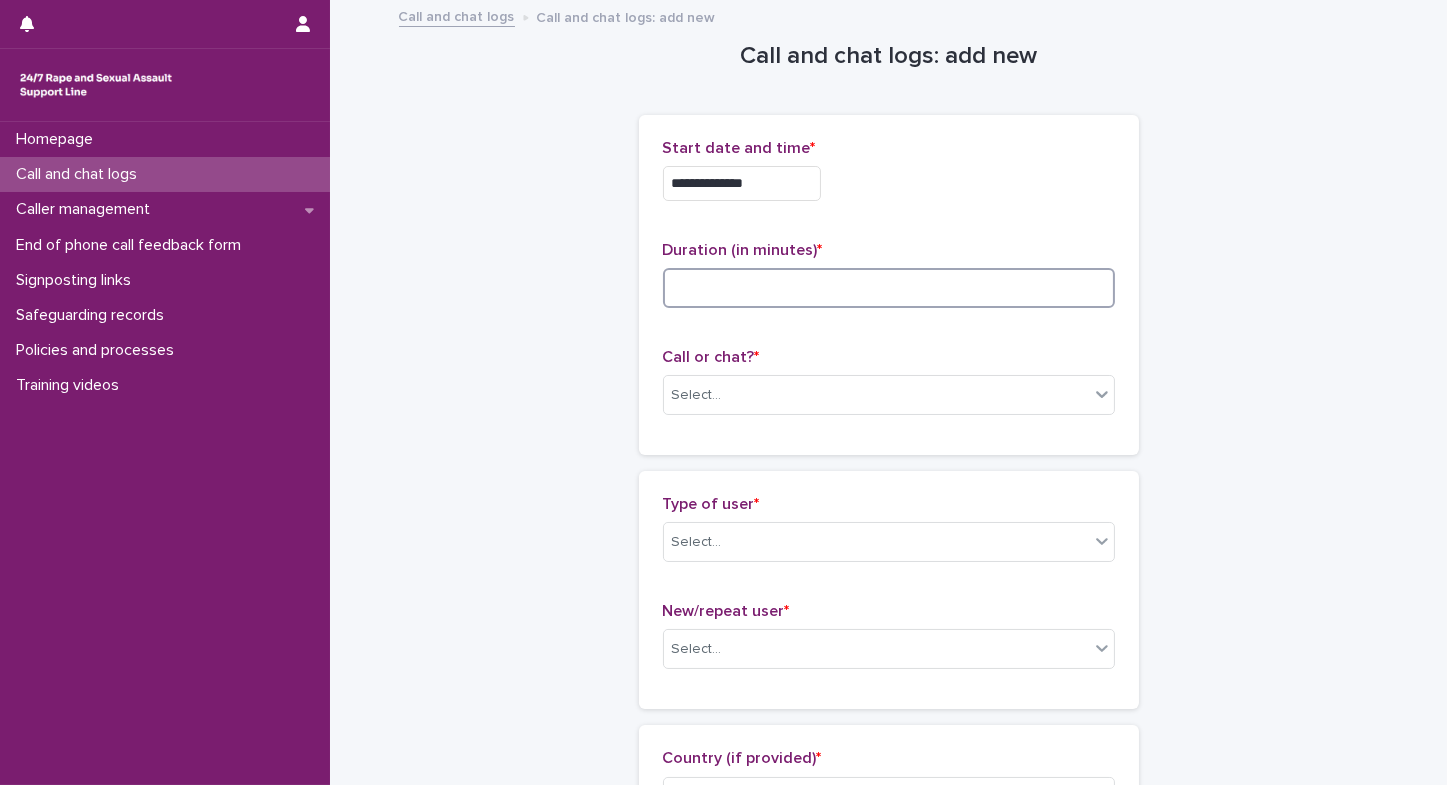 click at bounding box center (889, 288) 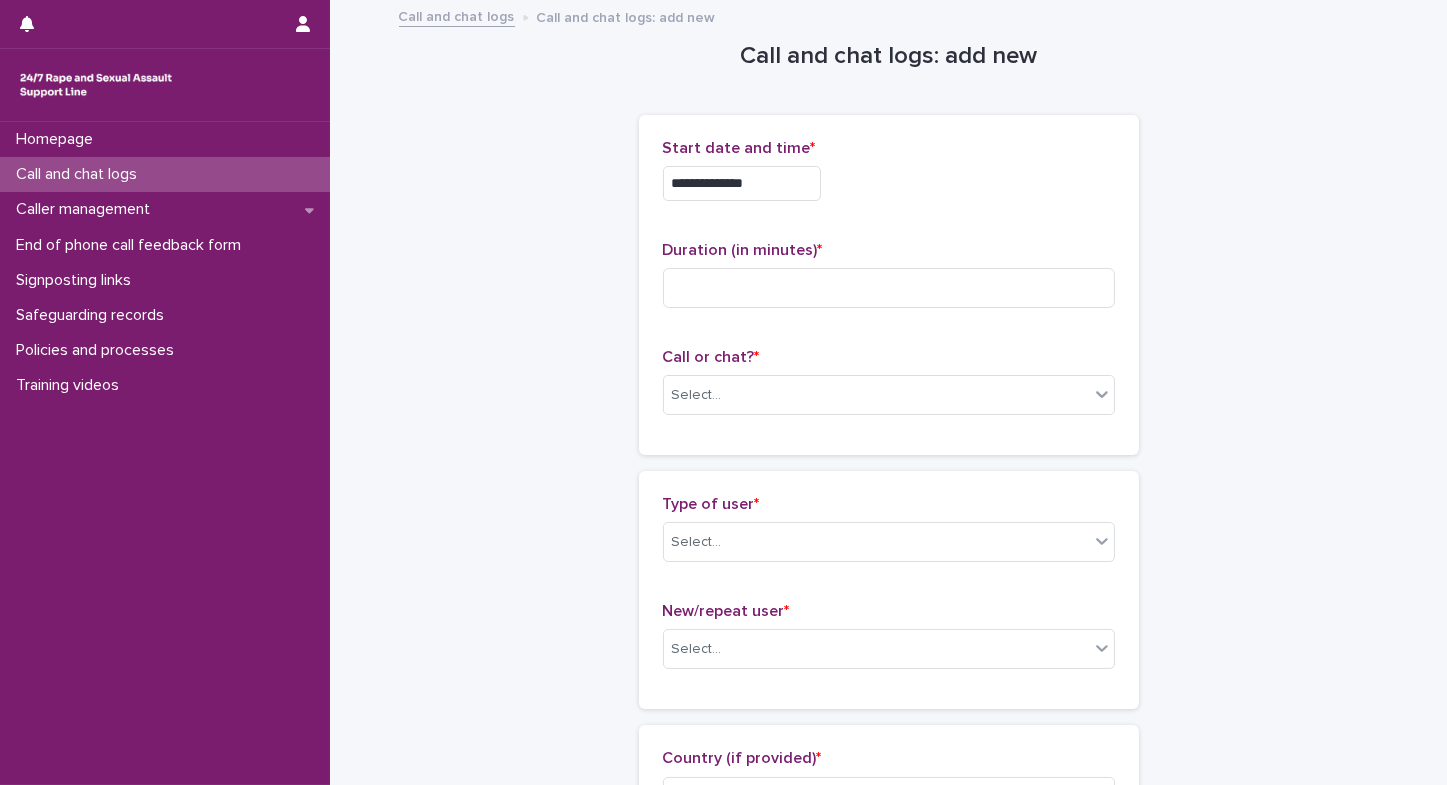 click on "**********" at bounding box center (889, 1084) 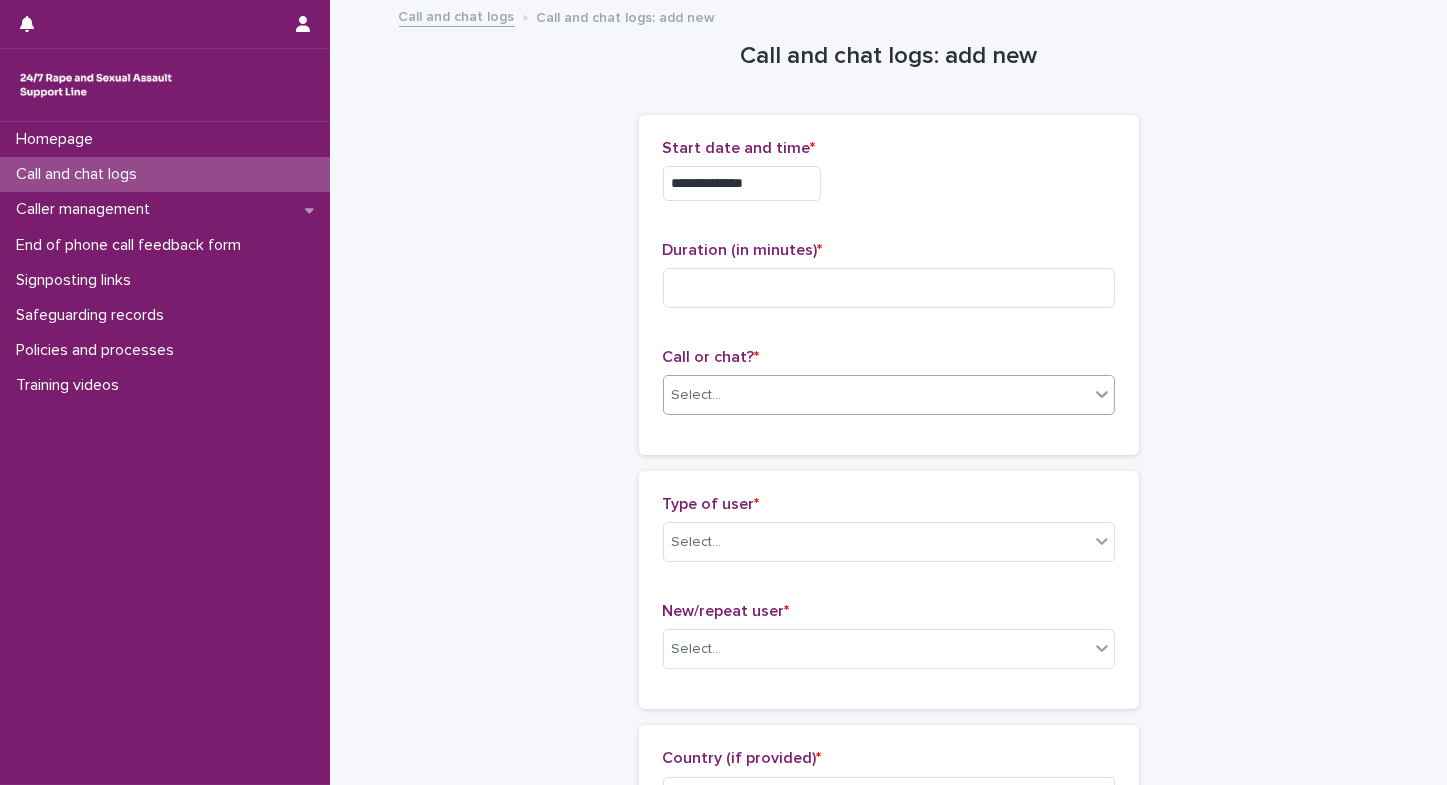 click on "Select..." at bounding box center [876, 395] 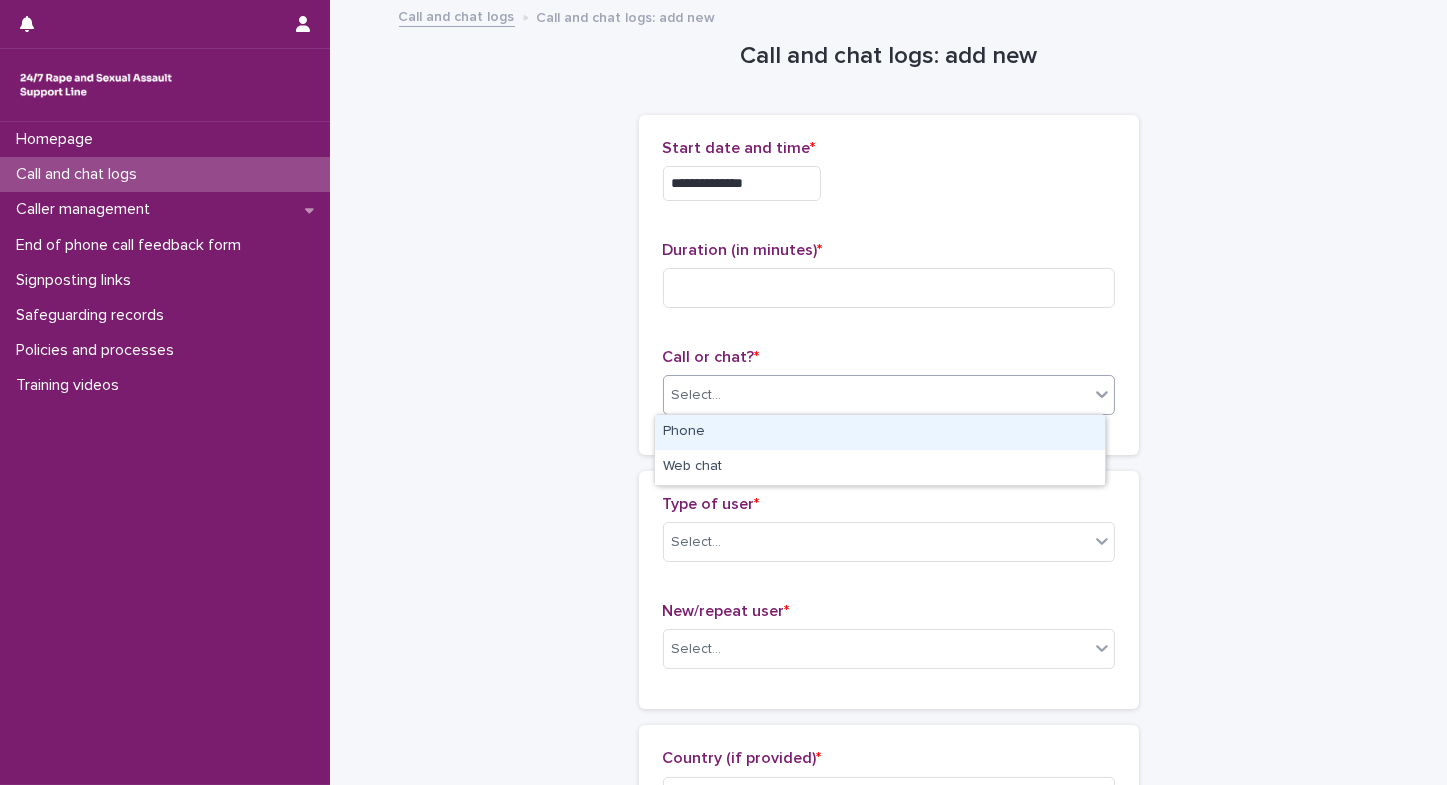click on "Phone" at bounding box center (880, 432) 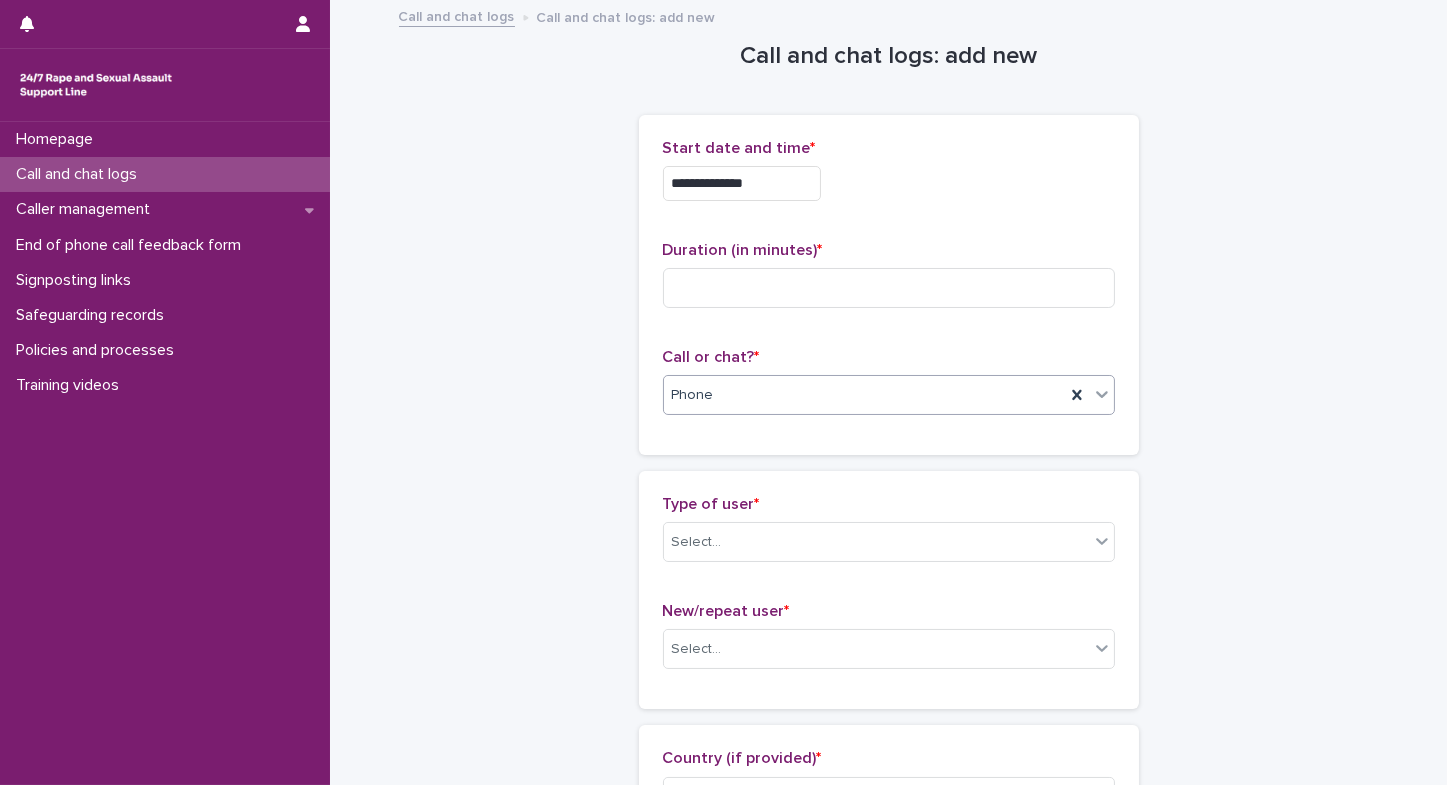 scroll, scrollTop: 187, scrollLeft: 0, axis: vertical 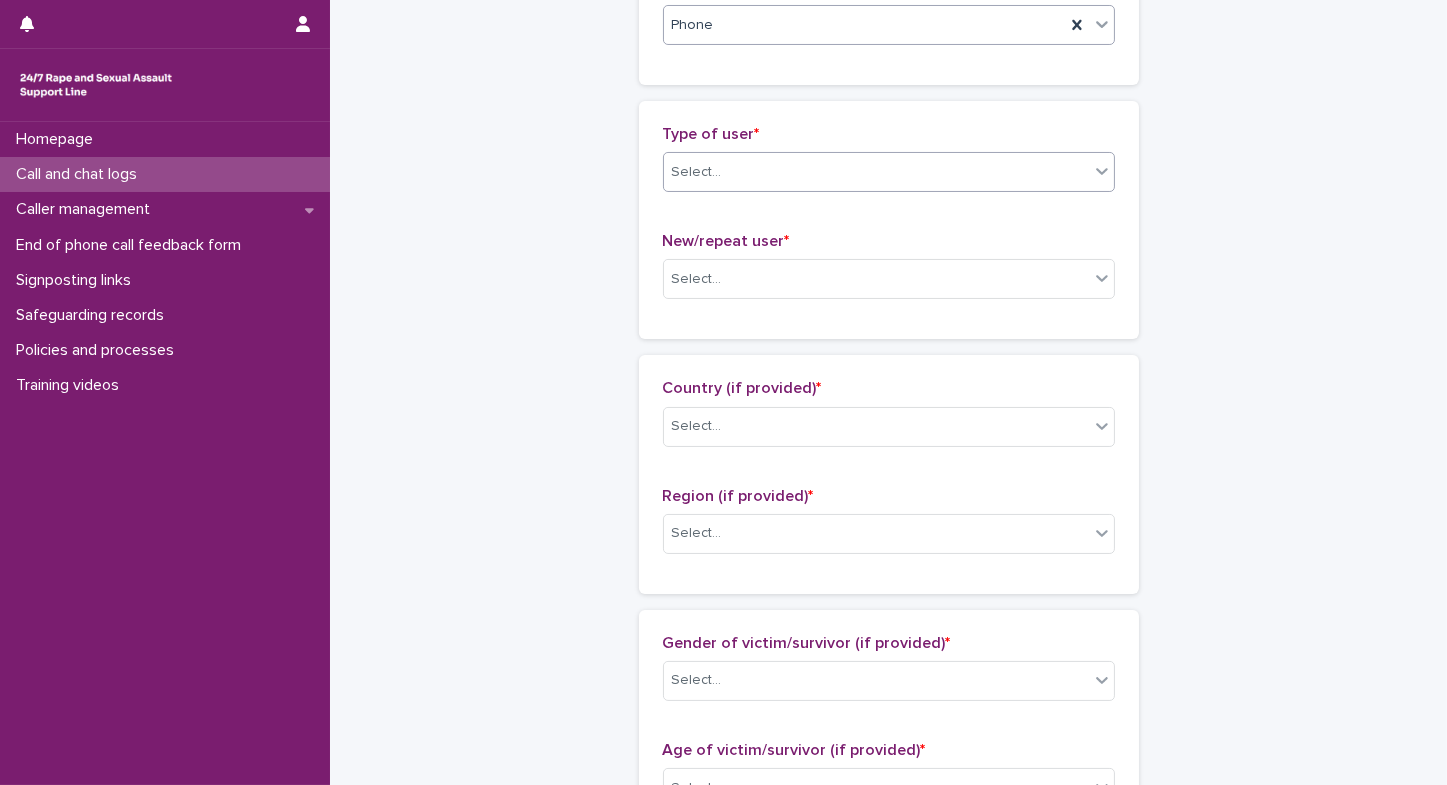click on "Select..." at bounding box center [876, 172] 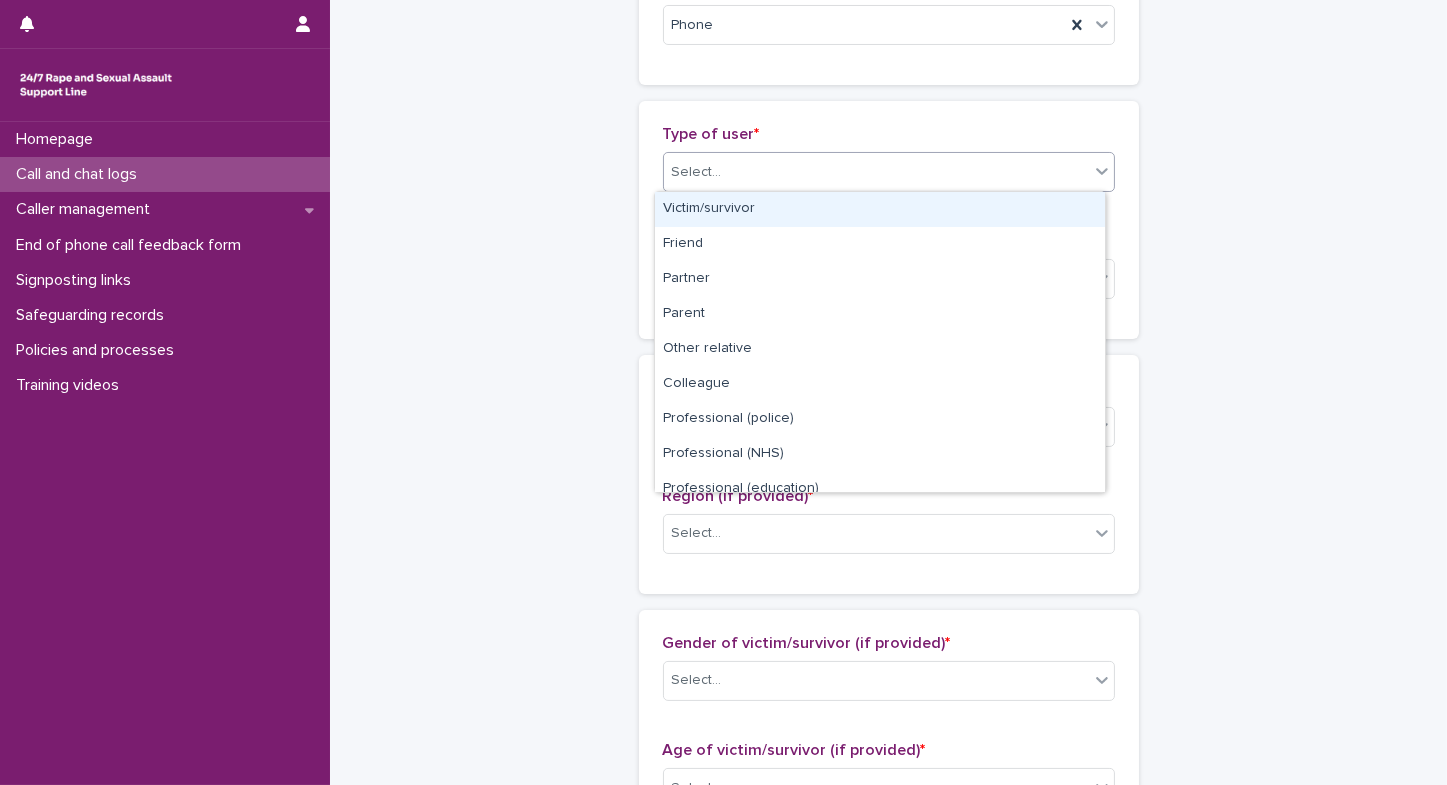 click on "Victim/survivor" at bounding box center (880, 209) 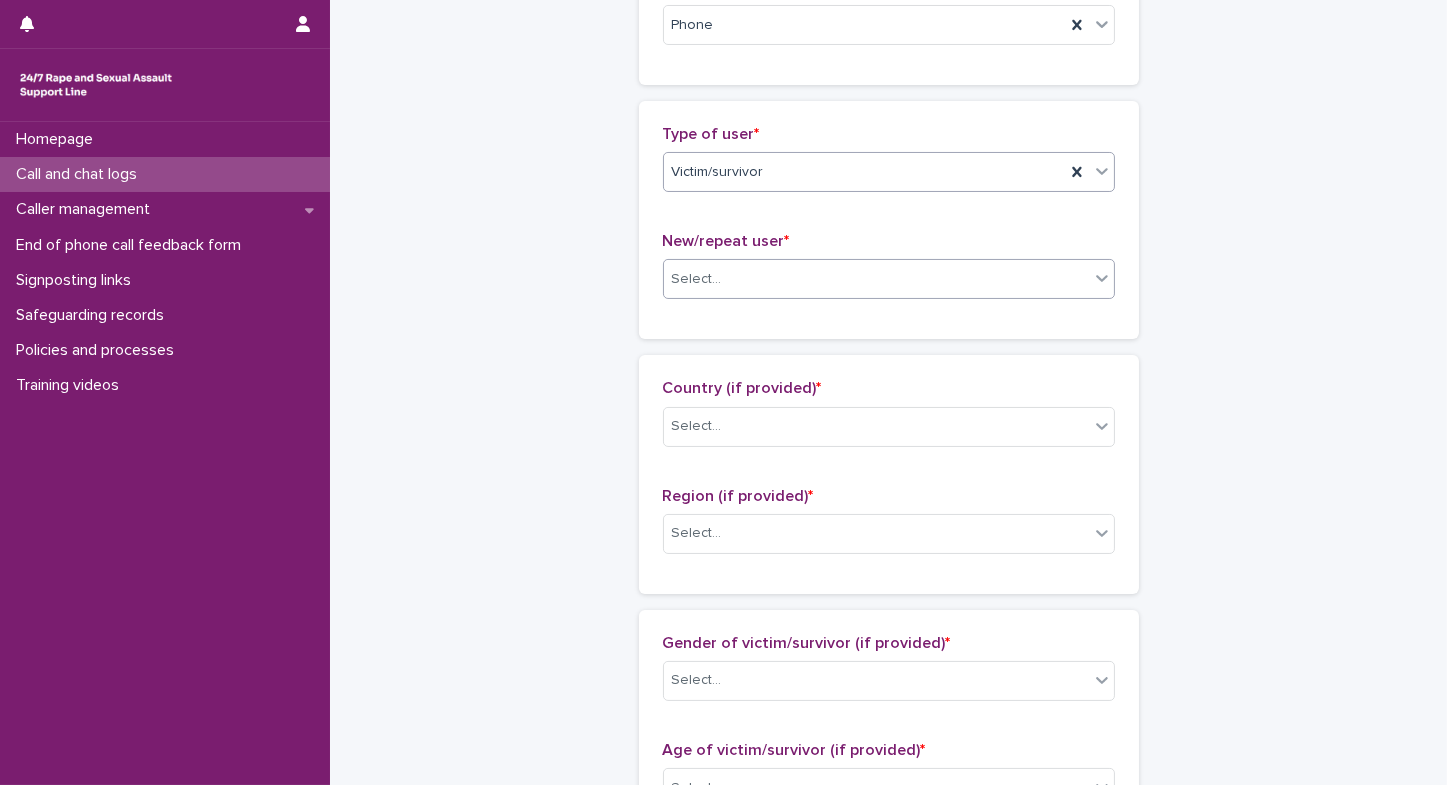 click on "Select..." at bounding box center [876, 279] 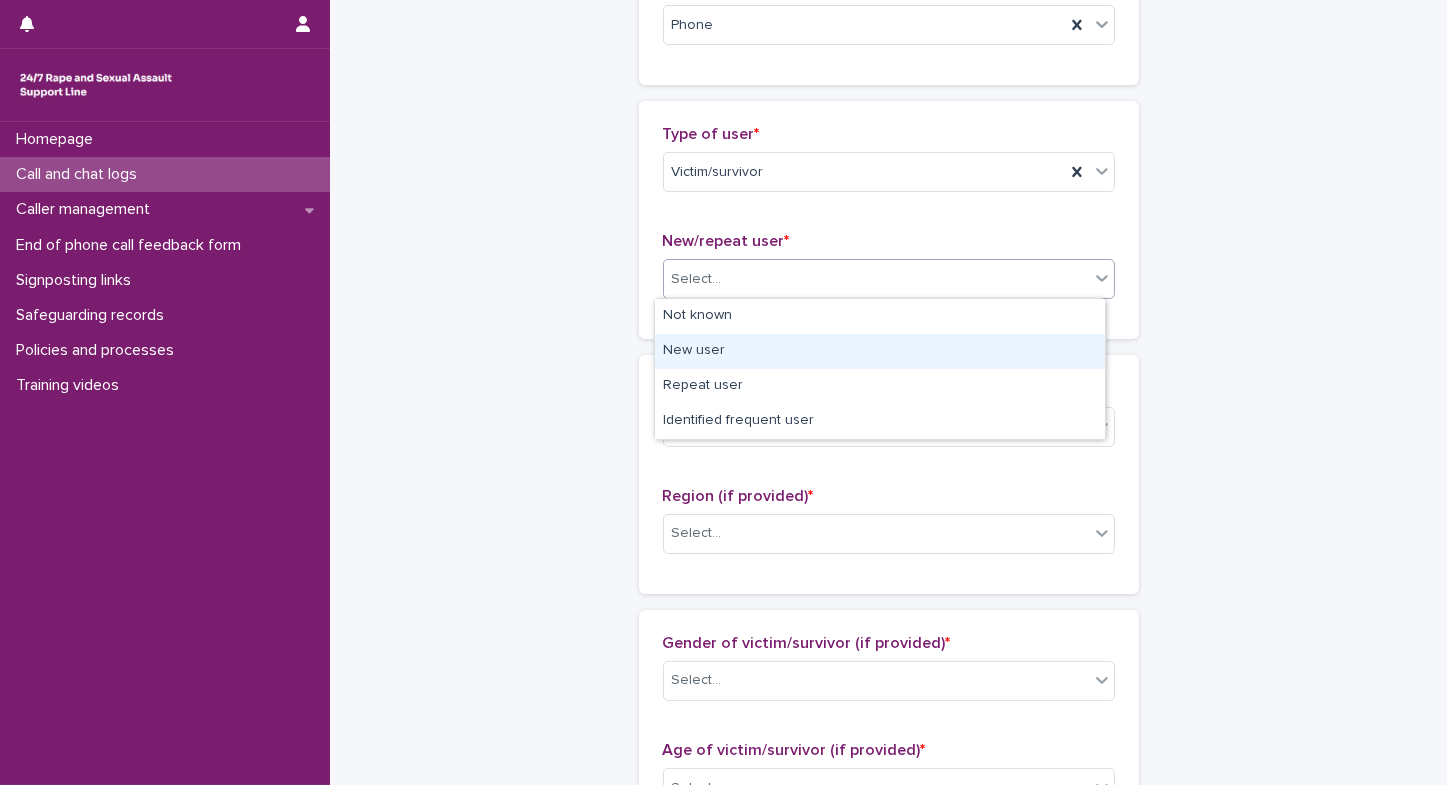 click on "New user" at bounding box center (880, 351) 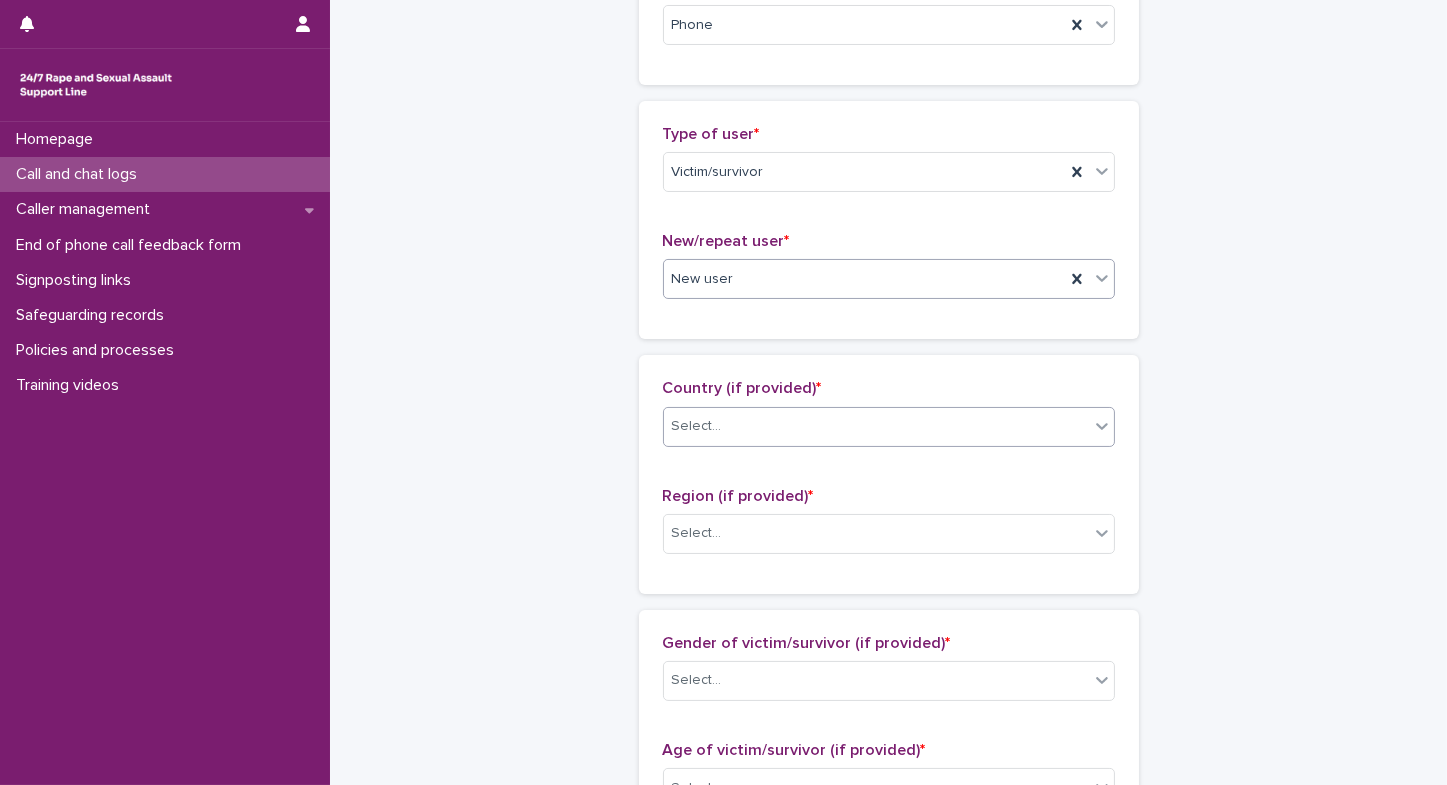 click on "Select..." at bounding box center (697, 426) 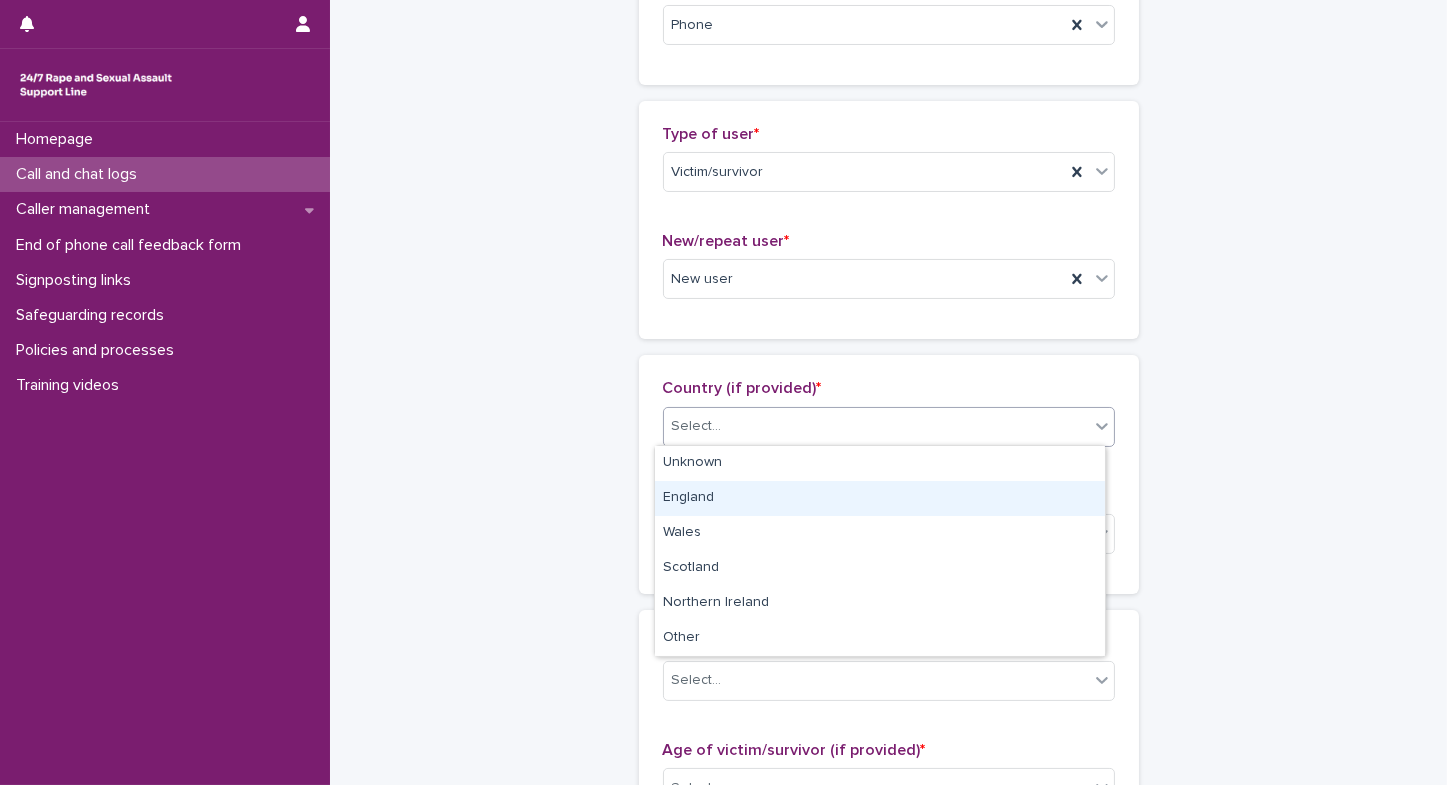 click on "England" at bounding box center (880, 498) 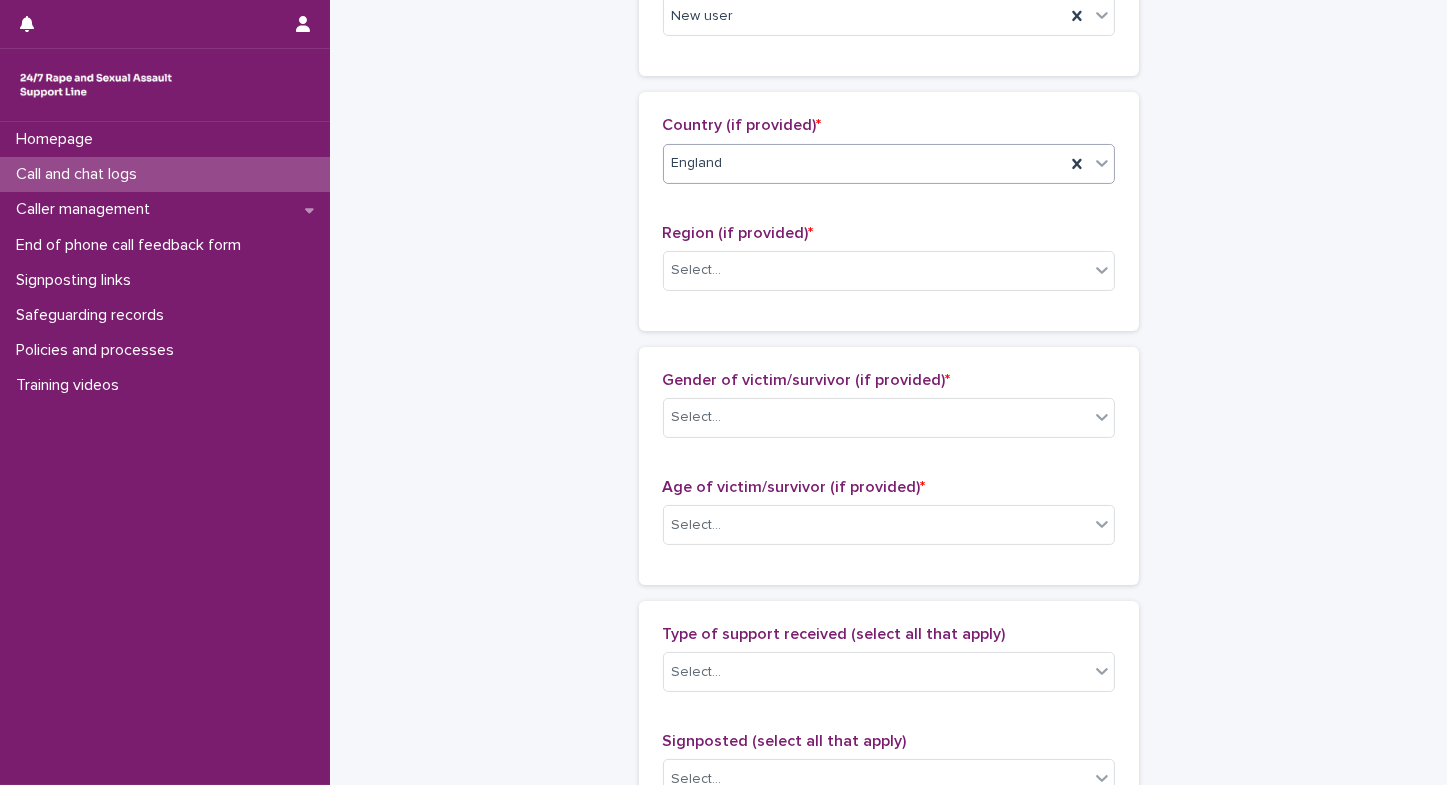 scroll, scrollTop: 687, scrollLeft: 0, axis: vertical 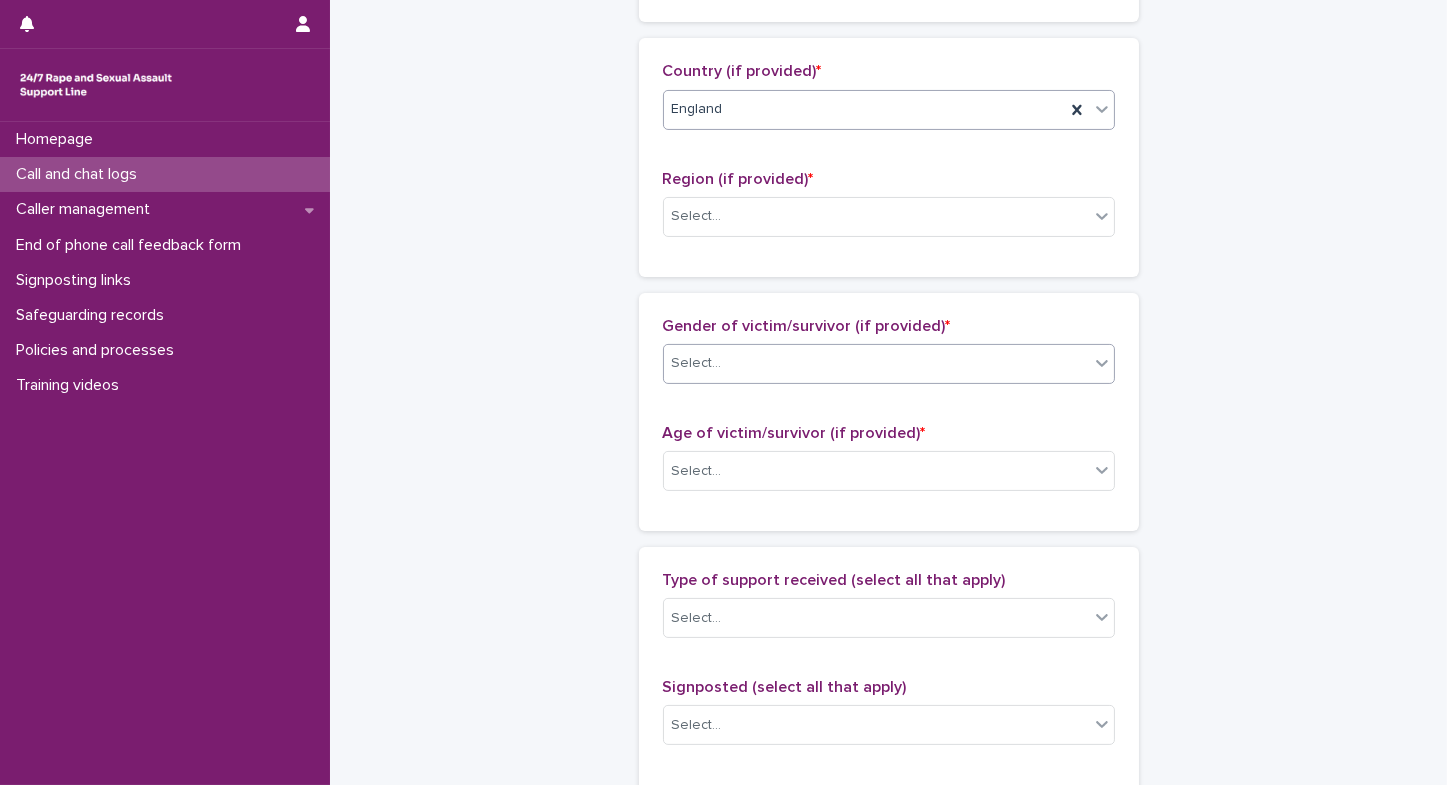 click on "Select..." at bounding box center (876, 363) 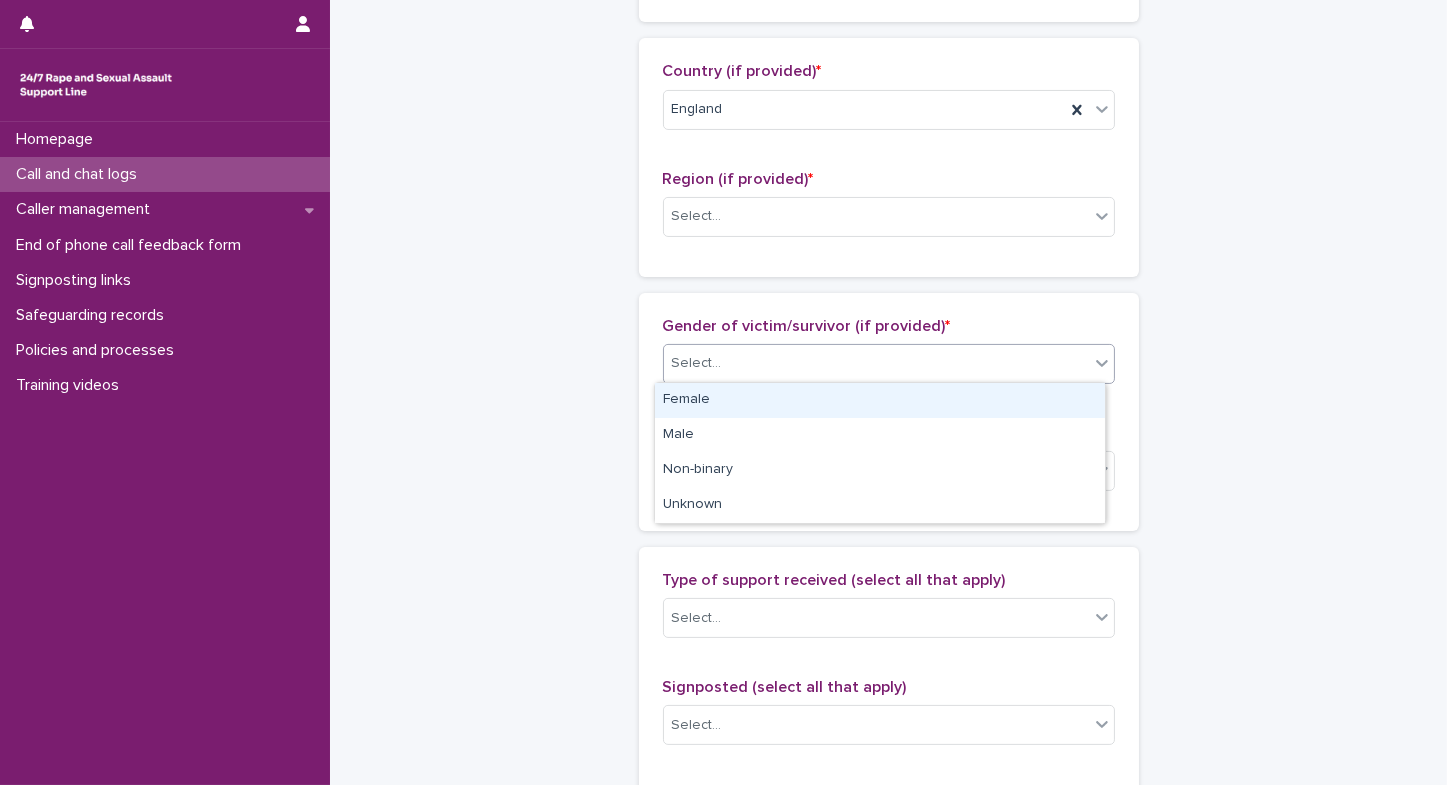 click on "Female" at bounding box center (880, 400) 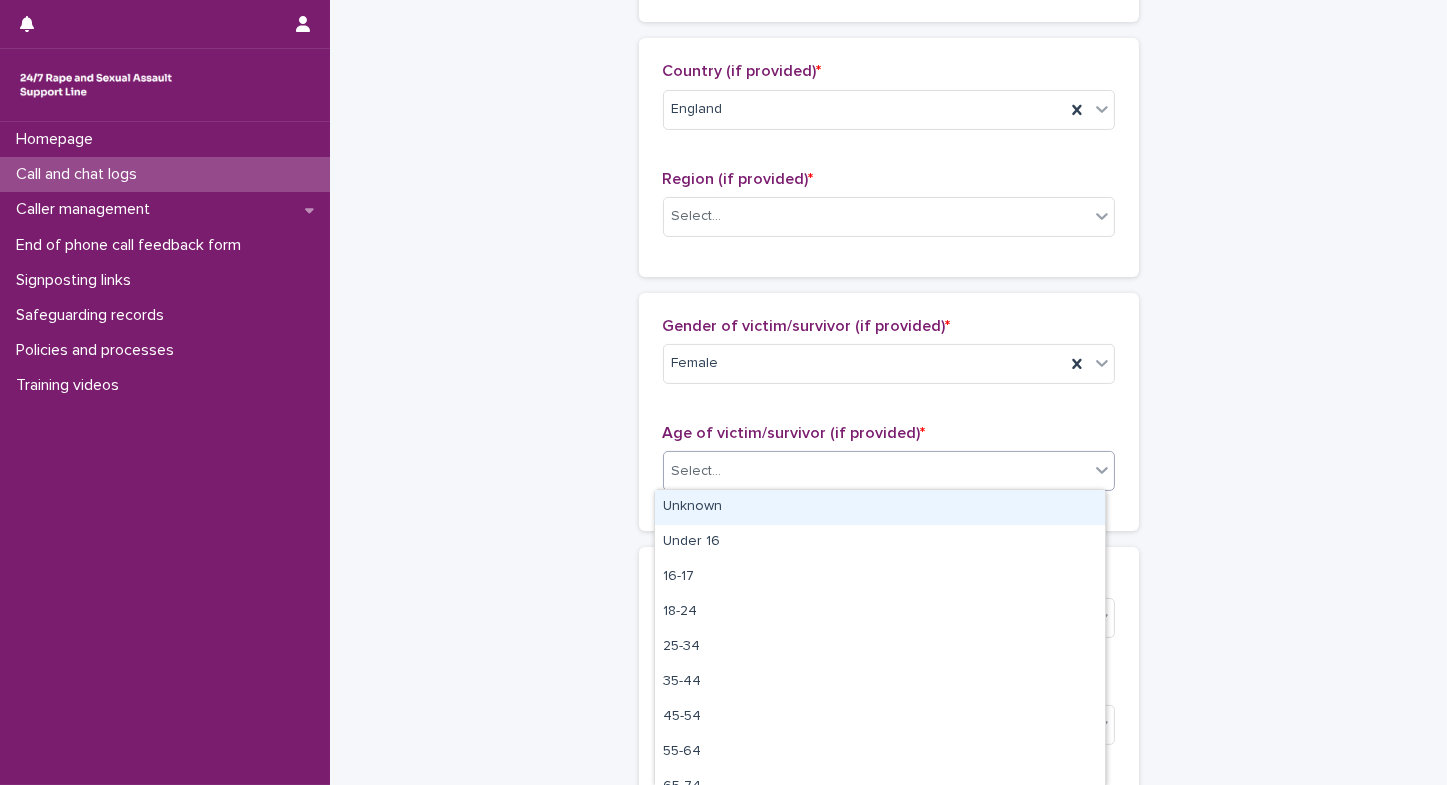 click on "Select..." at bounding box center [697, 471] 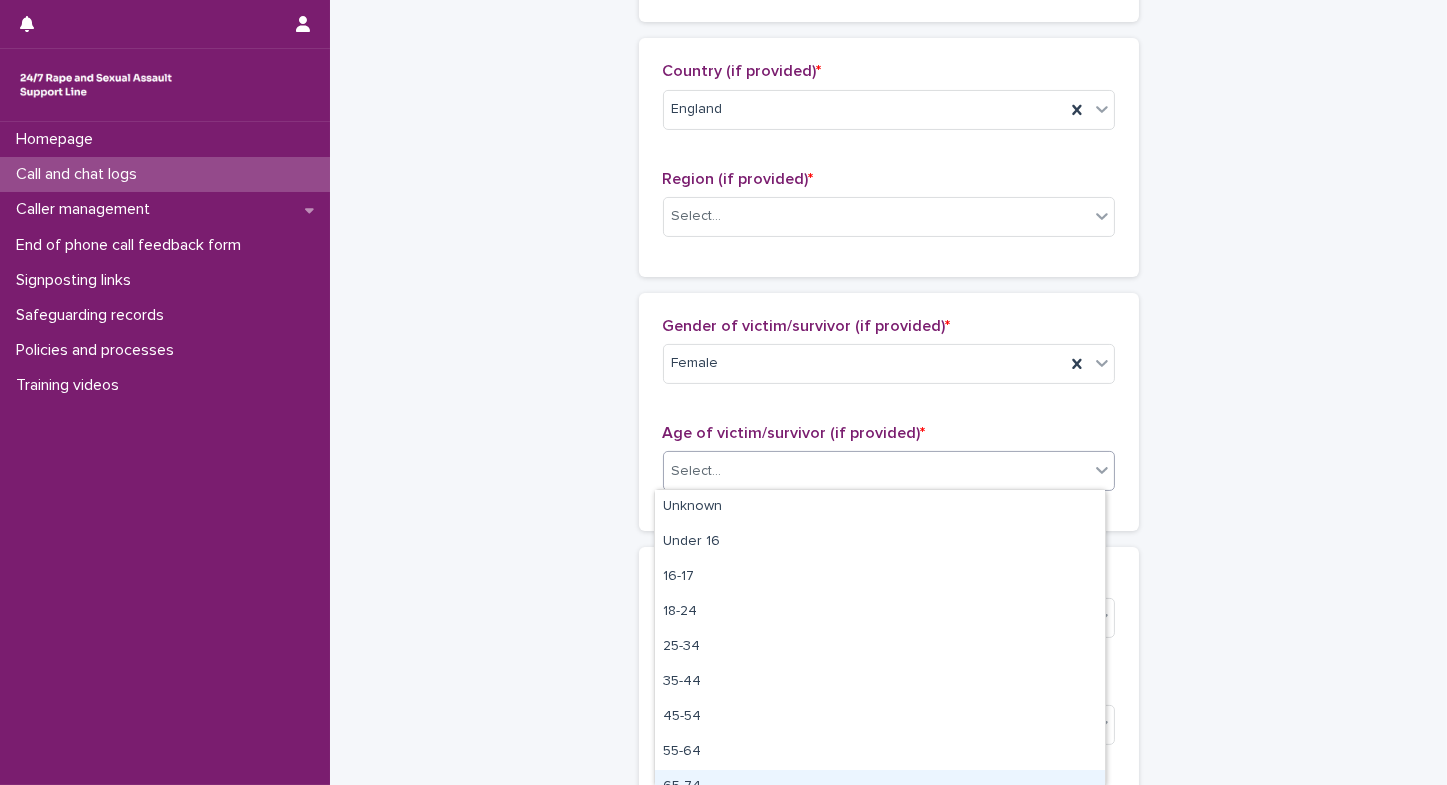 click on "65-74" at bounding box center (880, 787) 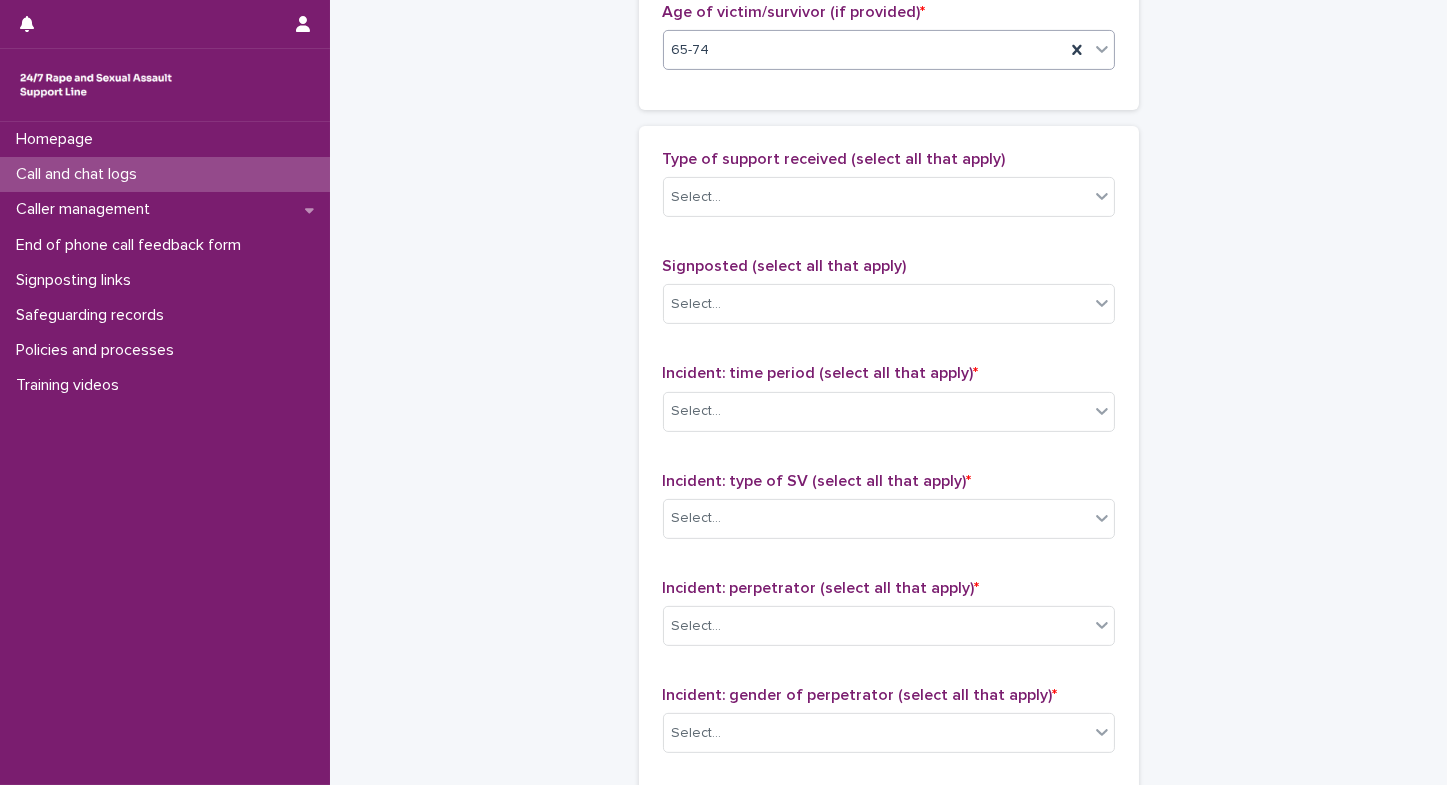 scroll, scrollTop: 1120, scrollLeft: 0, axis: vertical 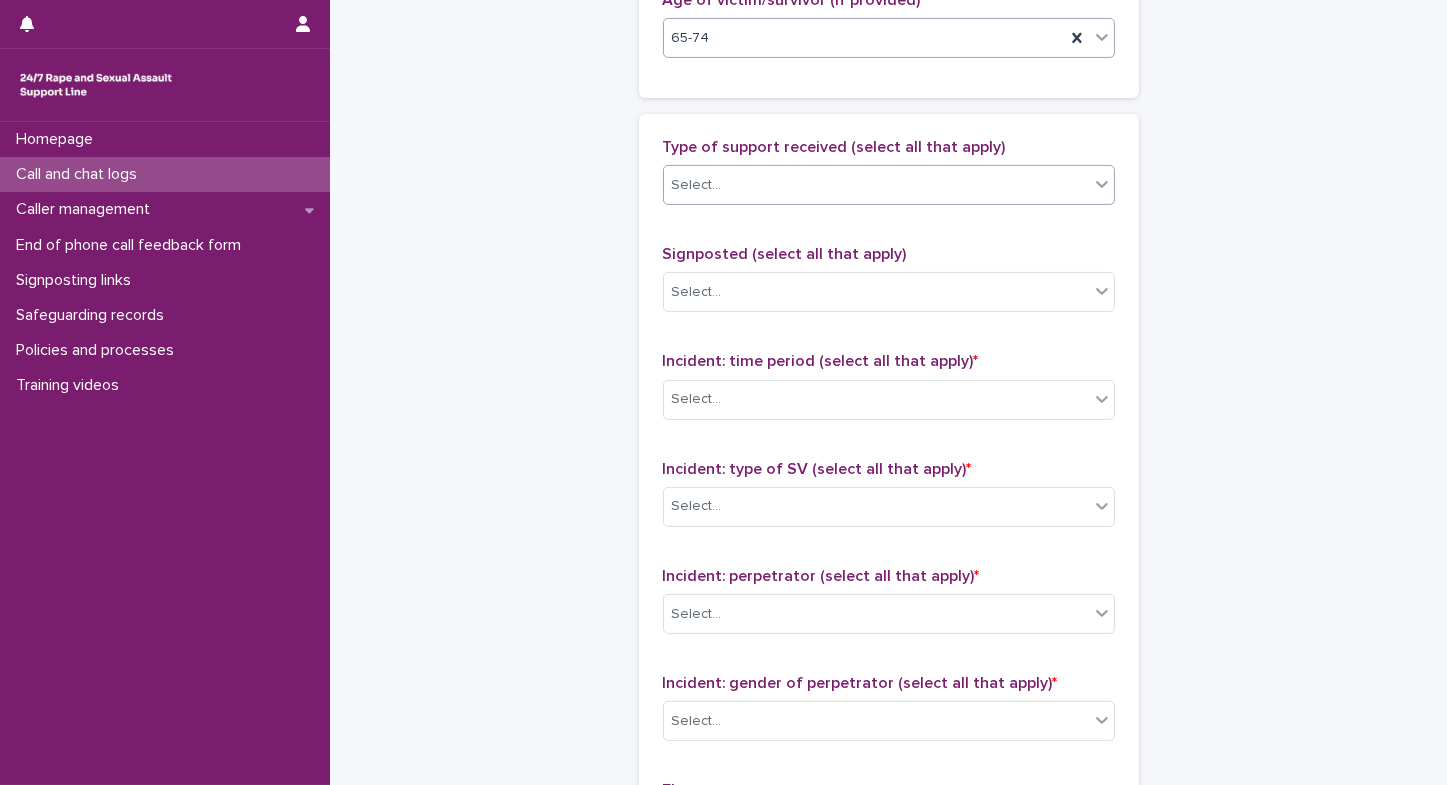 click on "Select..." at bounding box center [876, 185] 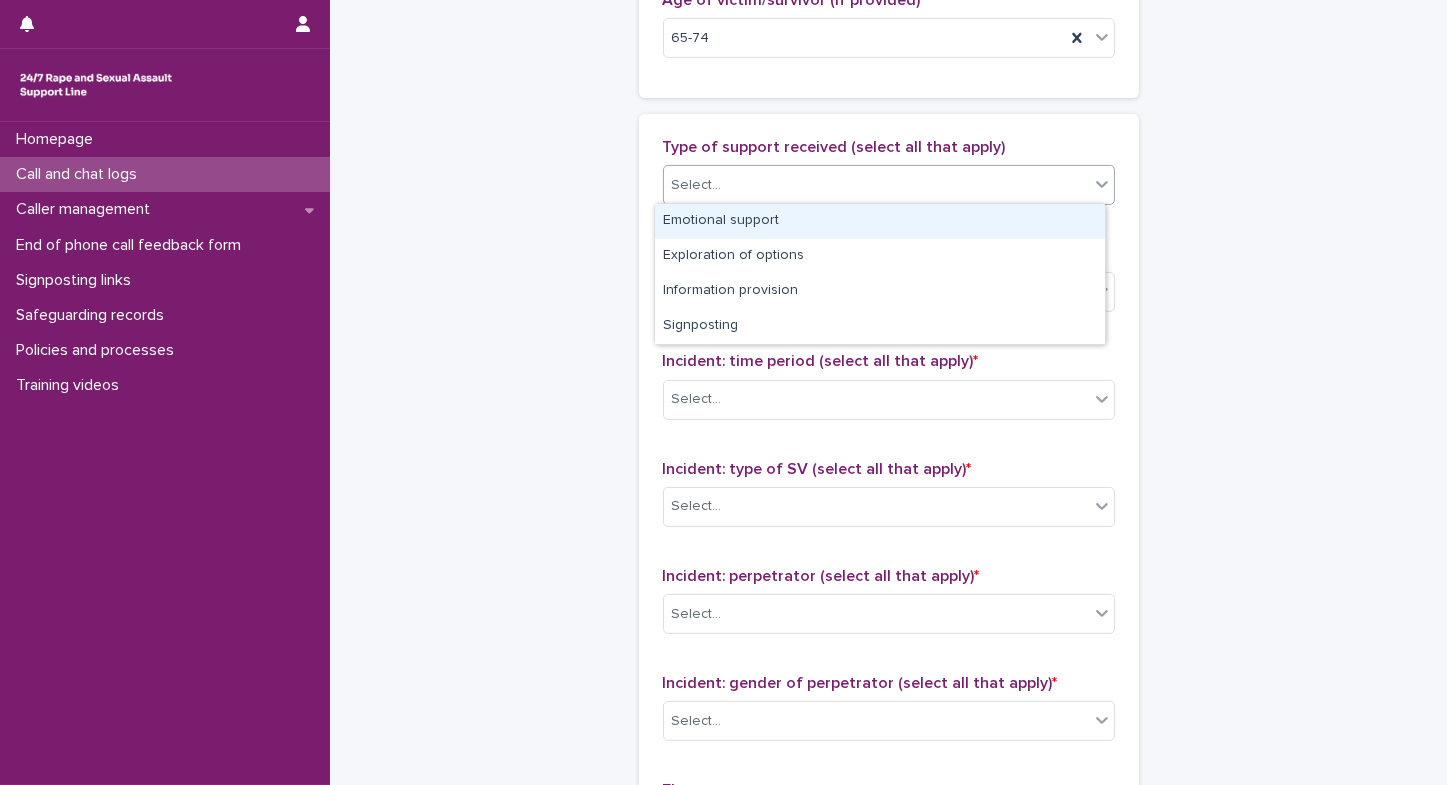 click on "Emotional support" at bounding box center (880, 221) 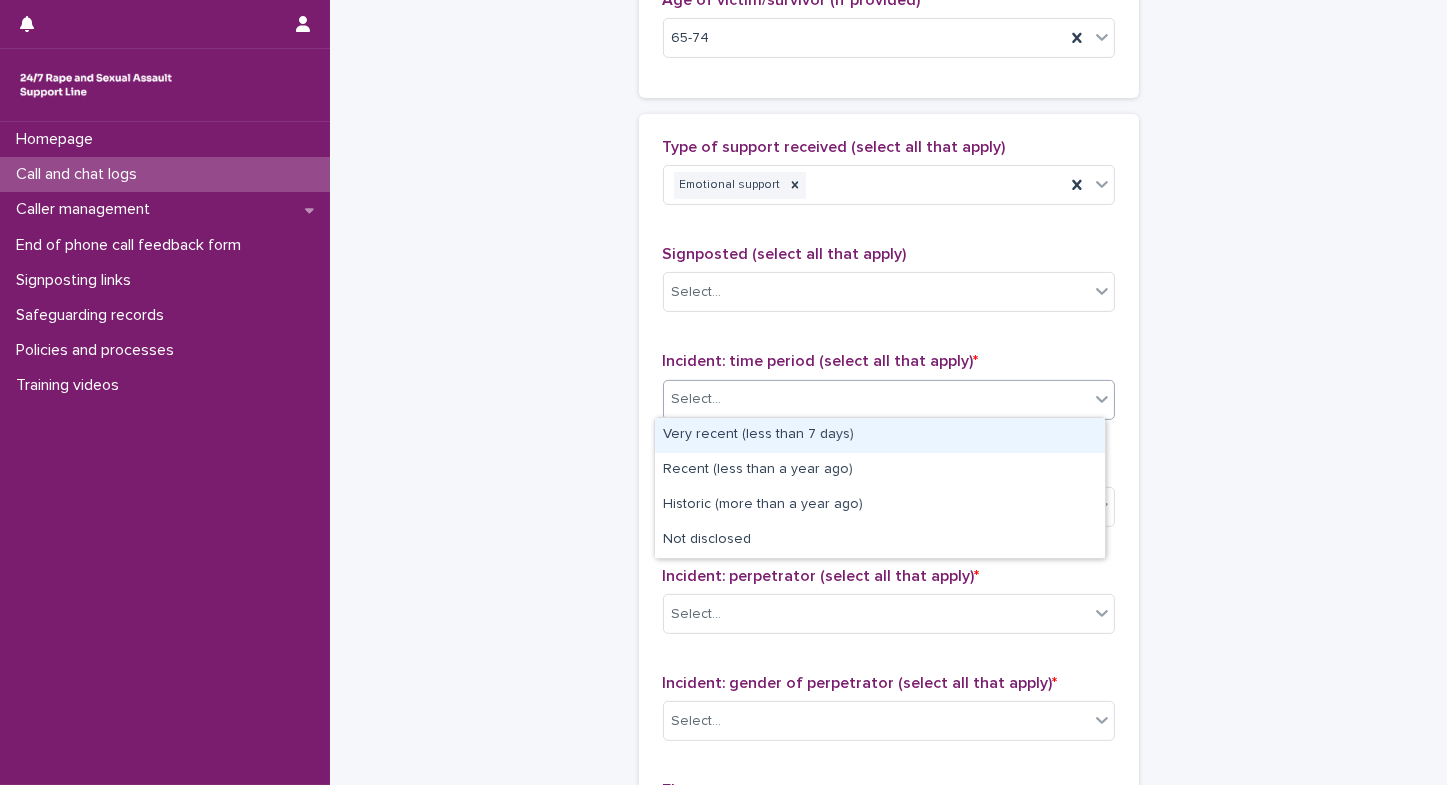 click on "Select..." at bounding box center (697, 399) 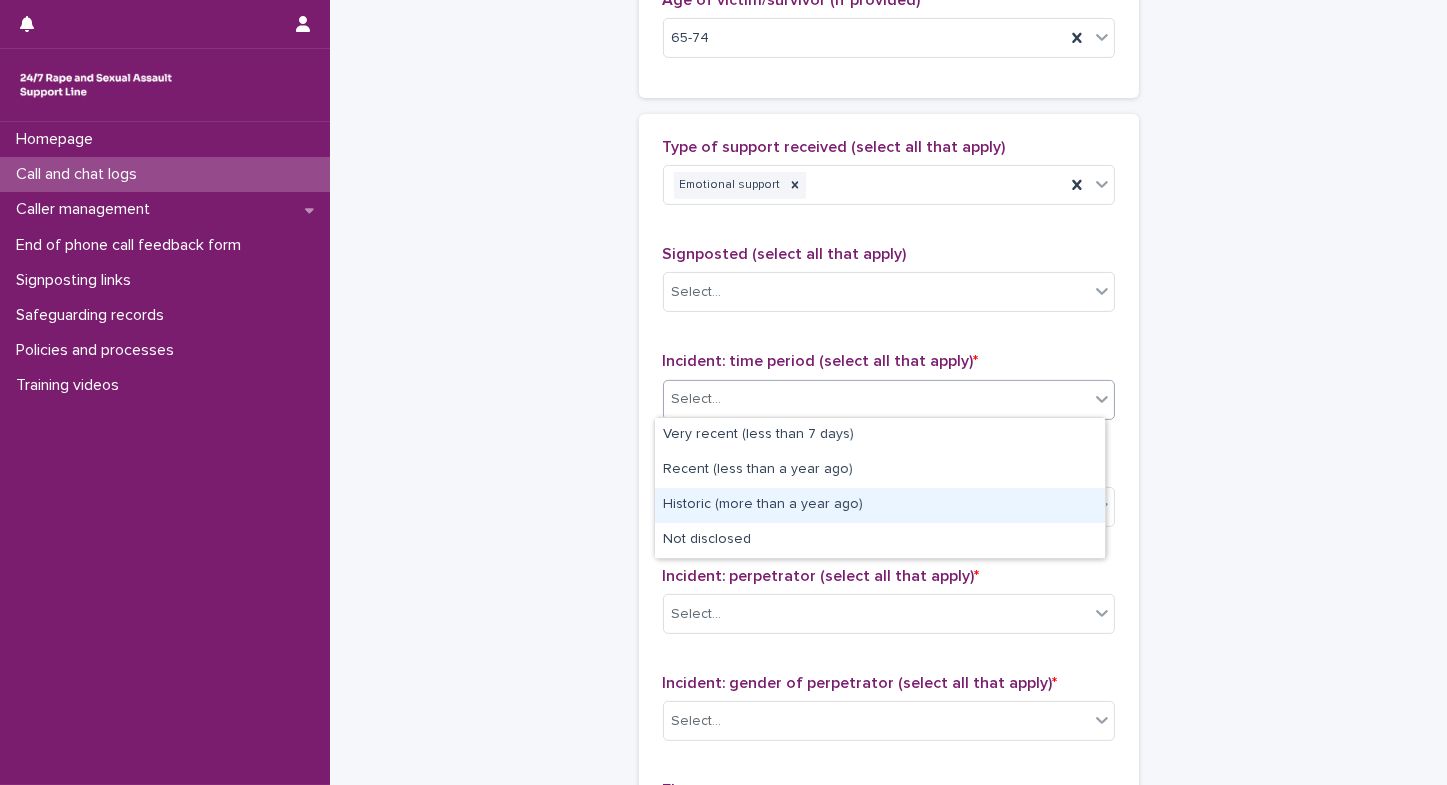 click on "Historic (more than a year ago)" at bounding box center (880, 505) 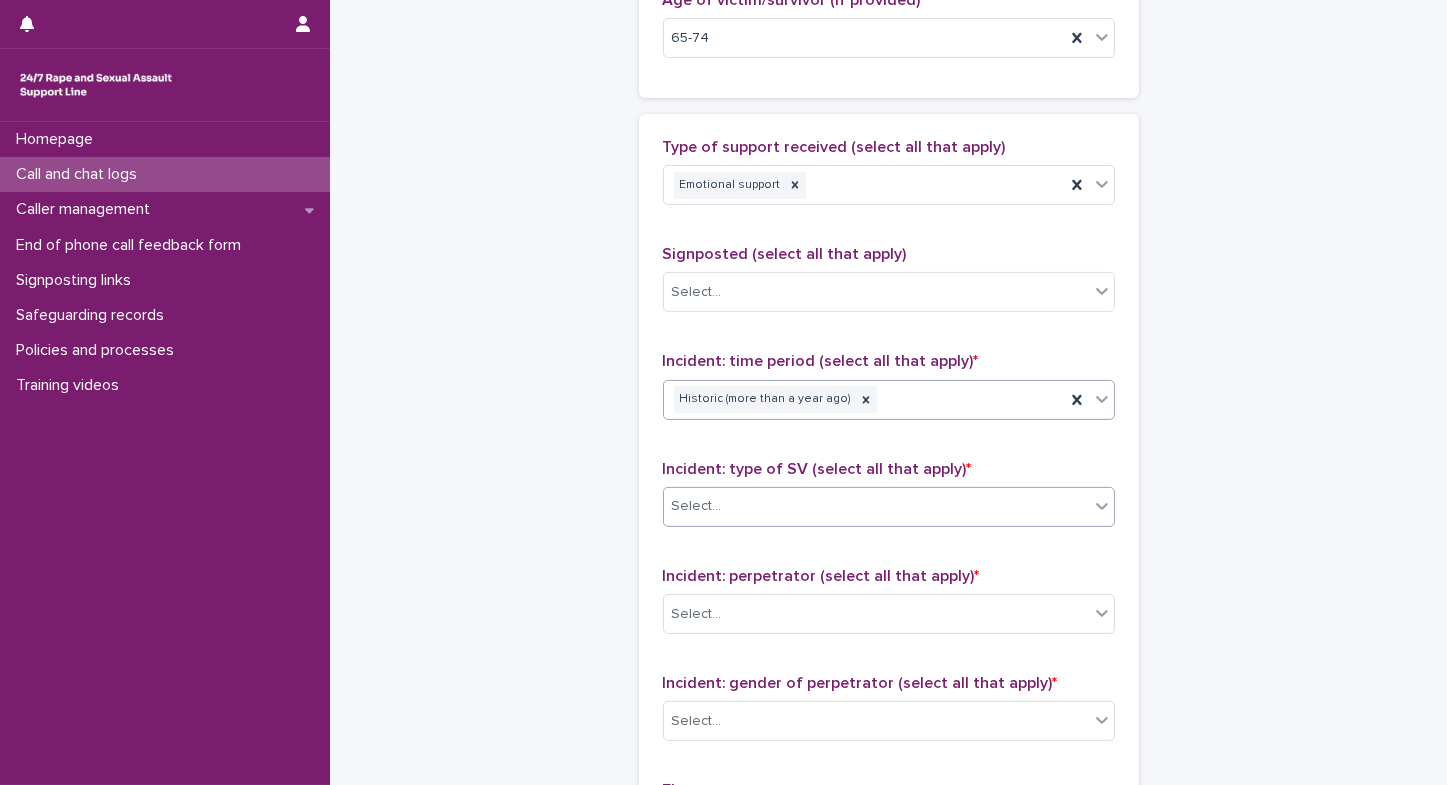 click on "Select..." at bounding box center (697, 506) 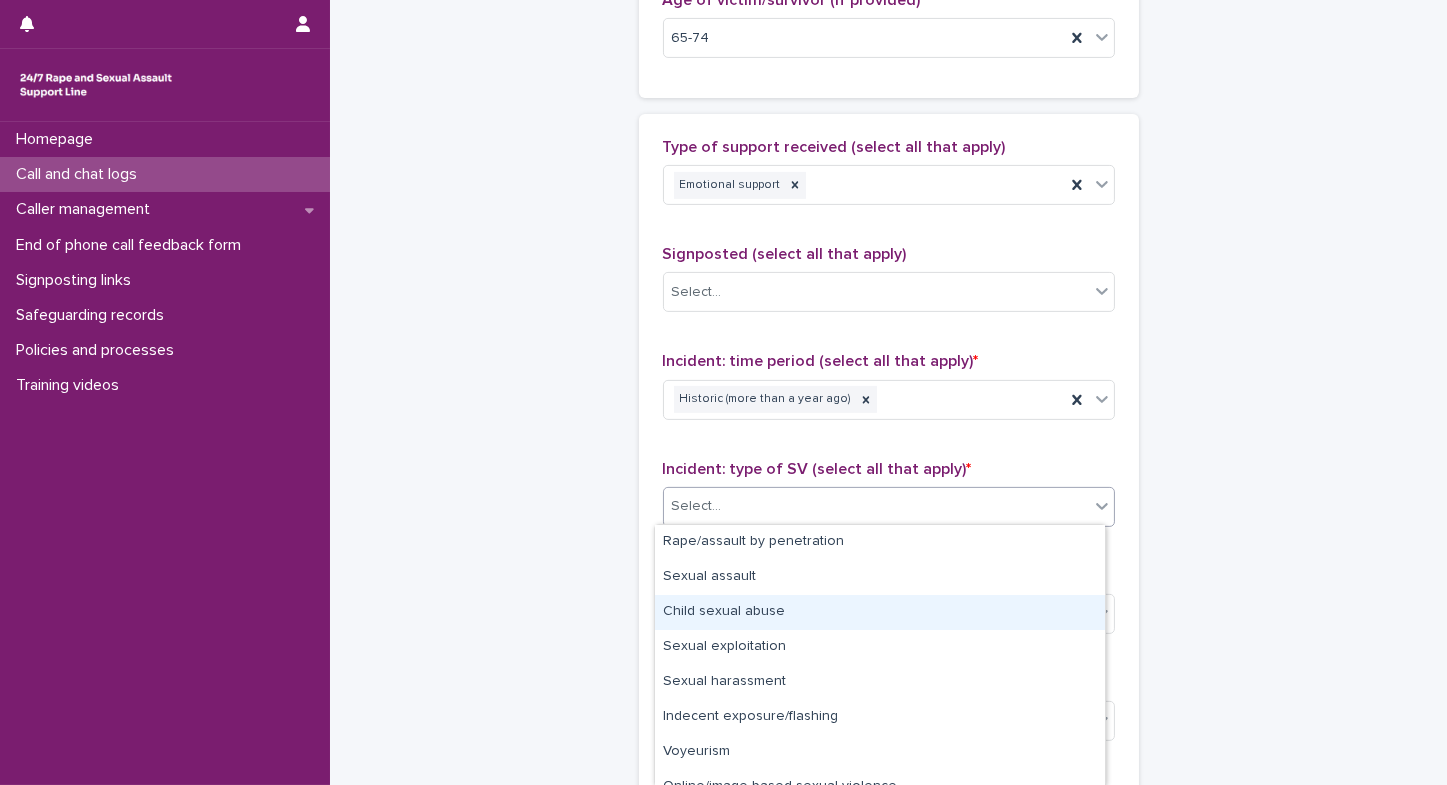 click on "Child sexual abuse" at bounding box center (880, 612) 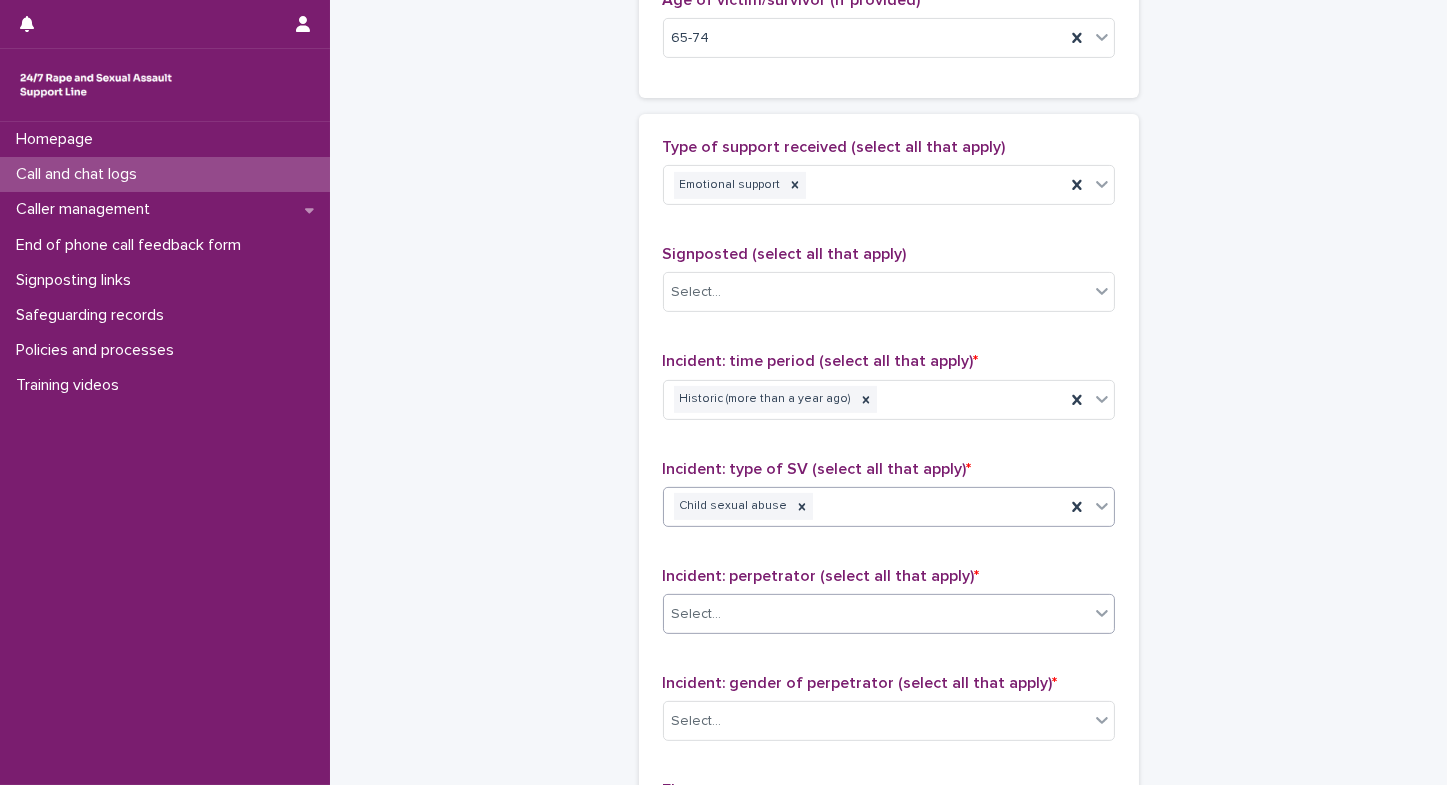 click on "Select..." at bounding box center (697, 614) 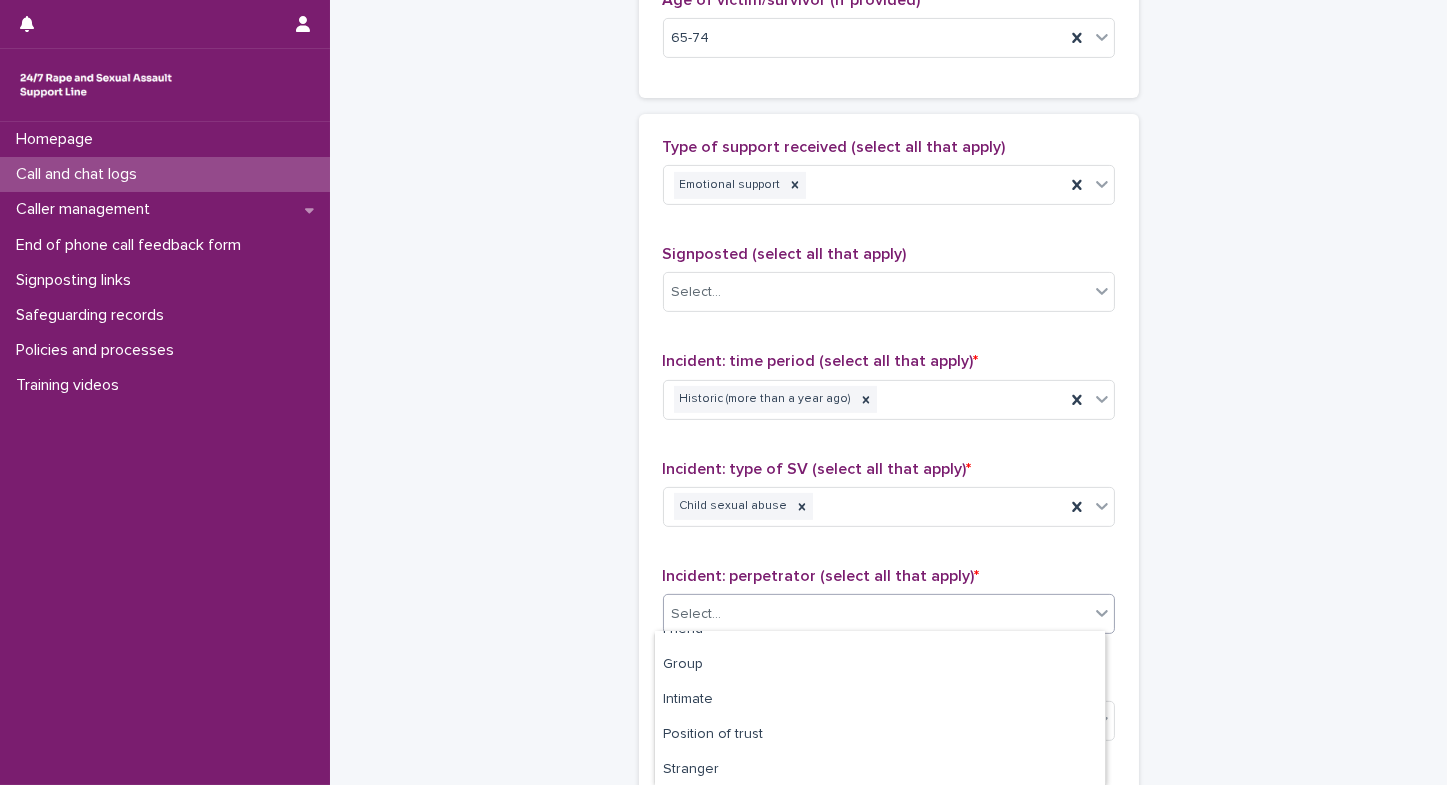 scroll, scrollTop: 89, scrollLeft: 0, axis: vertical 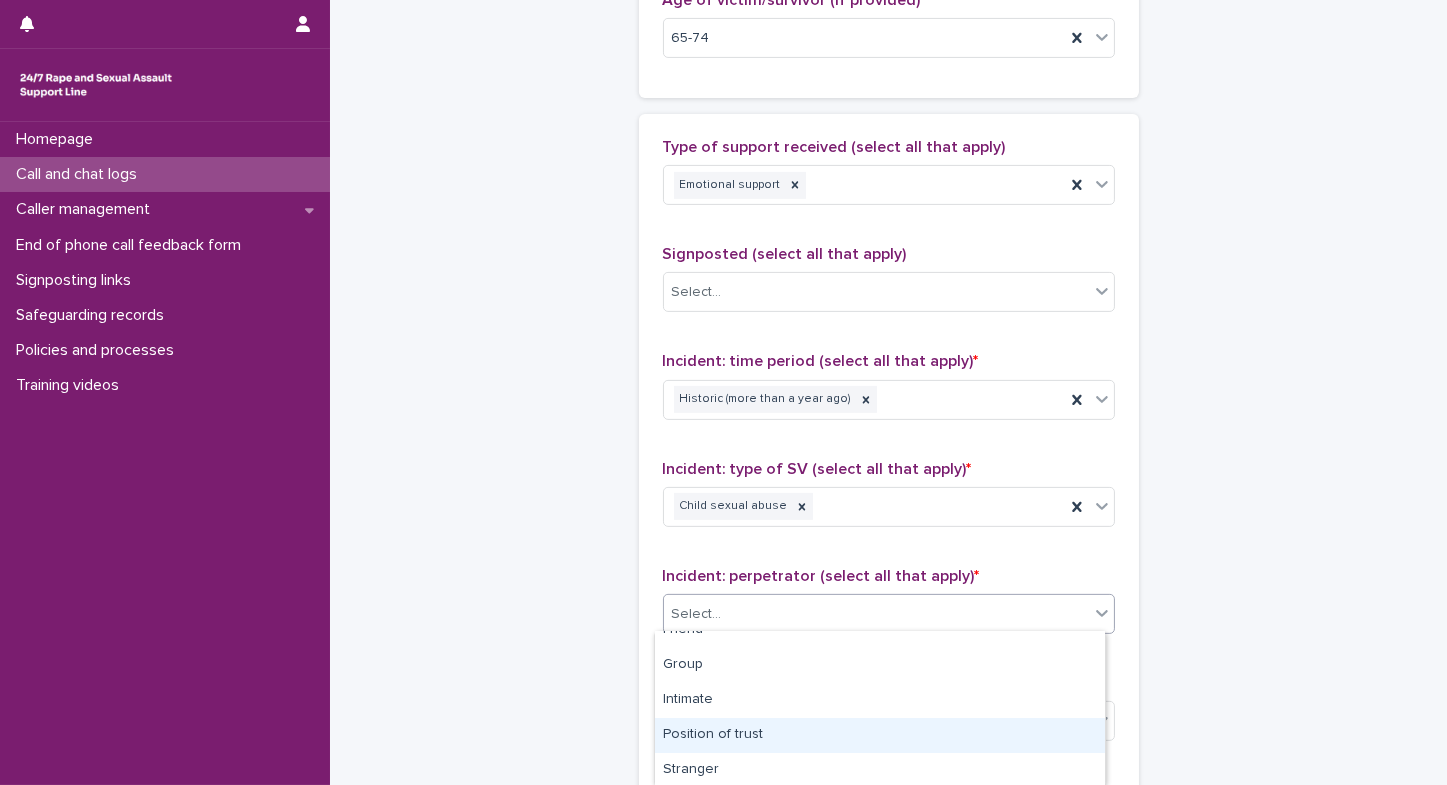click on "Position of trust" at bounding box center (880, 735) 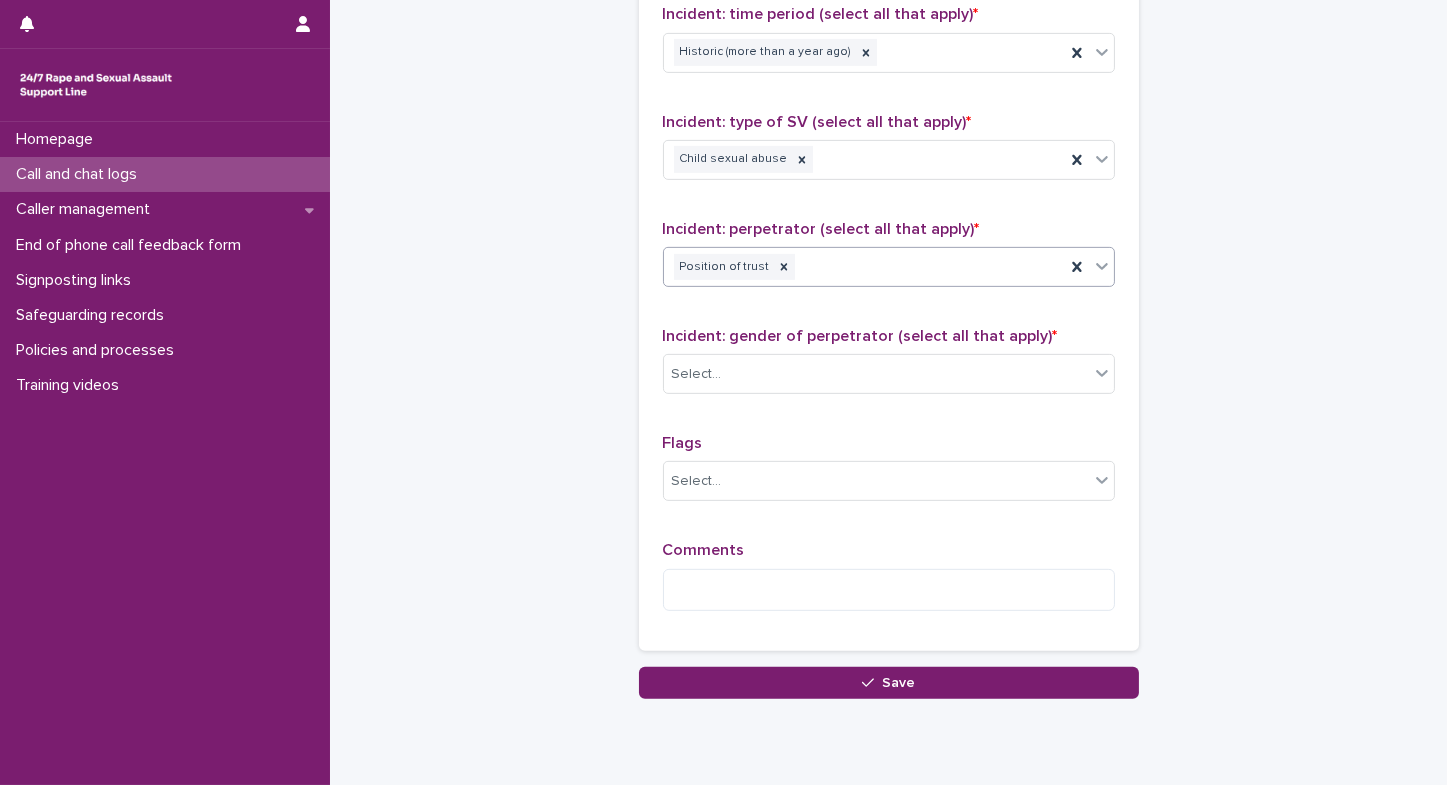 scroll, scrollTop: 1472, scrollLeft: 0, axis: vertical 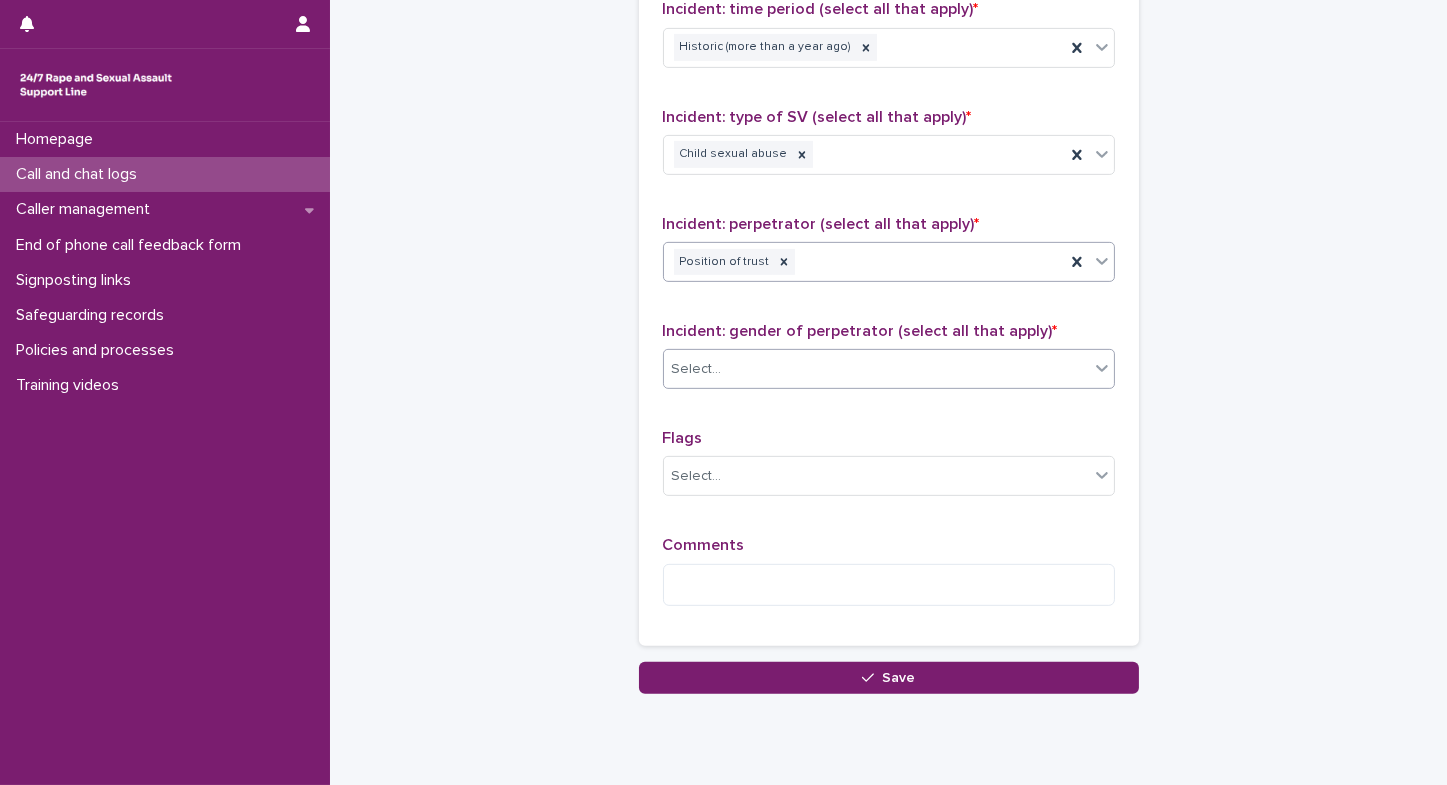 click on "Select..." at bounding box center [876, 369] 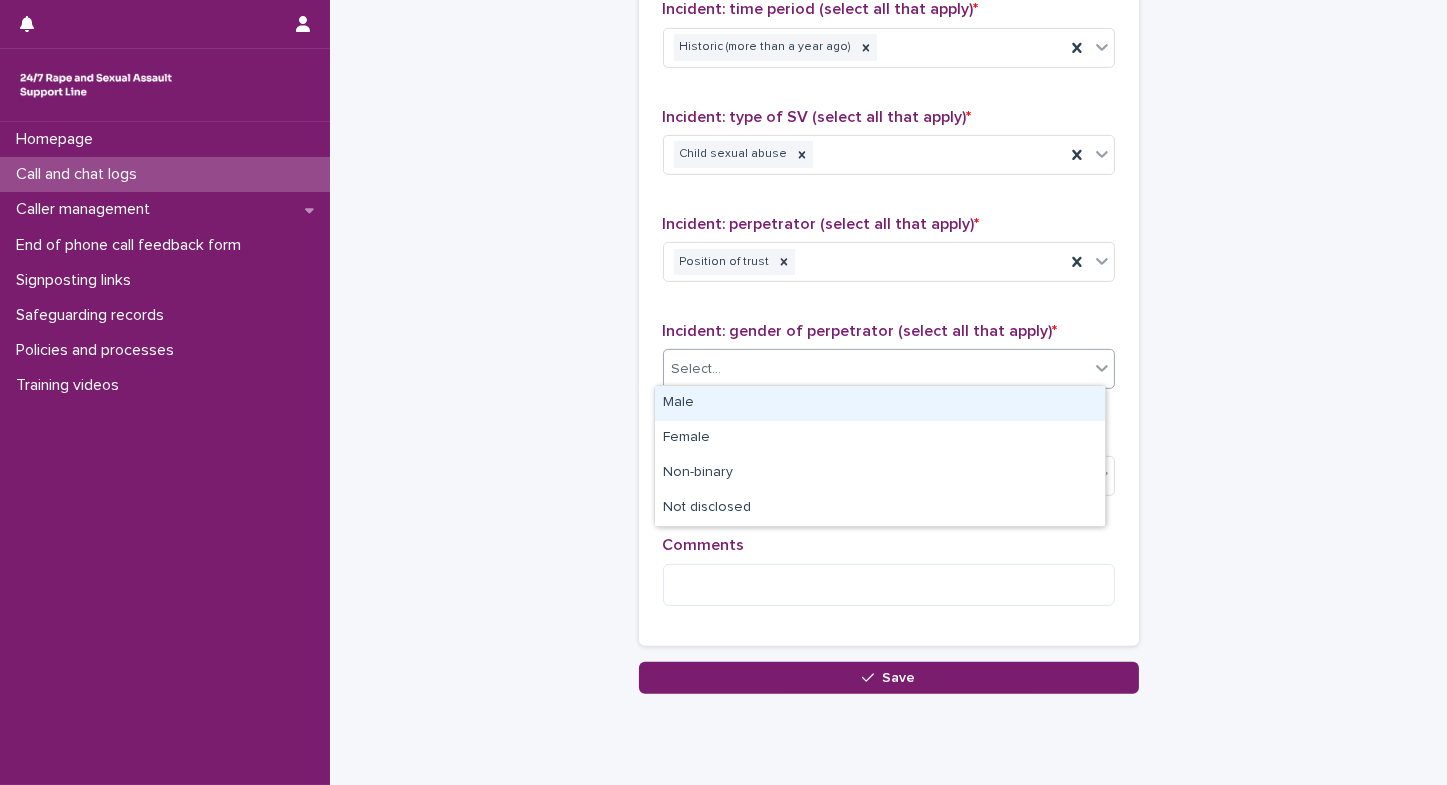 click on "Male" at bounding box center [880, 403] 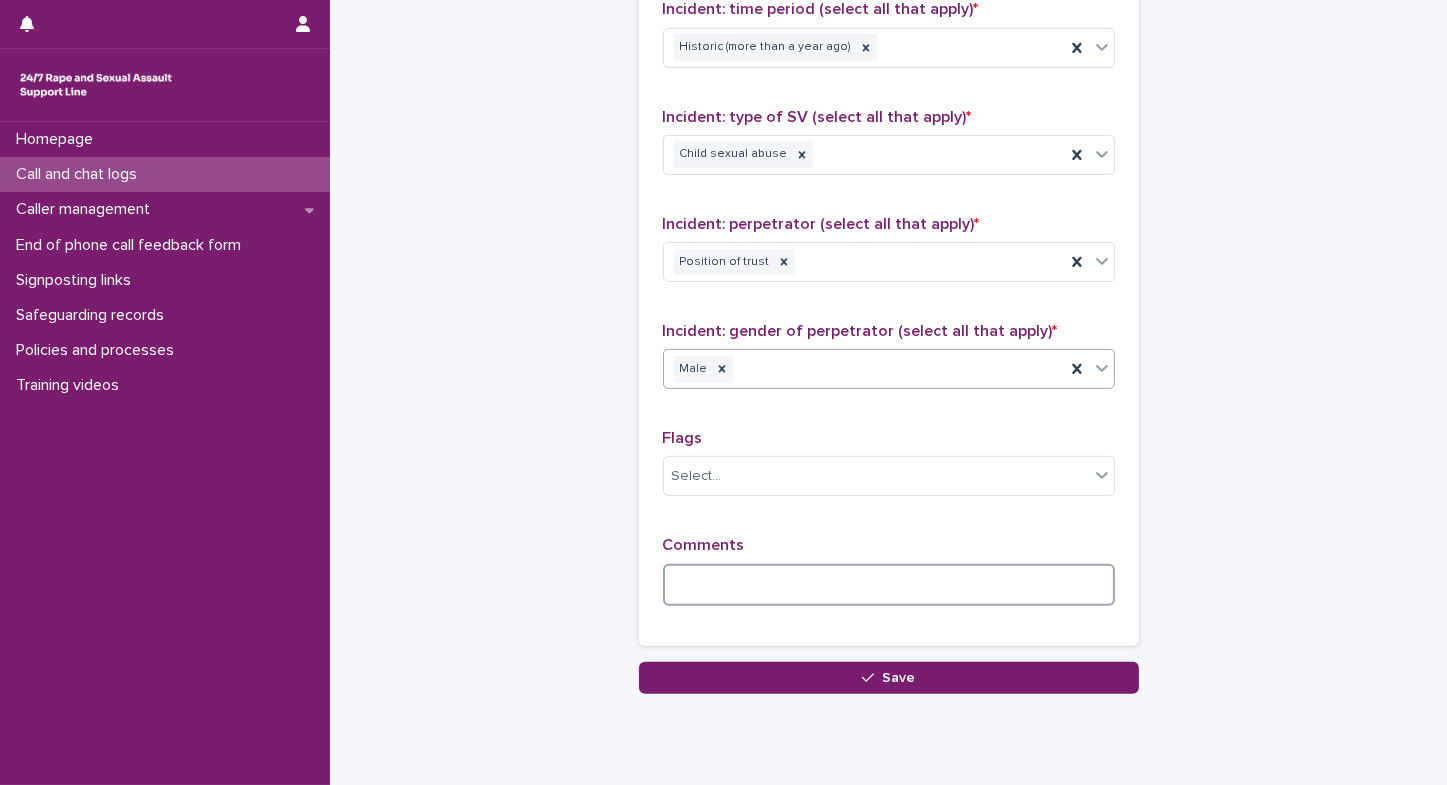 click at bounding box center (889, 585) 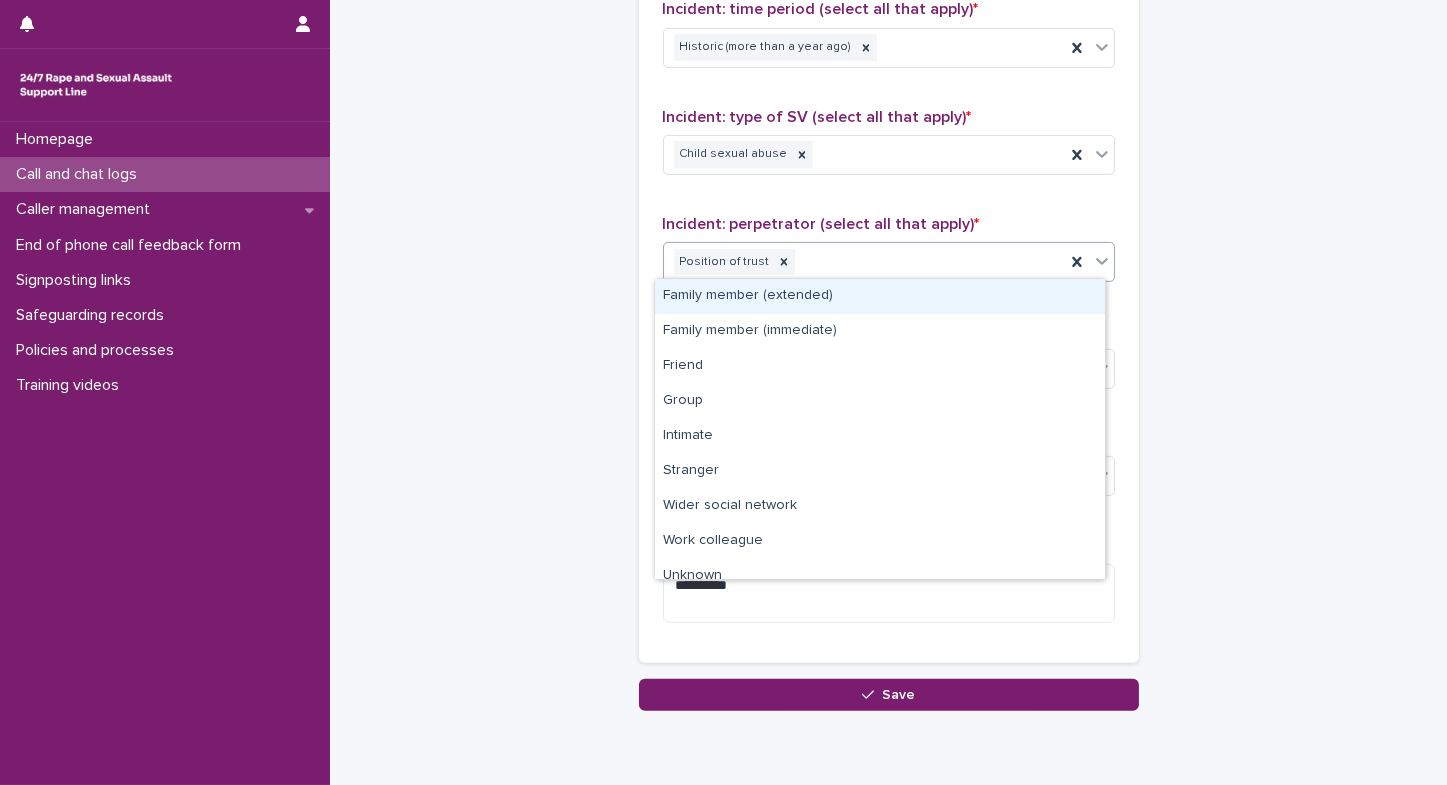 click 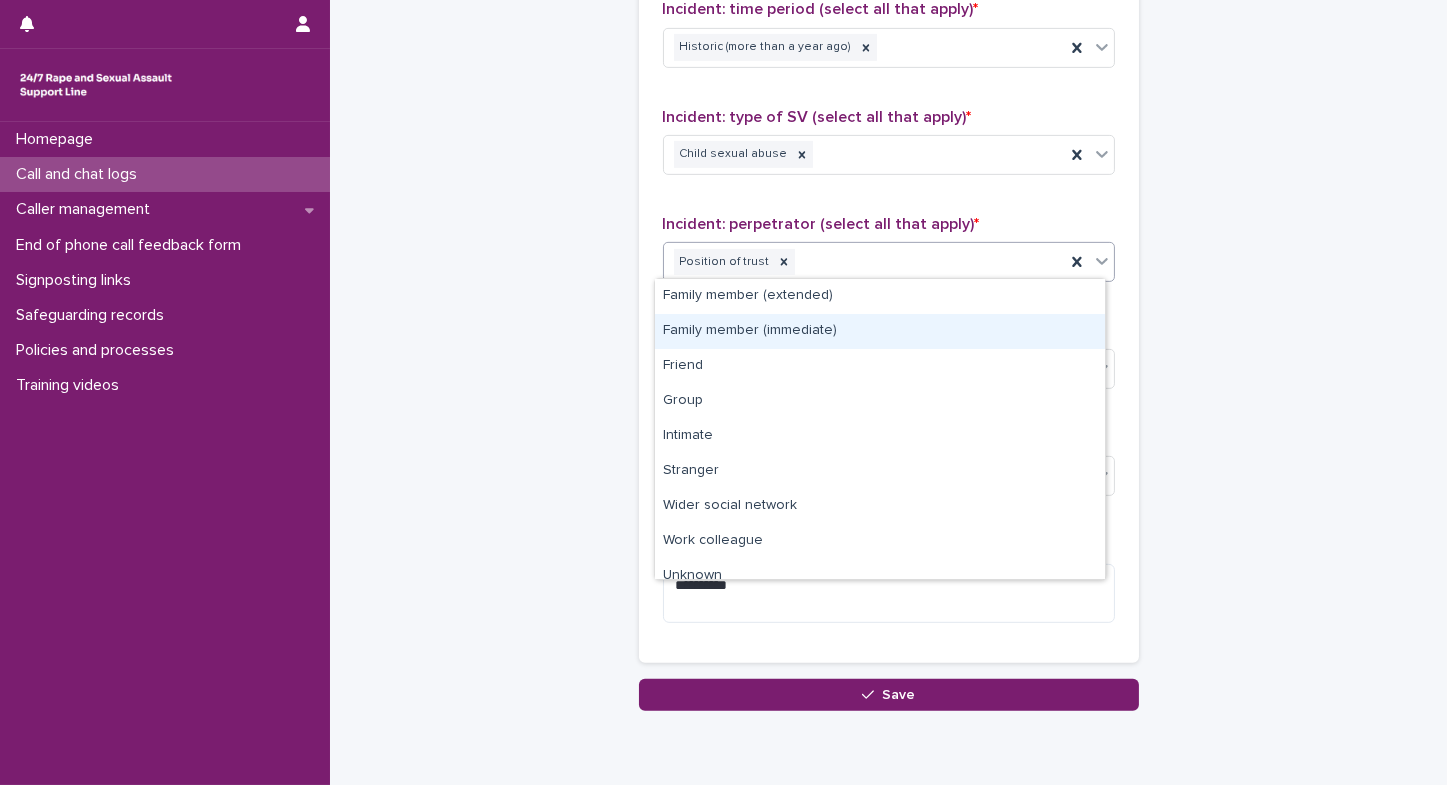 click on "Family member (immediate)" at bounding box center (880, 331) 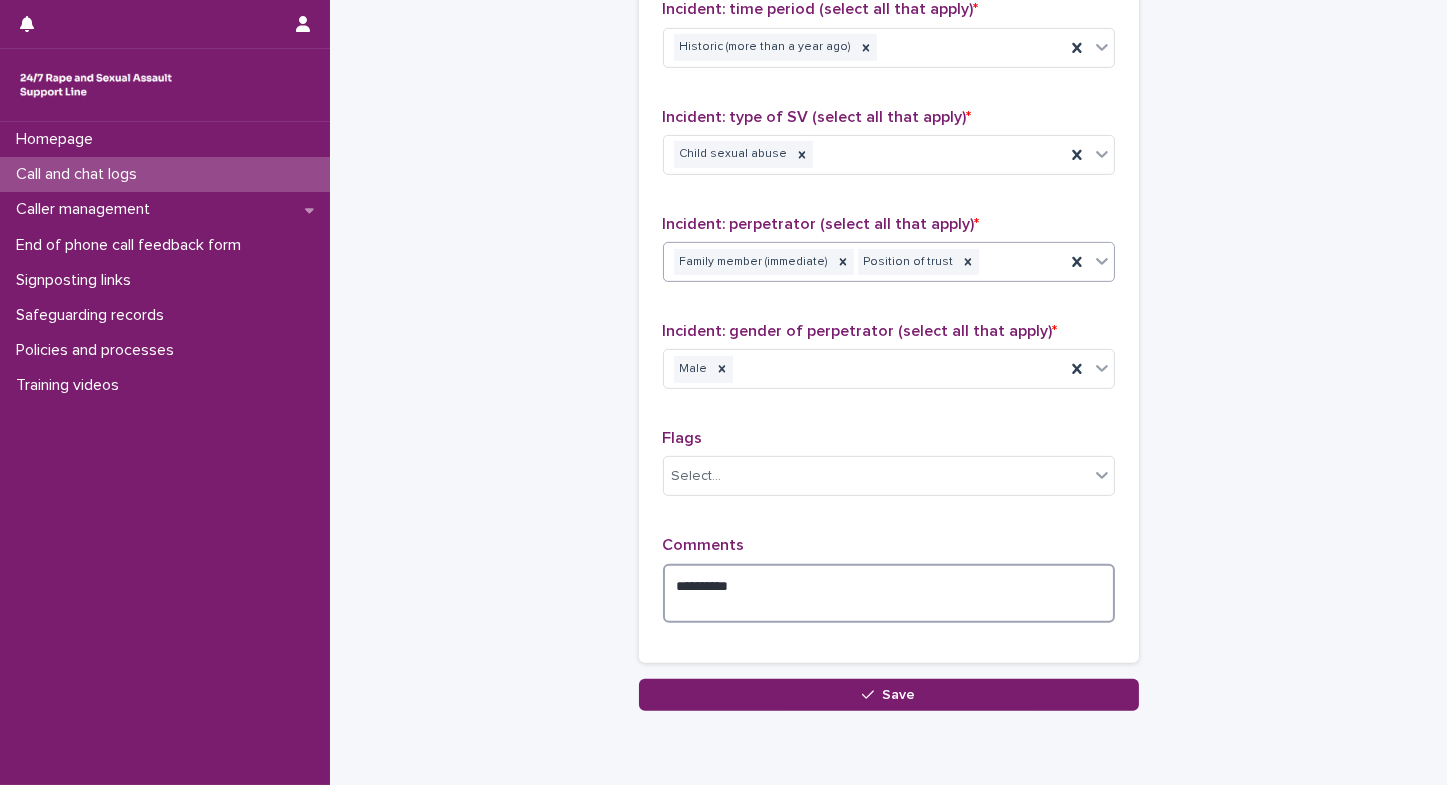 click on "*********" at bounding box center [889, 594] 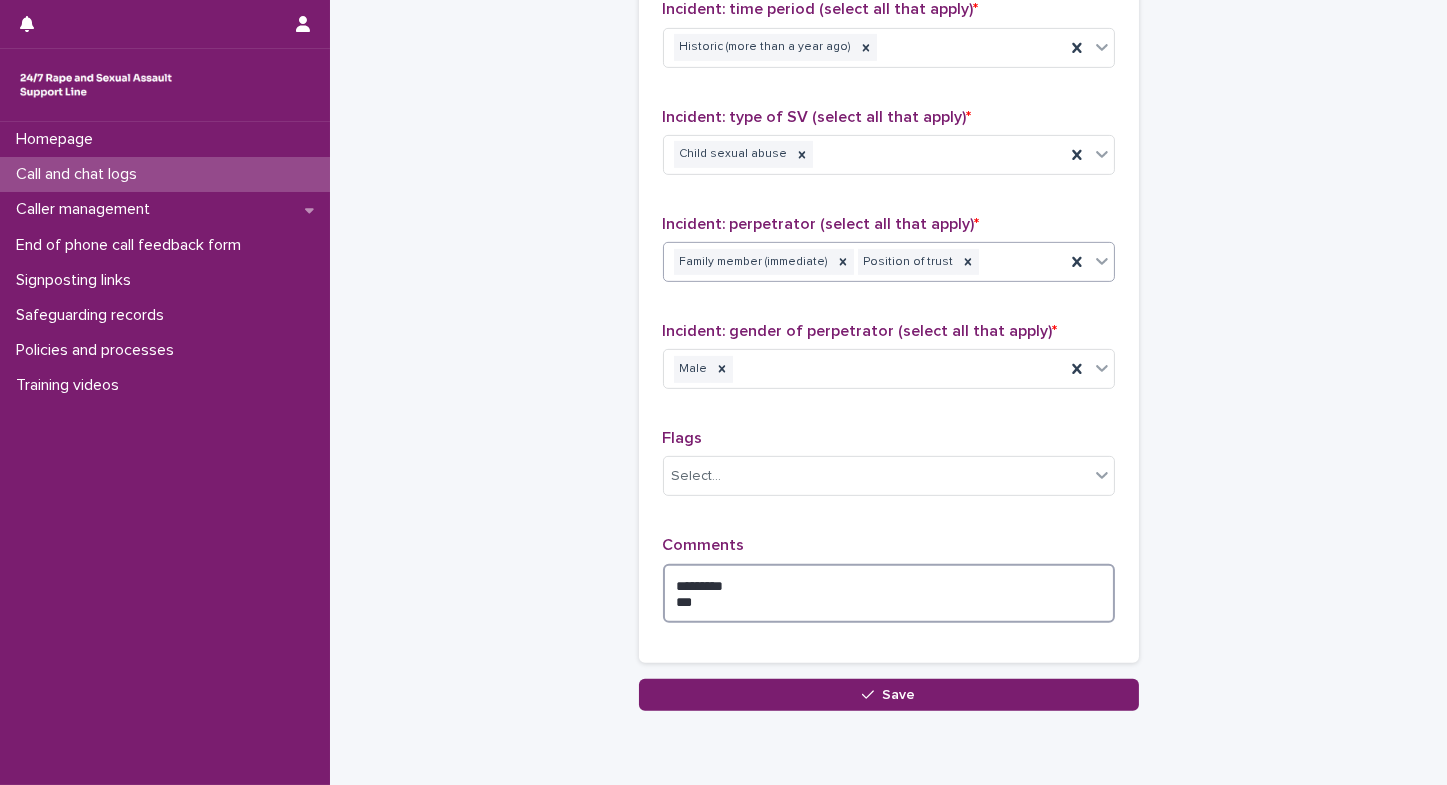 type on "*********
***" 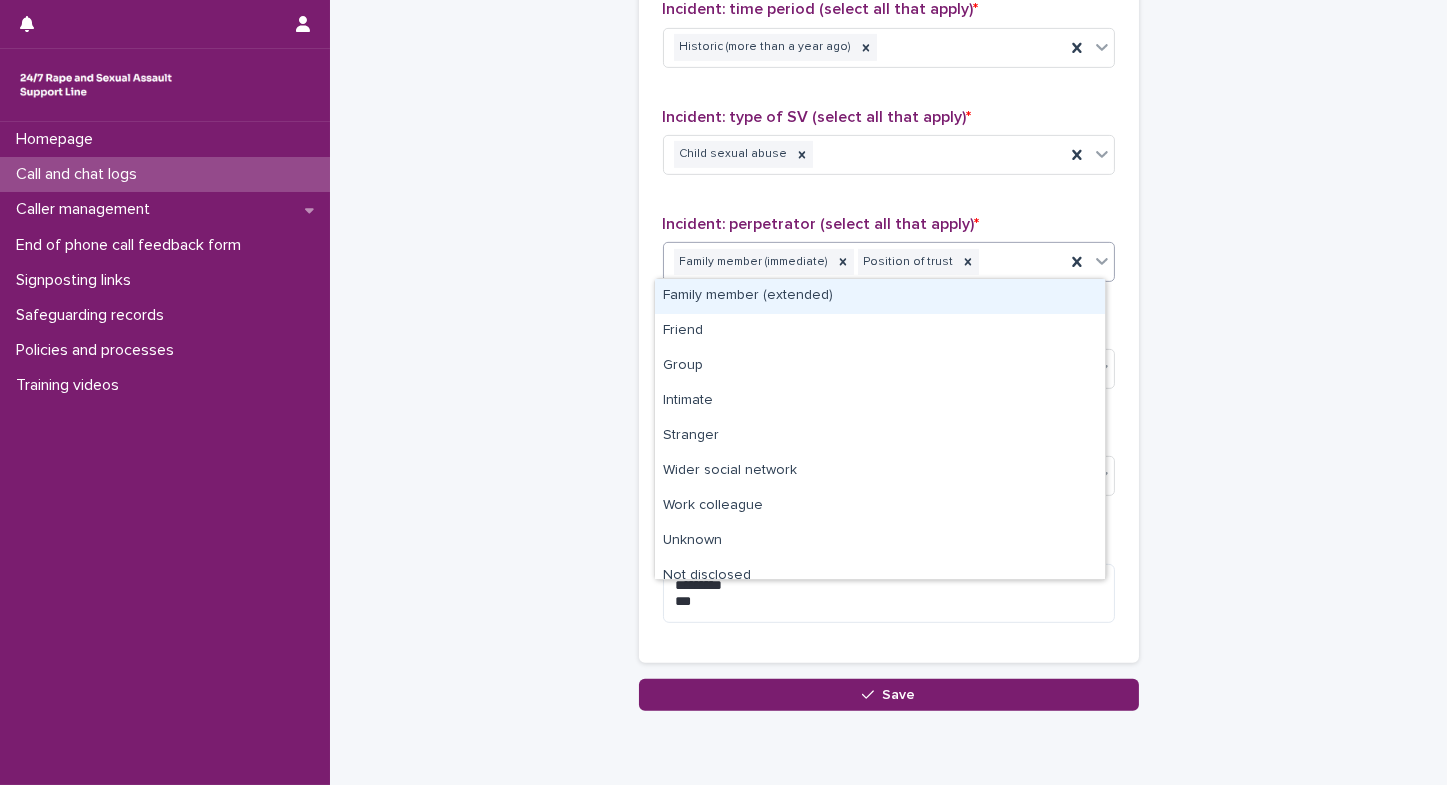 click 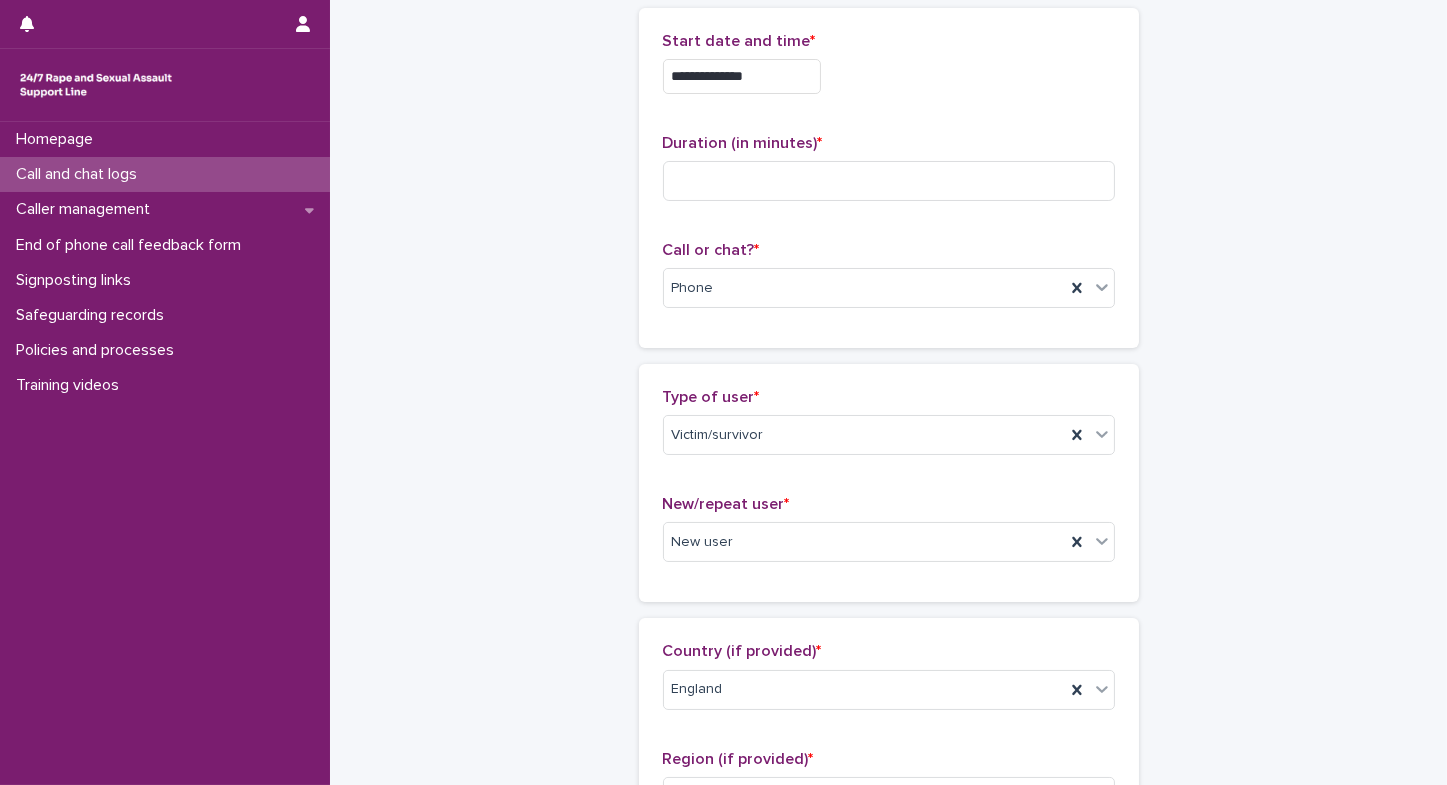 scroll, scrollTop: 0, scrollLeft: 0, axis: both 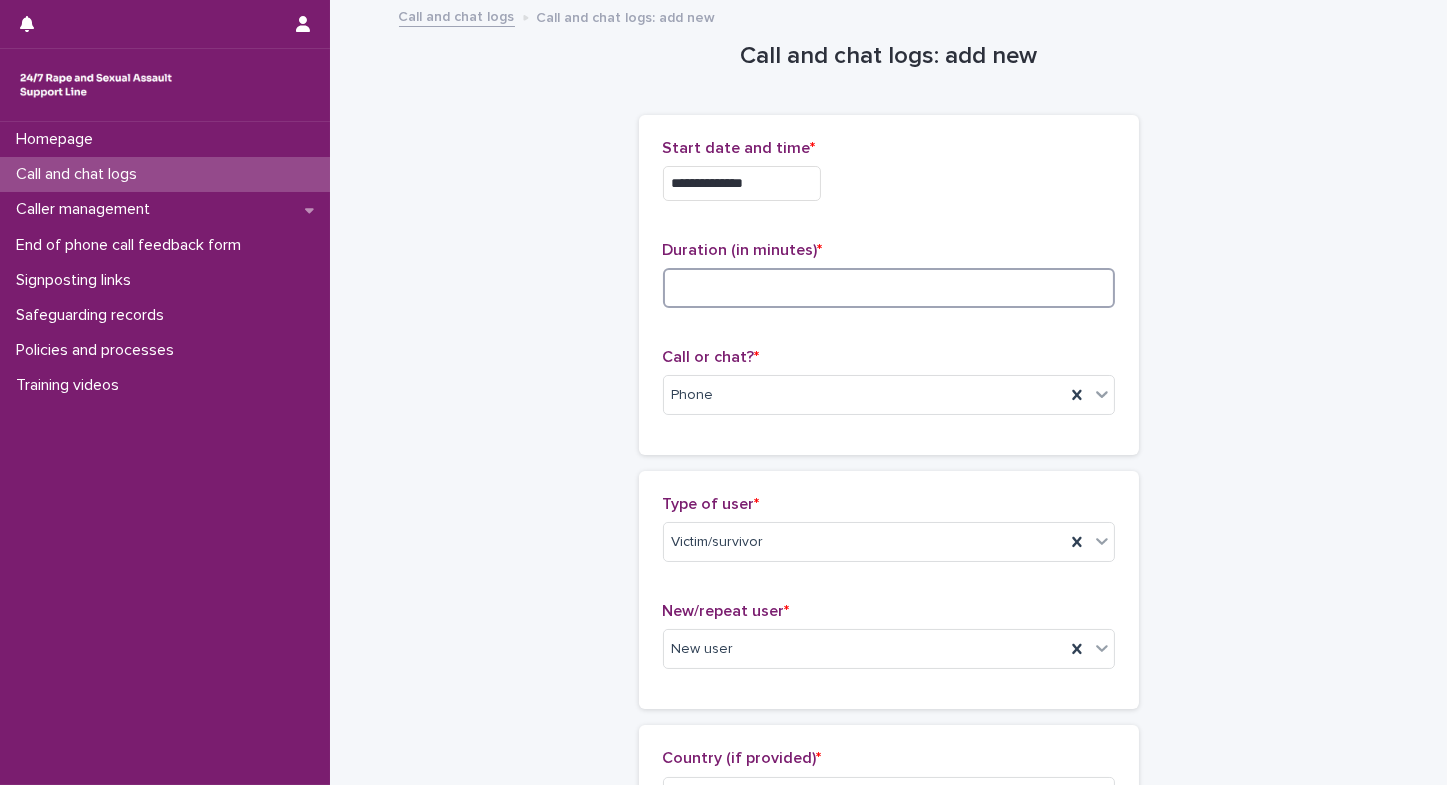 click at bounding box center [889, 288] 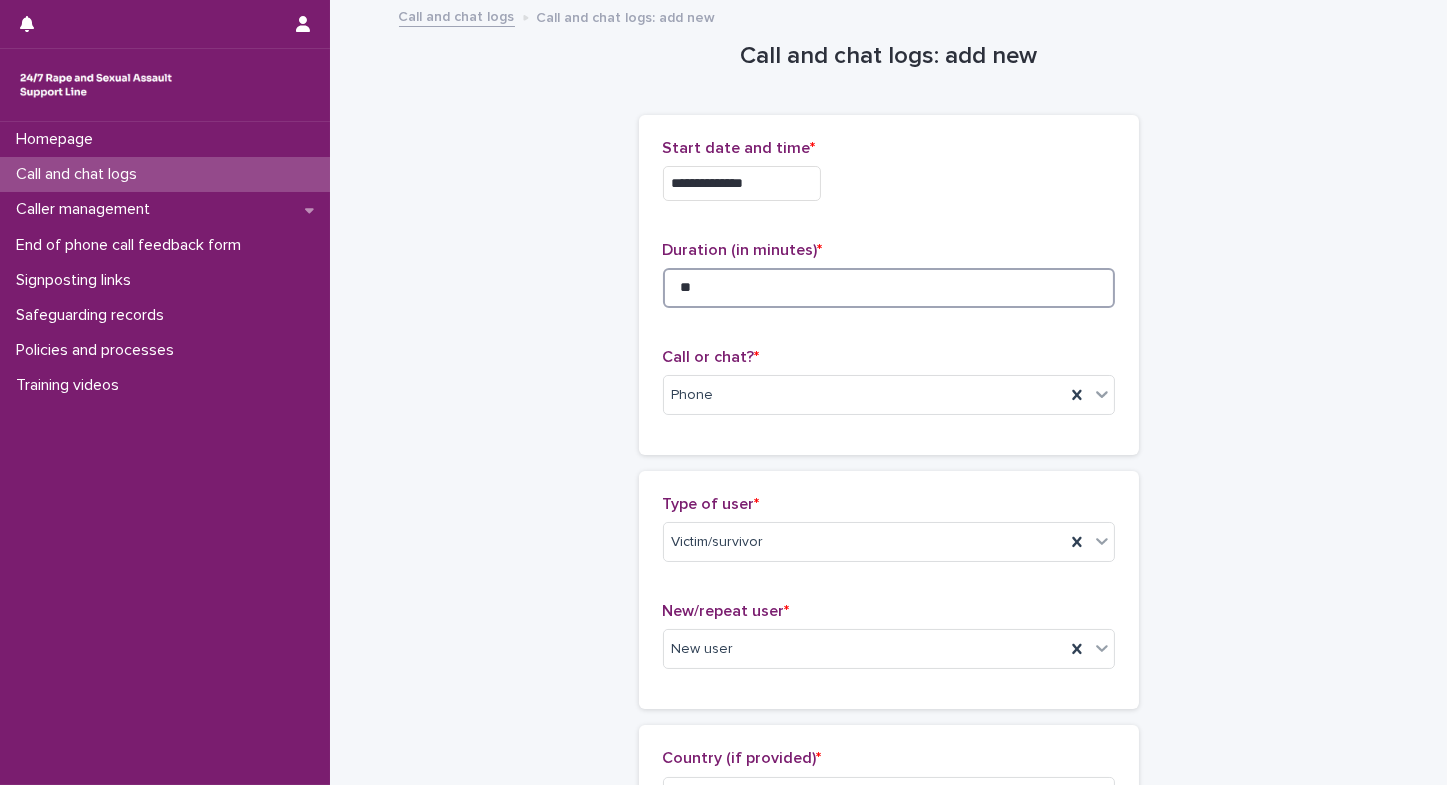 type on "**" 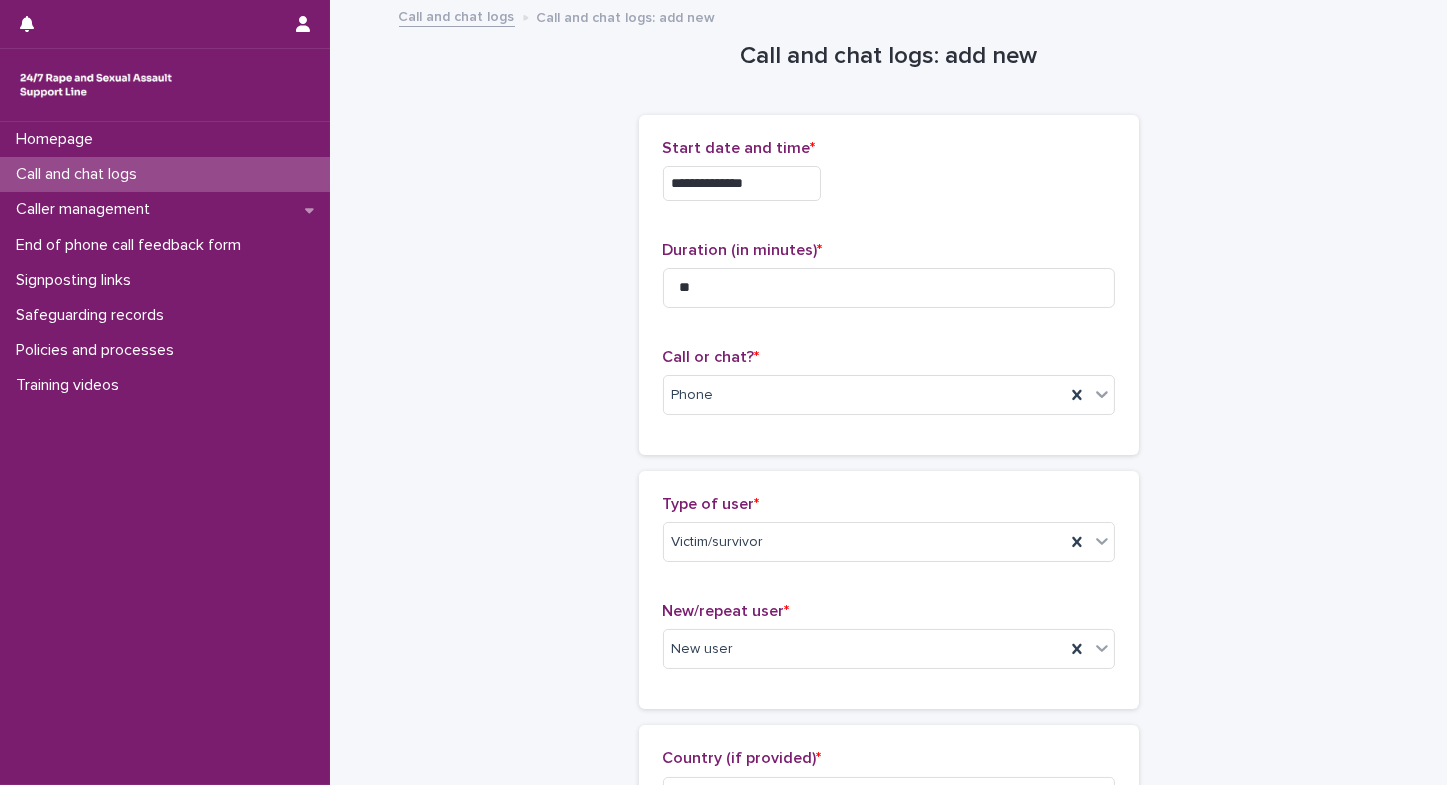 click on "Homepage Call and chat logs Caller management End of phone call feedback form Signposting links Safeguarding records Policies and processes Training videos" at bounding box center [165, 453] 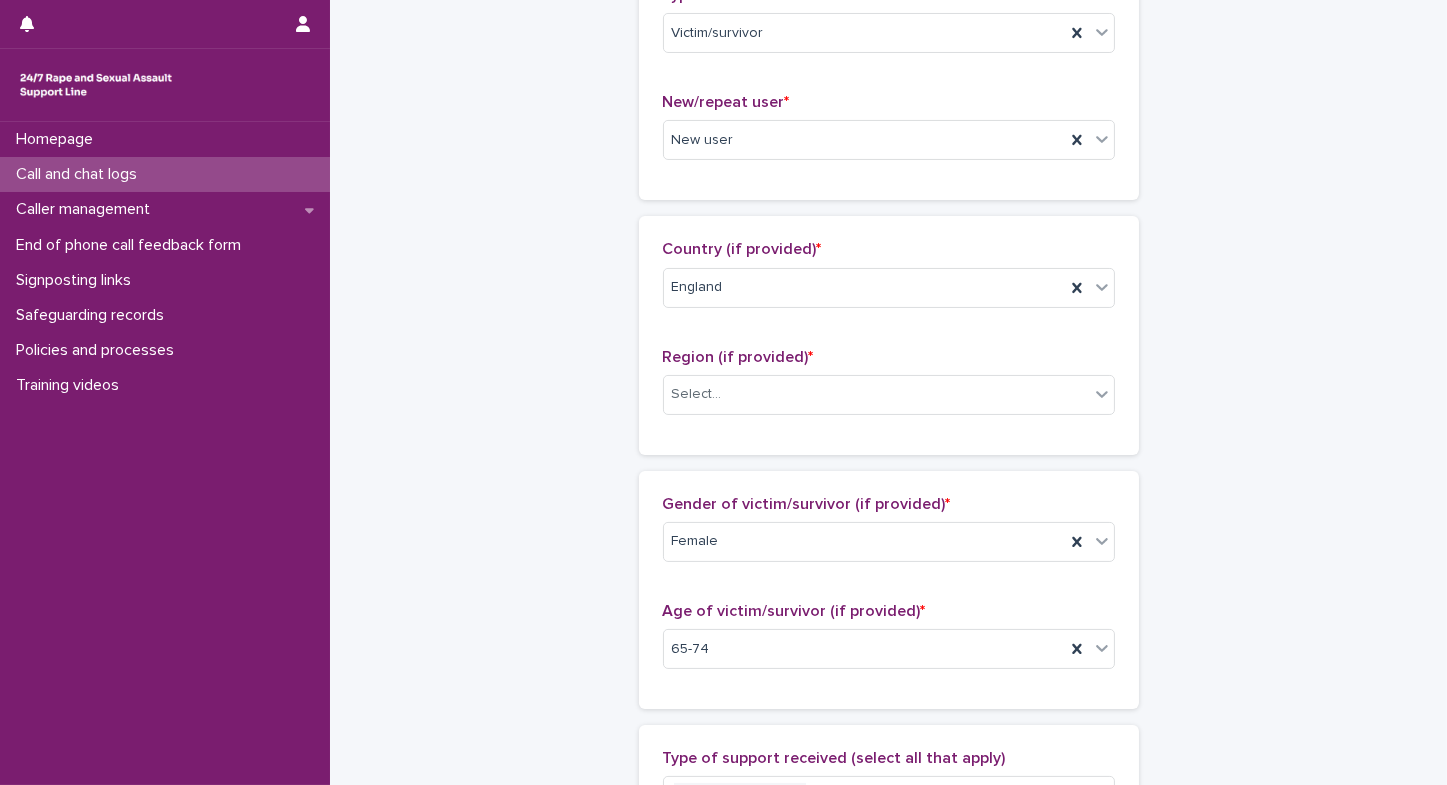 scroll, scrollTop: 552, scrollLeft: 0, axis: vertical 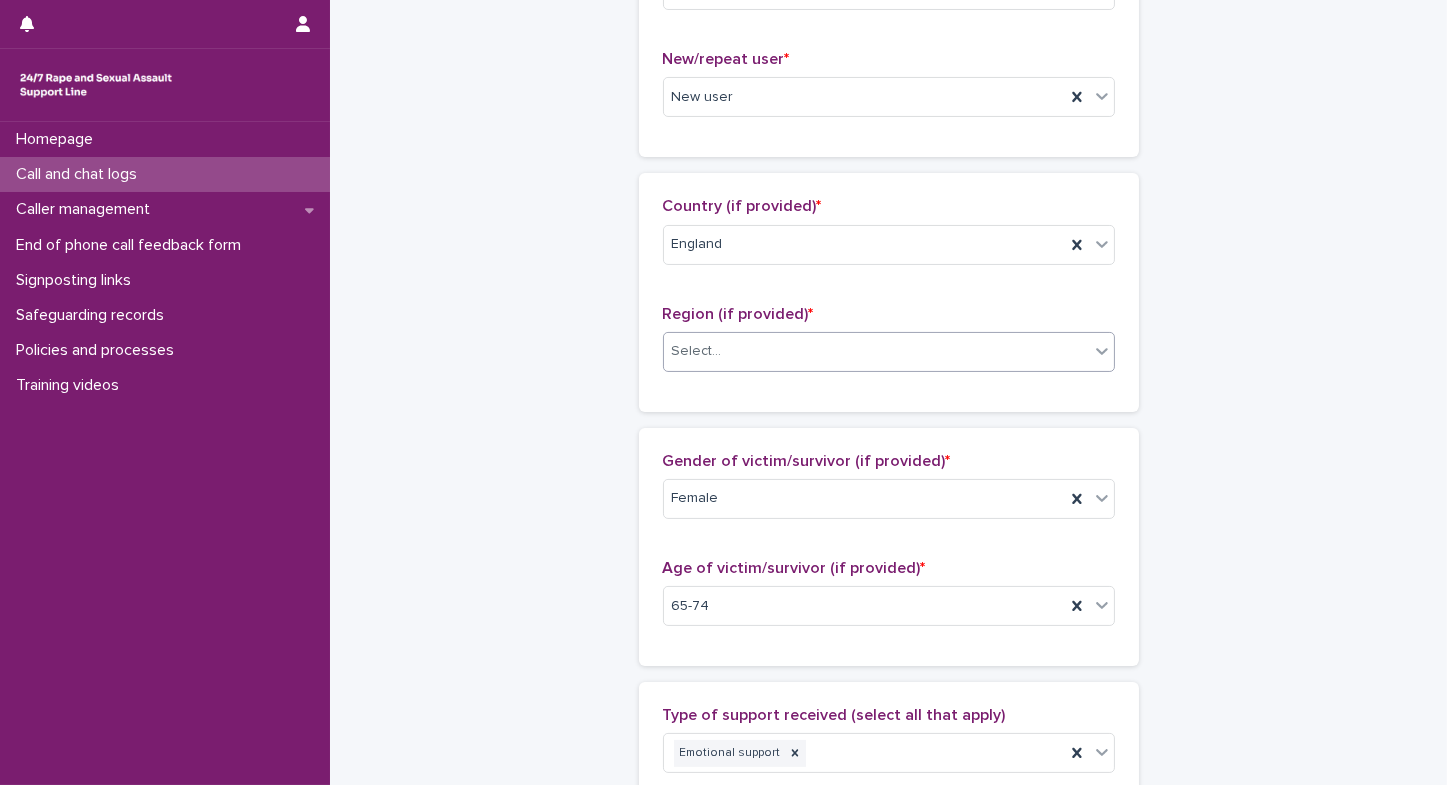 click on "Select..." at bounding box center [876, 351] 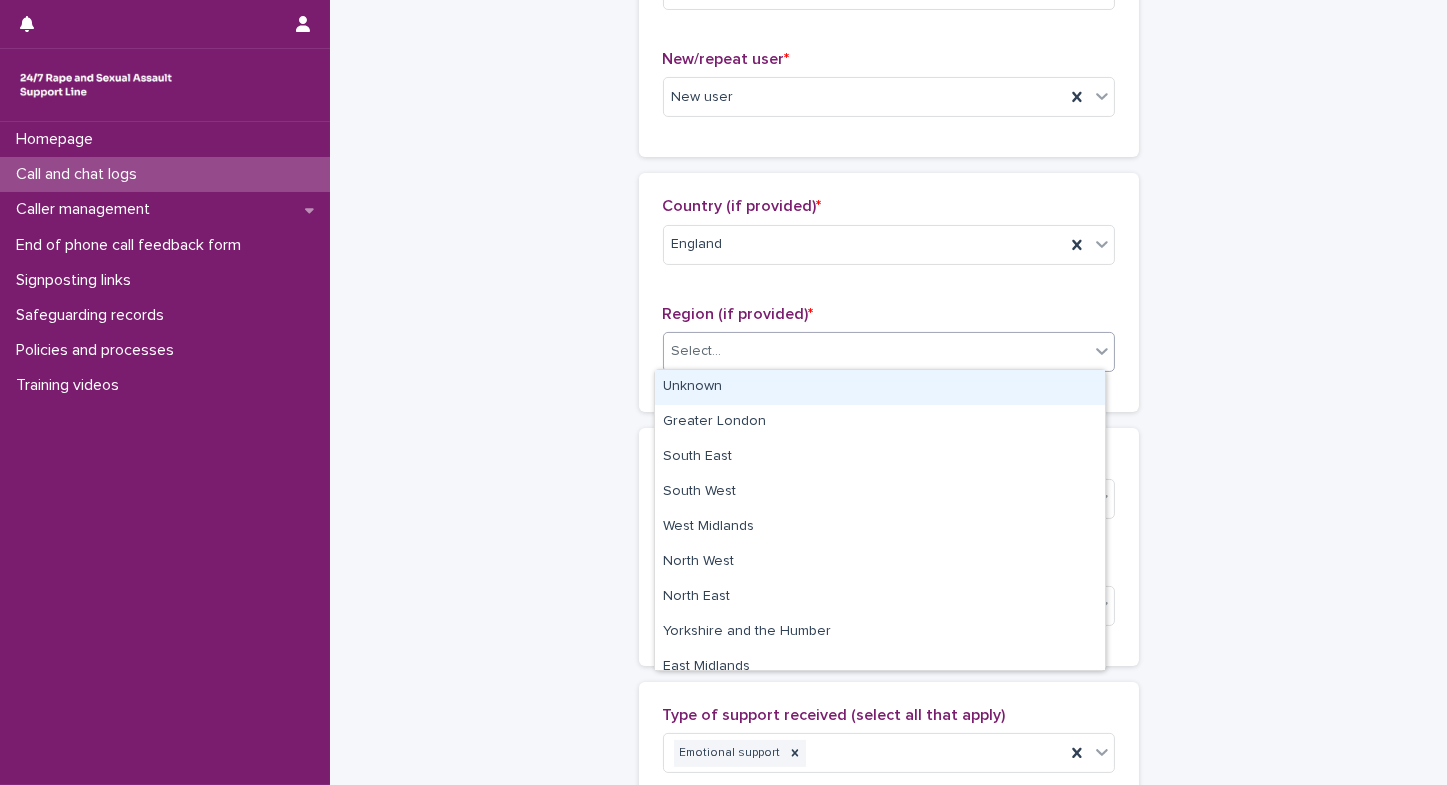 click on "Unknown" at bounding box center [880, 387] 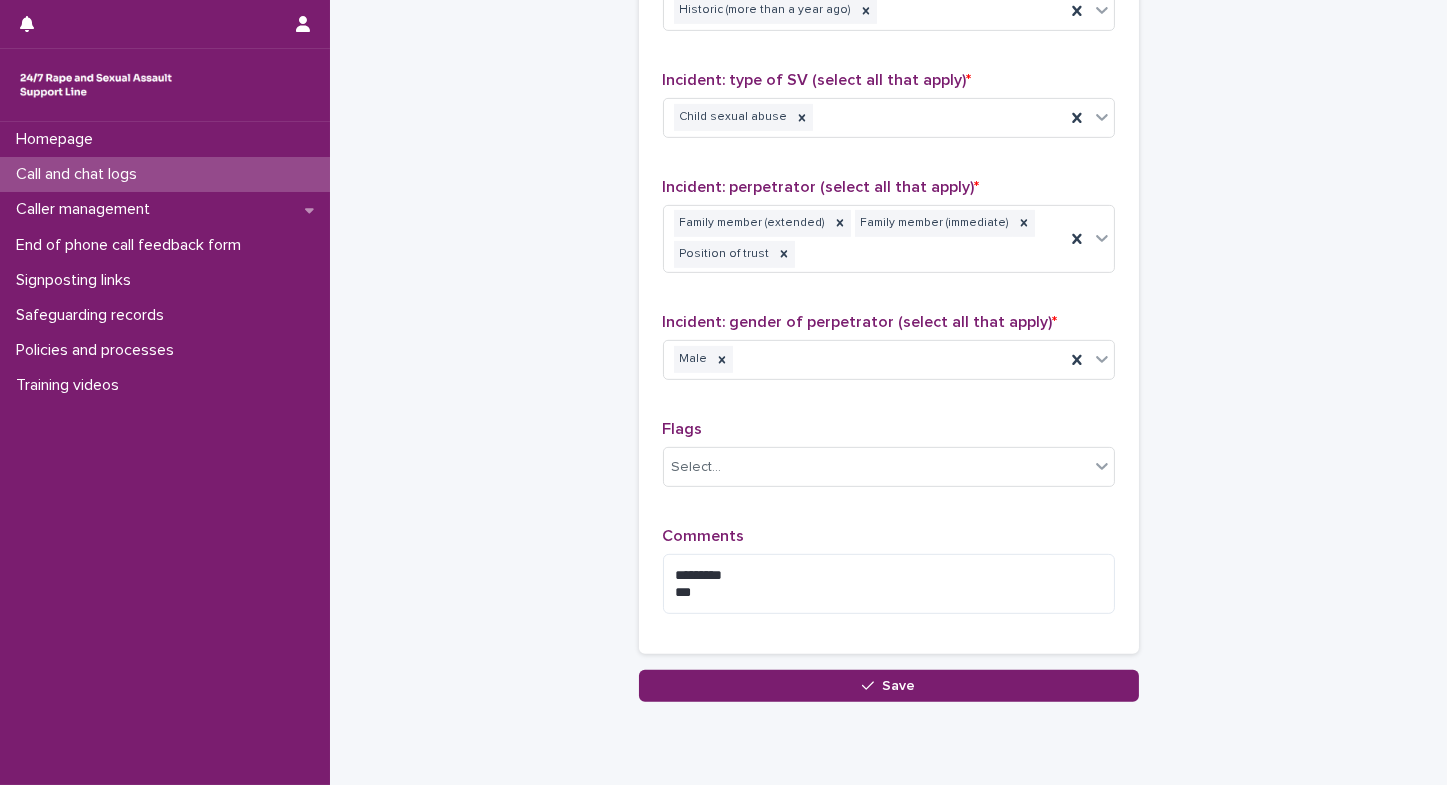 scroll, scrollTop: 1579, scrollLeft: 0, axis: vertical 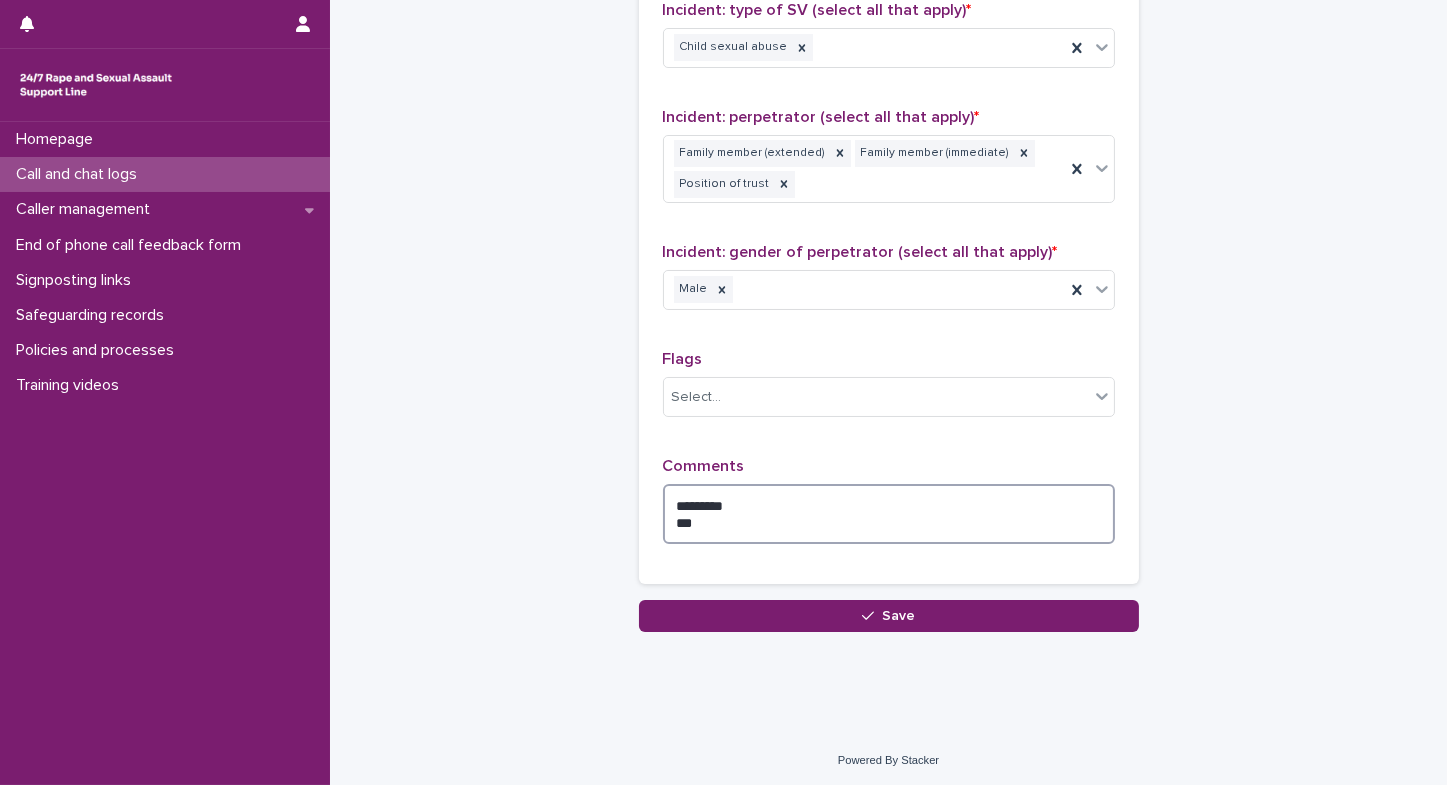 click on "*********
***" at bounding box center [889, 514] 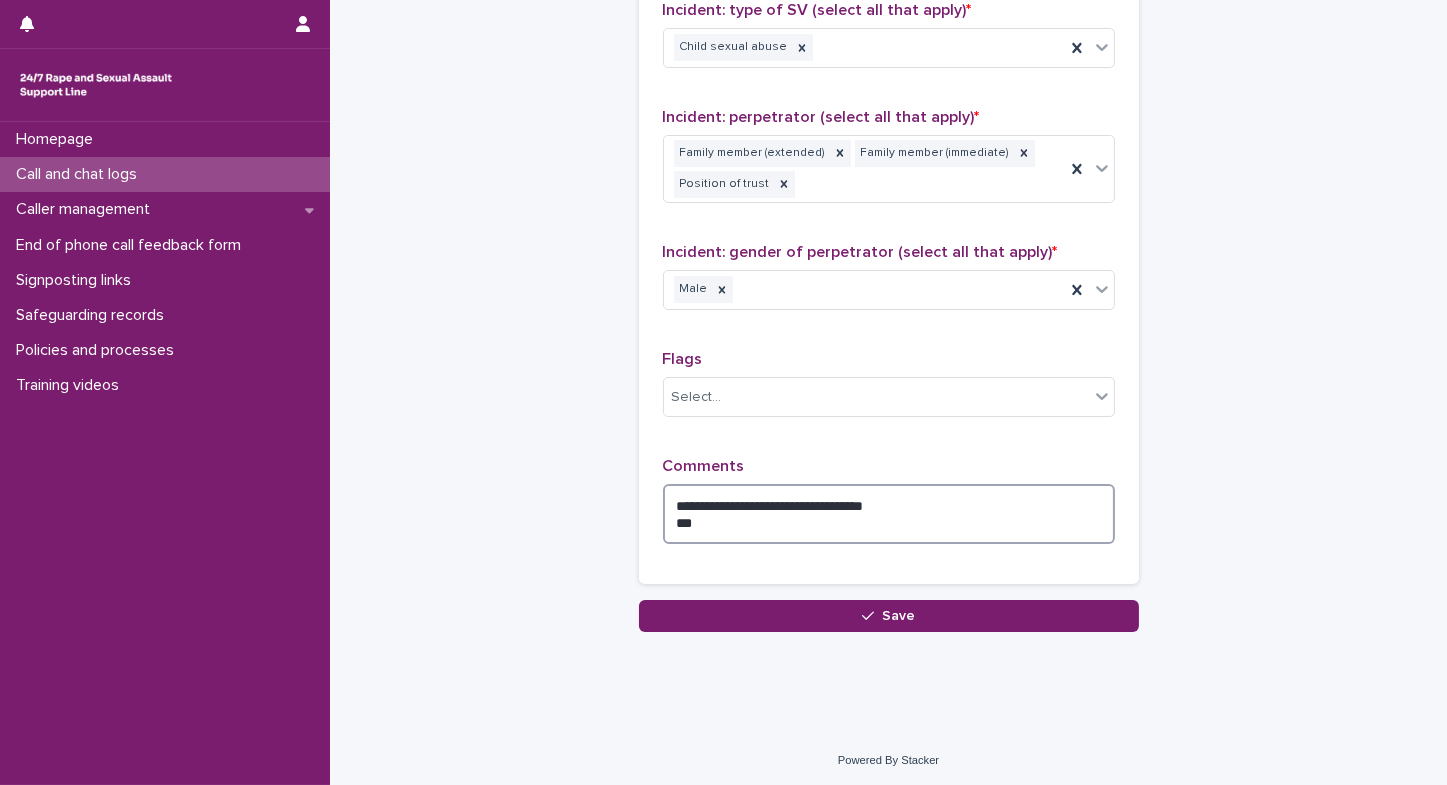 click on "**********" at bounding box center (889, 514) 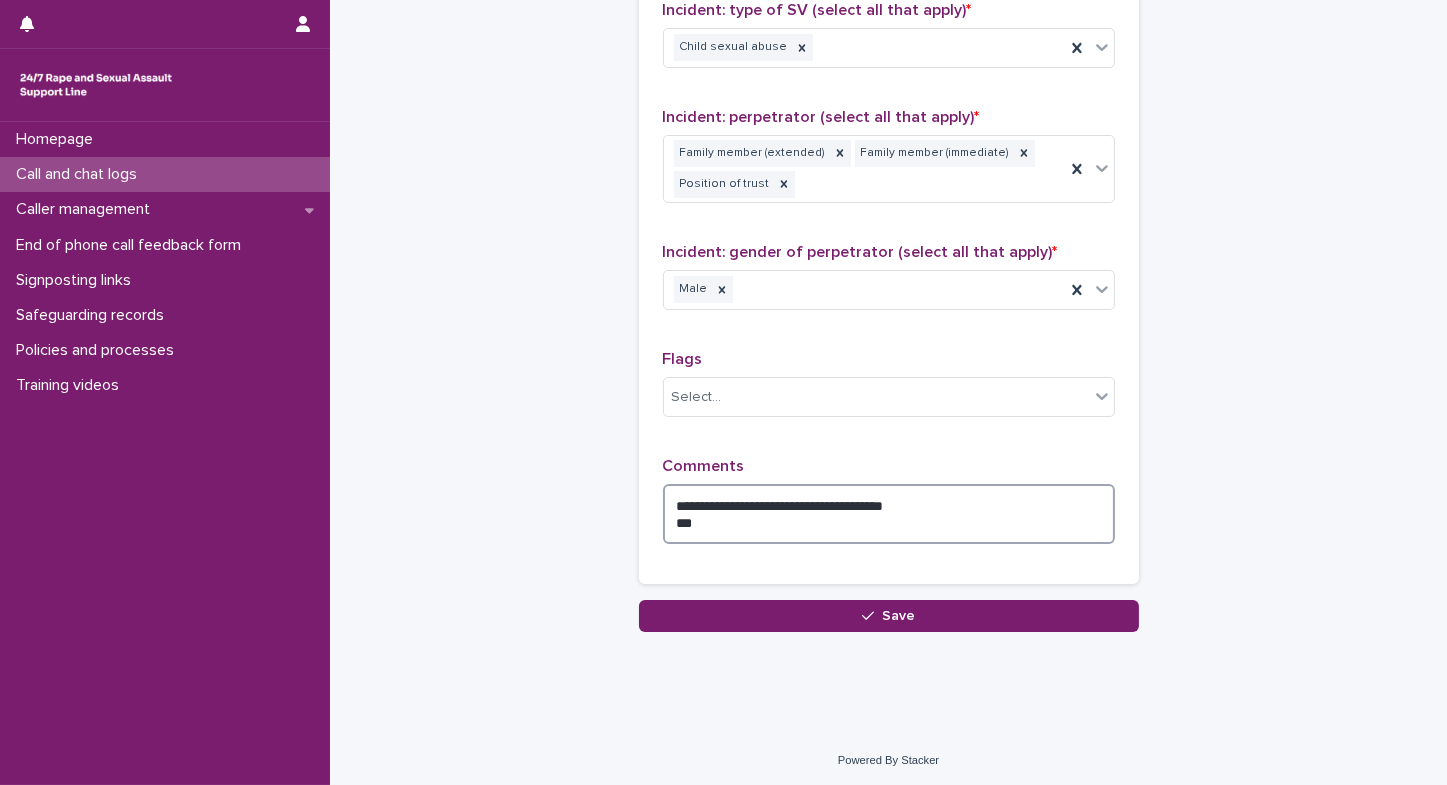 click on "**********" at bounding box center (889, 514) 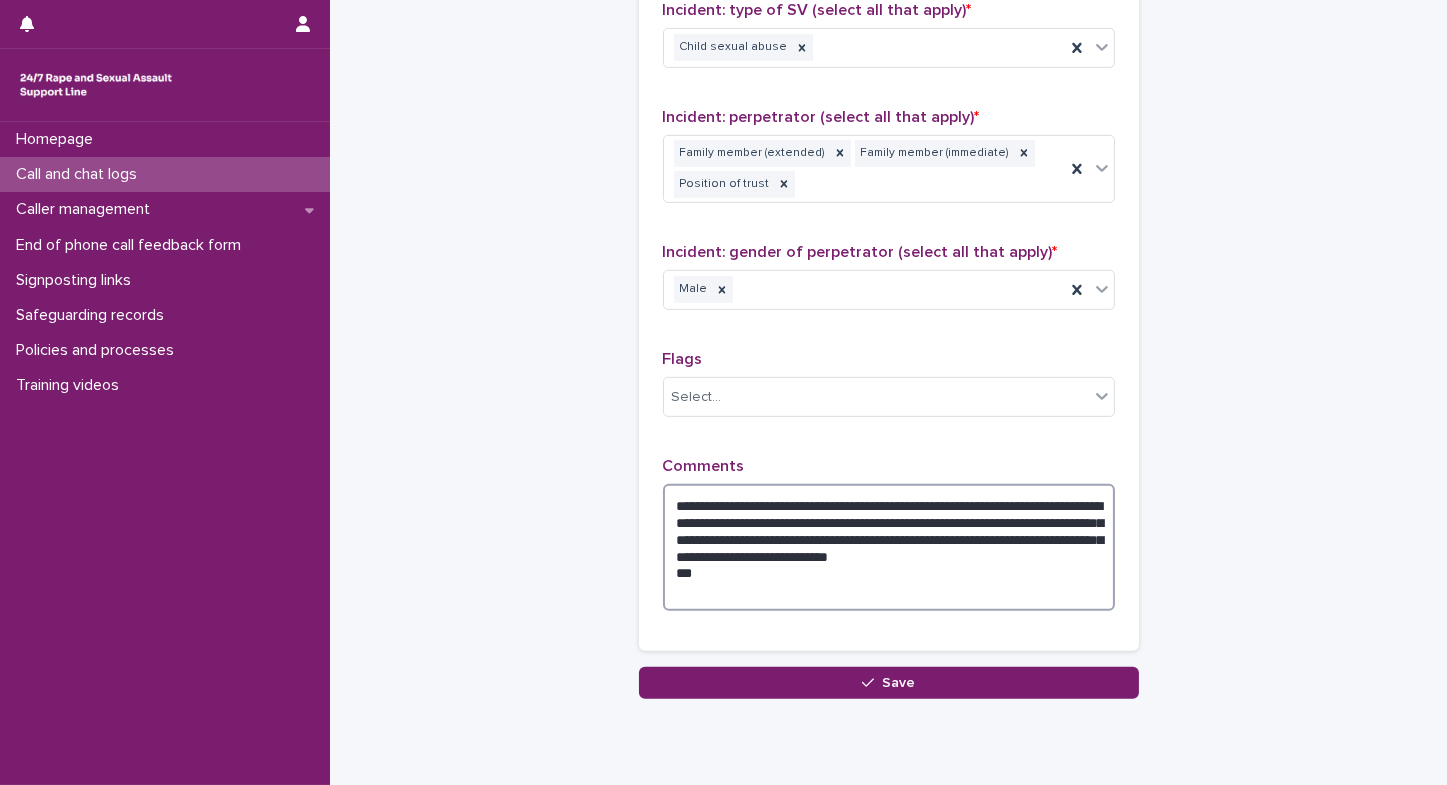 drag, startPoint x: 694, startPoint y: 589, endPoint x: 542, endPoint y: 616, distance: 154.37941 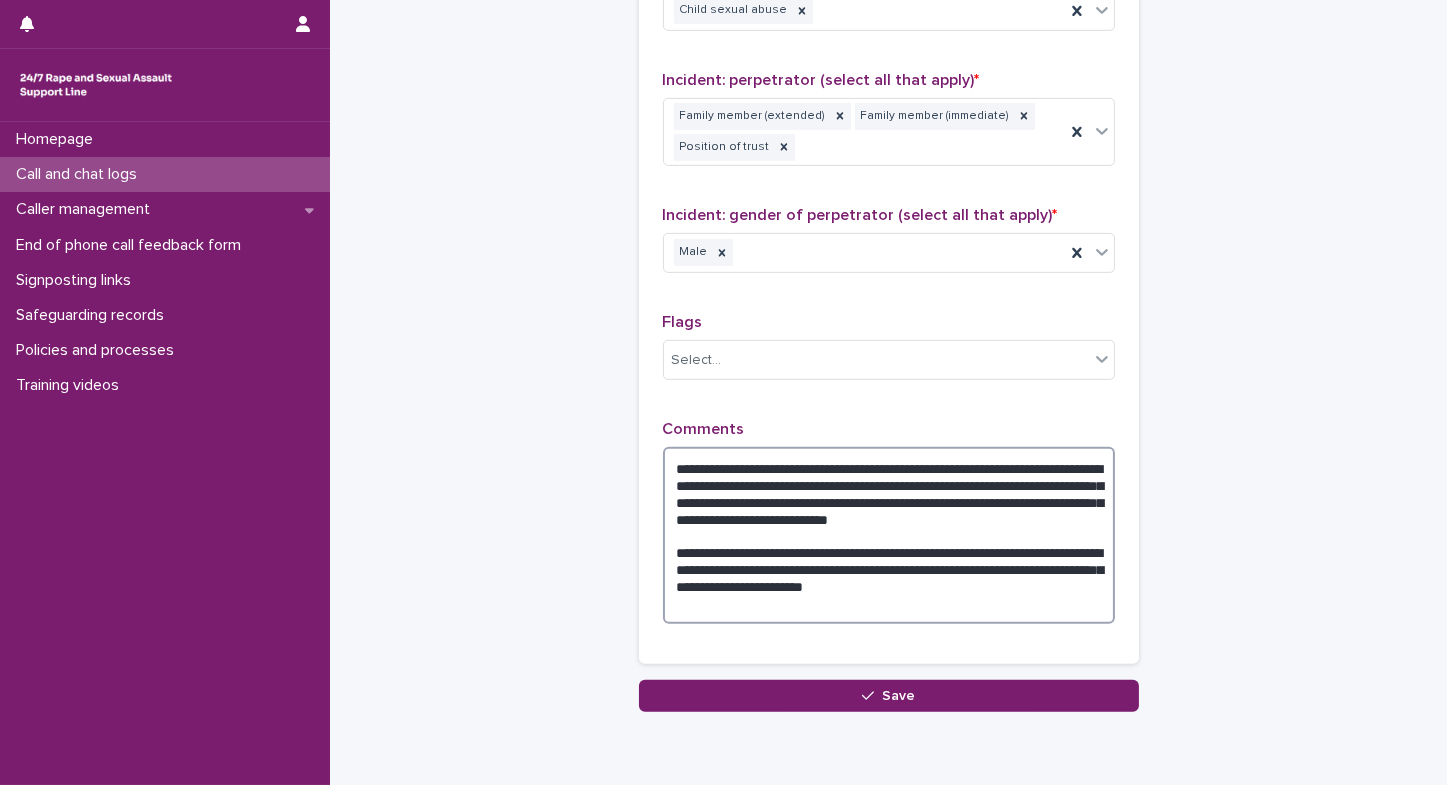 scroll, scrollTop: 1650, scrollLeft: 0, axis: vertical 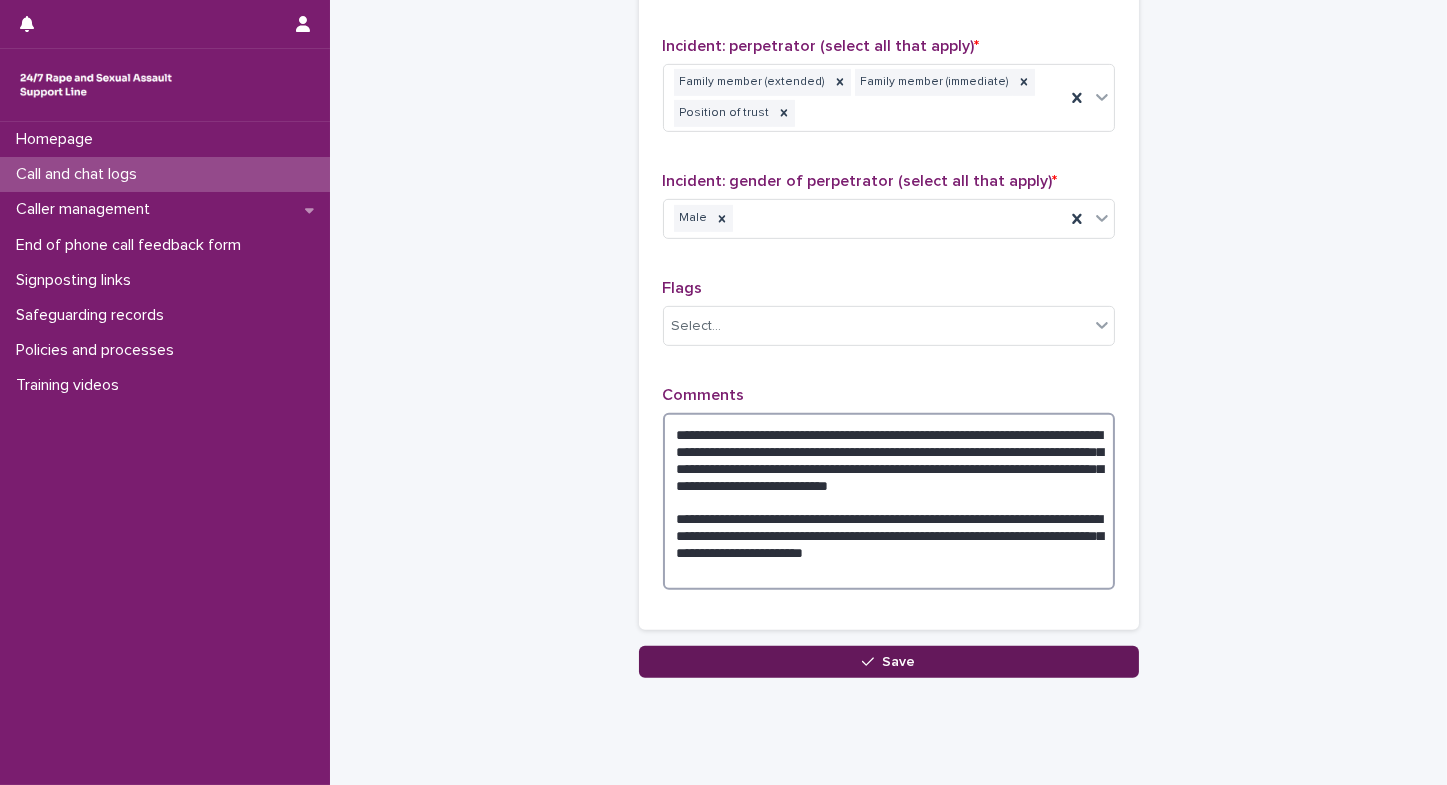 type on "**********" 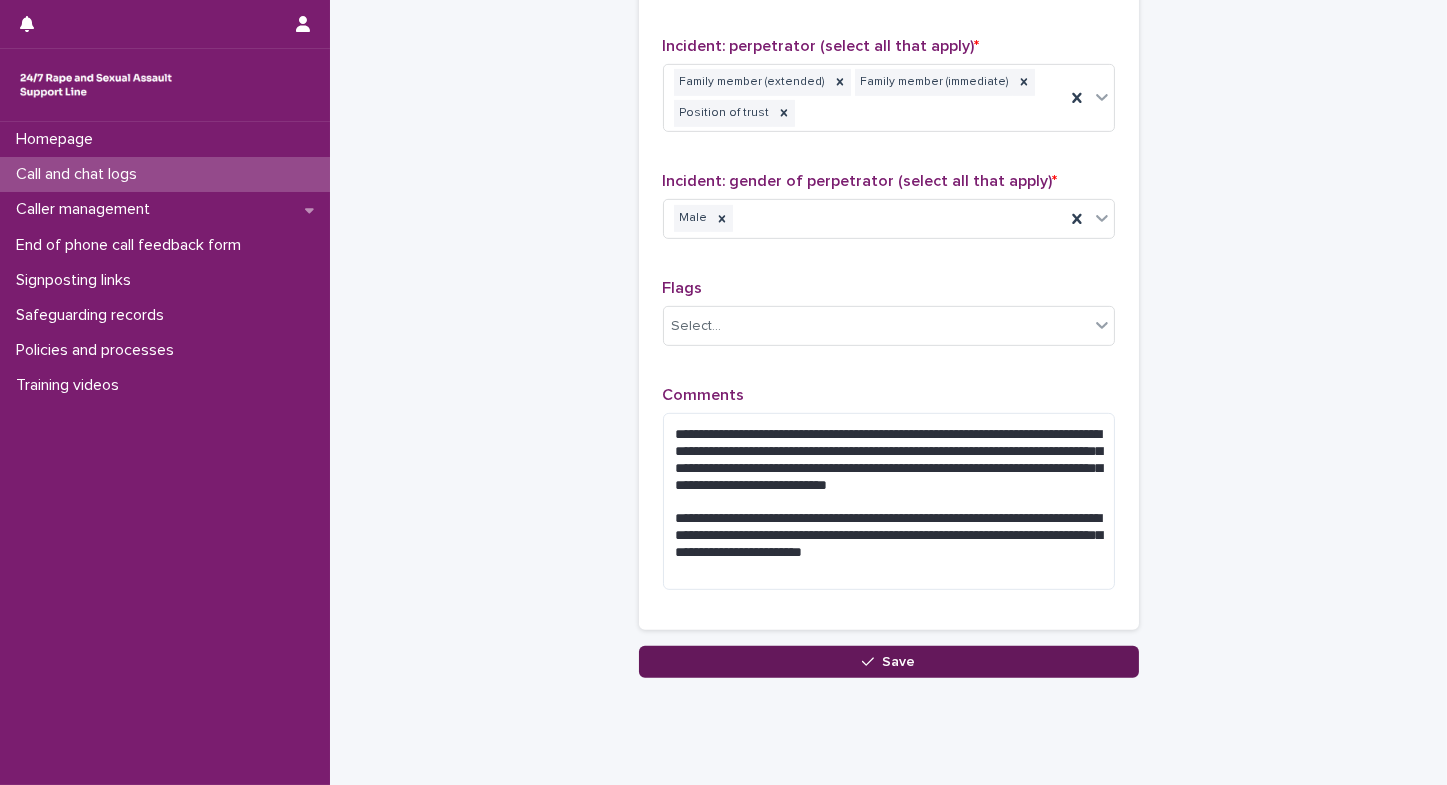 click on "Save" at bounding box center [889, 662] 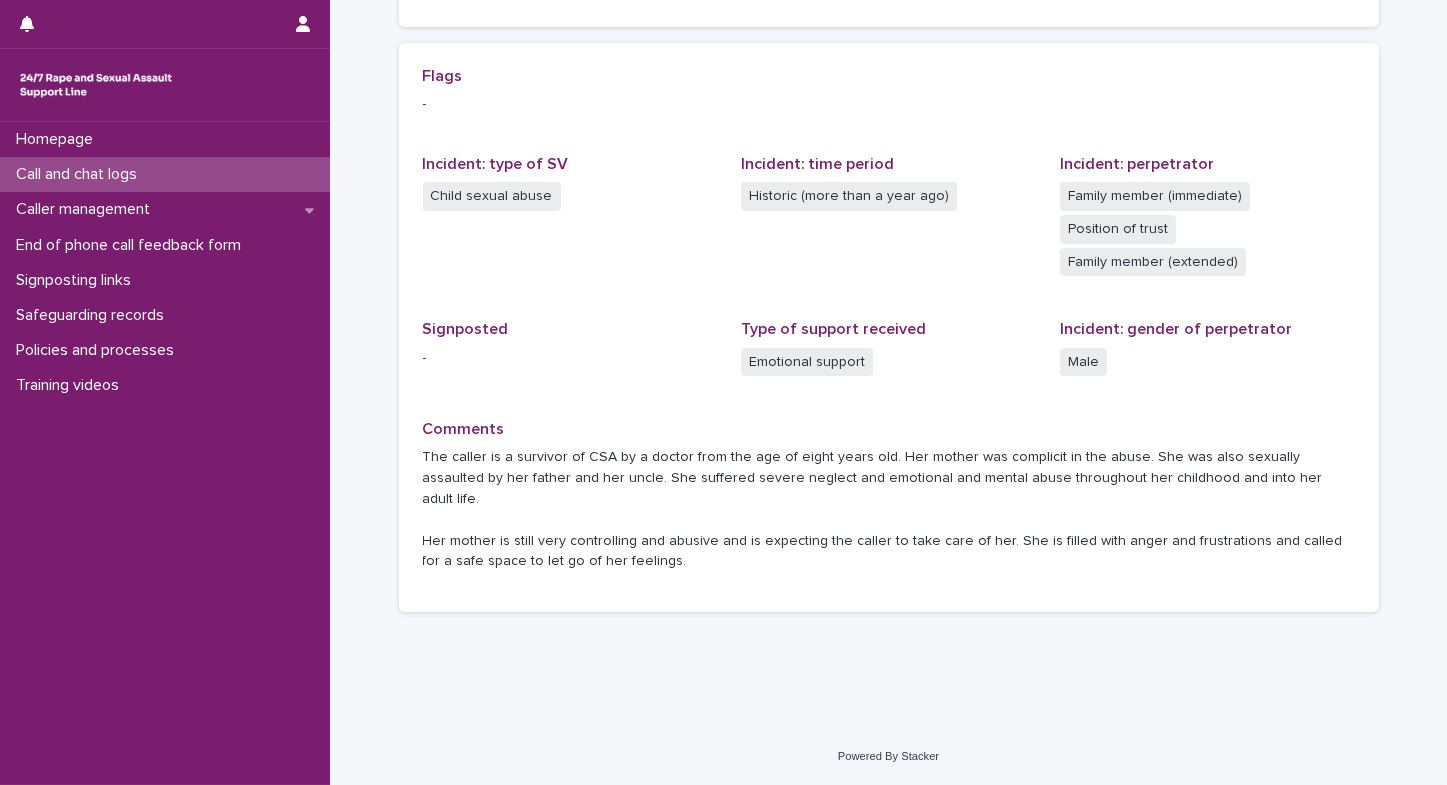 scroll, scrollTop: 0, scrollLeft: 0, axis: both 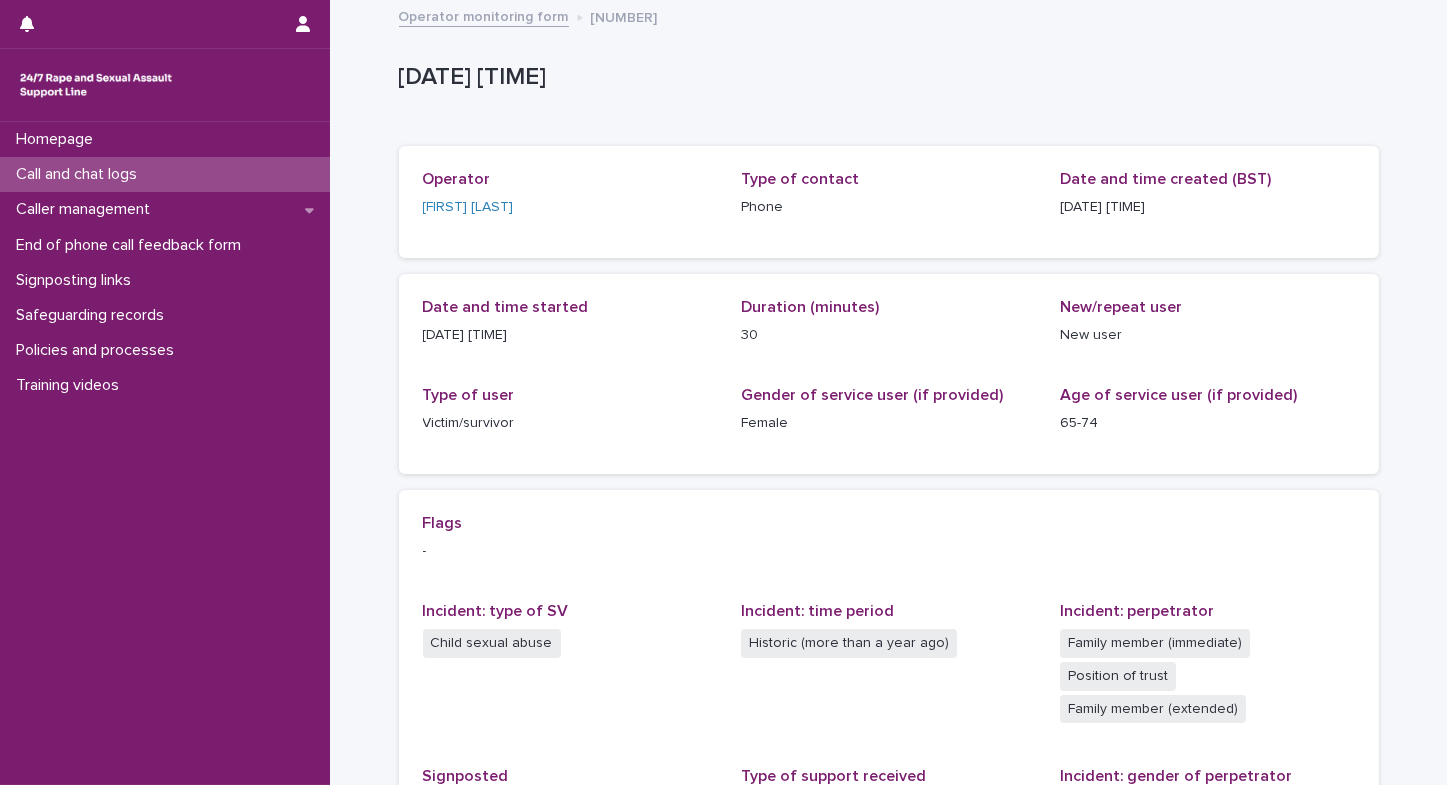 click on "Call and chat logs" at bounding box center (80, 174) 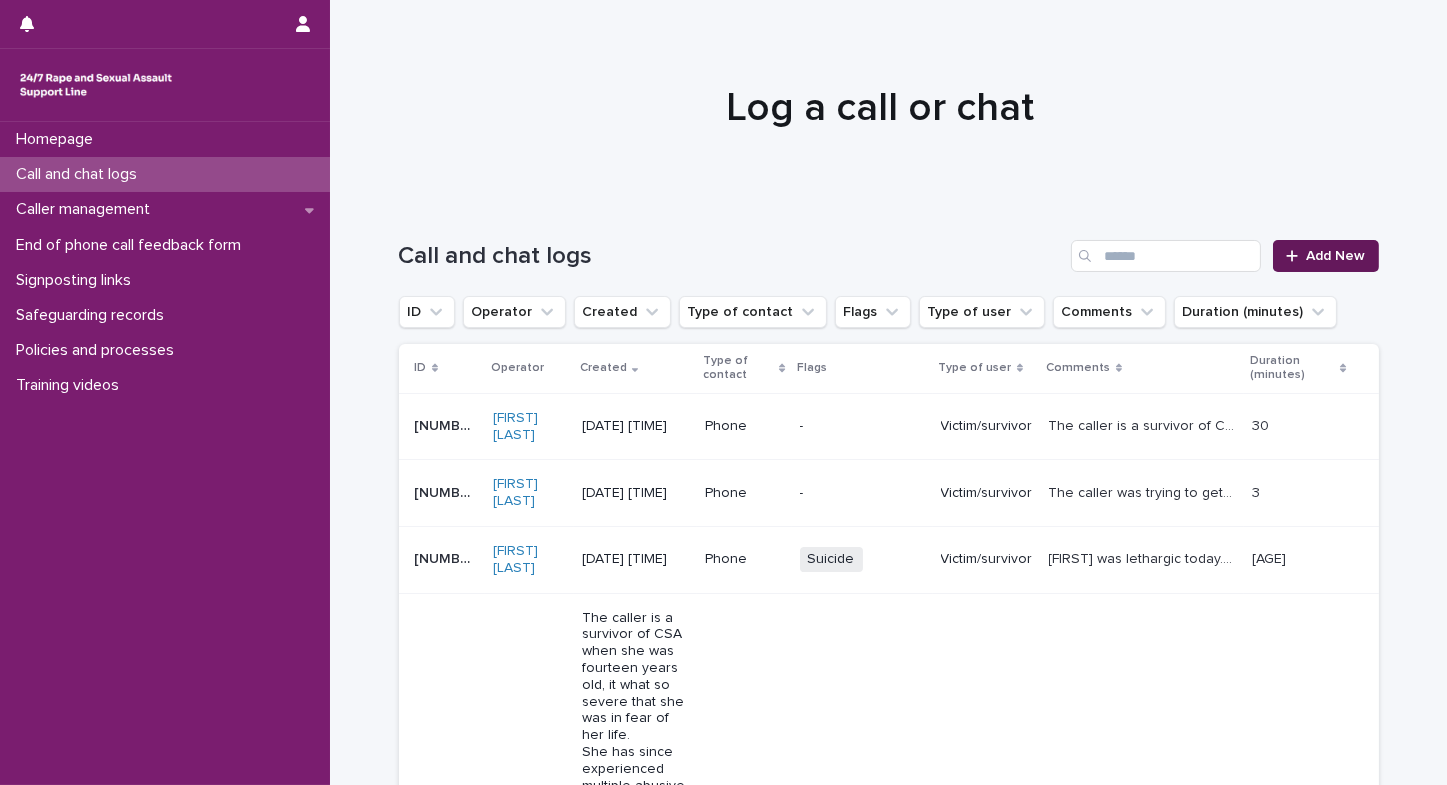 click on "Add New" at bounding box center (1336, 256) 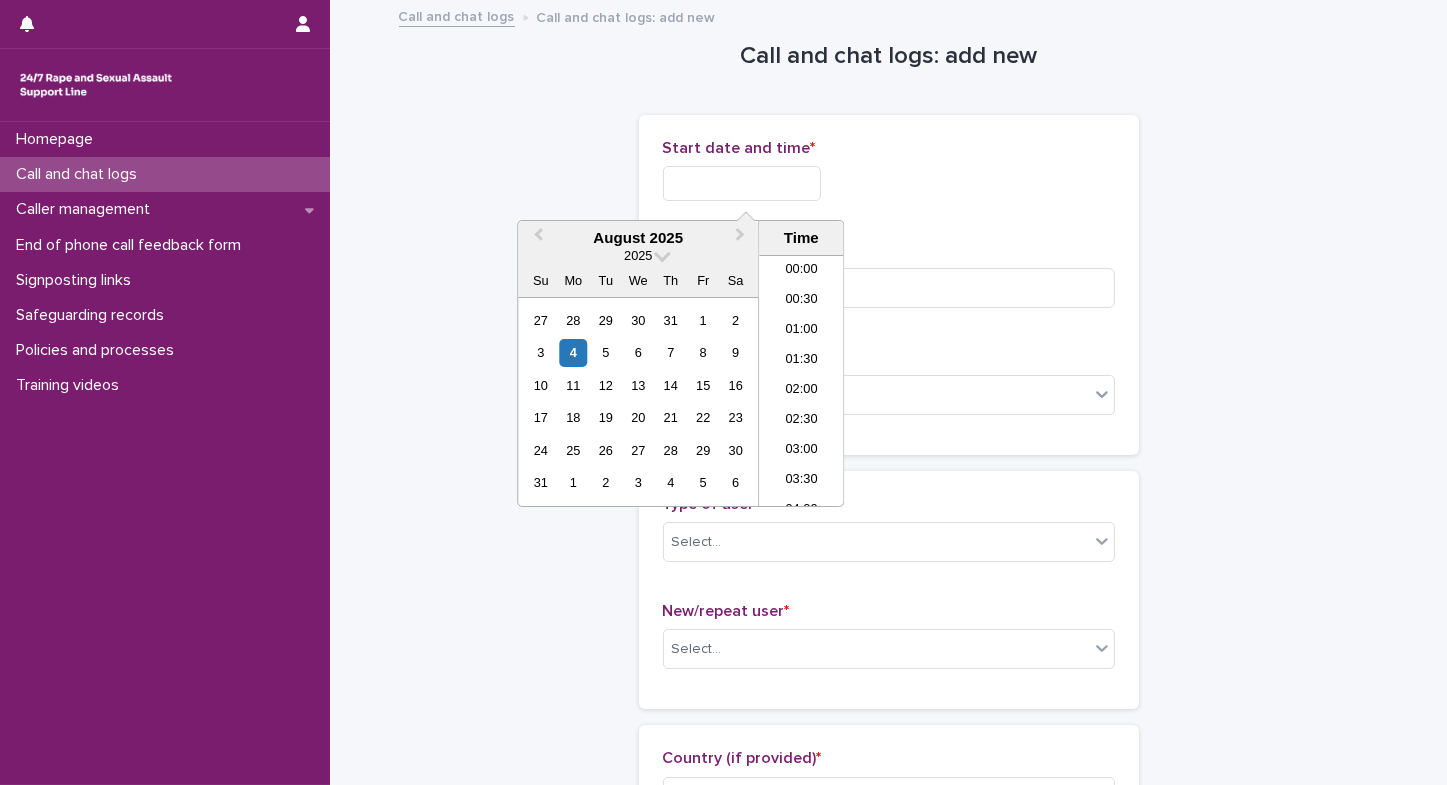 click at bounding box center [742, 183] 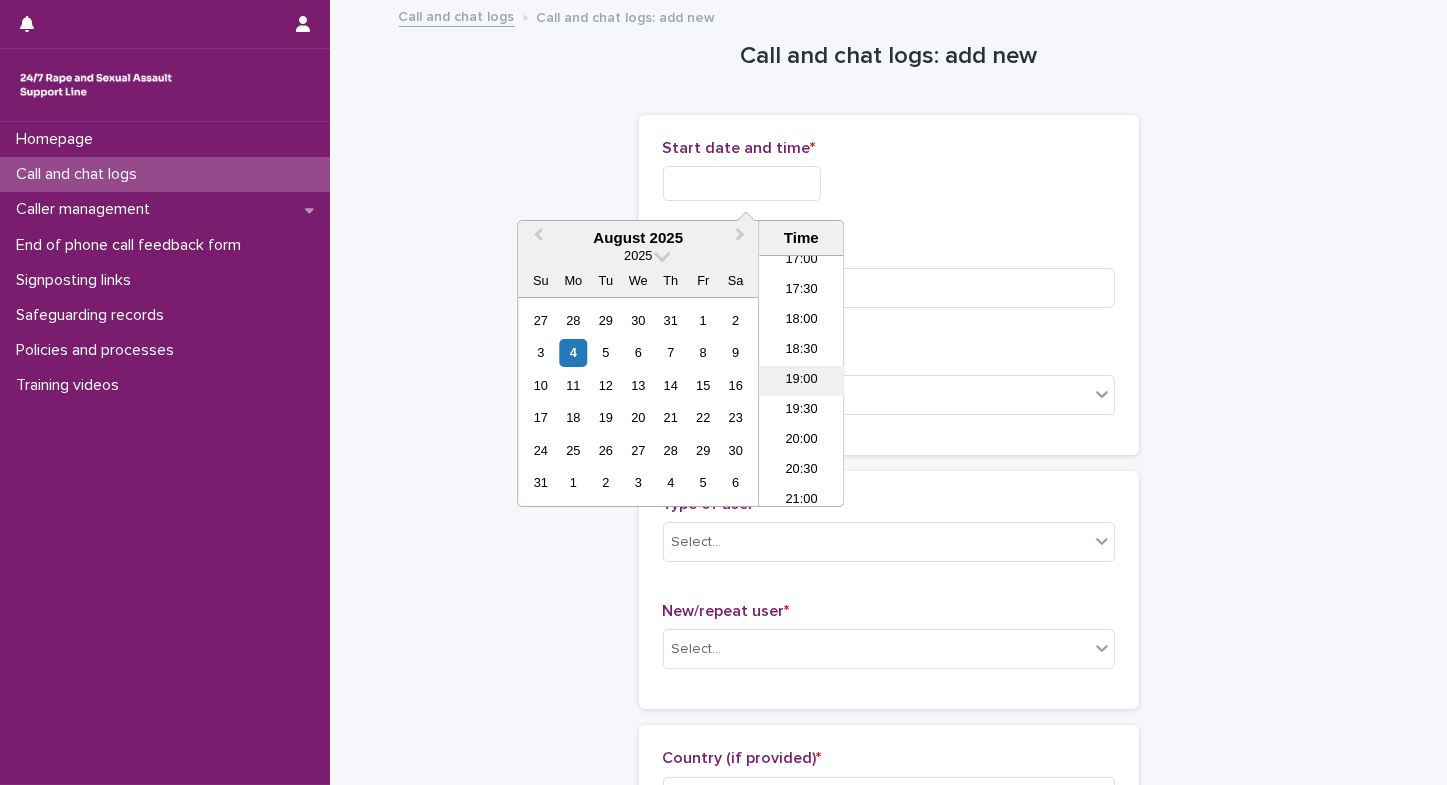 click on "19:00" at bounding box center [801, 381] 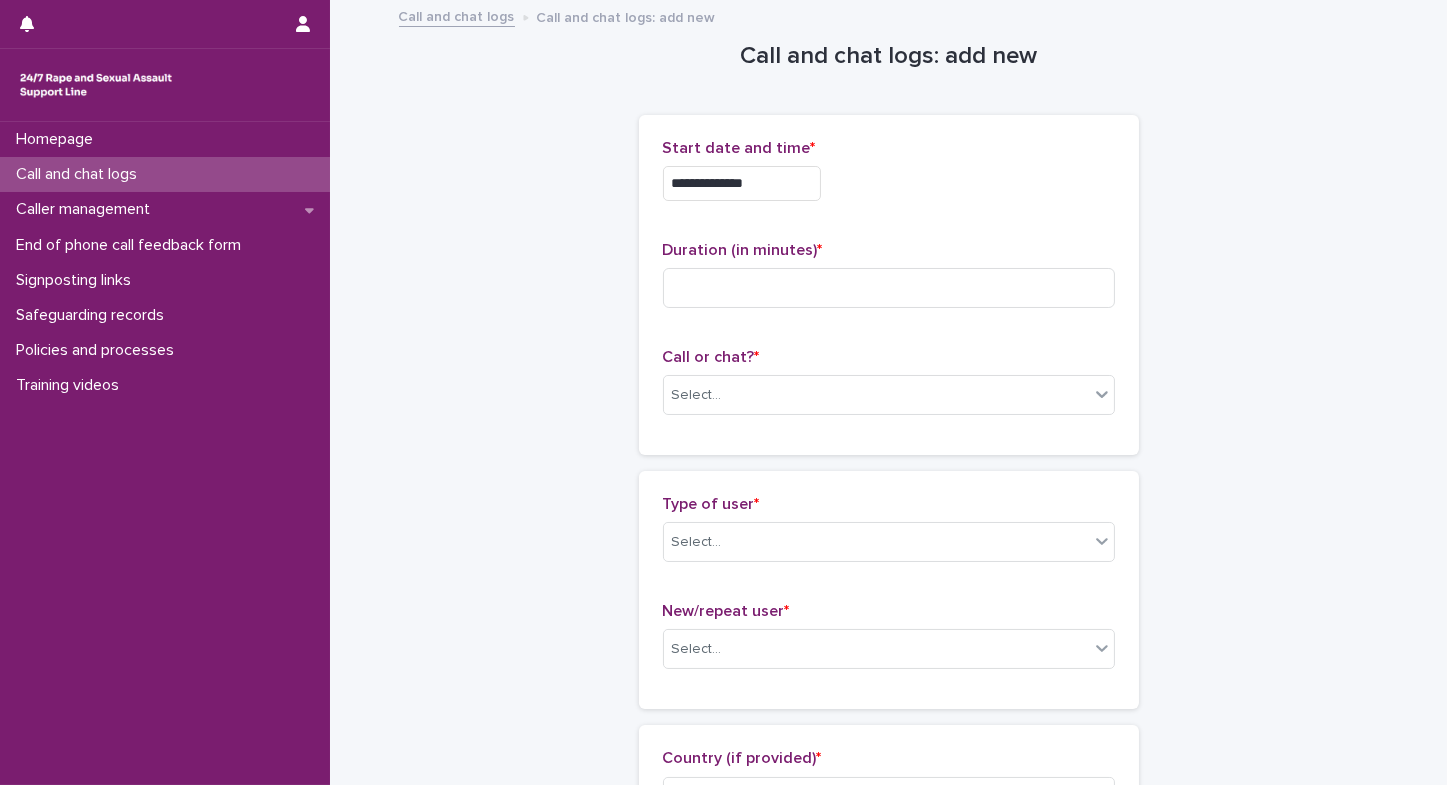 click on "**********" at bounding box center (742, 183) 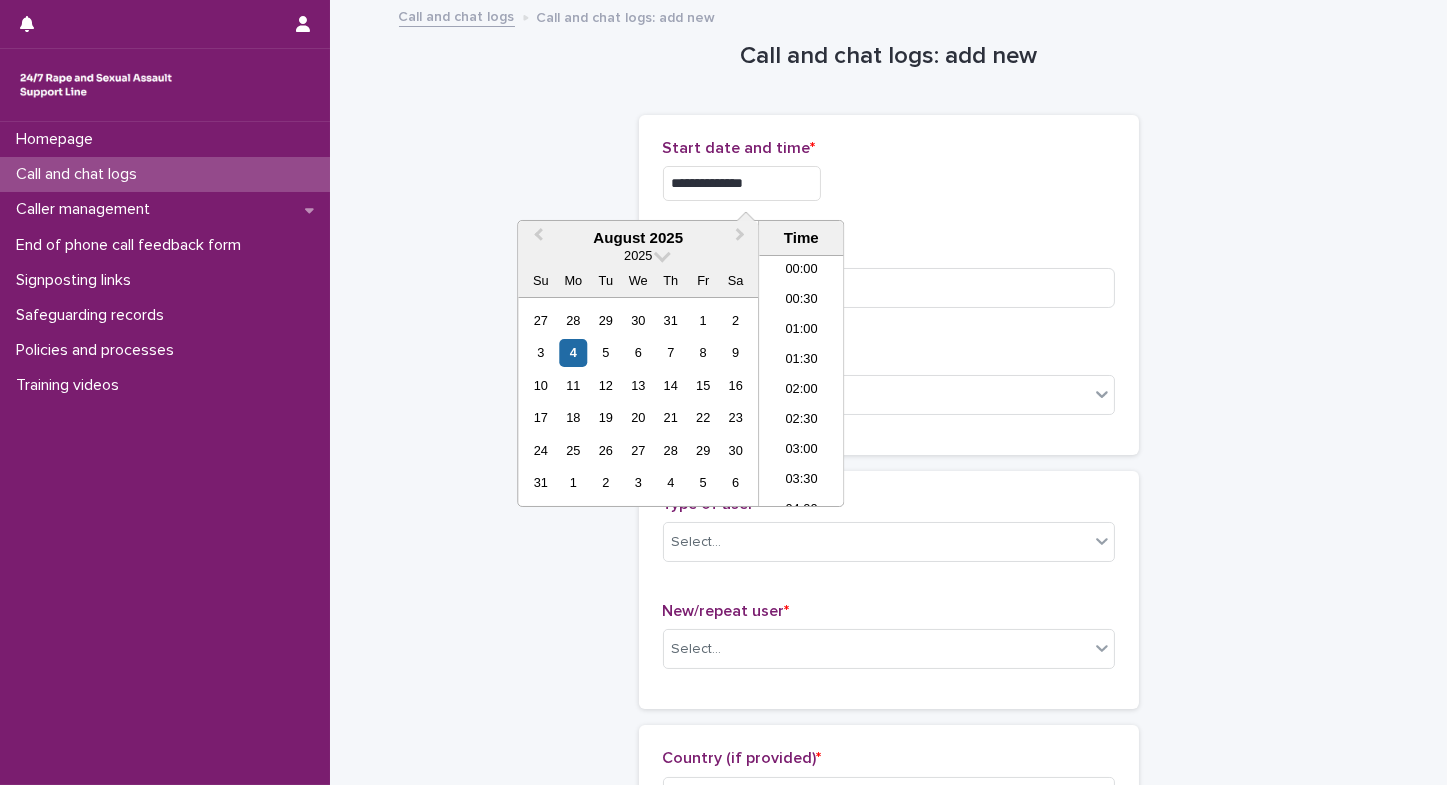 scroll, scrollTop: 1030, scrollLeft: 0, axis: vertical 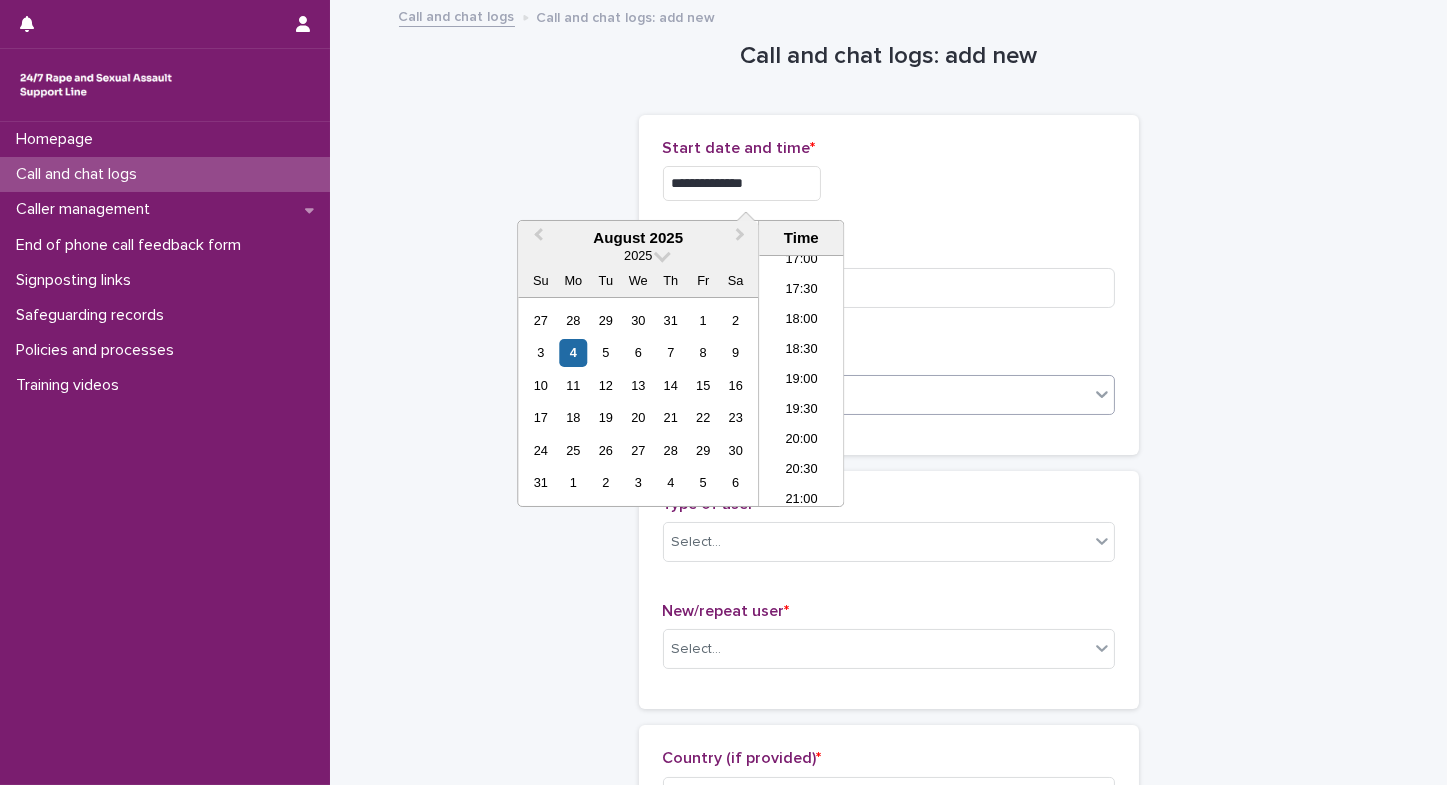 type on "**********" 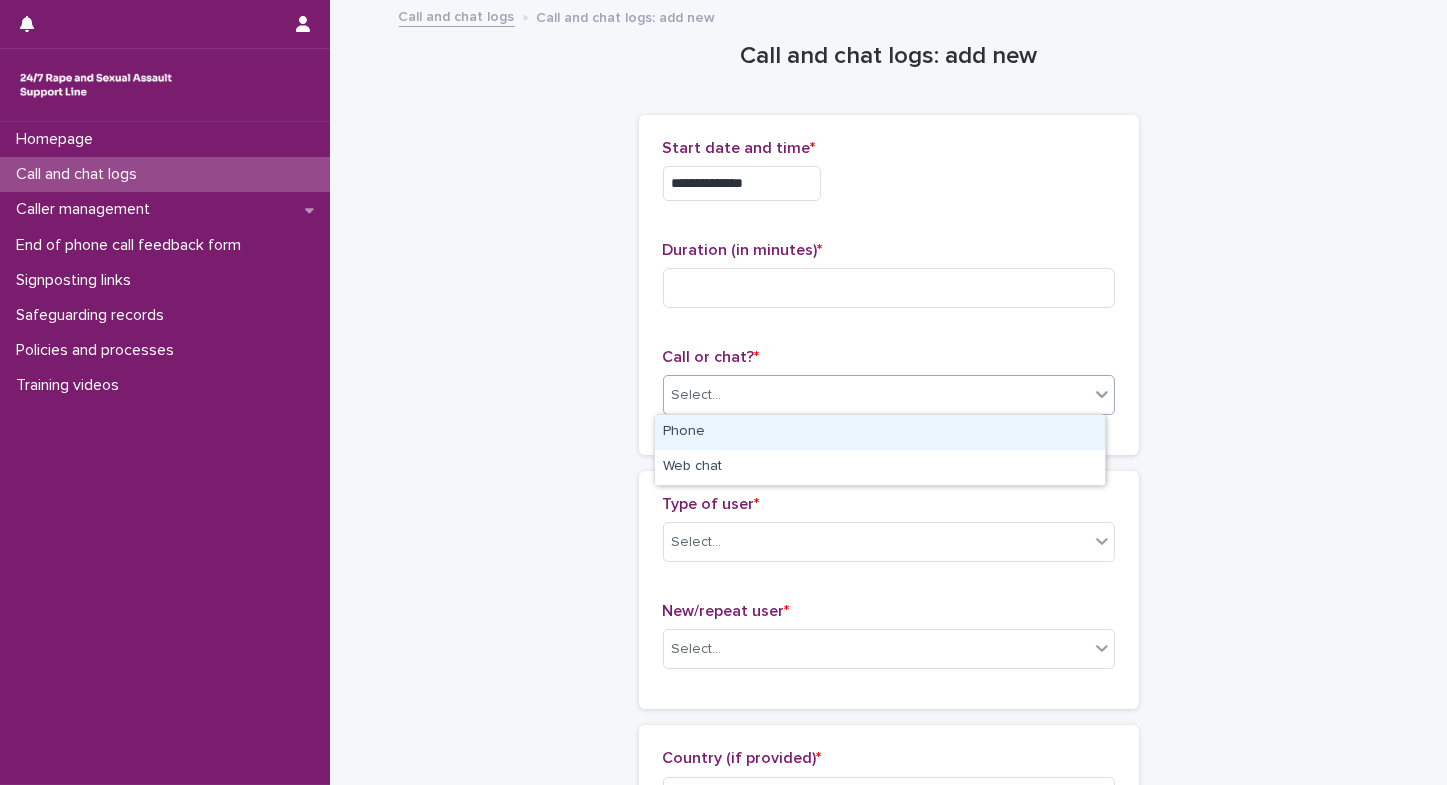 click on "Phone" at bounding box center [880, 432] 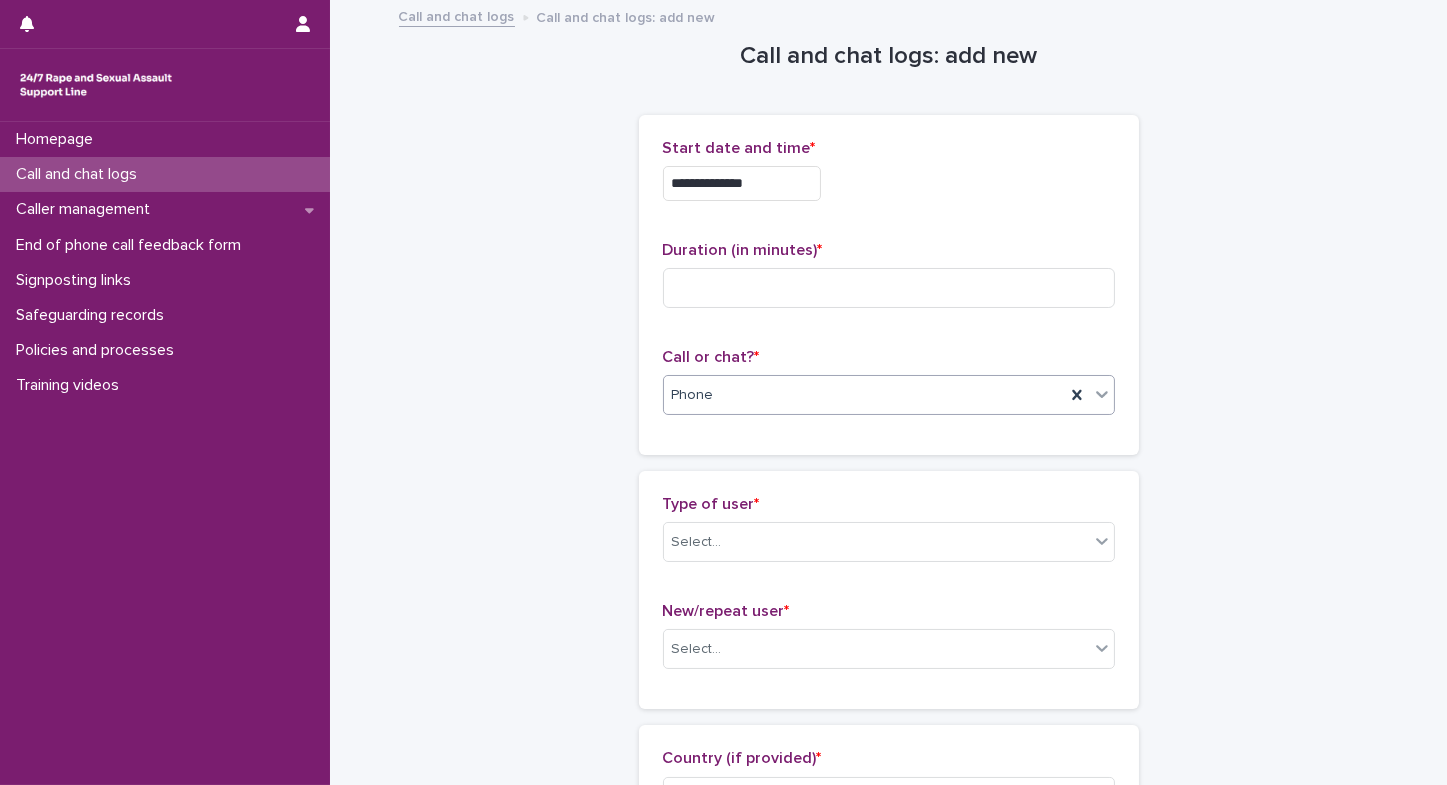 scroll, scrollTop: 10, scrollLeft: 0, axis: vertical 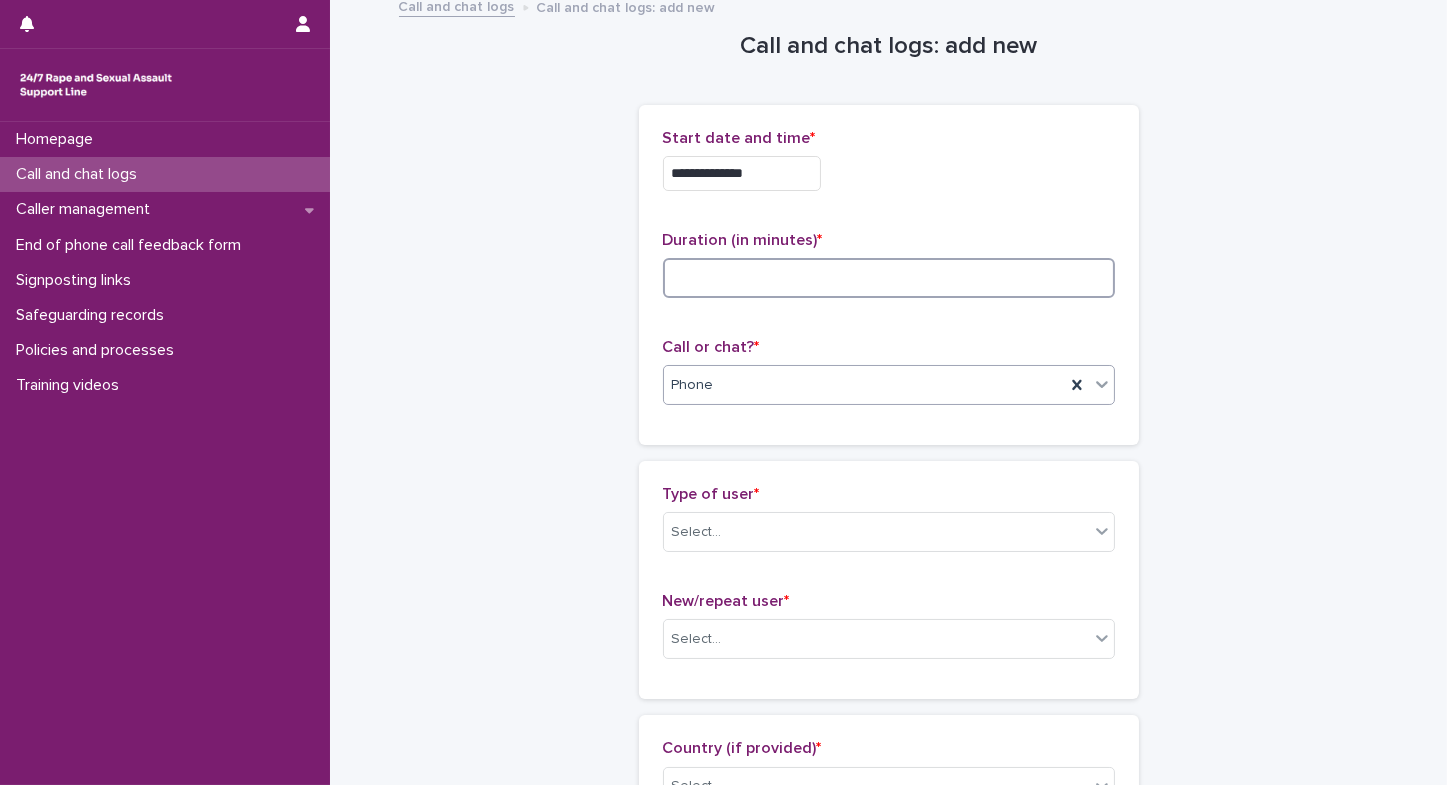 click at bounding box center (889, 278) 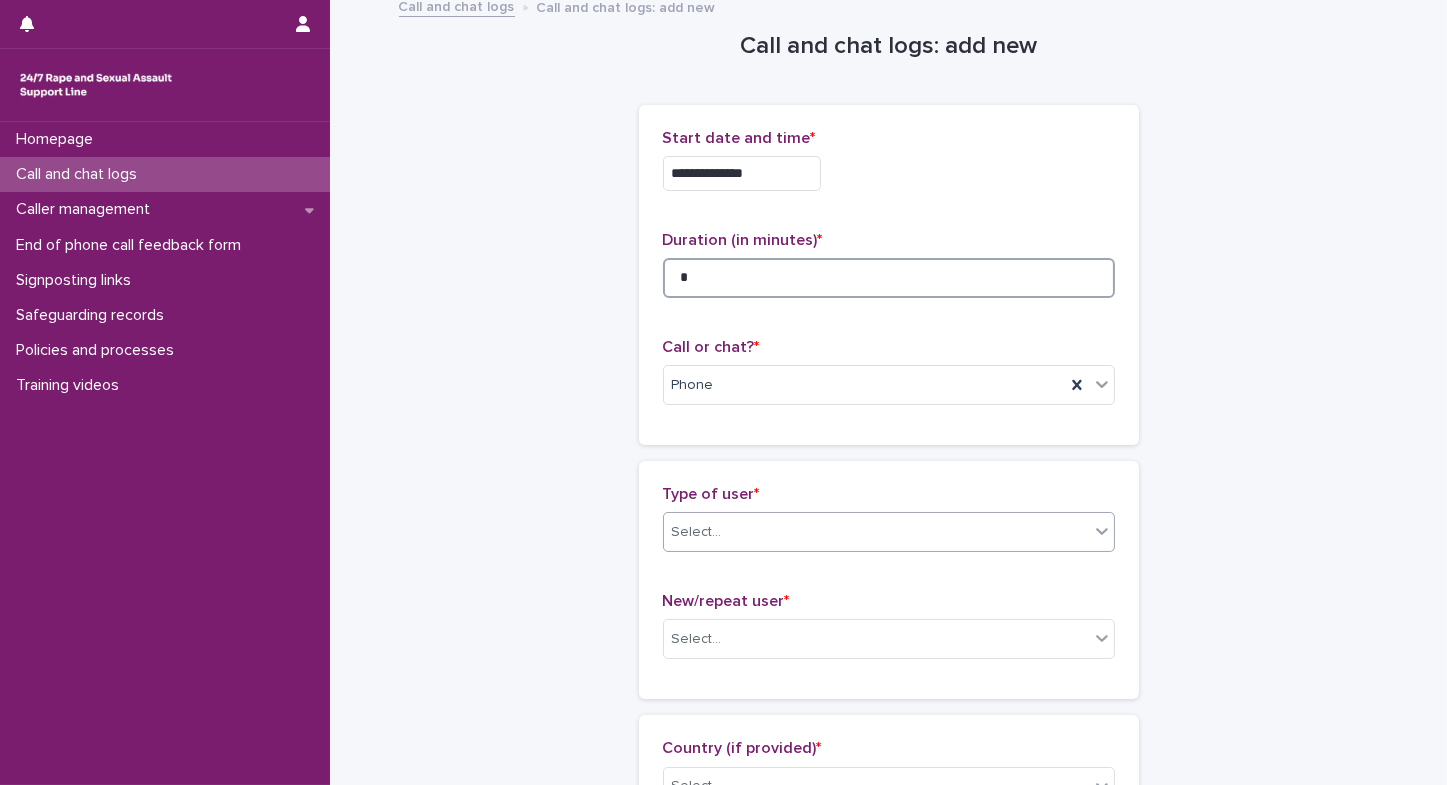 type on "*" 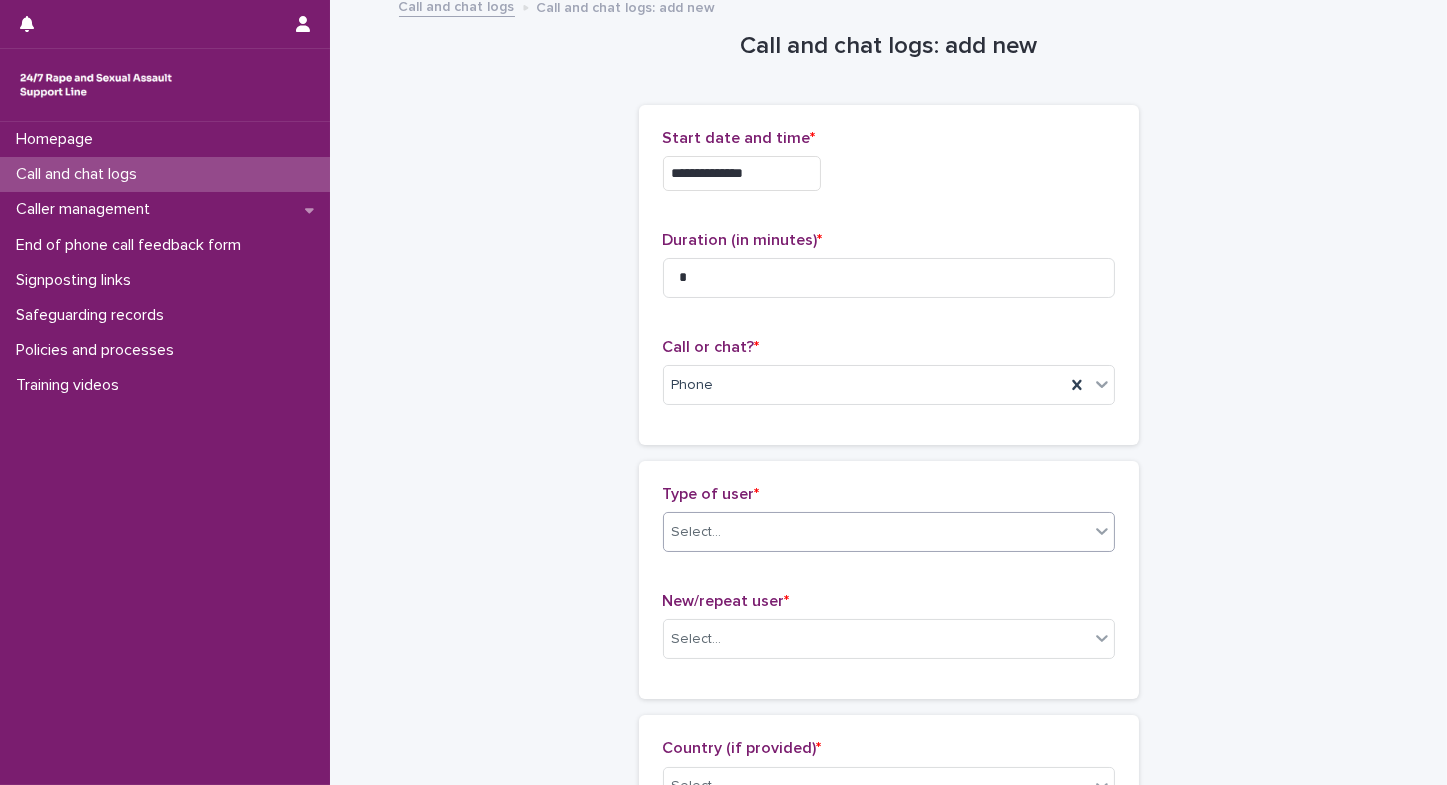 click on "Select..." at bounding box center (876, 532) 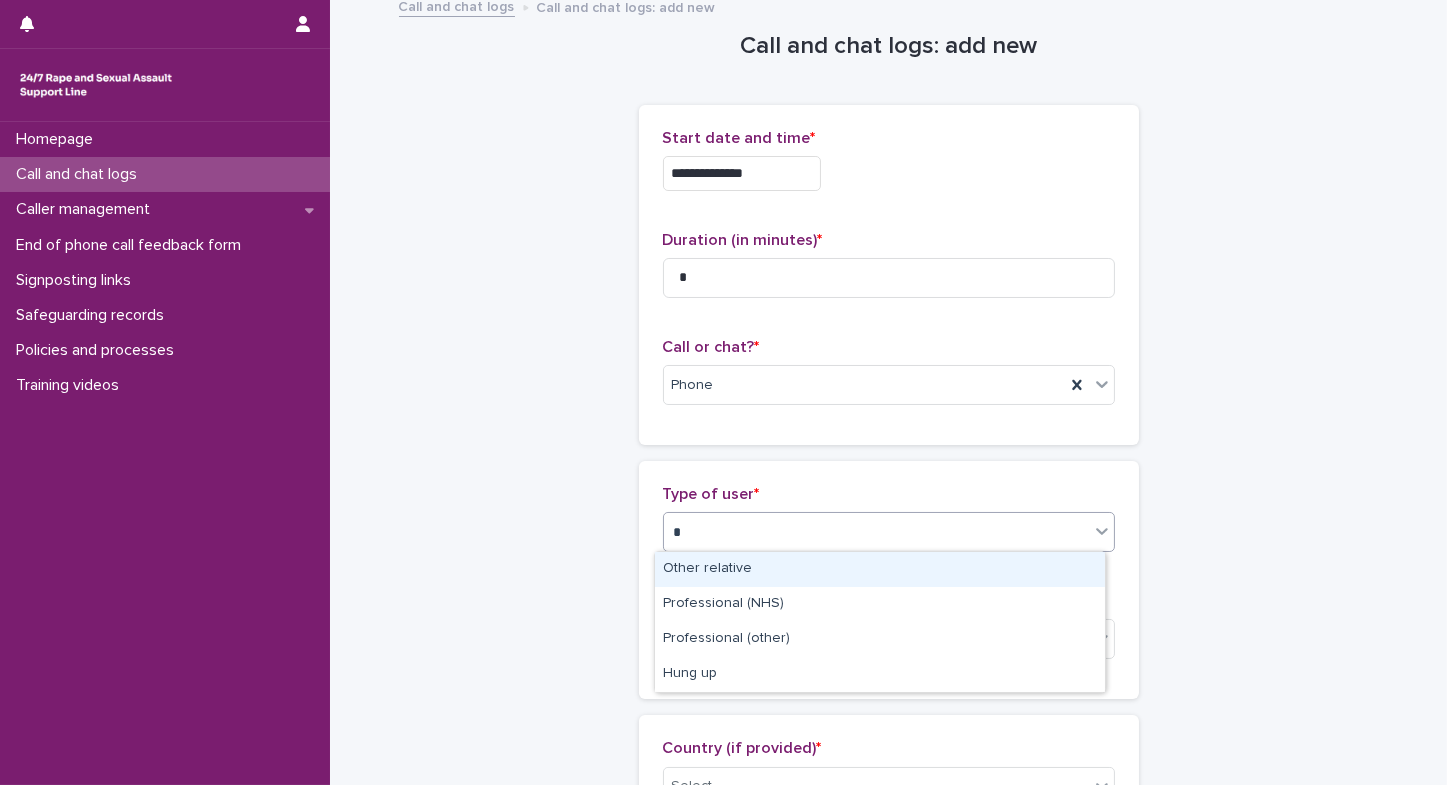 type on "**" 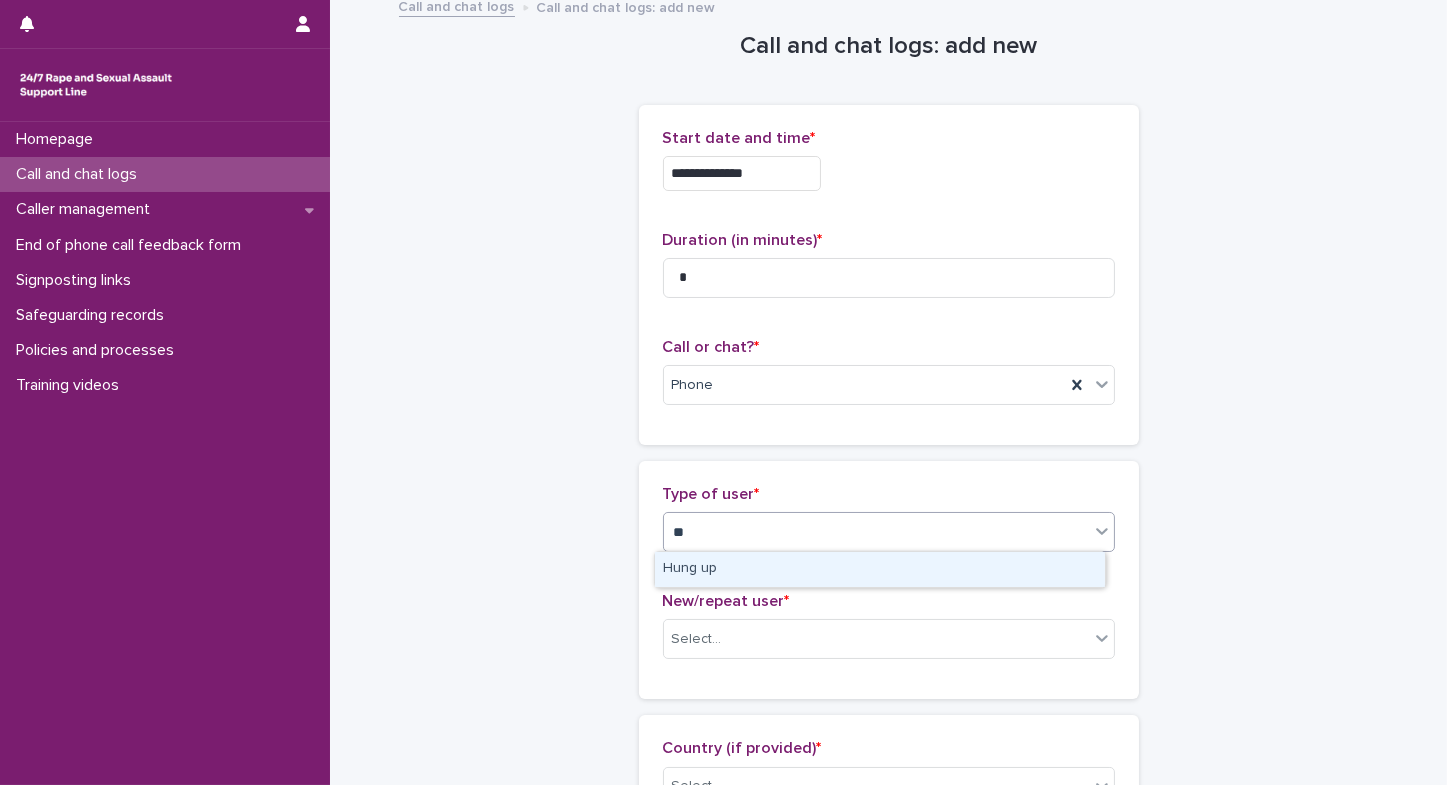 click on "Hung up" at bounding box center [880, 569] 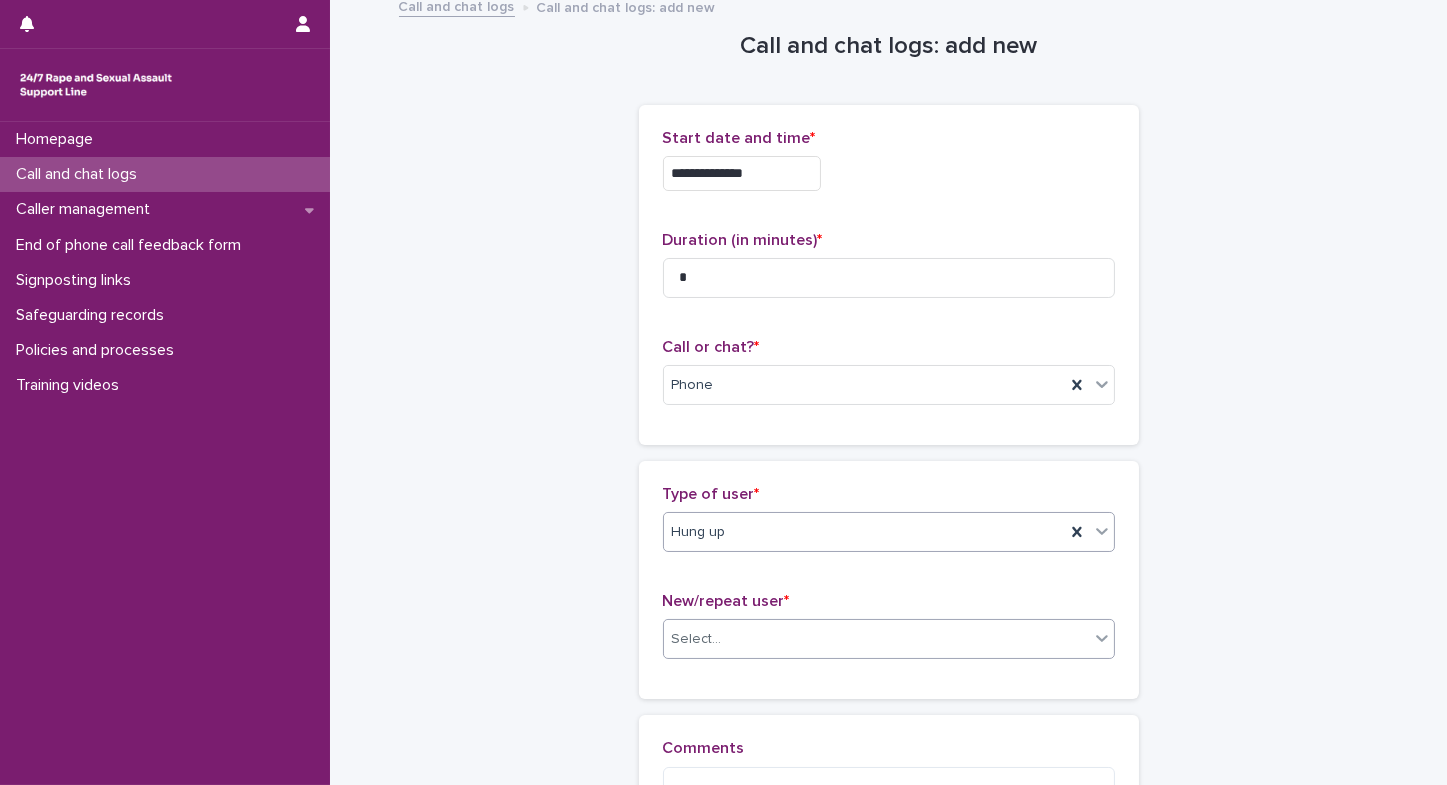 click on "Select..." at bounding box center (876, 639) 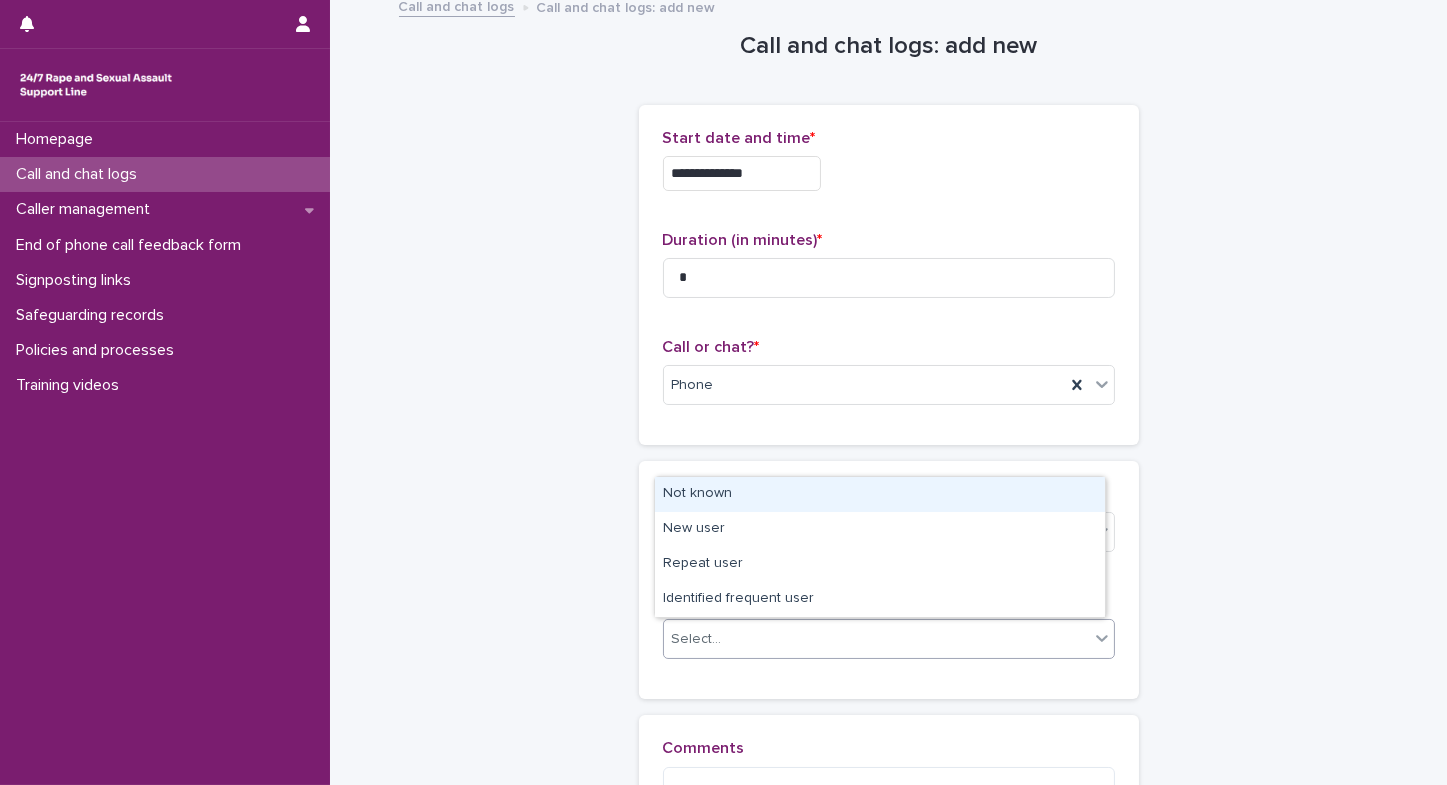 click on "Not known" at bounding box center (880, 494) 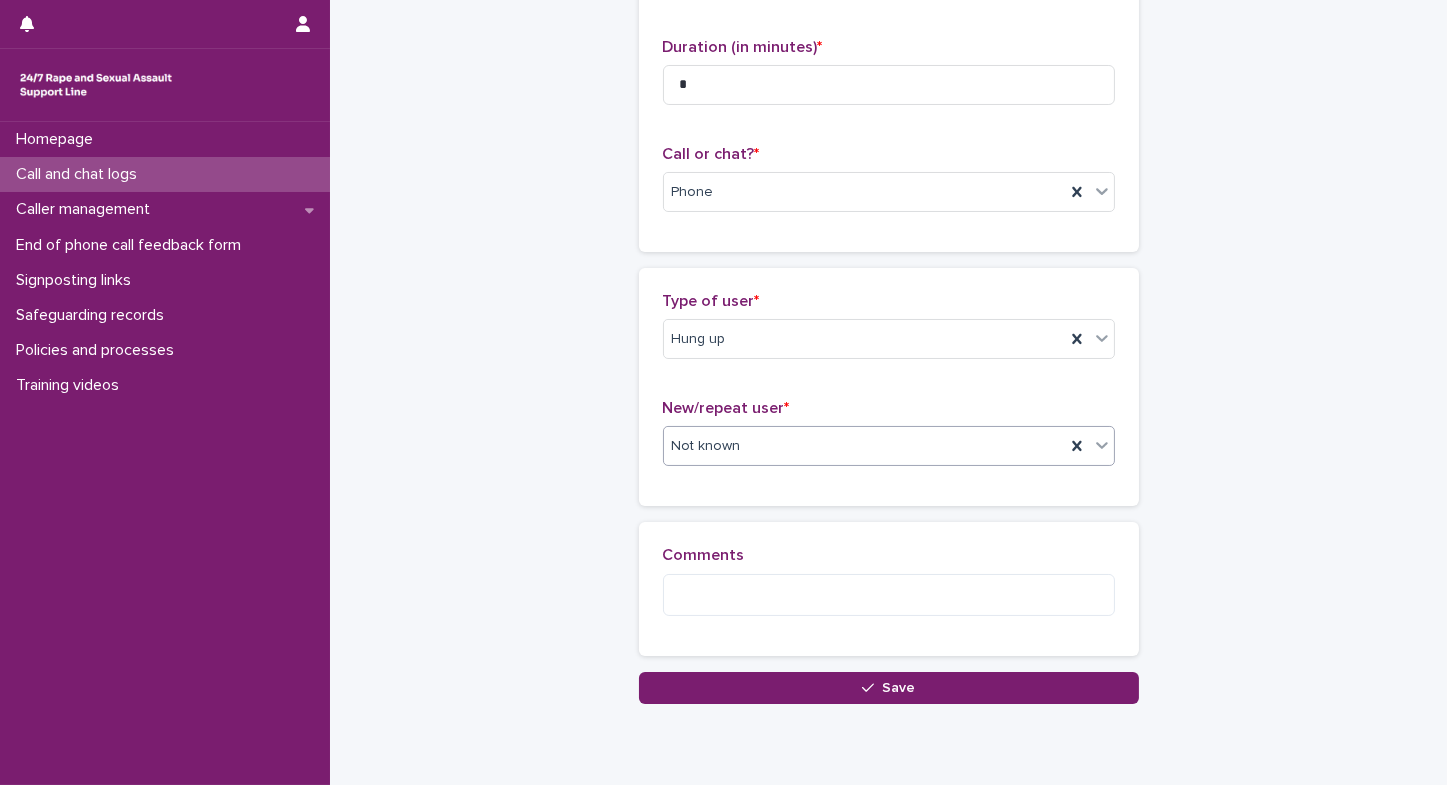 scroll, scrollTop: 244, scrollLeft: 0, axis: vertical 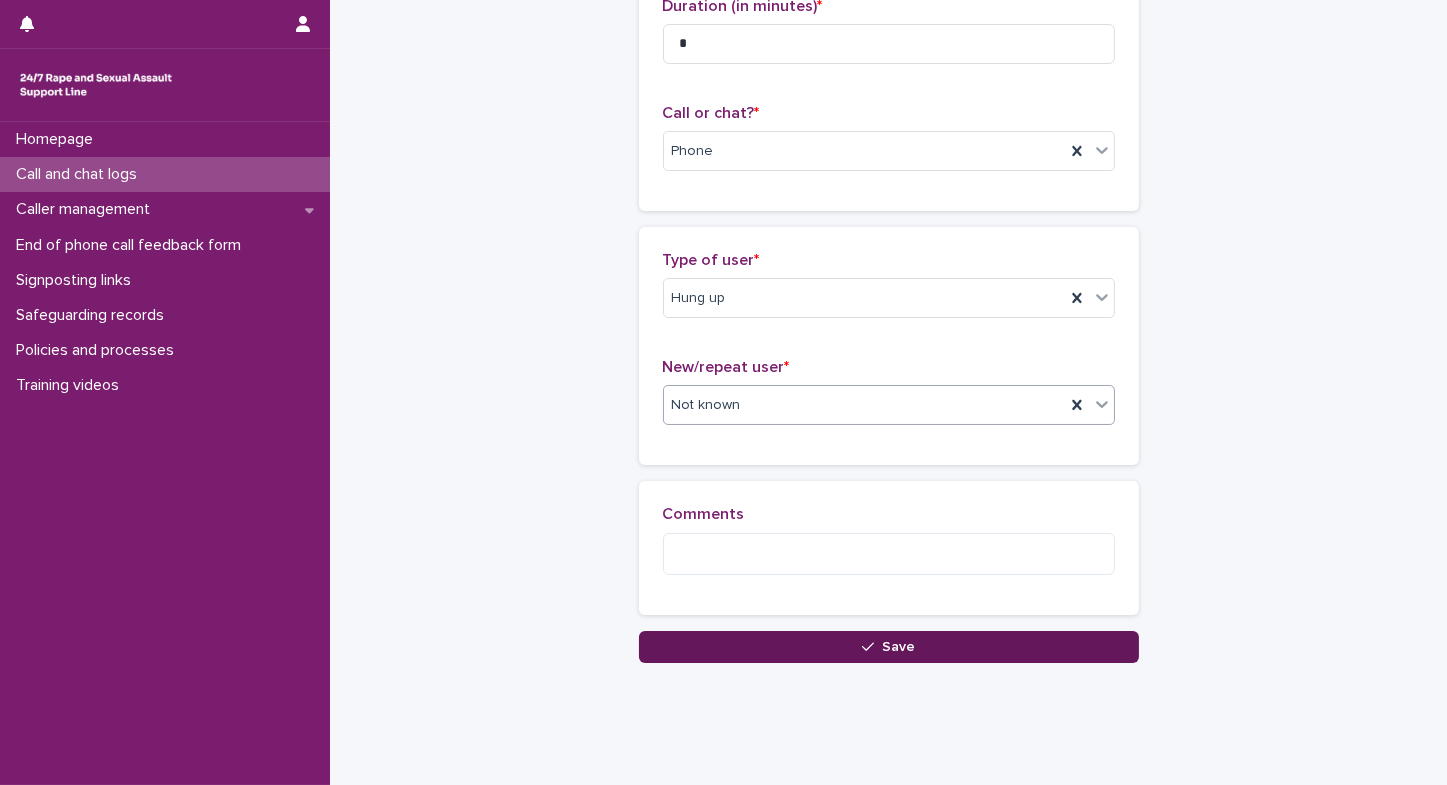 click on "Save" at bounding box center [889, 647] 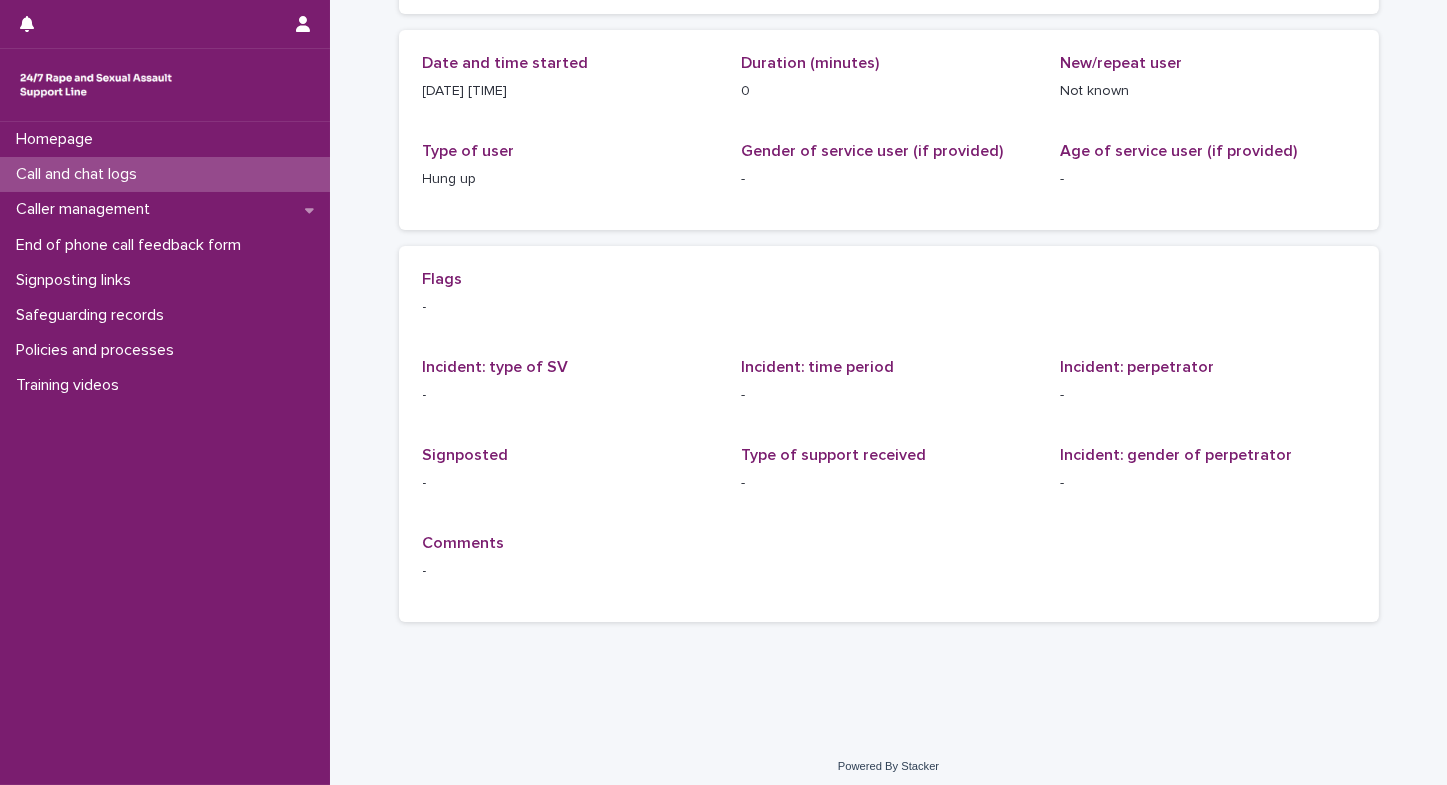 scroll, scrollTop: 0, scrollLeft: 0, axis: both 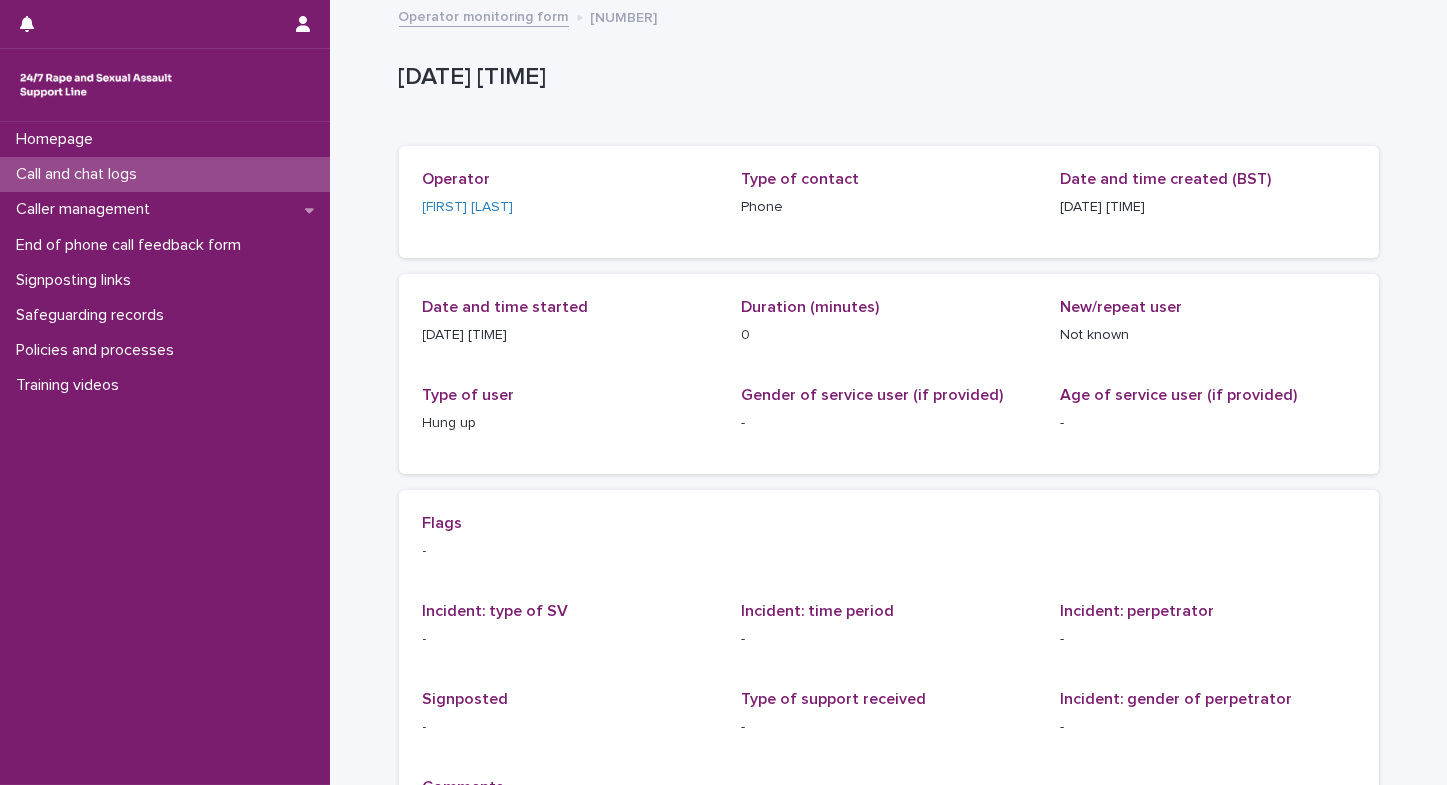 click on "Call and chat logs" at bounding box center (165, 174) 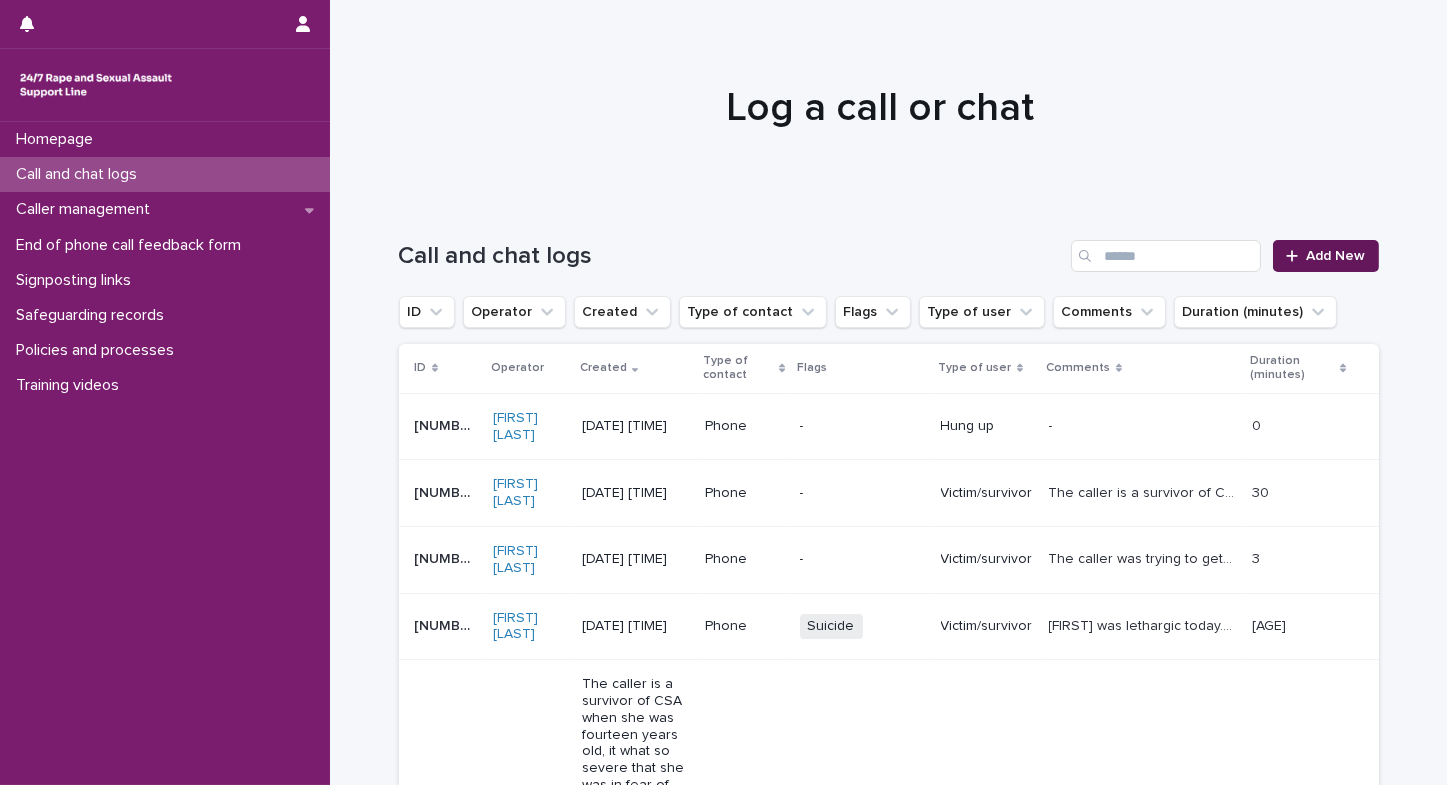 click on "Add New" at bounding box center [1336, 256] 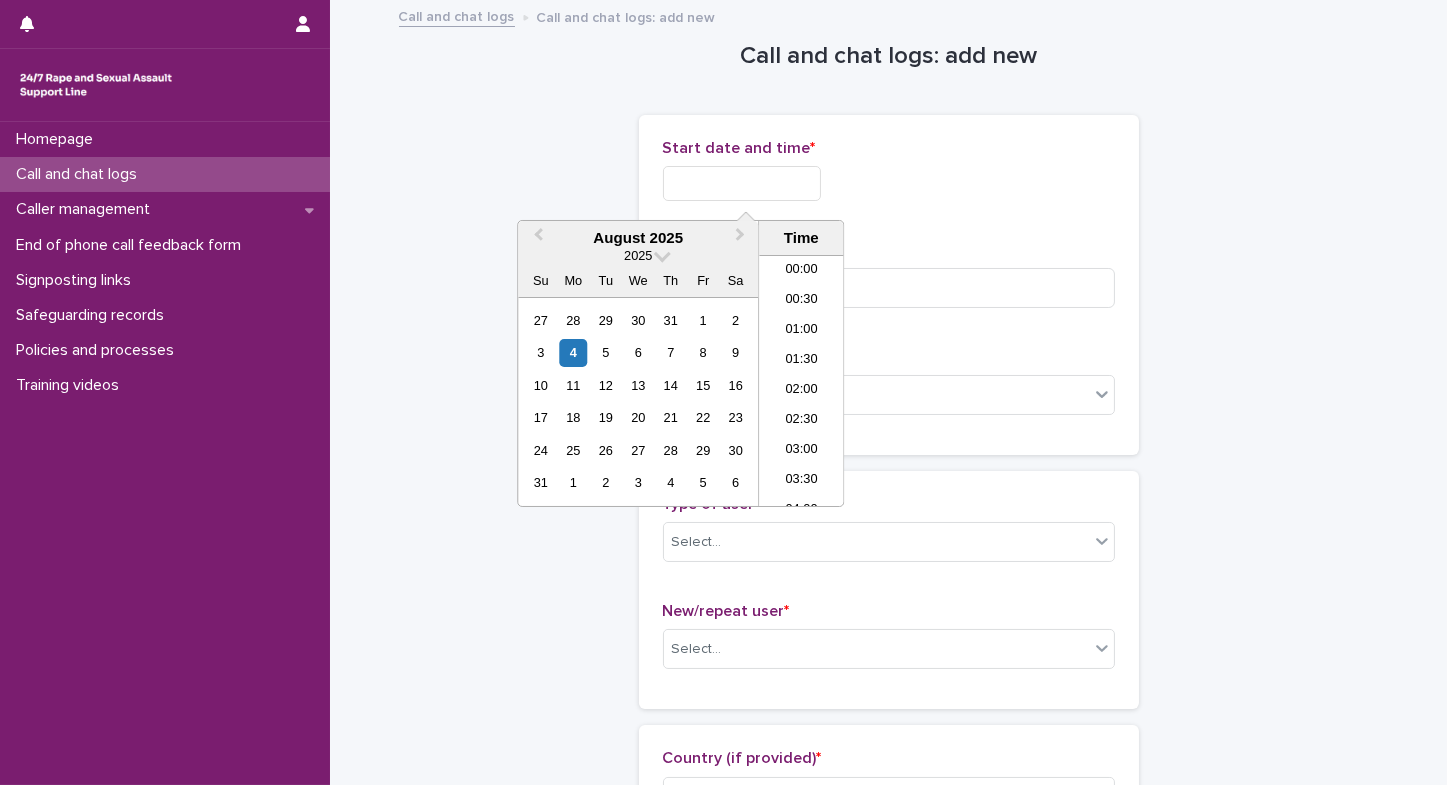 scroll, scrollTop: 1030, scrollLeft: 0, axis: vertical 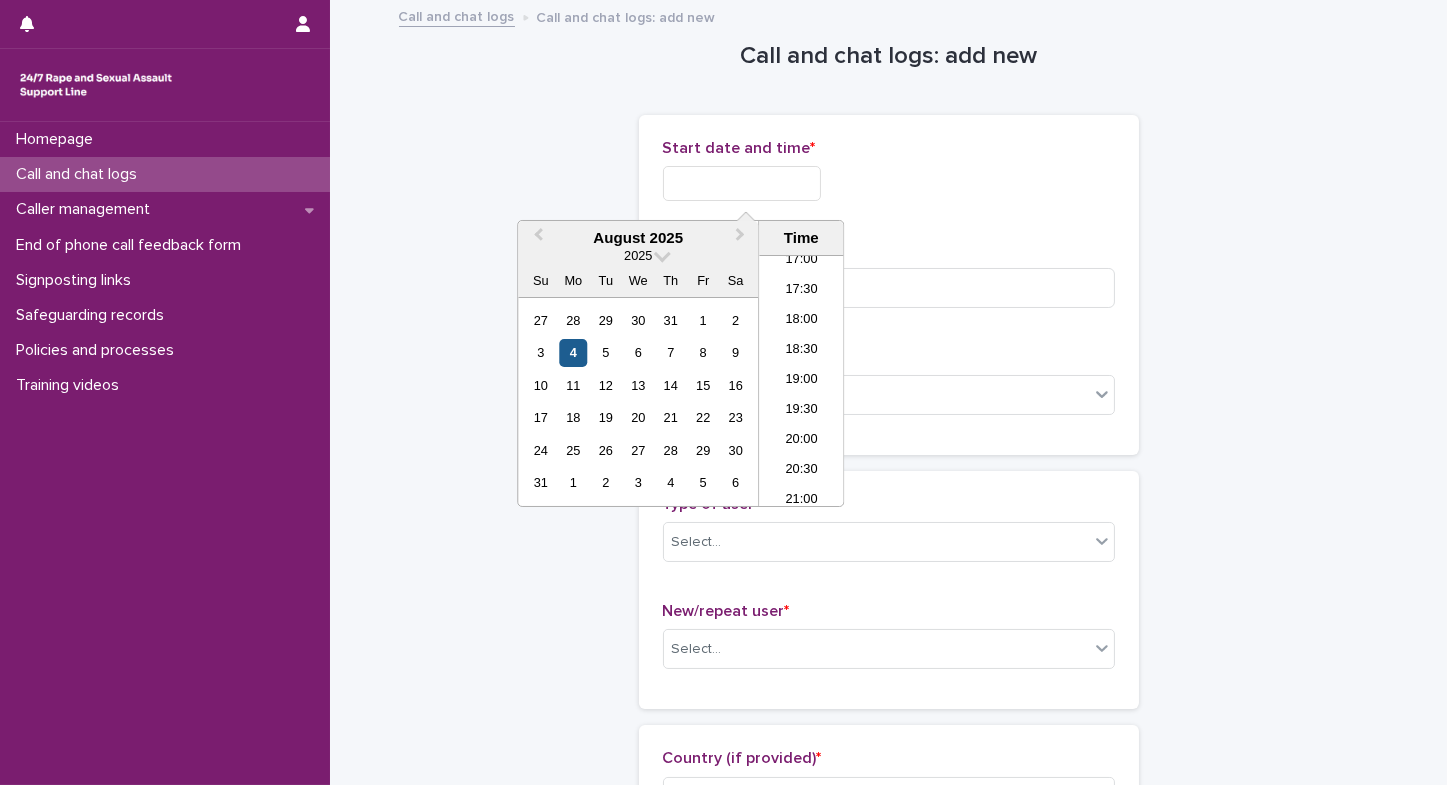 drag, startPoint x: 723, startPoint y: 182, endPoint x: 574, endPoint y: 354, distance: 227.56317 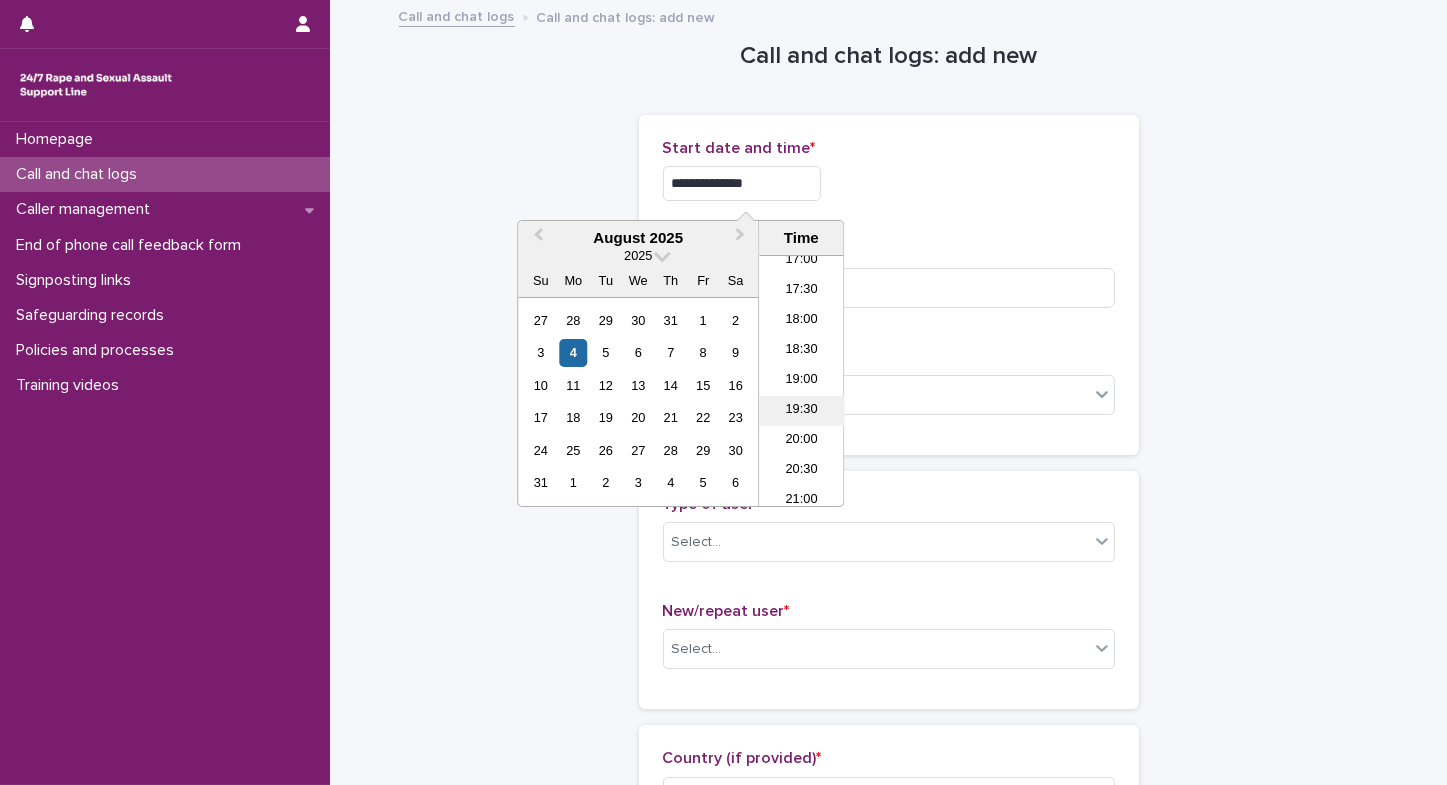 click on "19:30" at bounding box center [801, 411] 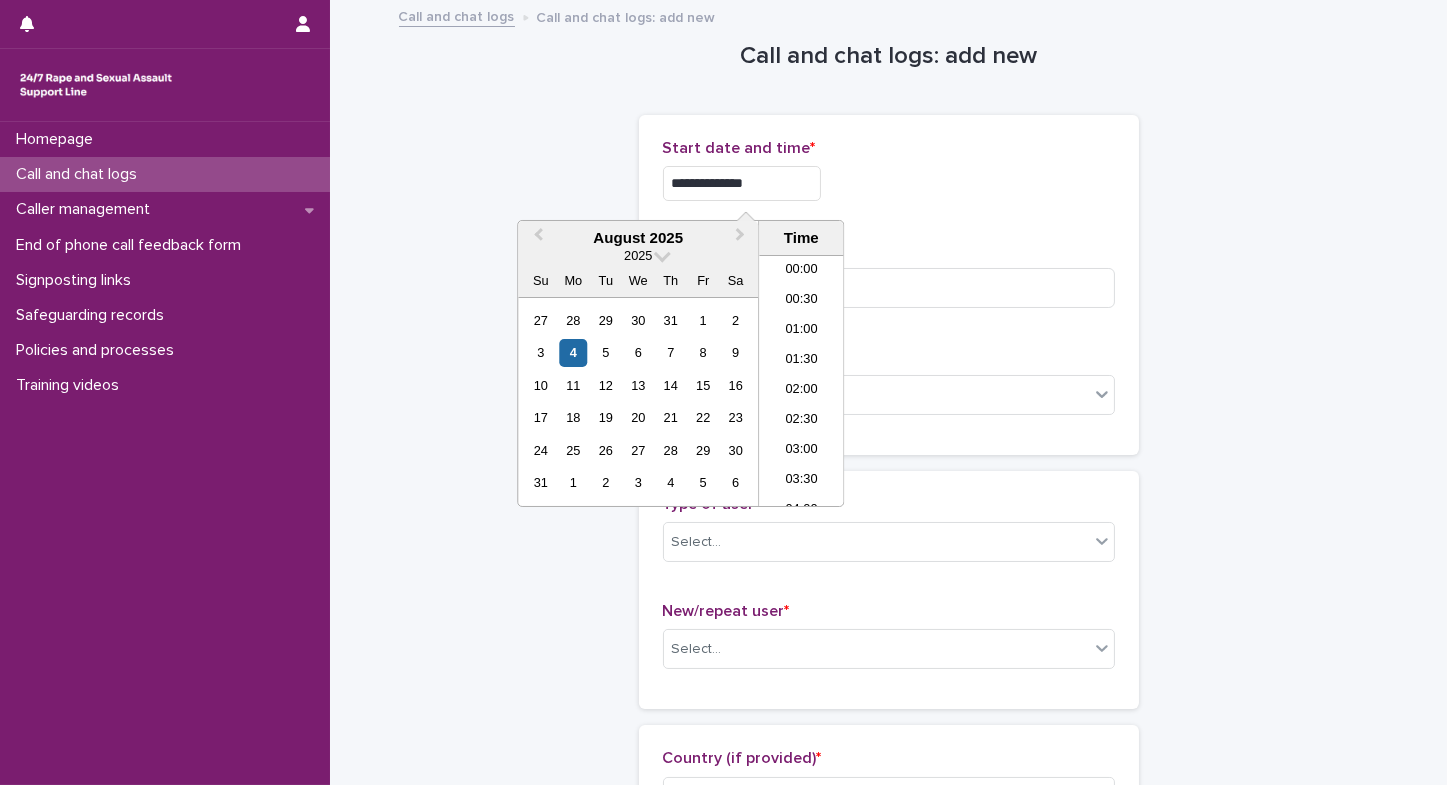 click on "**********" at bounding box center (742, 183) 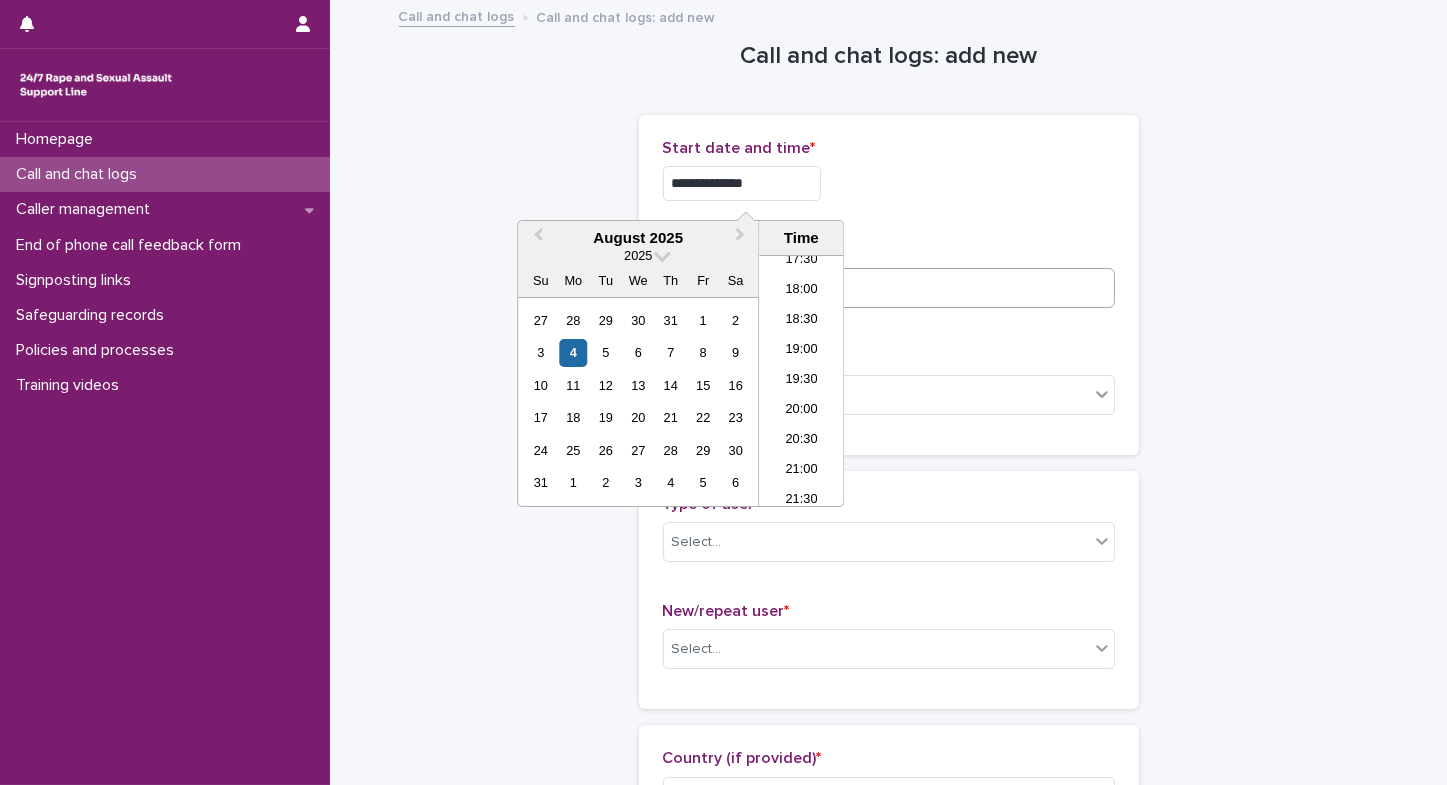 type on "**********" 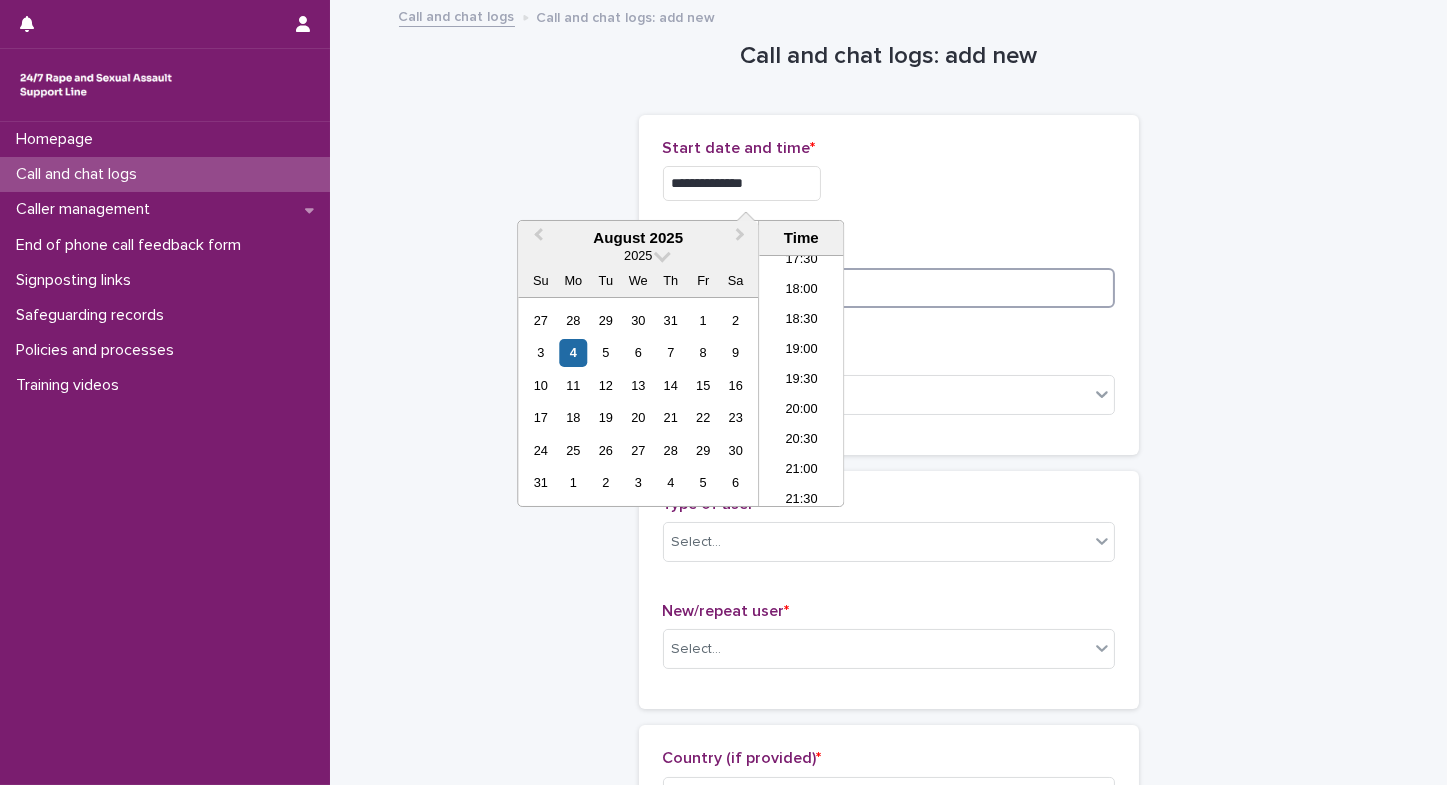 click at bounding box center [889, 288] 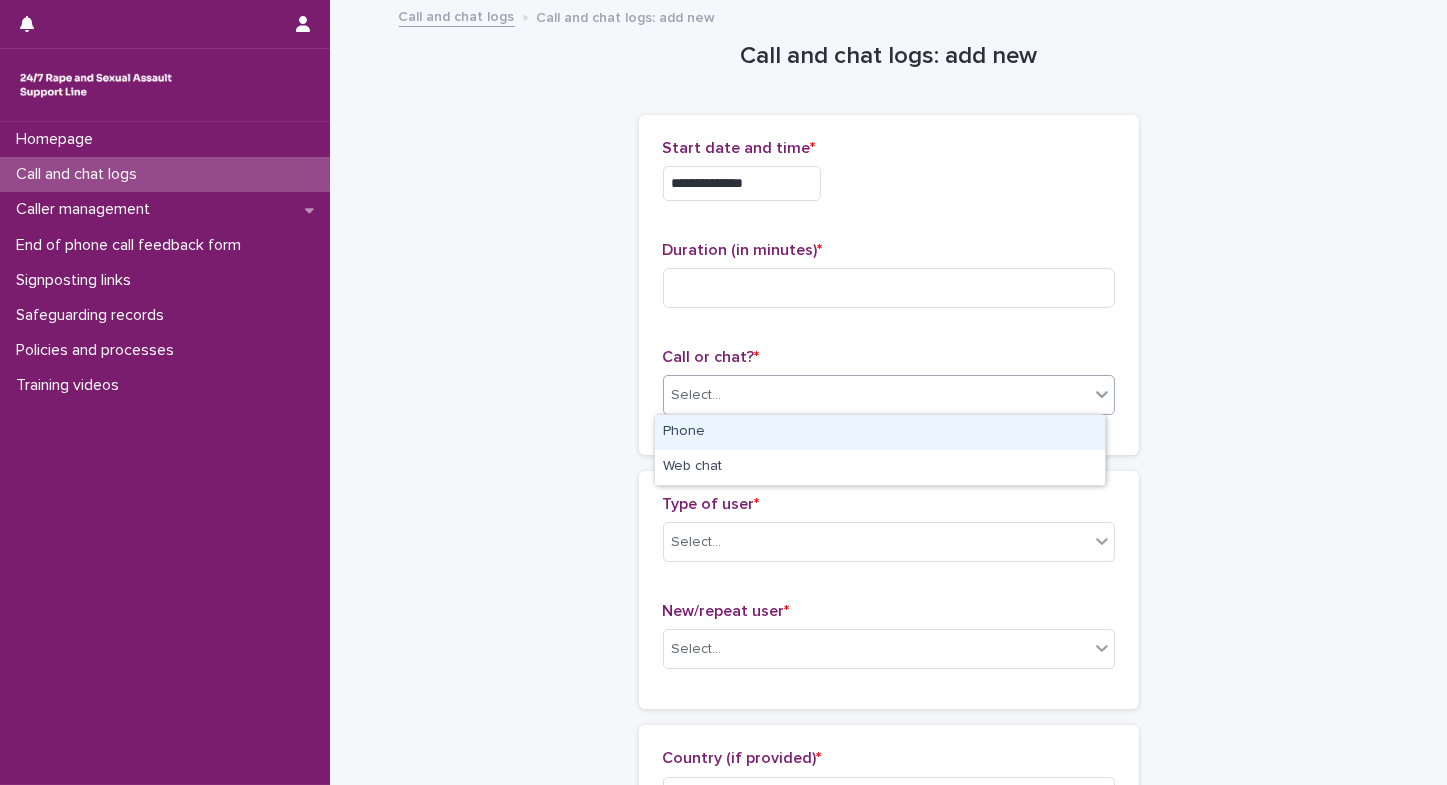 click on "Select..." at bounding box center (876, 395) 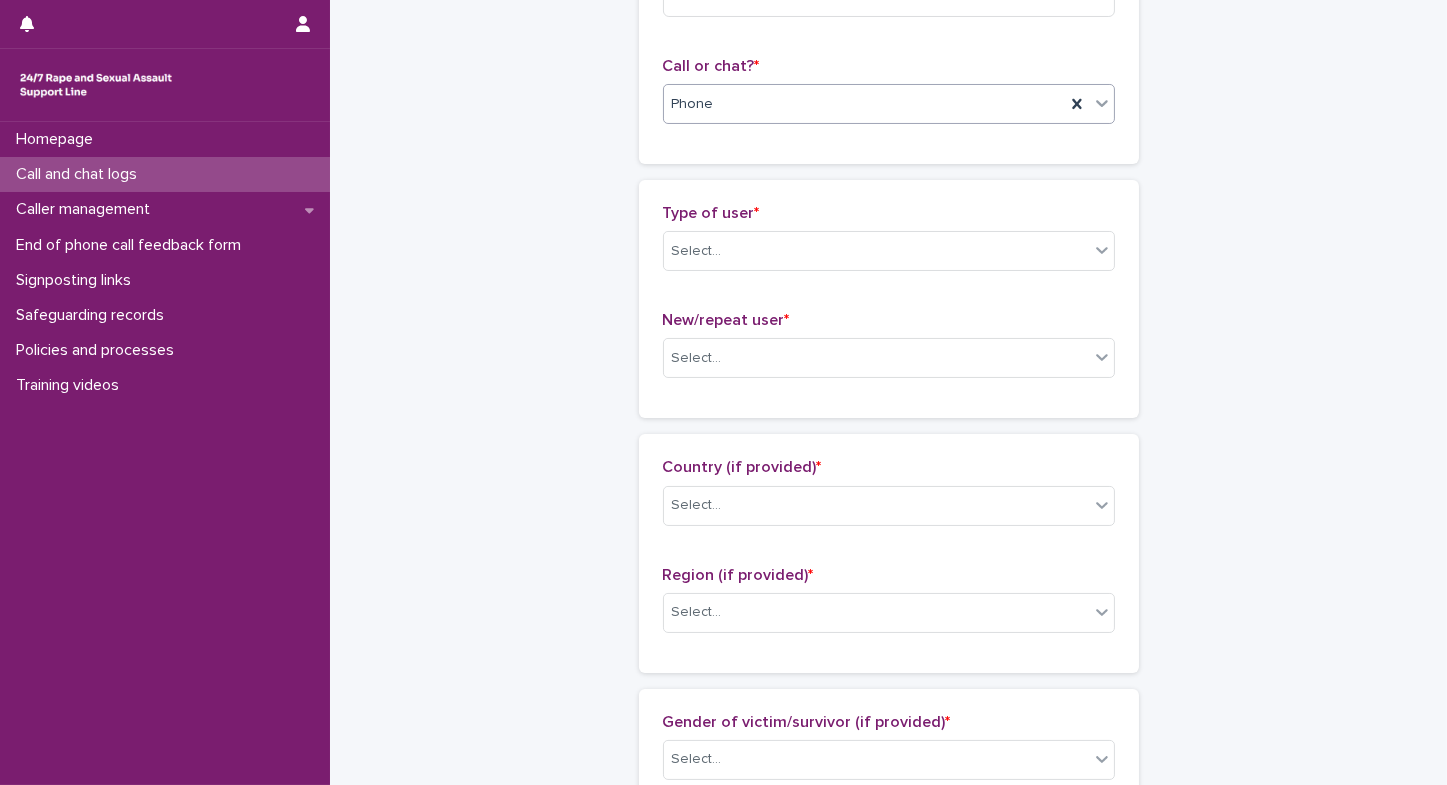 scroll, scrollTop: 297, scrollLeft: 0, axis: vertical 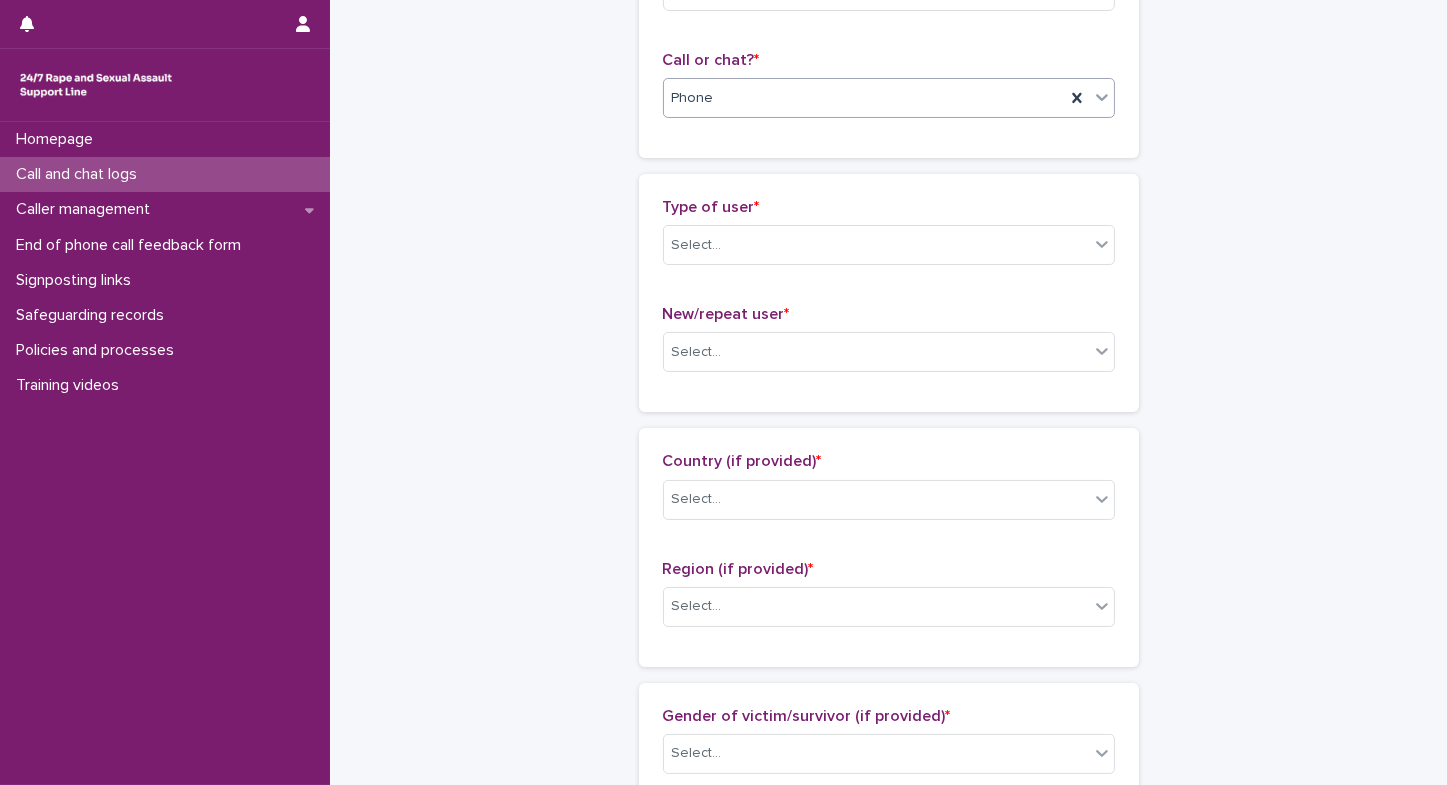 click on "Type of user * Select..." at bounding box center (889, 239) 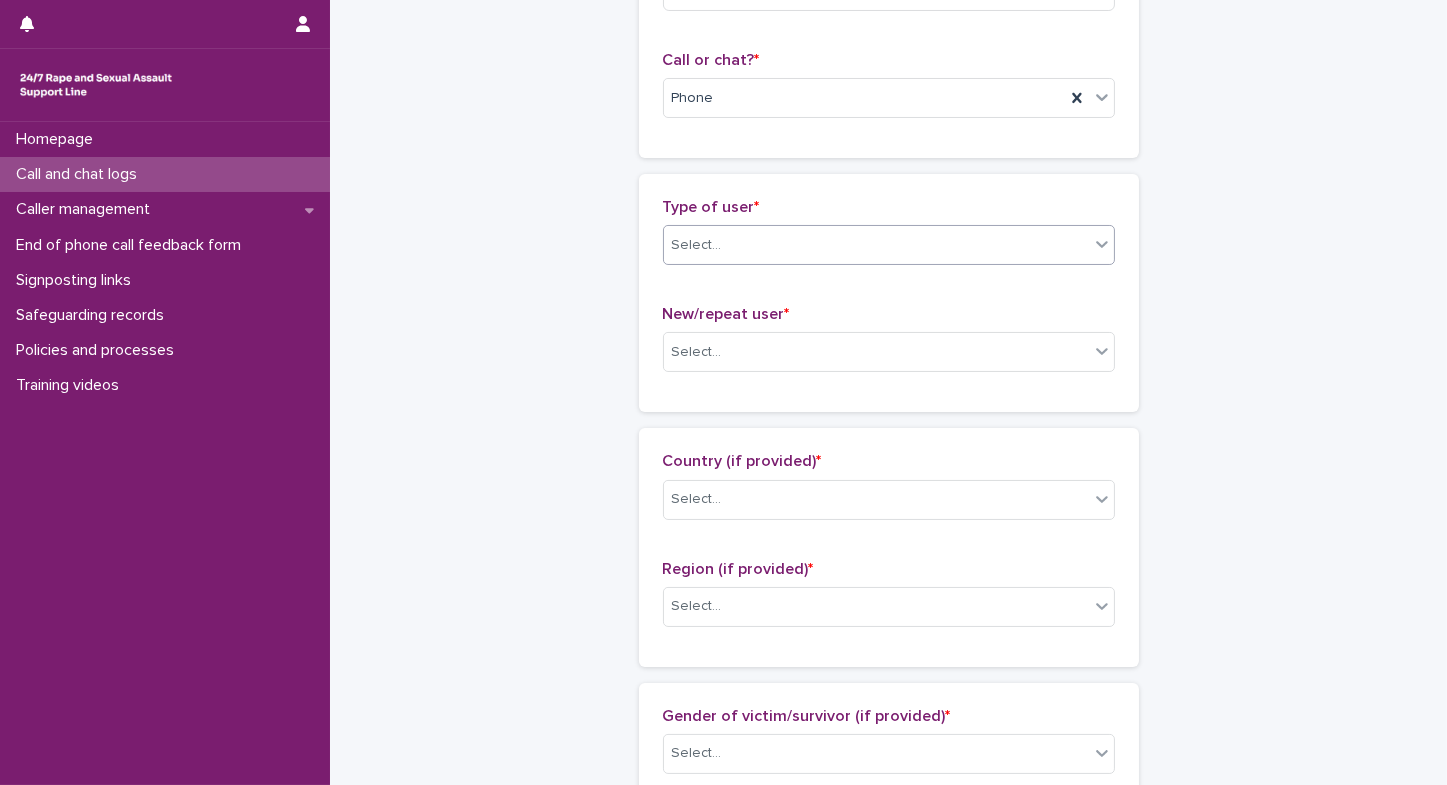 click on "Select..." at bounding box center [876, 245] 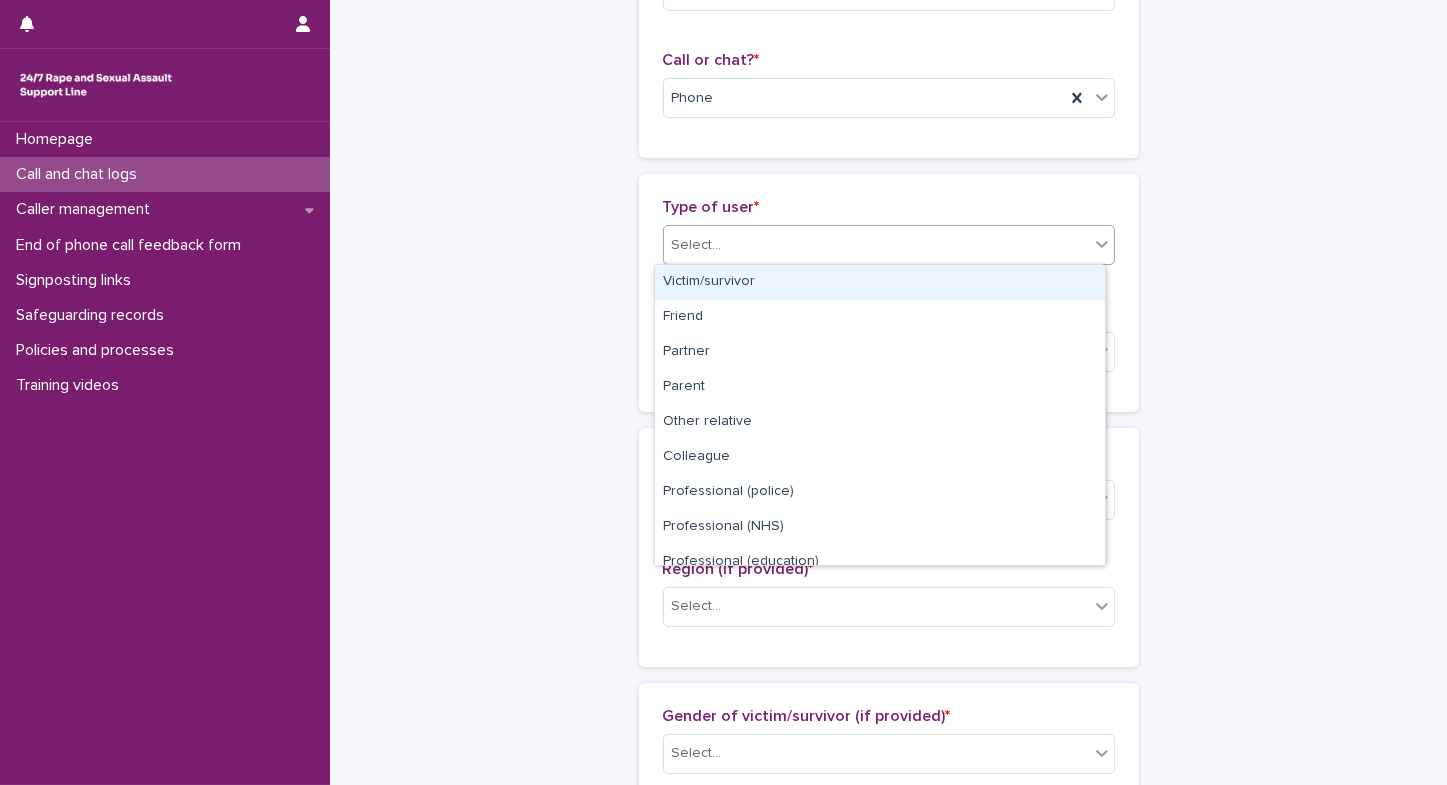 click on "Victim/survivor" at bounding box center (880, 282) 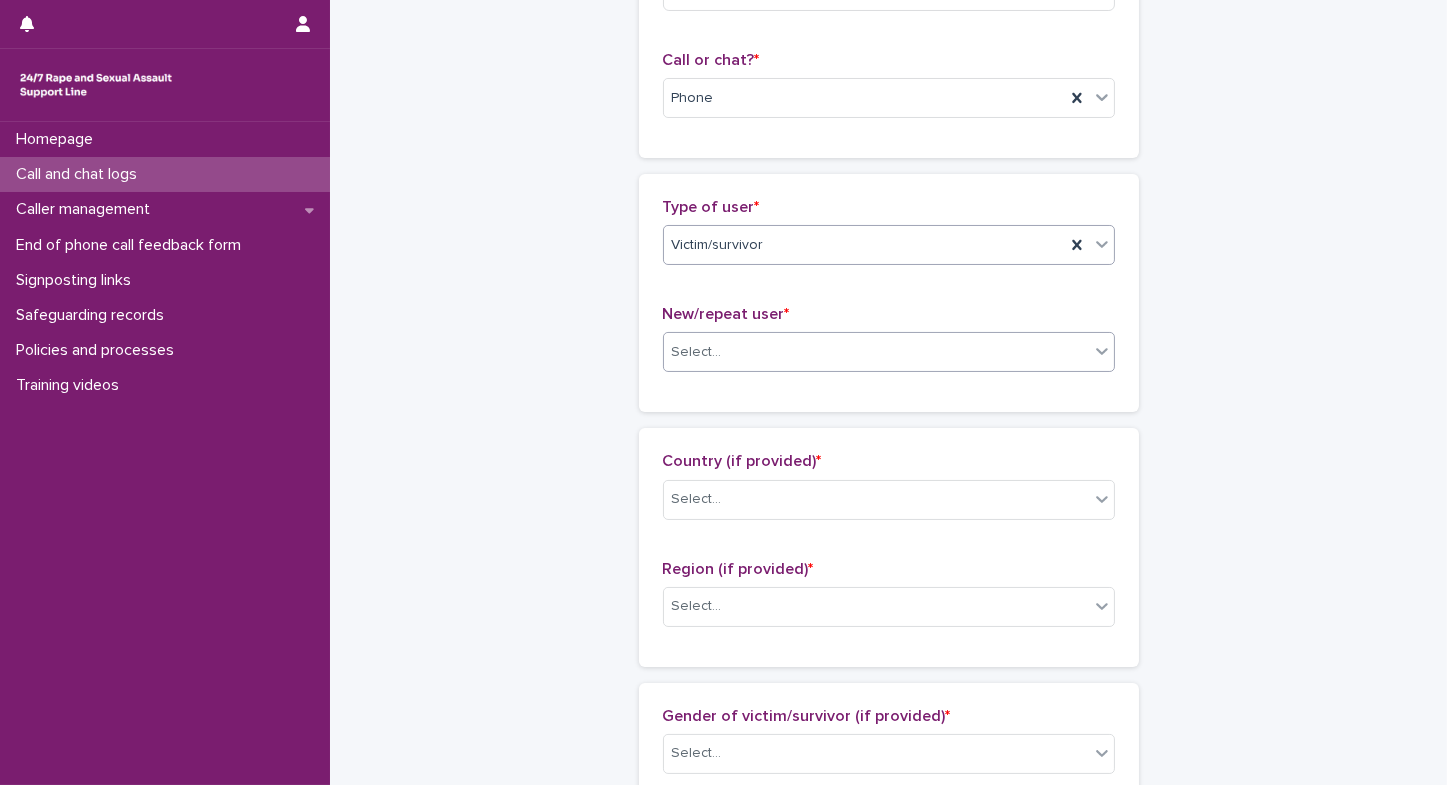 click on "Select..." at bounding box center (697, 352) 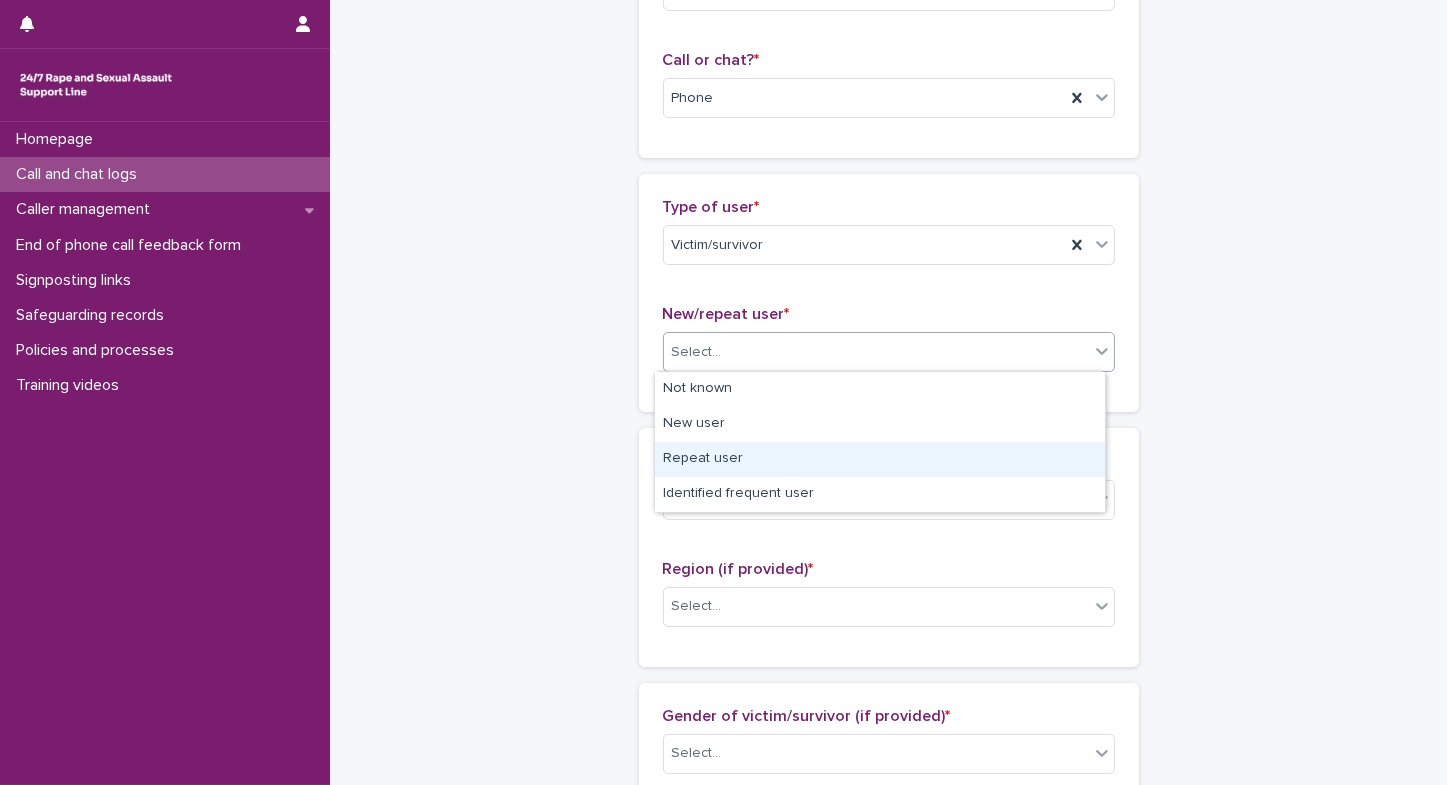 click on "Repeat user" at bounding box center (880, 459) 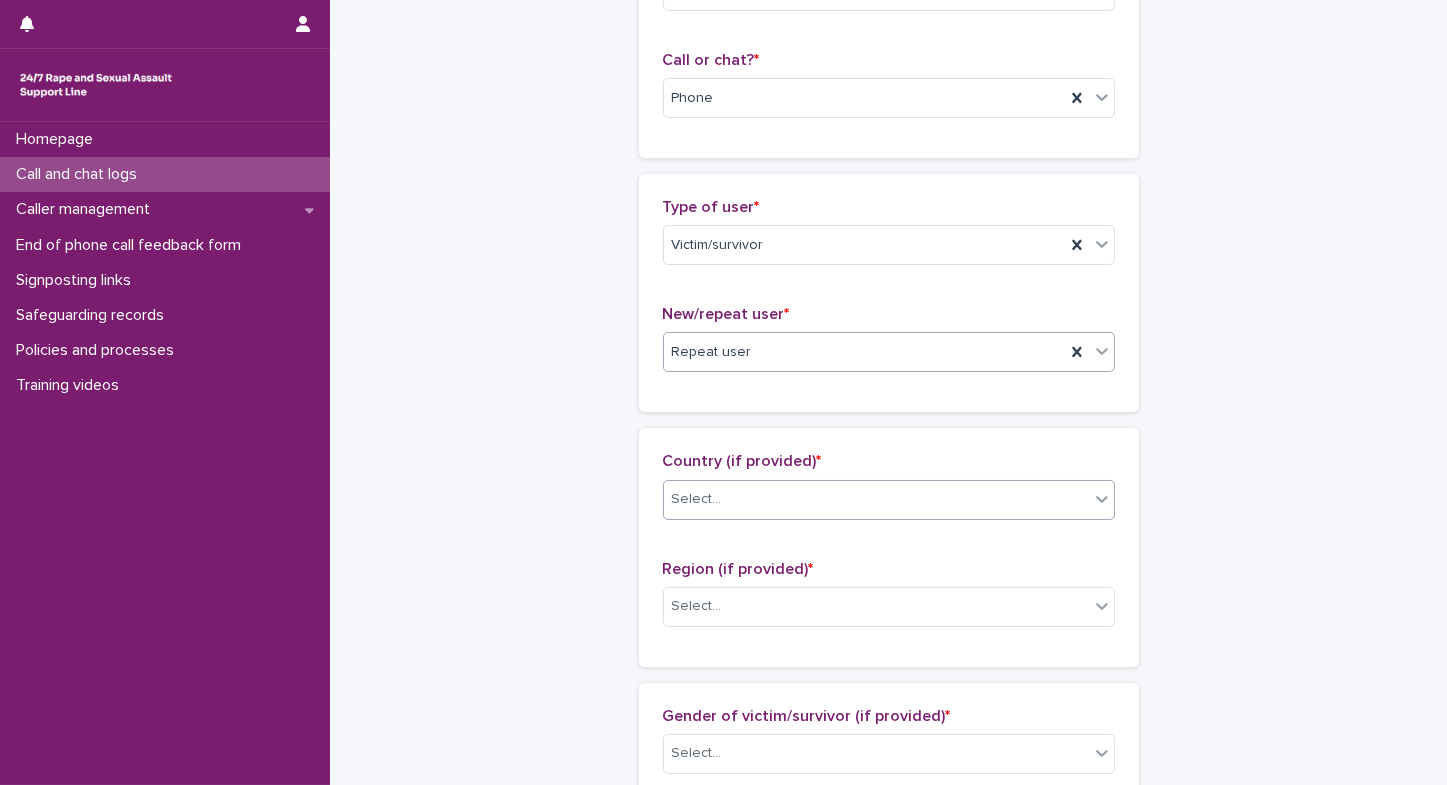 click on "Select..." at bounding box center [876, 499] 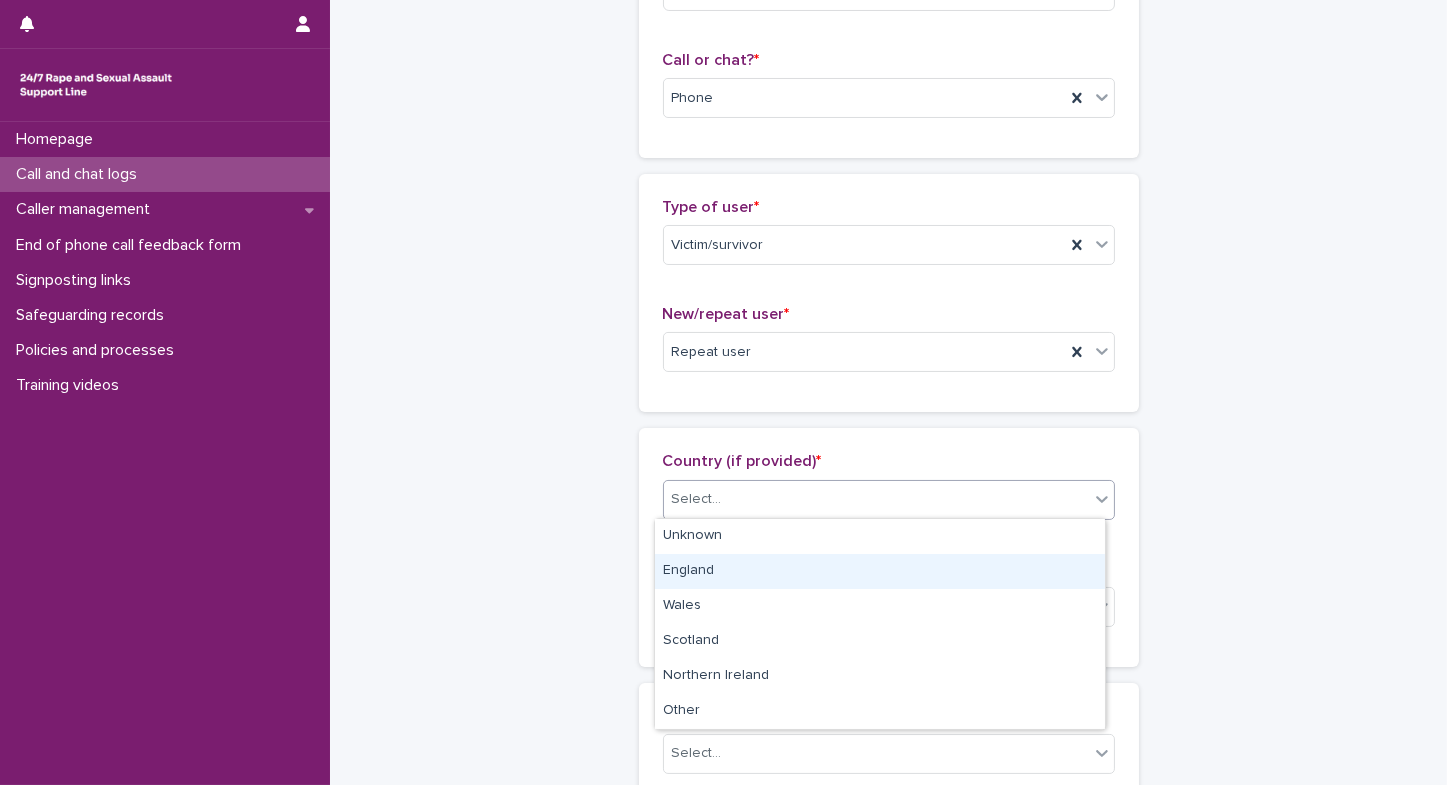 click on "England" at bounding box center (880, 571) 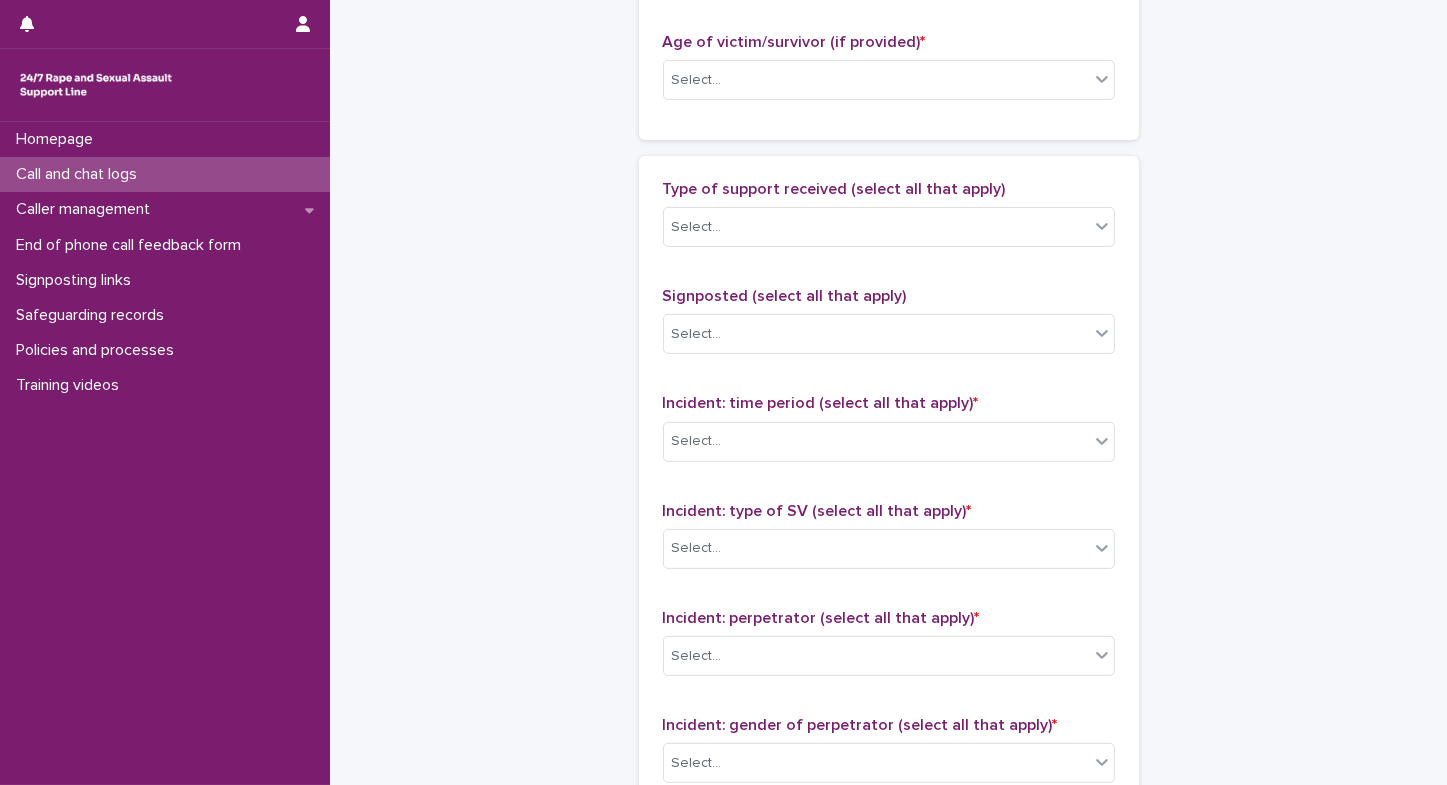 scroll, scrollTop: 1392, scrollLeft: 0, axis: vertical 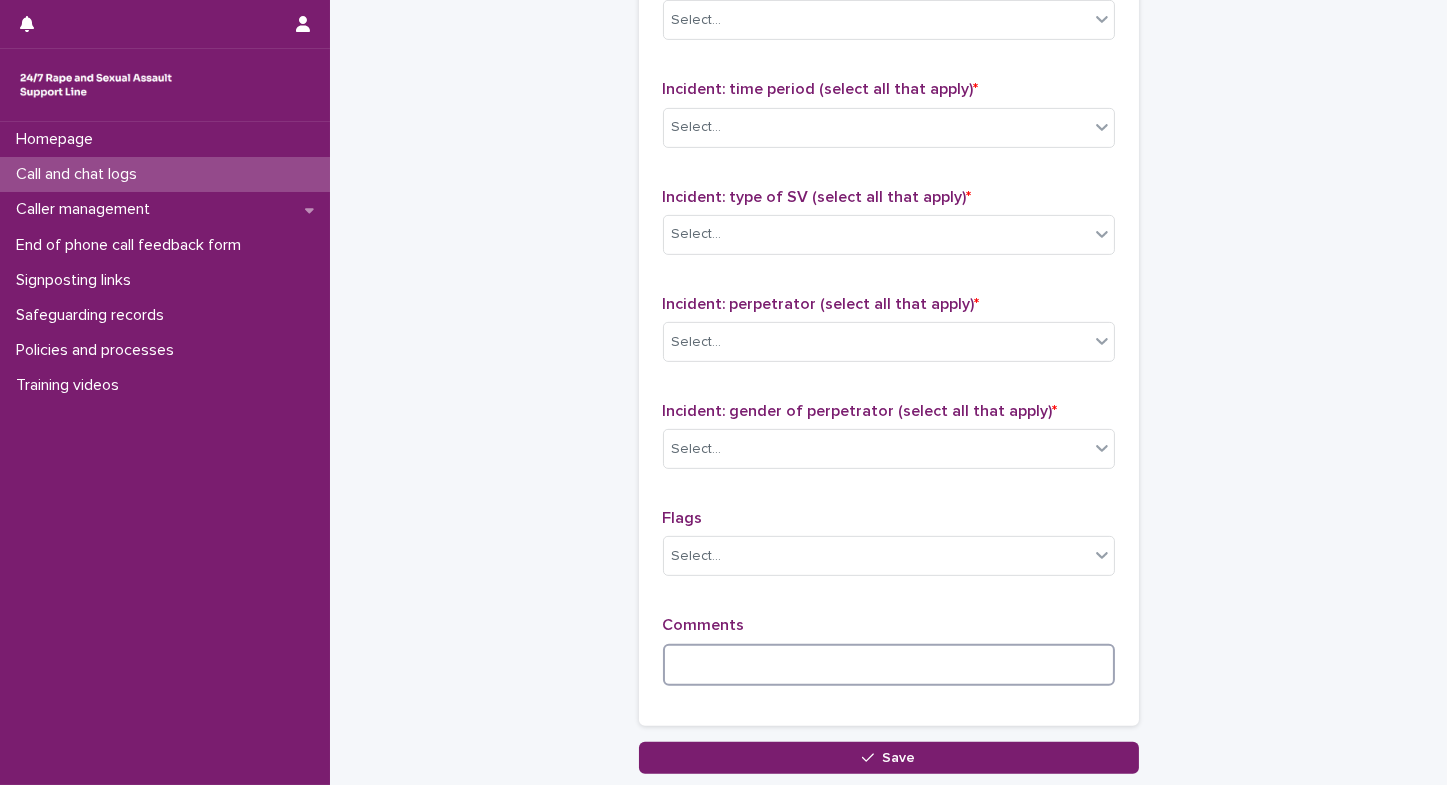 click at bounding box center (889, 665) 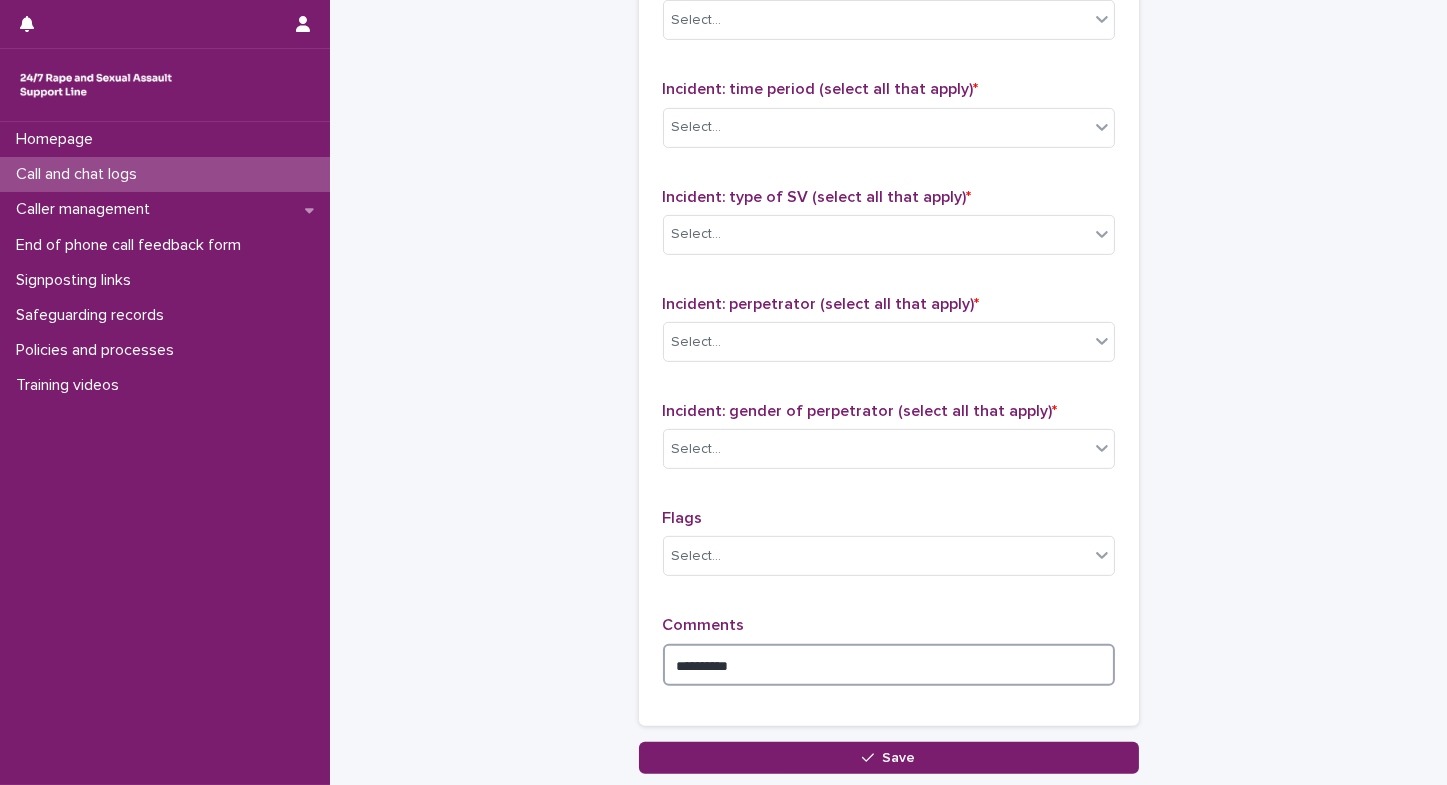 type on "*********" 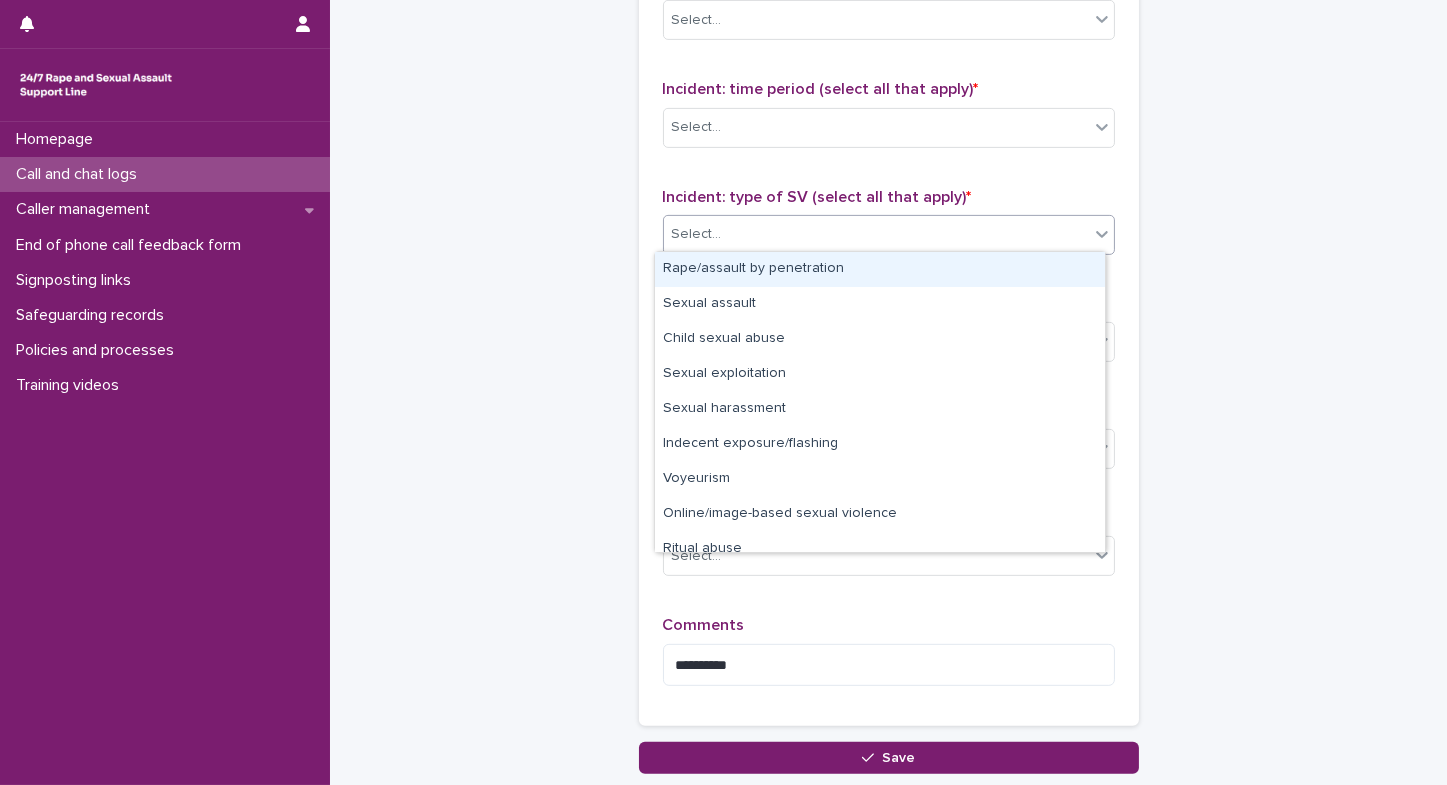 click on "Select..." at bounding box center [876, 234] 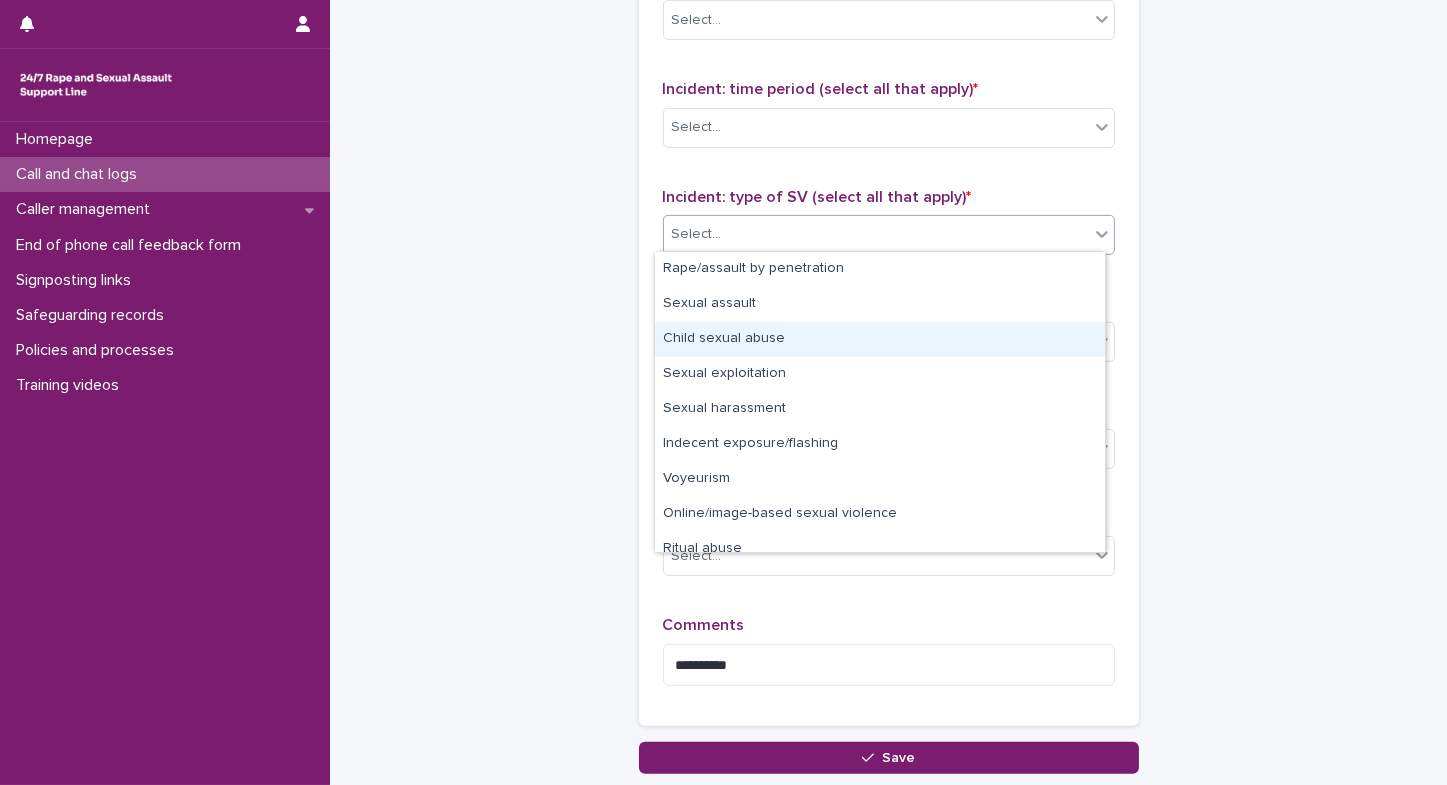 click on "Child sexual abuse" at bounding box center (880, 339) 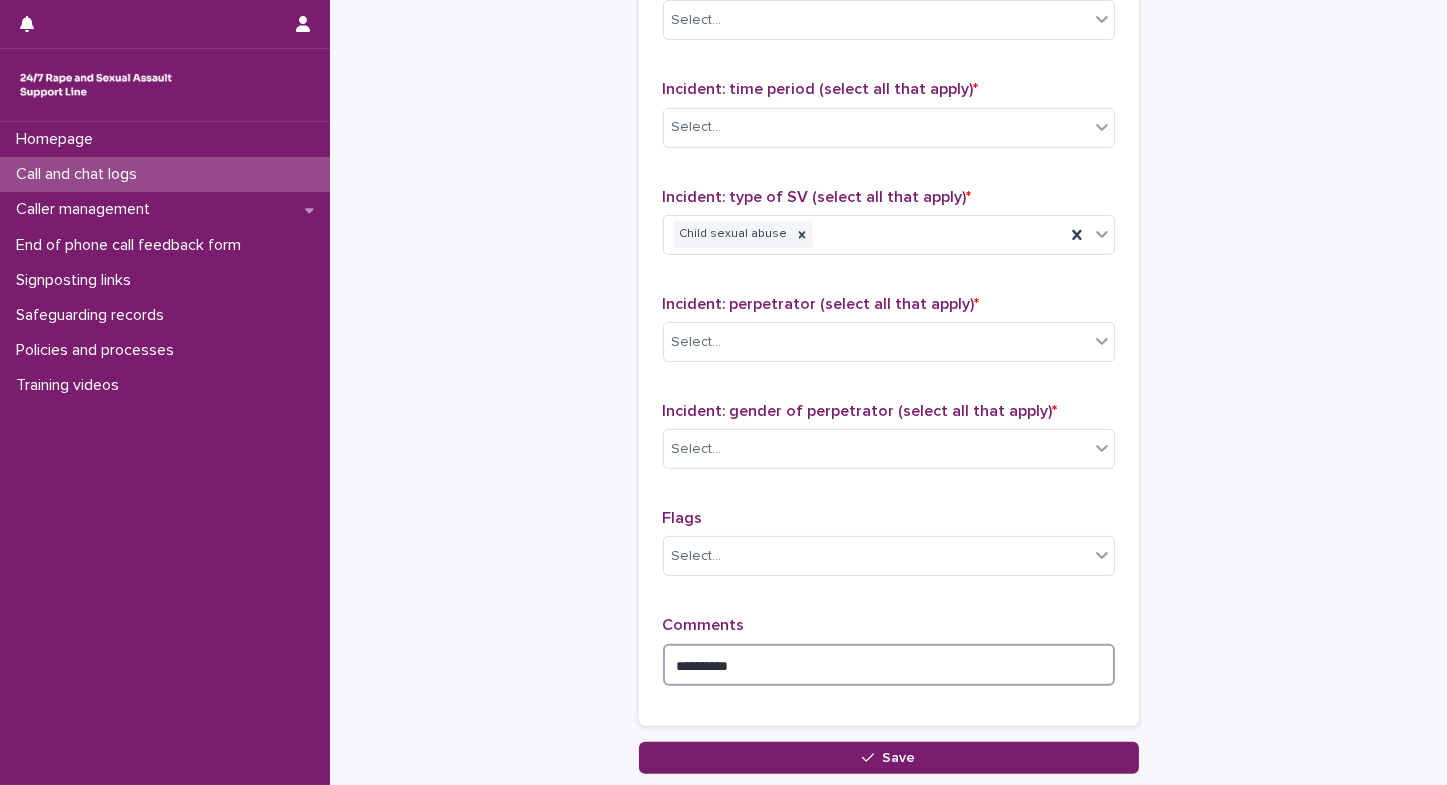 click on "*********" at bounding box center [889, 665] 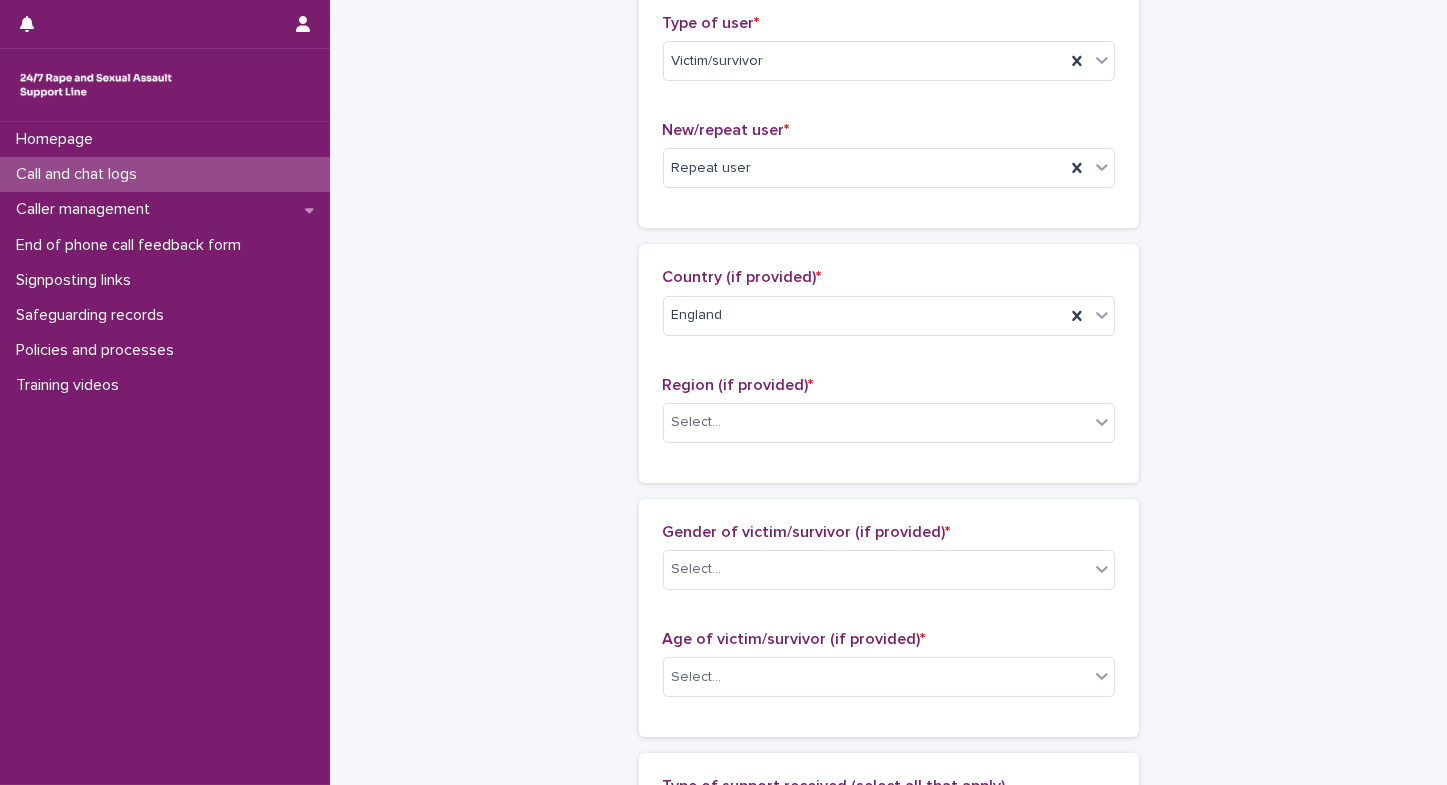 scroll, scrollTop: 150, scrollLeft: 0, axis: vertical 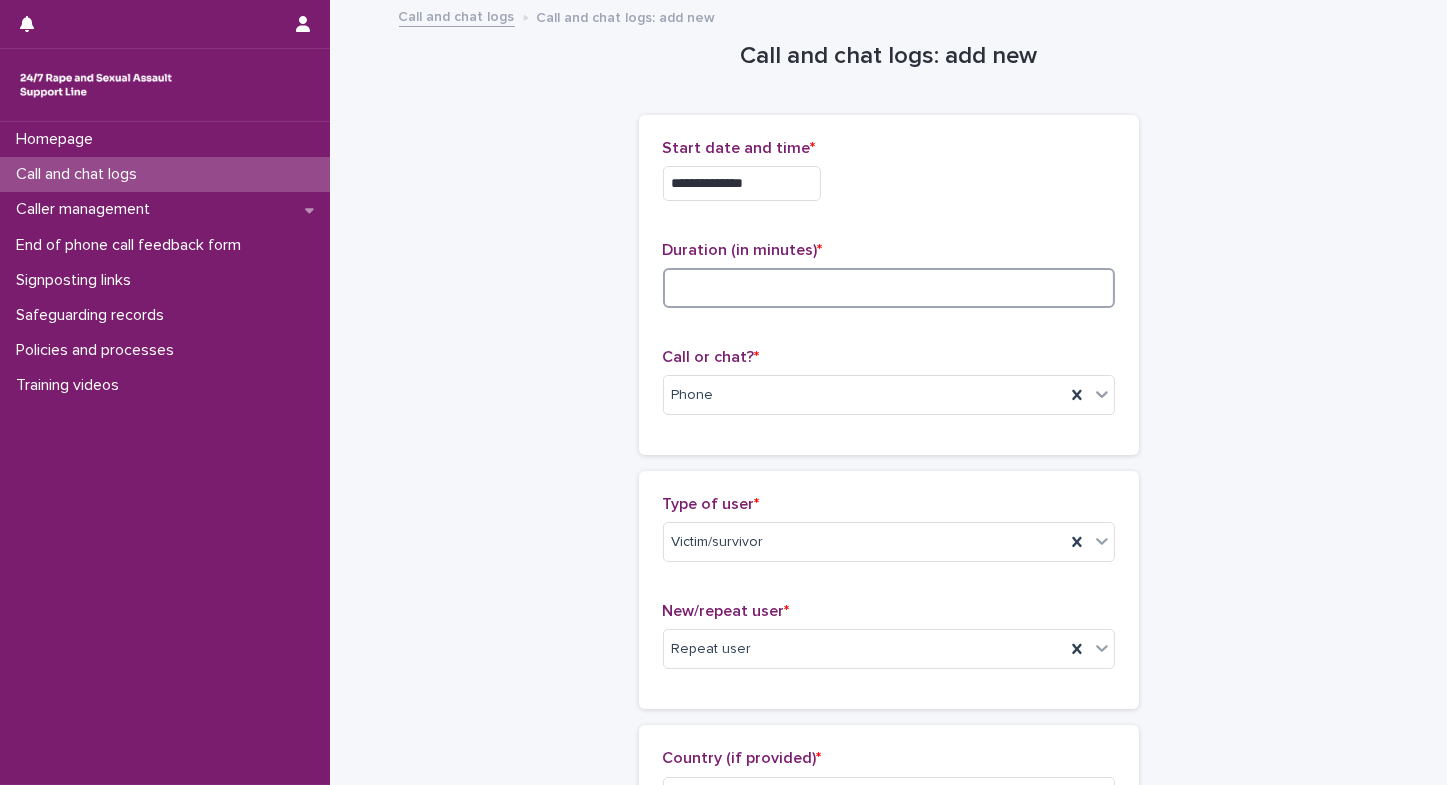 click at bounding box center (889, 288) 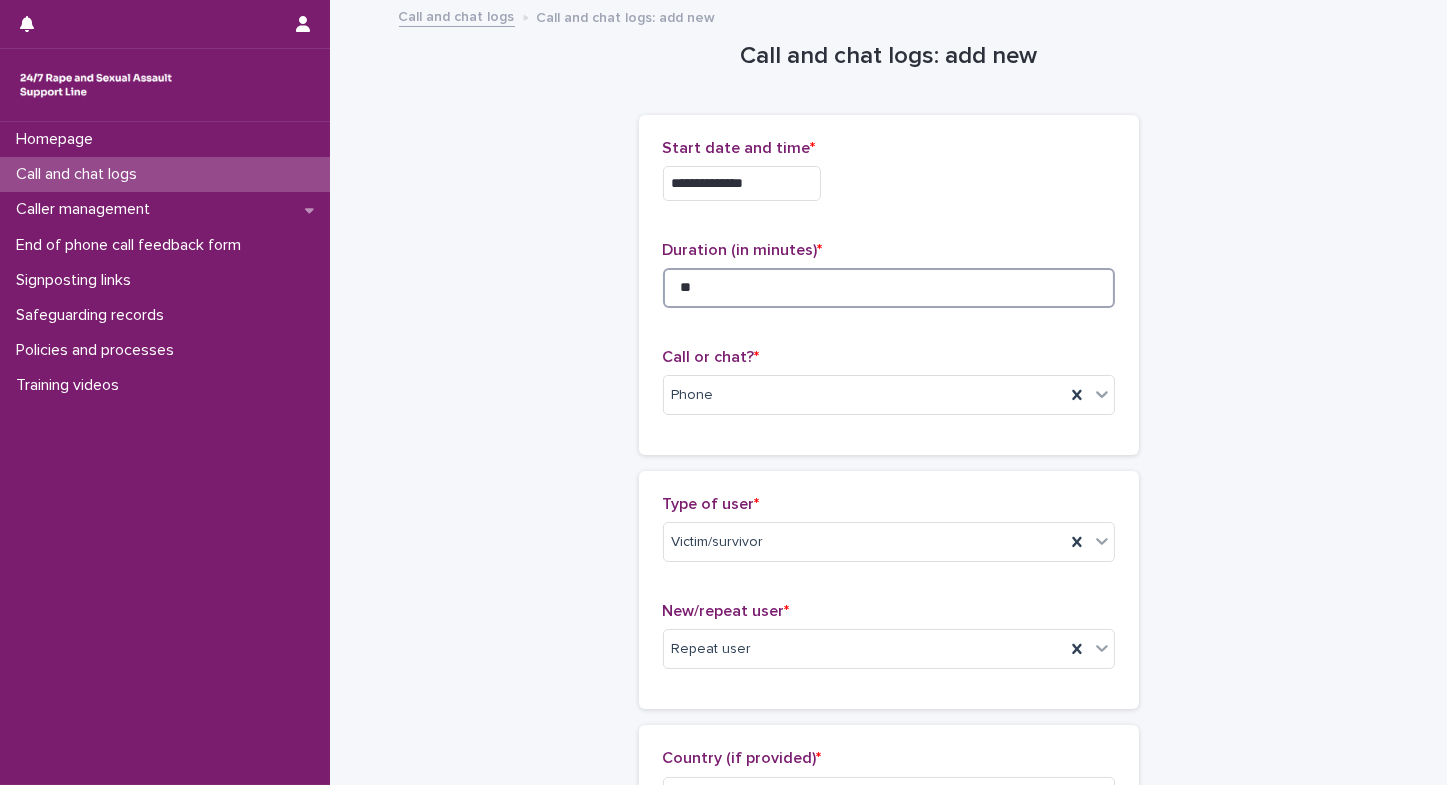 type on "**" 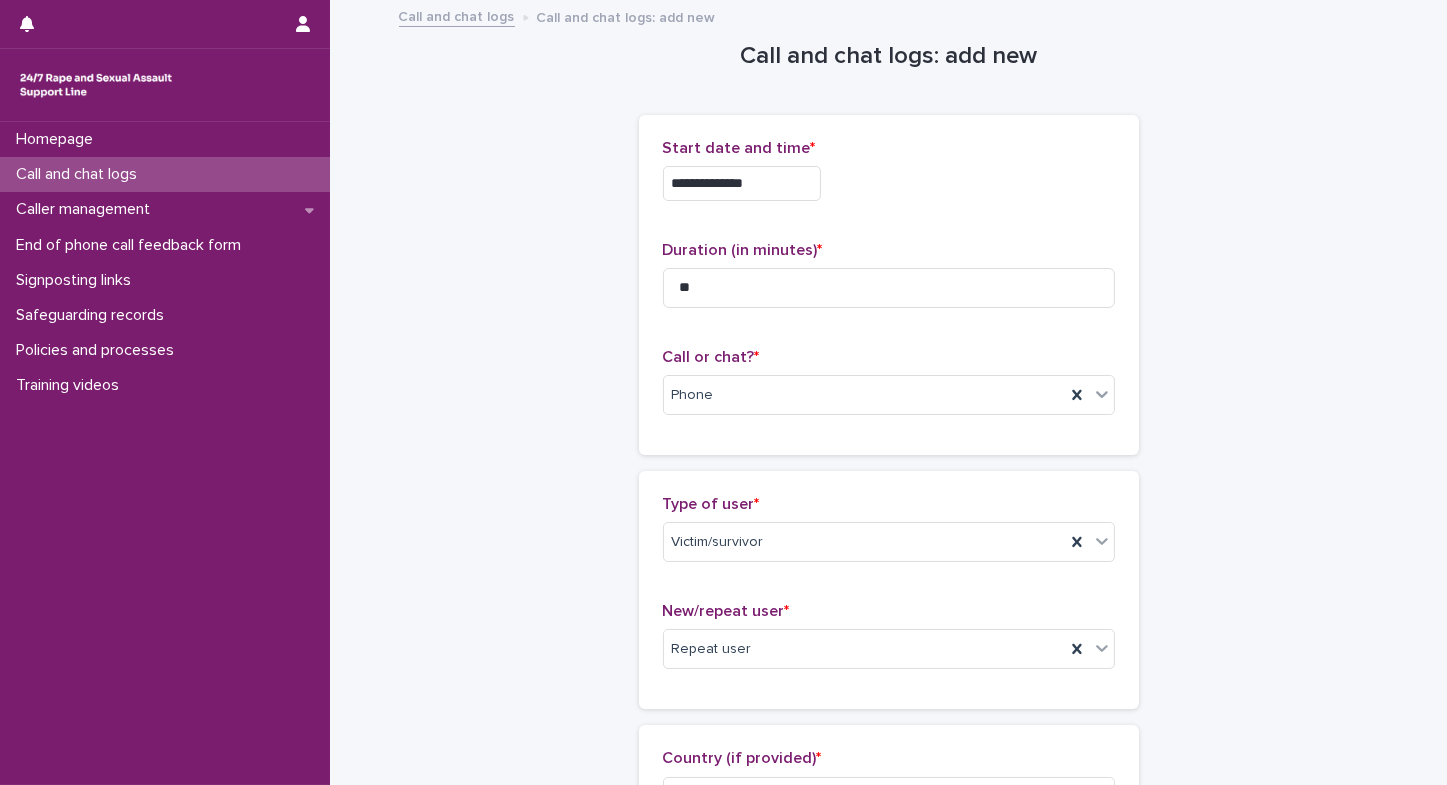 click on "**********" at bounding box center (889, 1109) 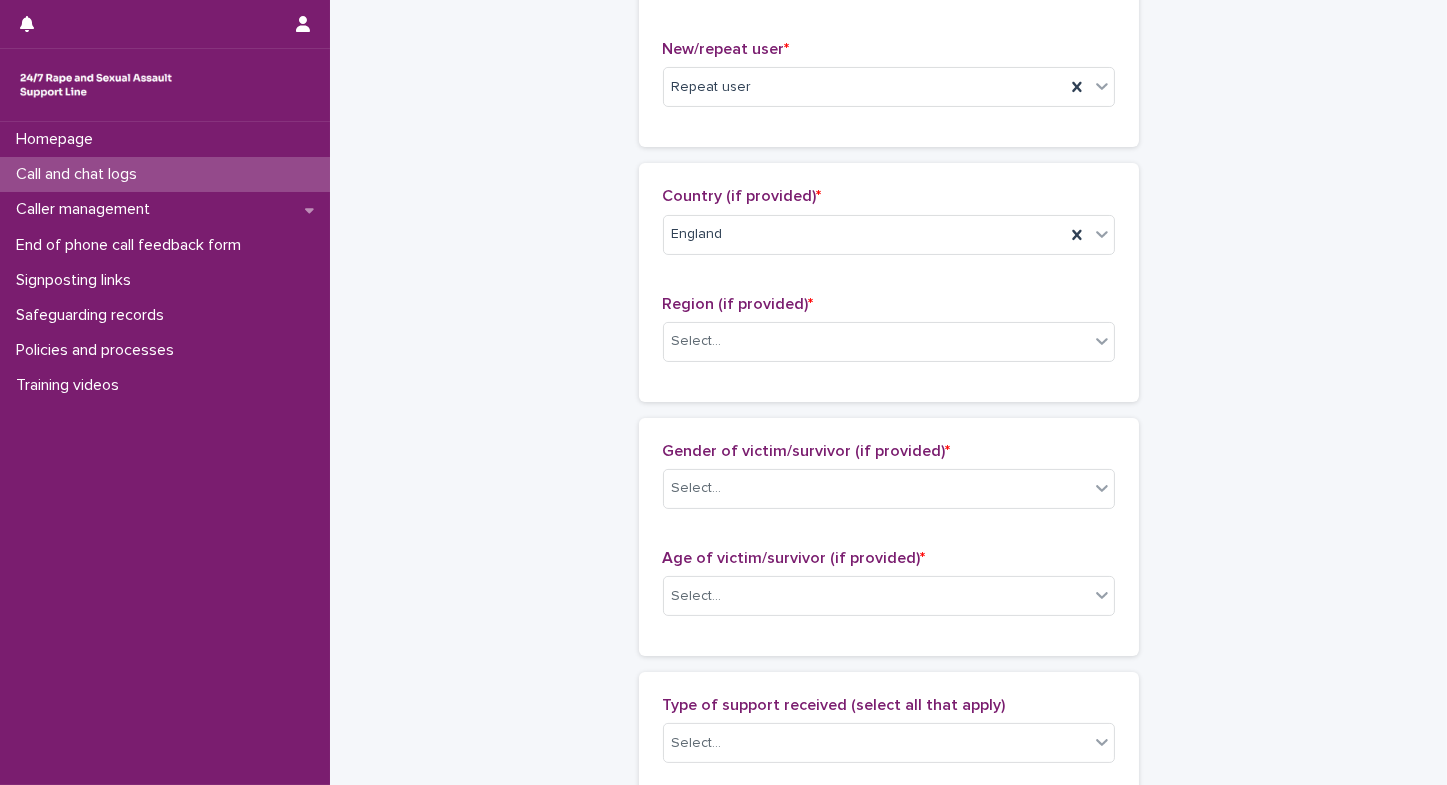 scroll, scrollTop: 570, scrollLeft: 0, axis: vertical 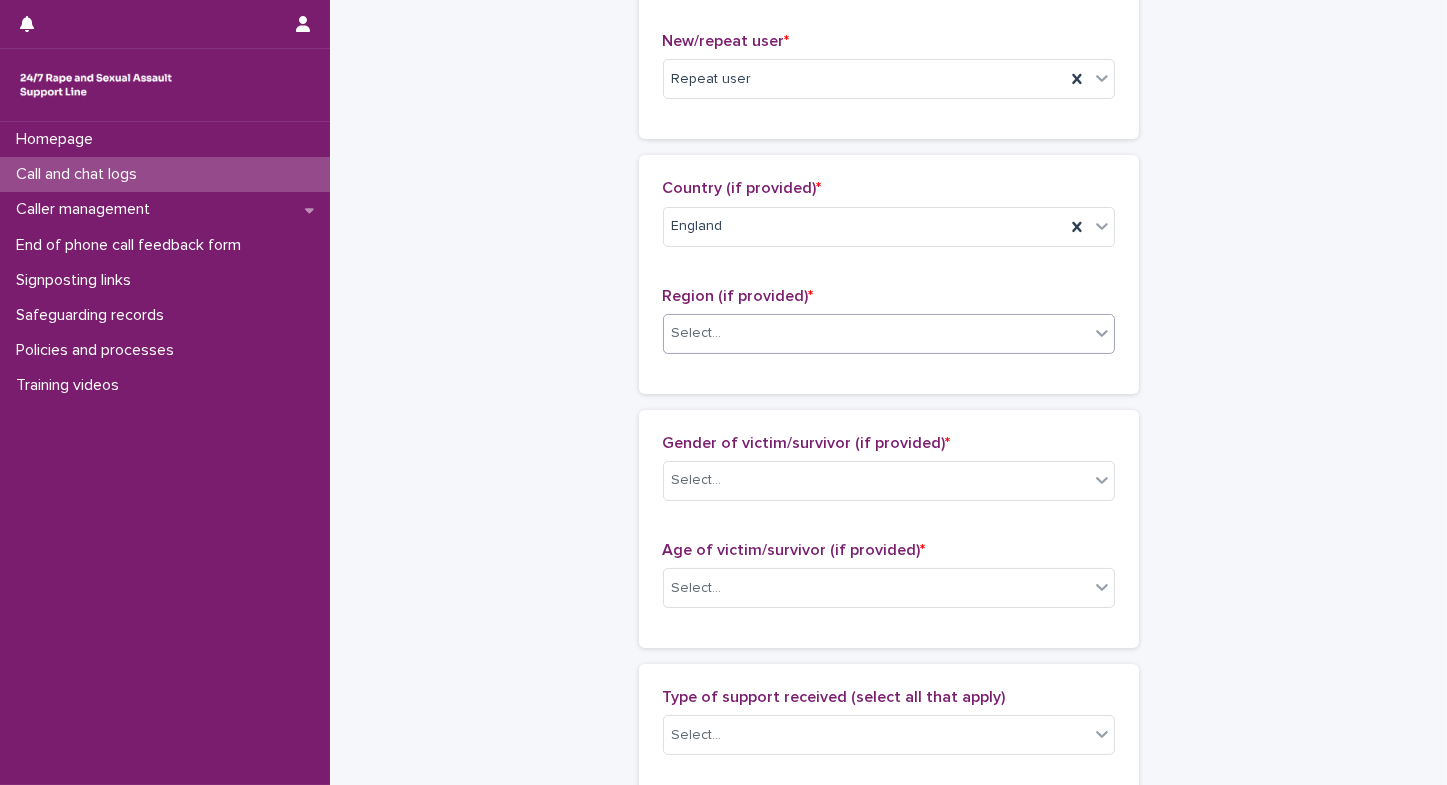 click on "Select..." at bounding box center (876, 333) 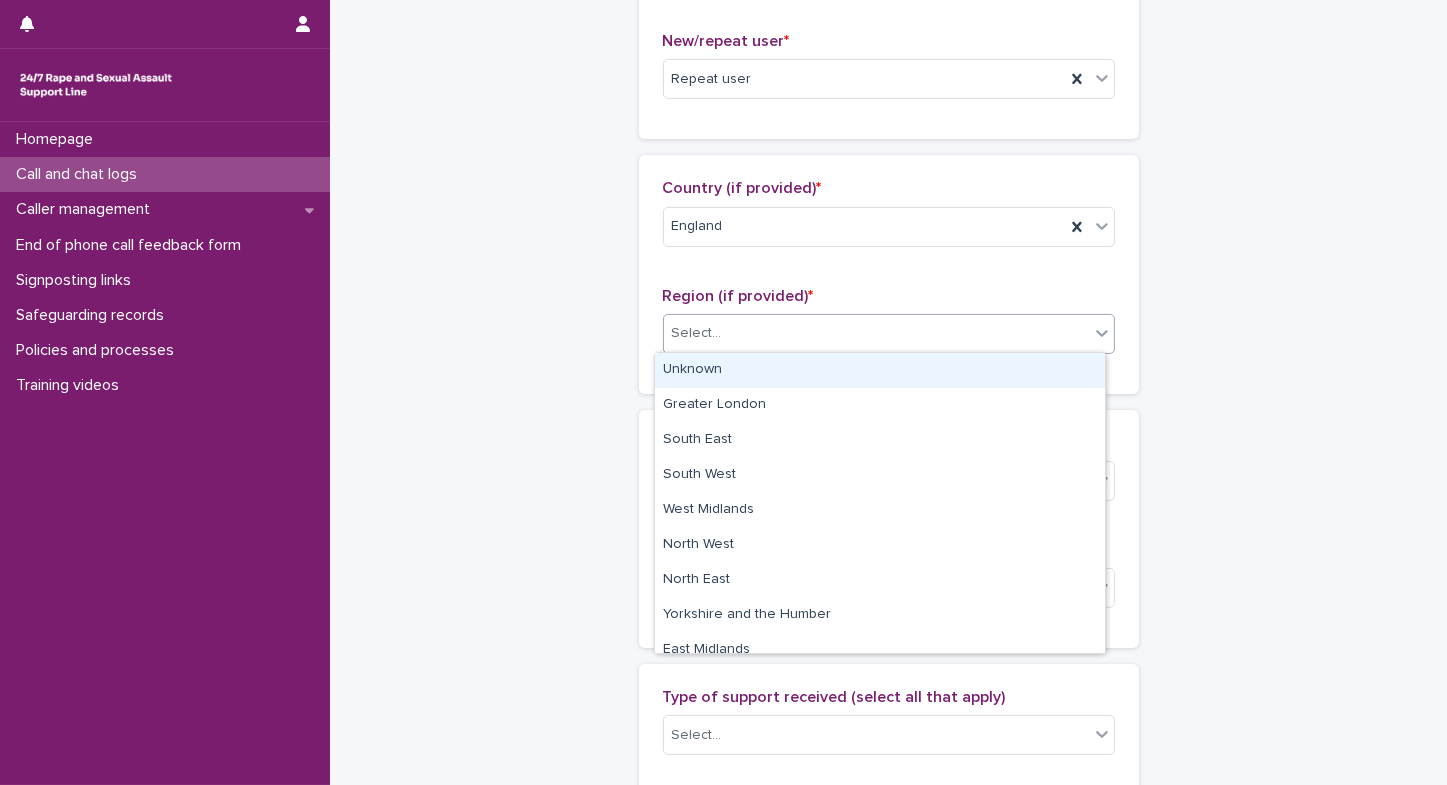 click on "Unknown" at bounding box center [880, 370] 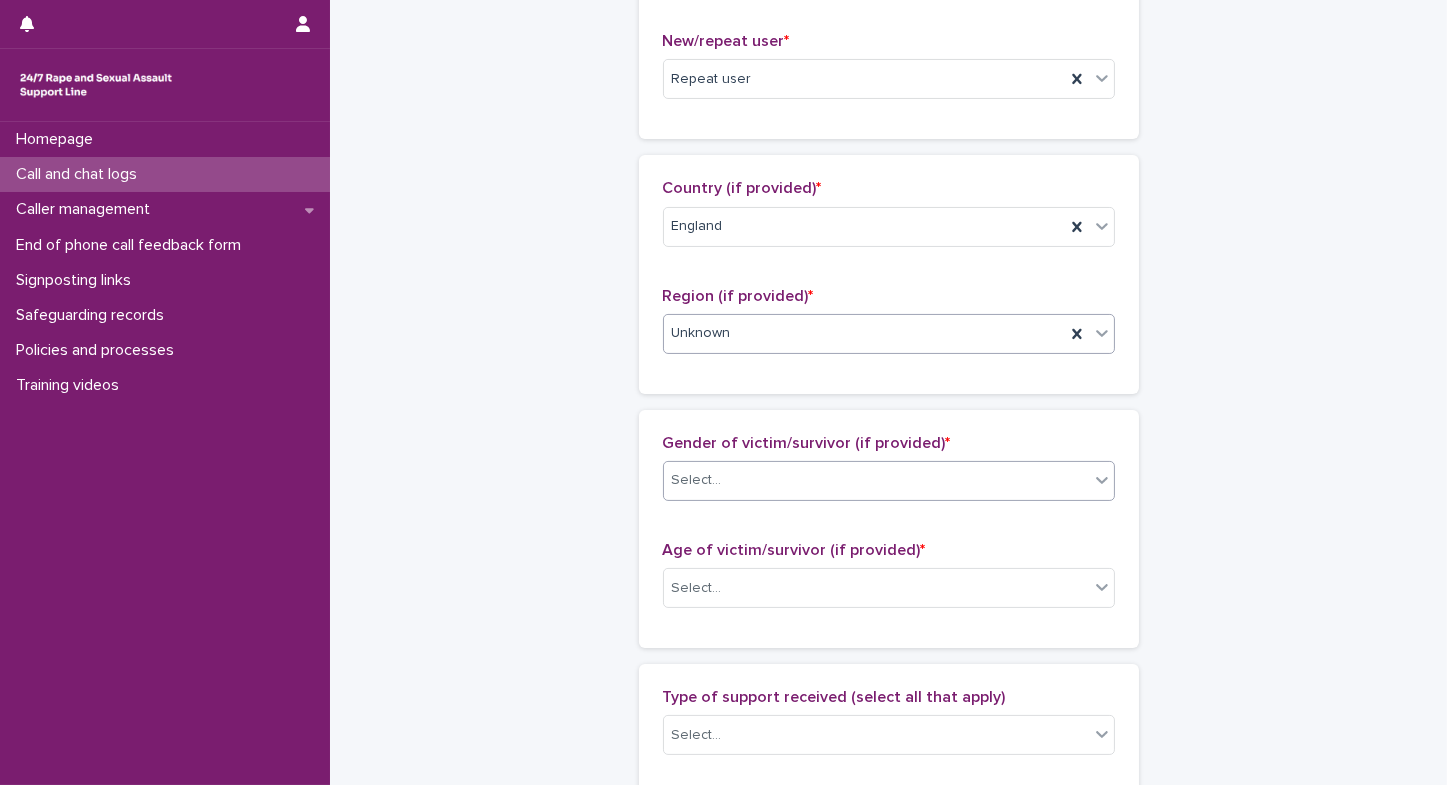 click on "Select..." at bounding box center [697, 480] 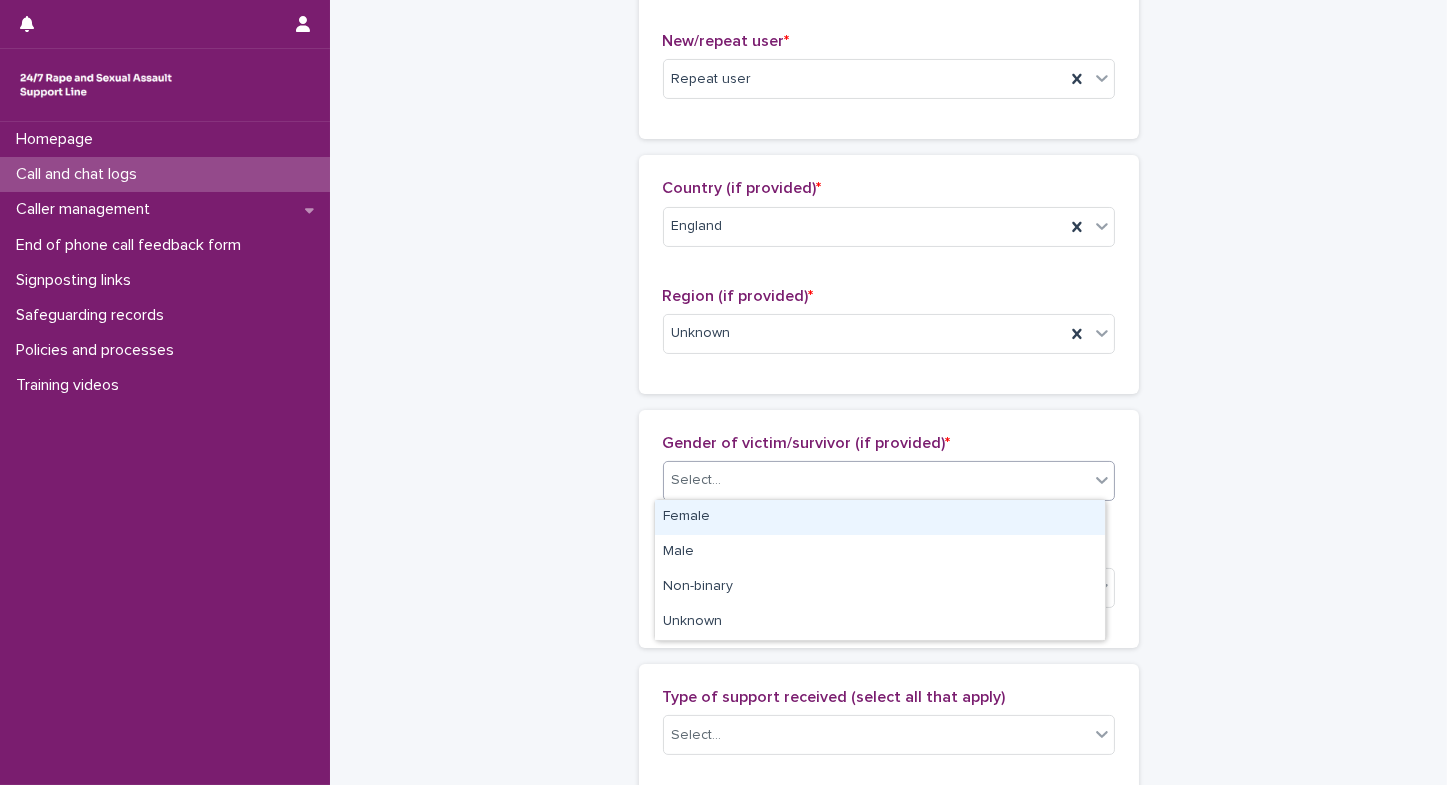 click on "Female" at bounding box center (880, 517) 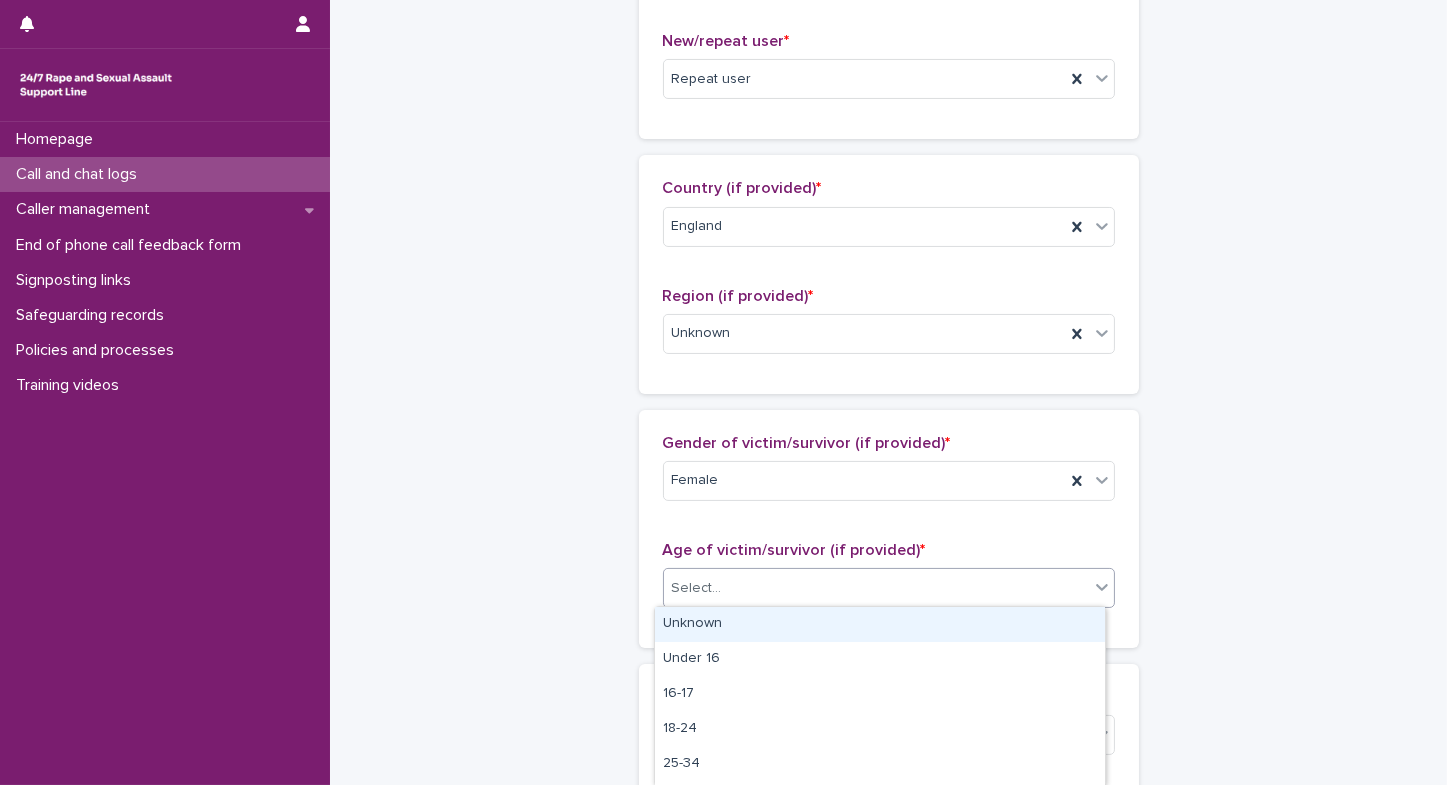 click on "Select..." at bounding box center [697, 588] 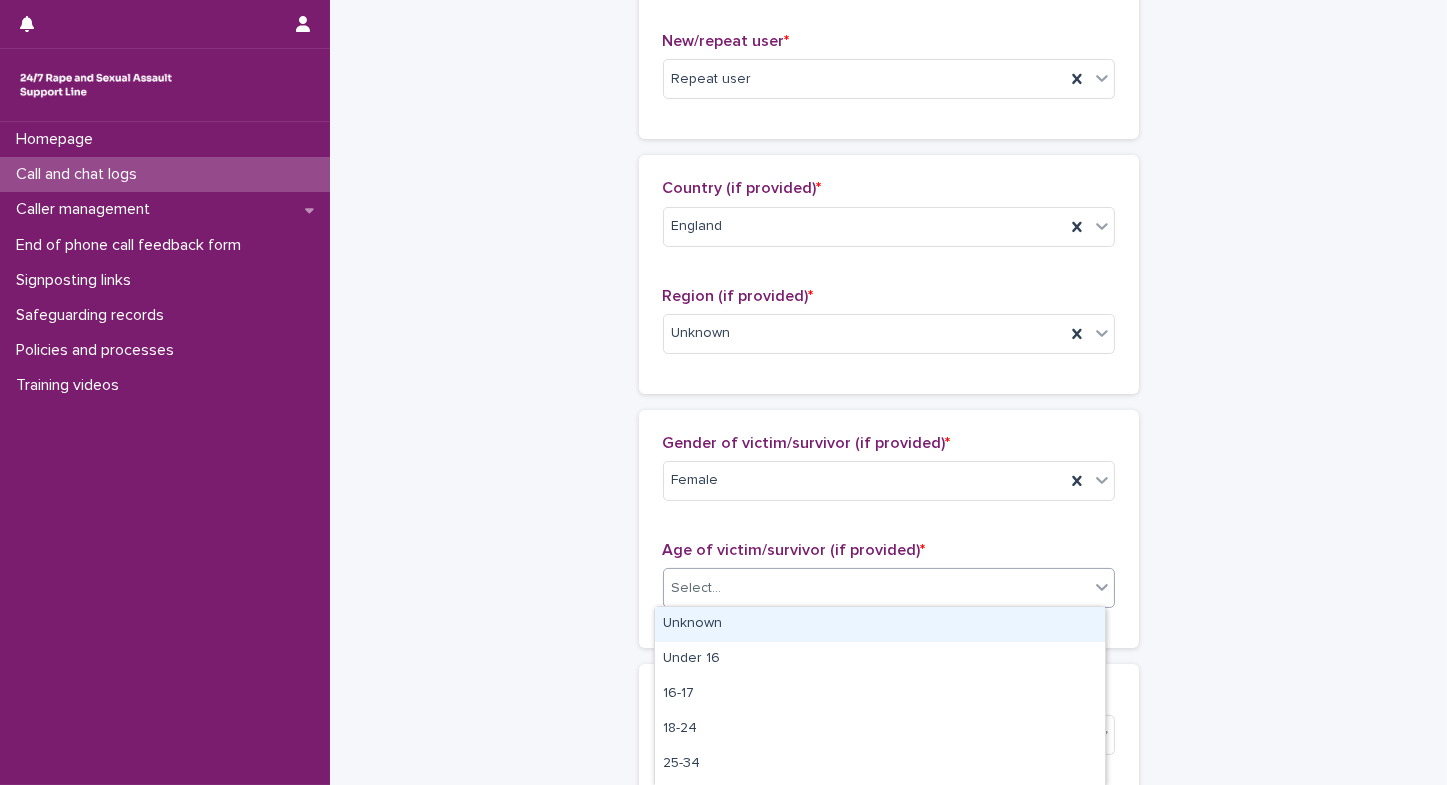 click on "Unknown" at bounding box center [880, 624] 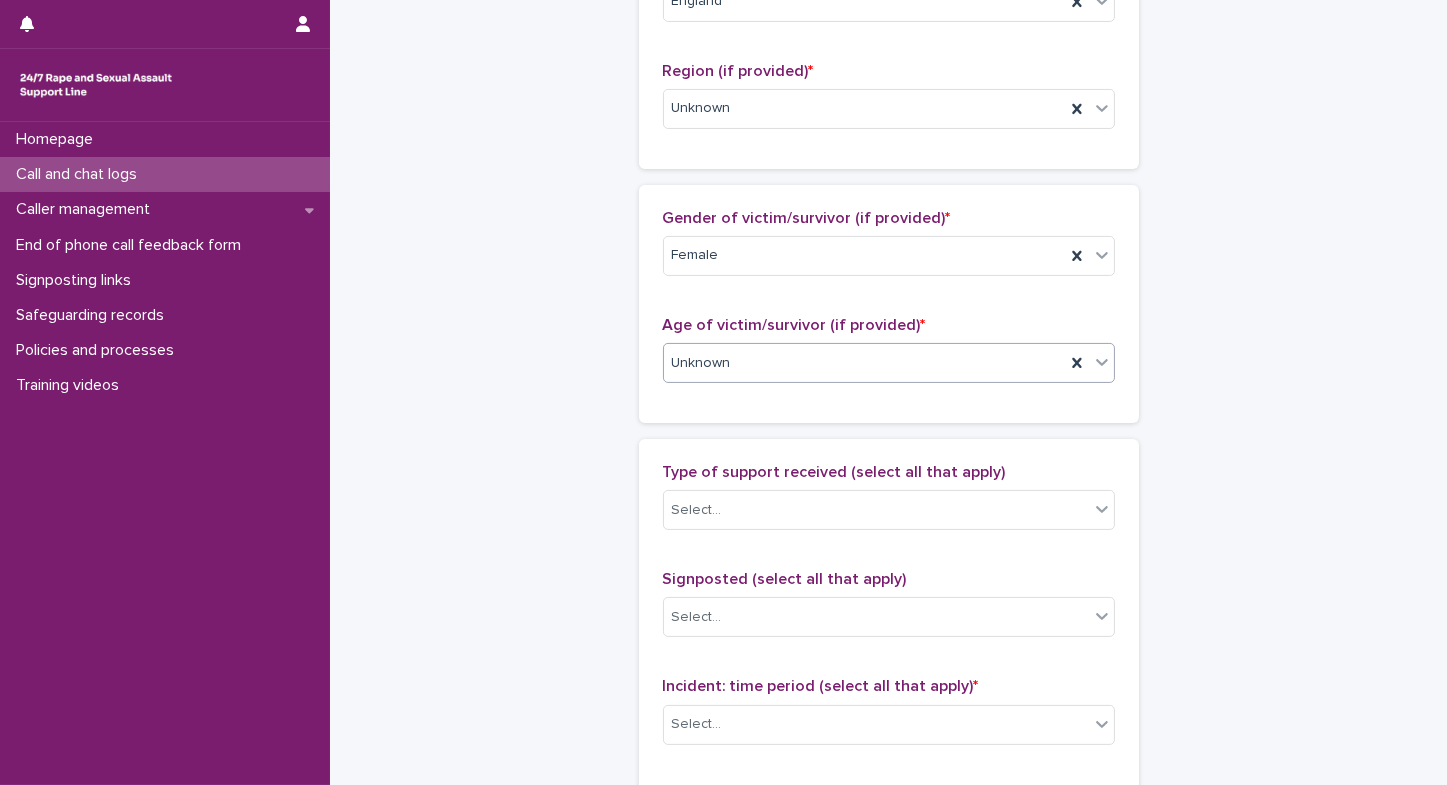 scroll, scrollTop: 876, scrollLeft: 0, axis: vertical 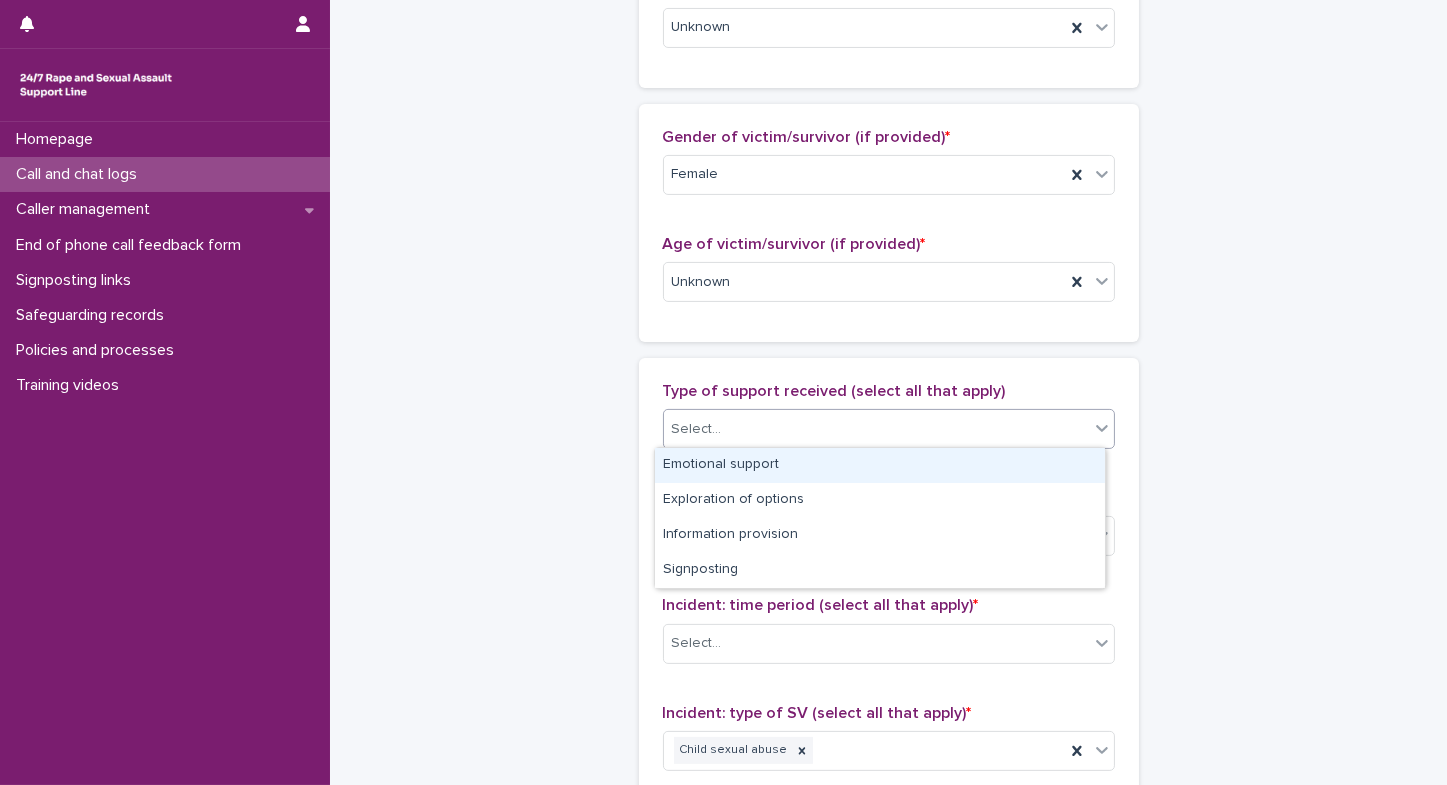 click on "Select..." at bounding box center [876, 429] 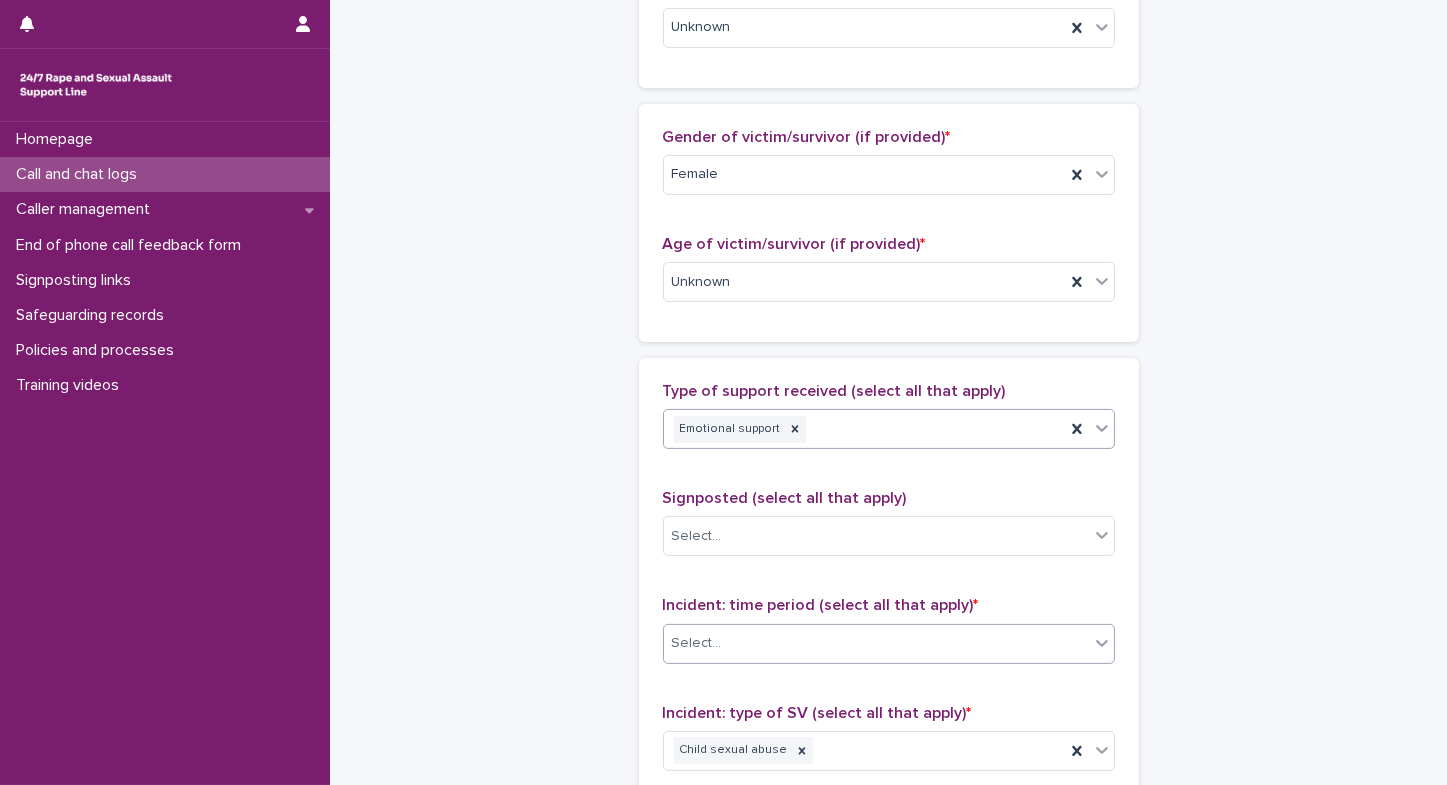 click on "Select..." at bounding box center [876, 643] 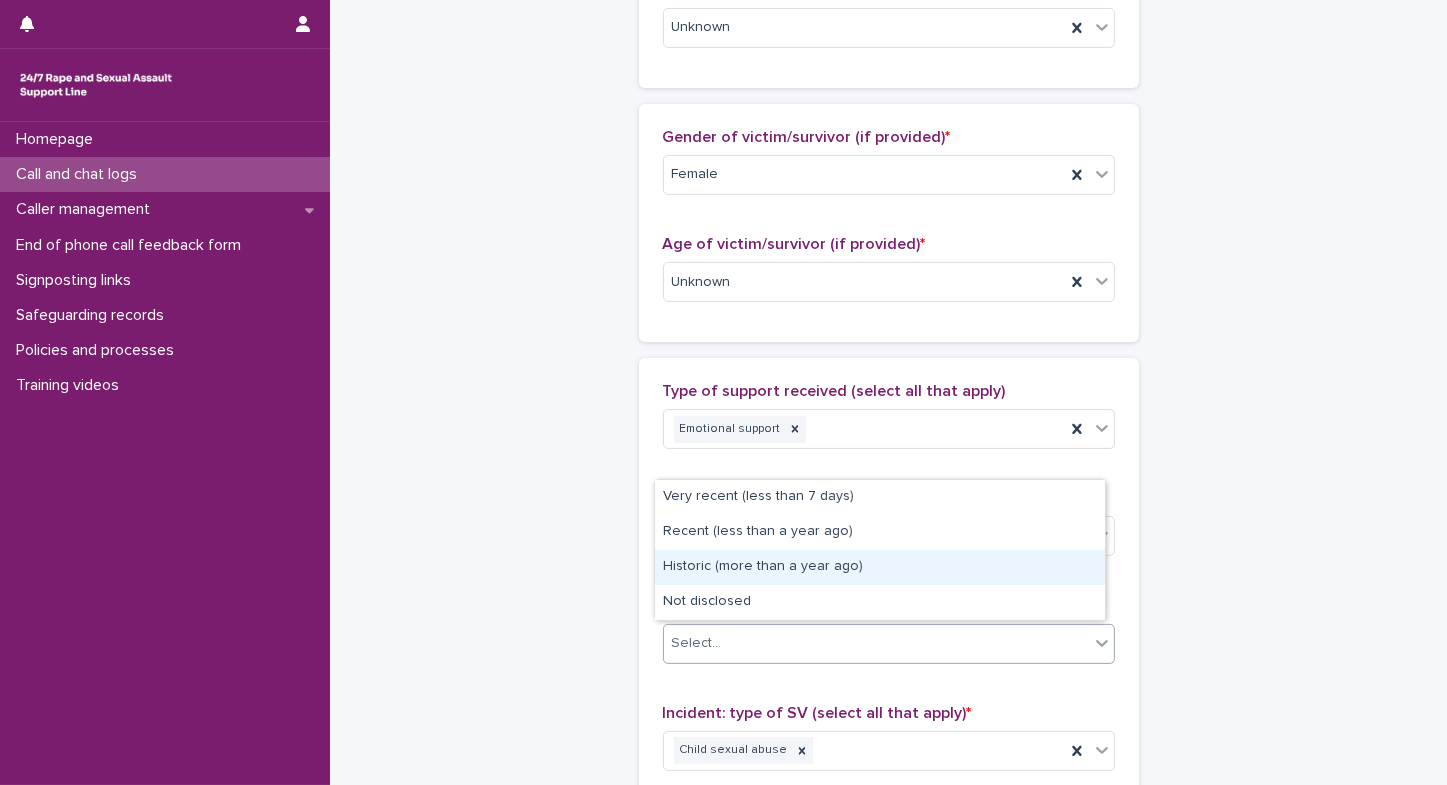 click on "Historic (more than a year ago)" at bounding box center [880, 567] 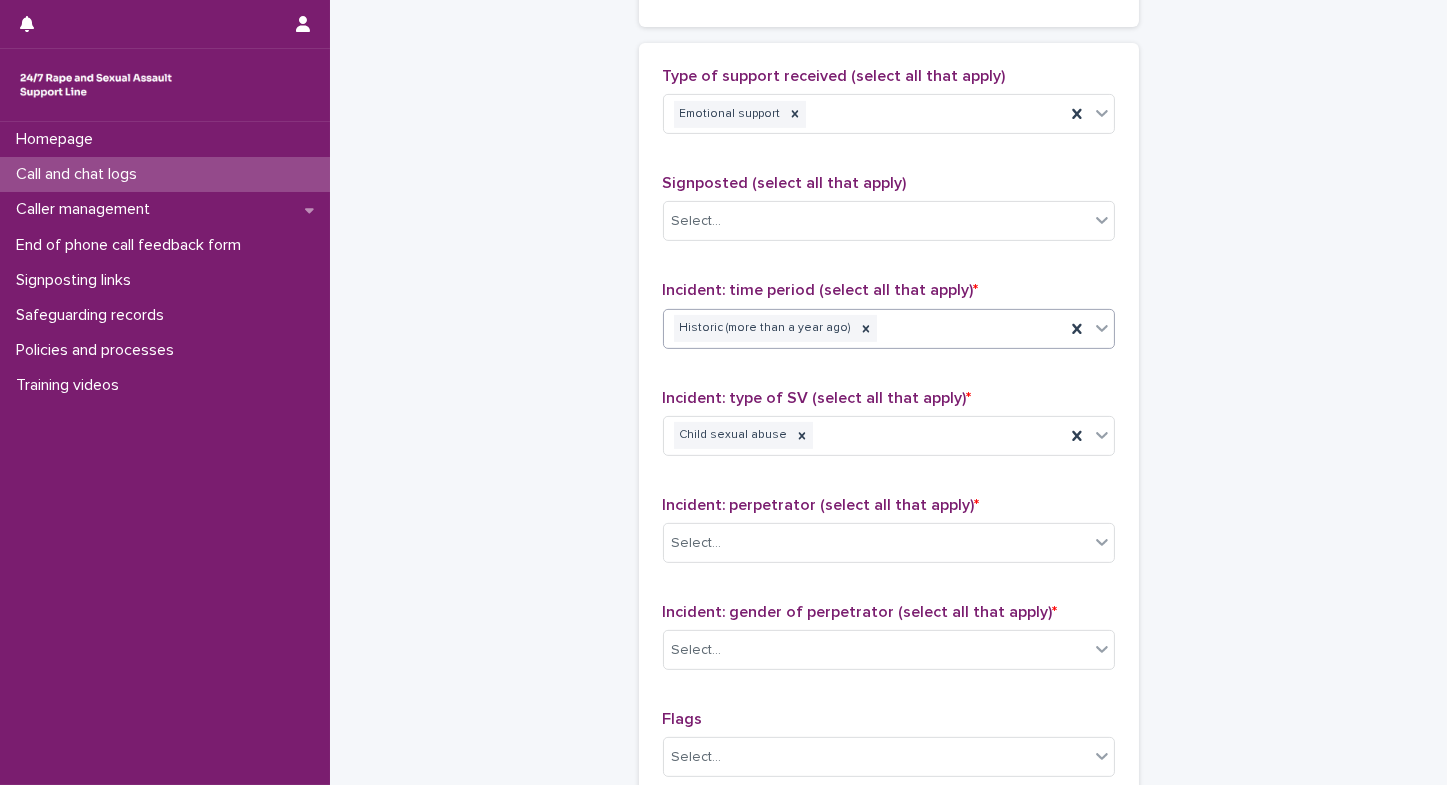 scroll, scrollTop: 1247, scrollLeft: 0, axis: vertical 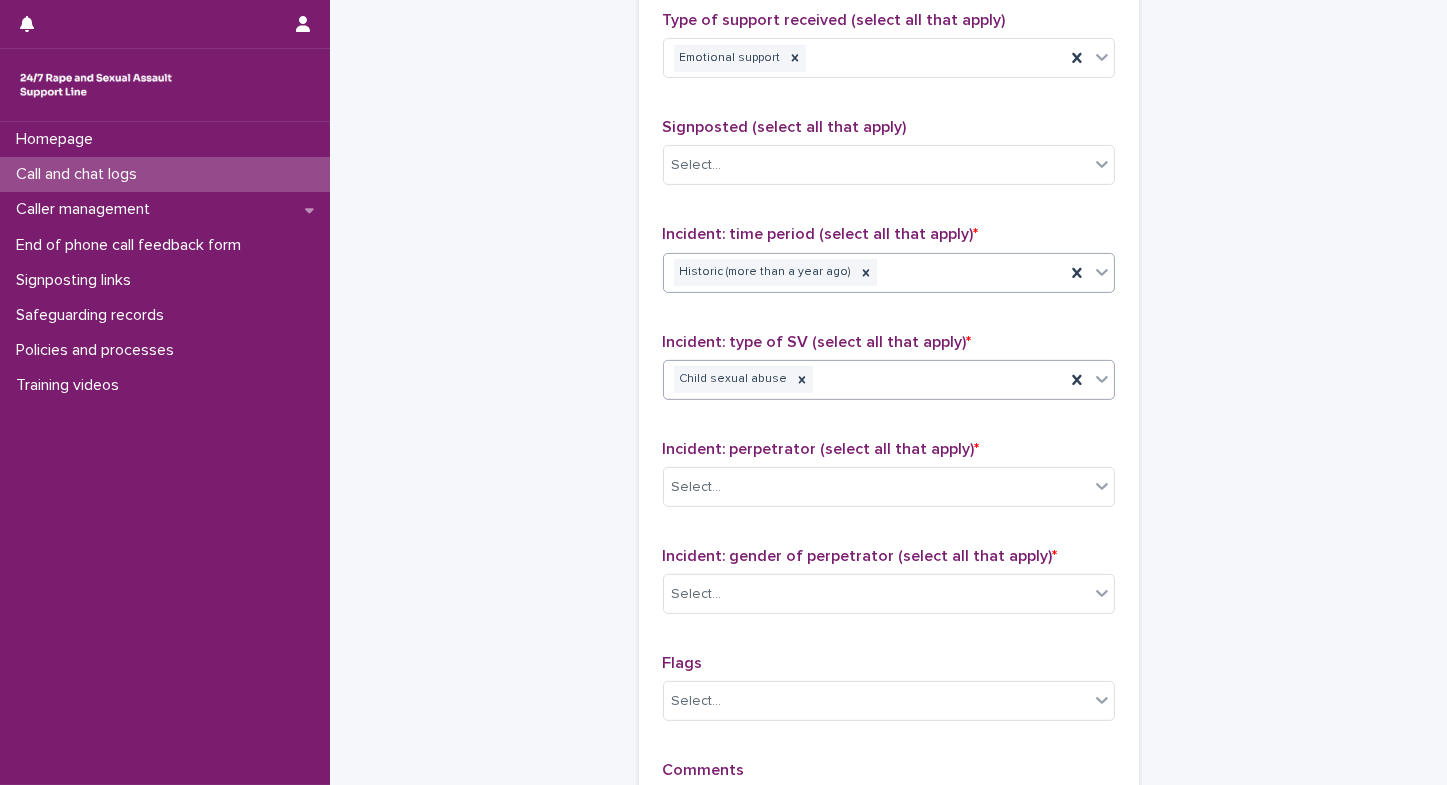 click 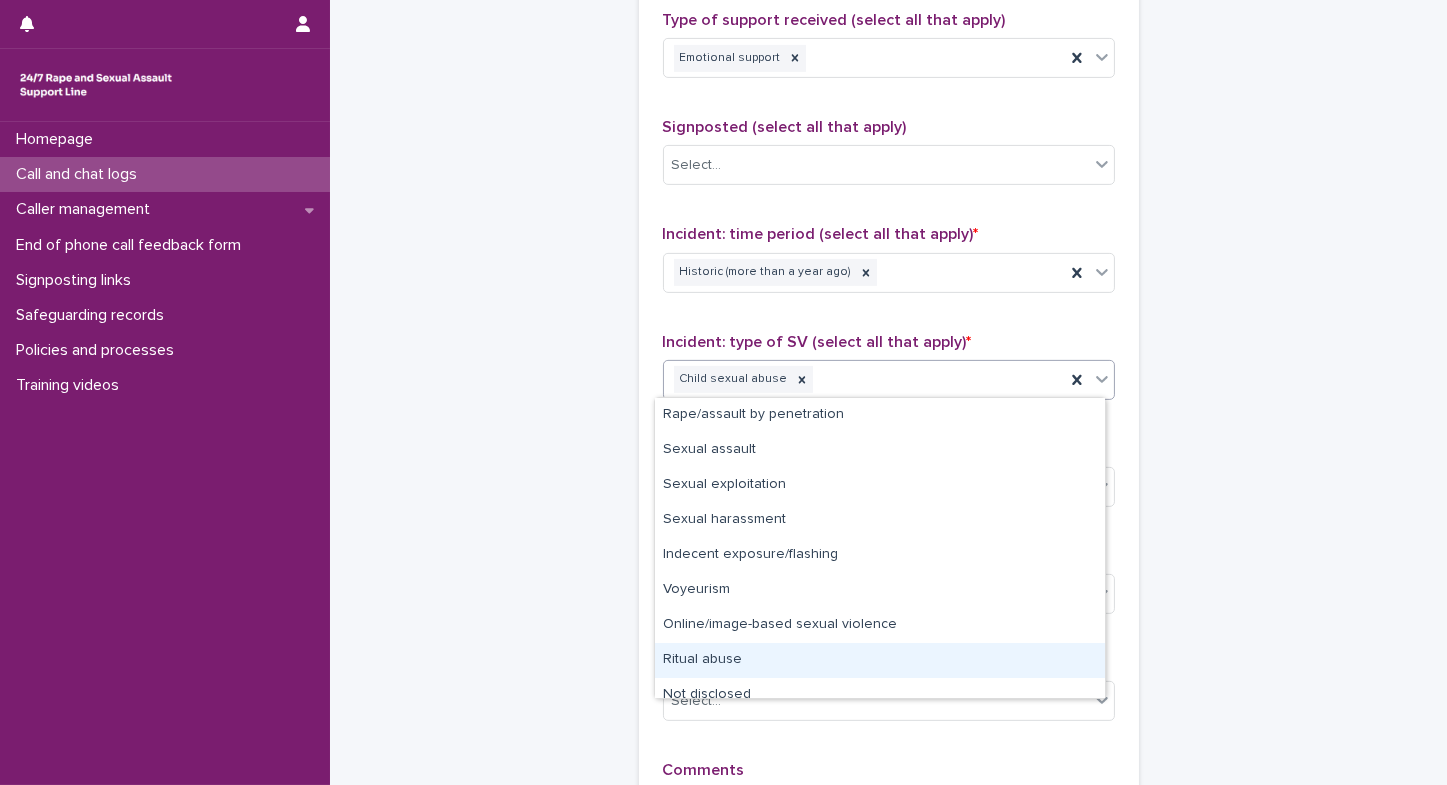 click on "Ritual abuse" at bounding box center (880, 660) 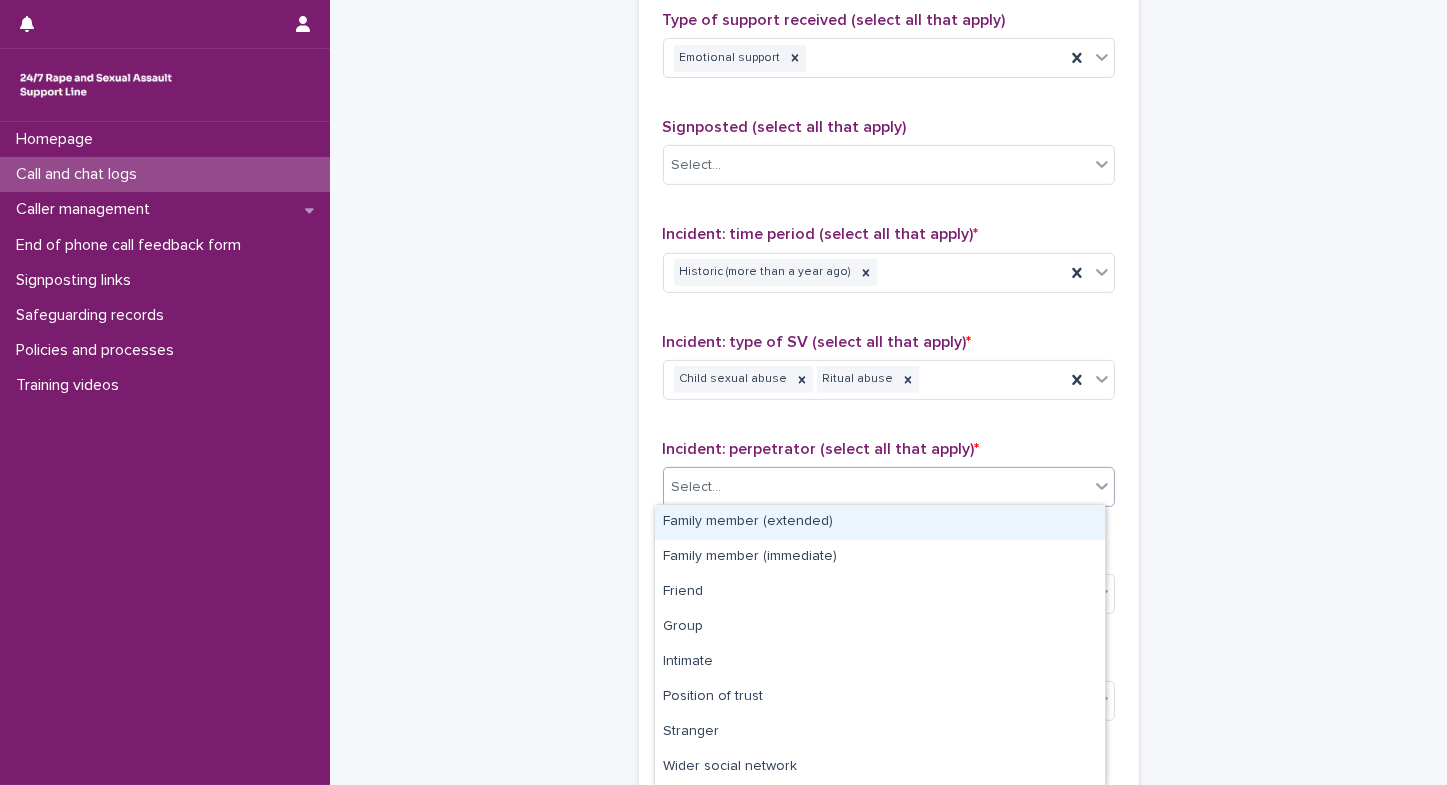click on "Select..." at bounding box center [876, 487] 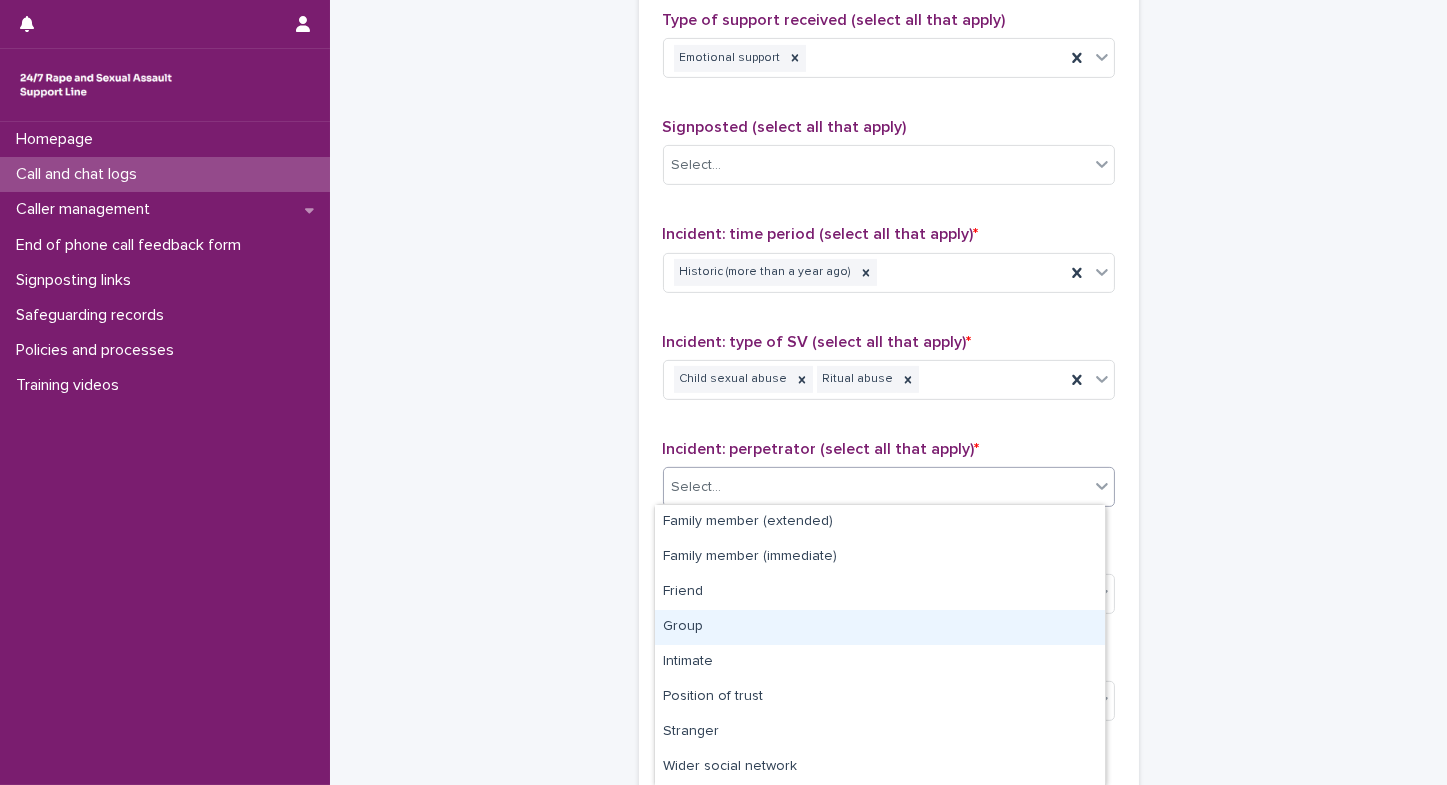 click on "Group" at bounding box center [880, 627] 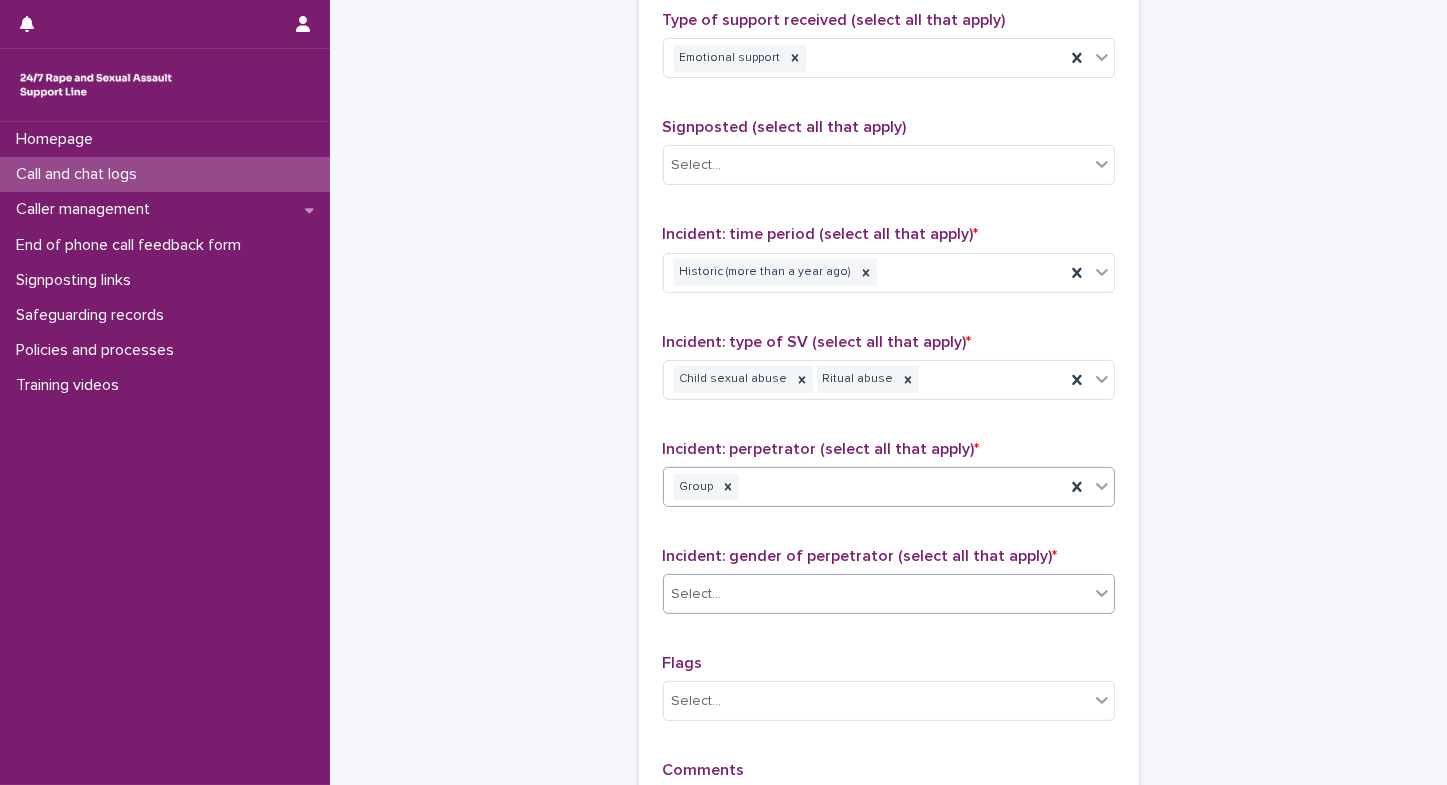click at bounding box center (725, 594) 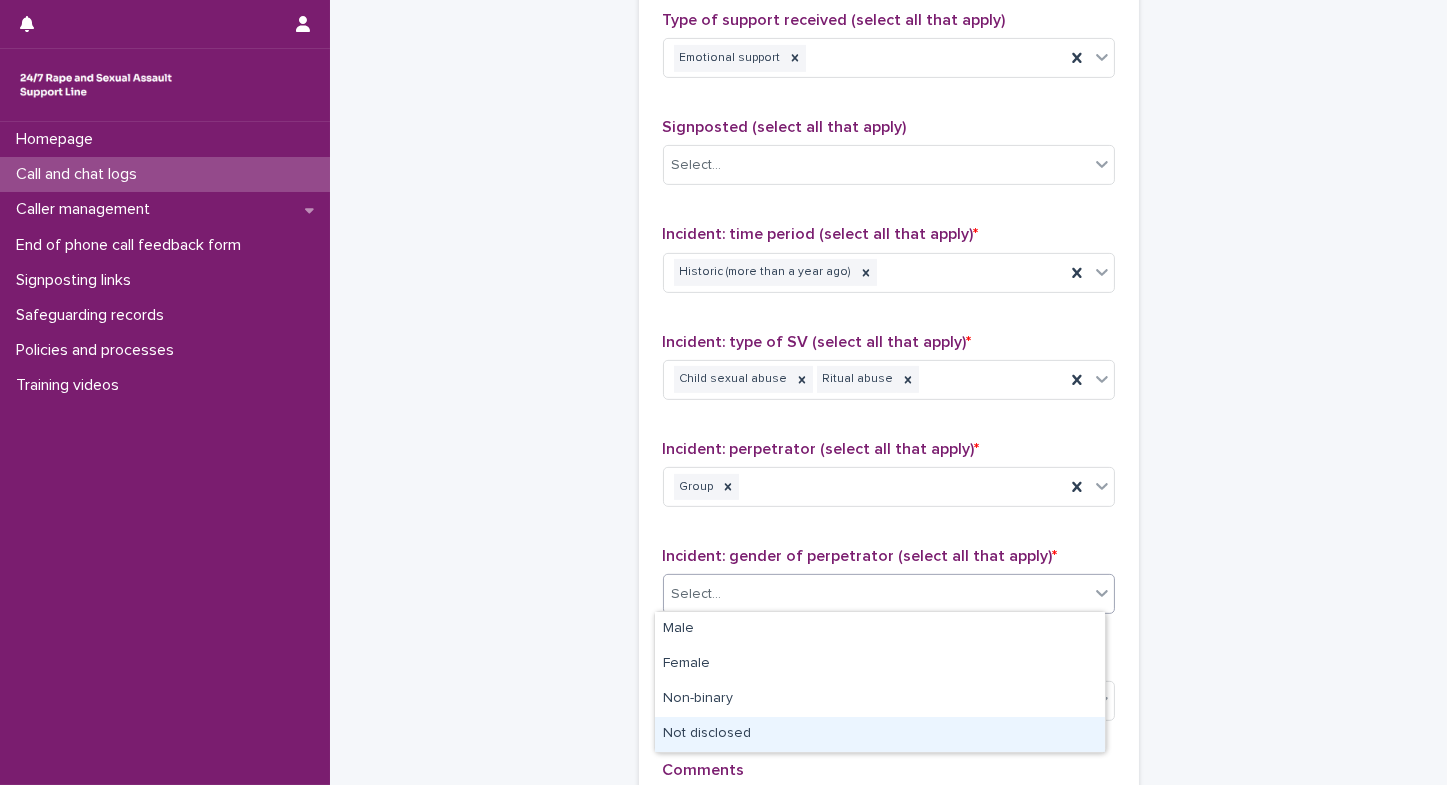 drag, startPoint x: 712, startPoint y: 630, endPoint x: 696, endPoint y: 735, distance: 106.21205 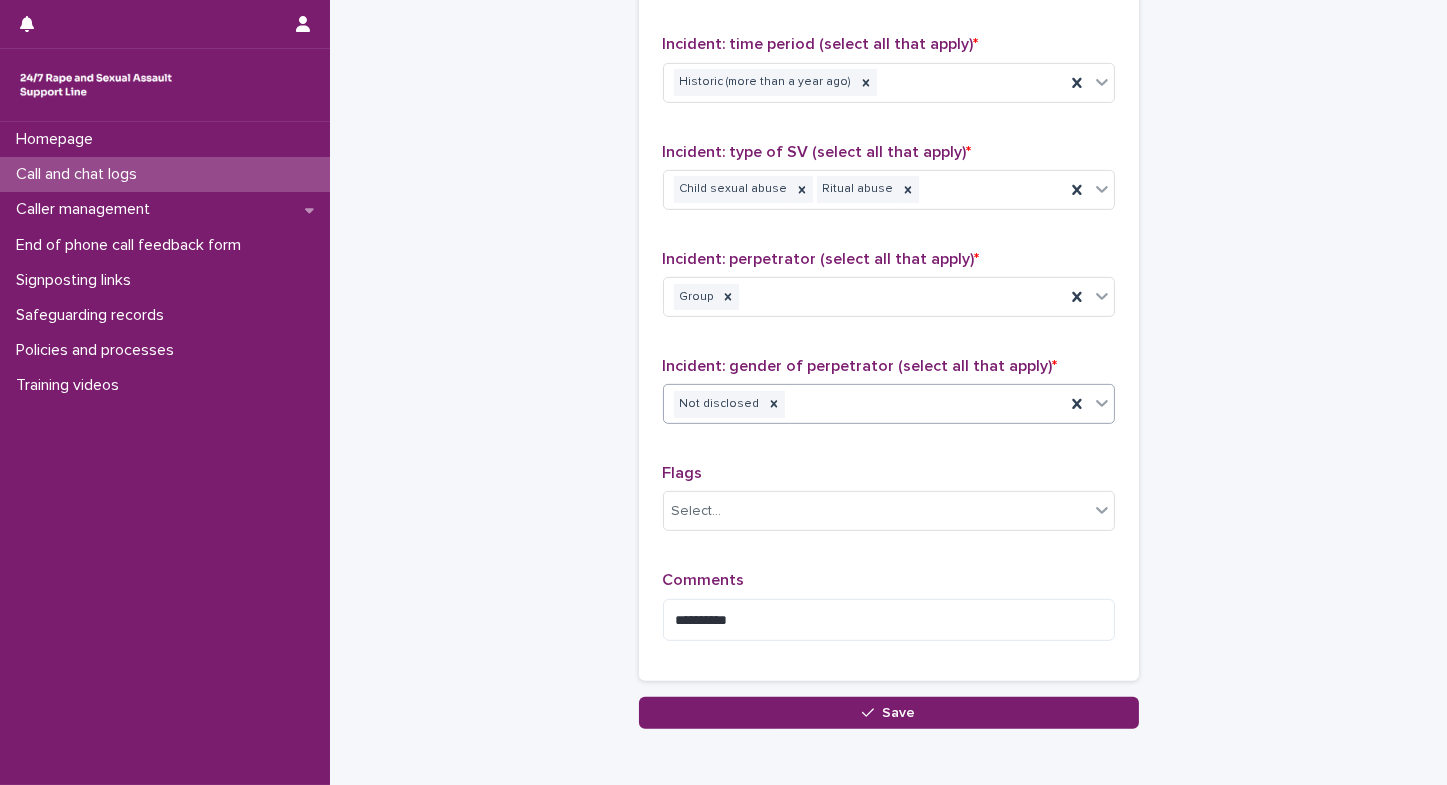 scroll, scrollTop: 1530, scrollLeft: 0, axis: vertical 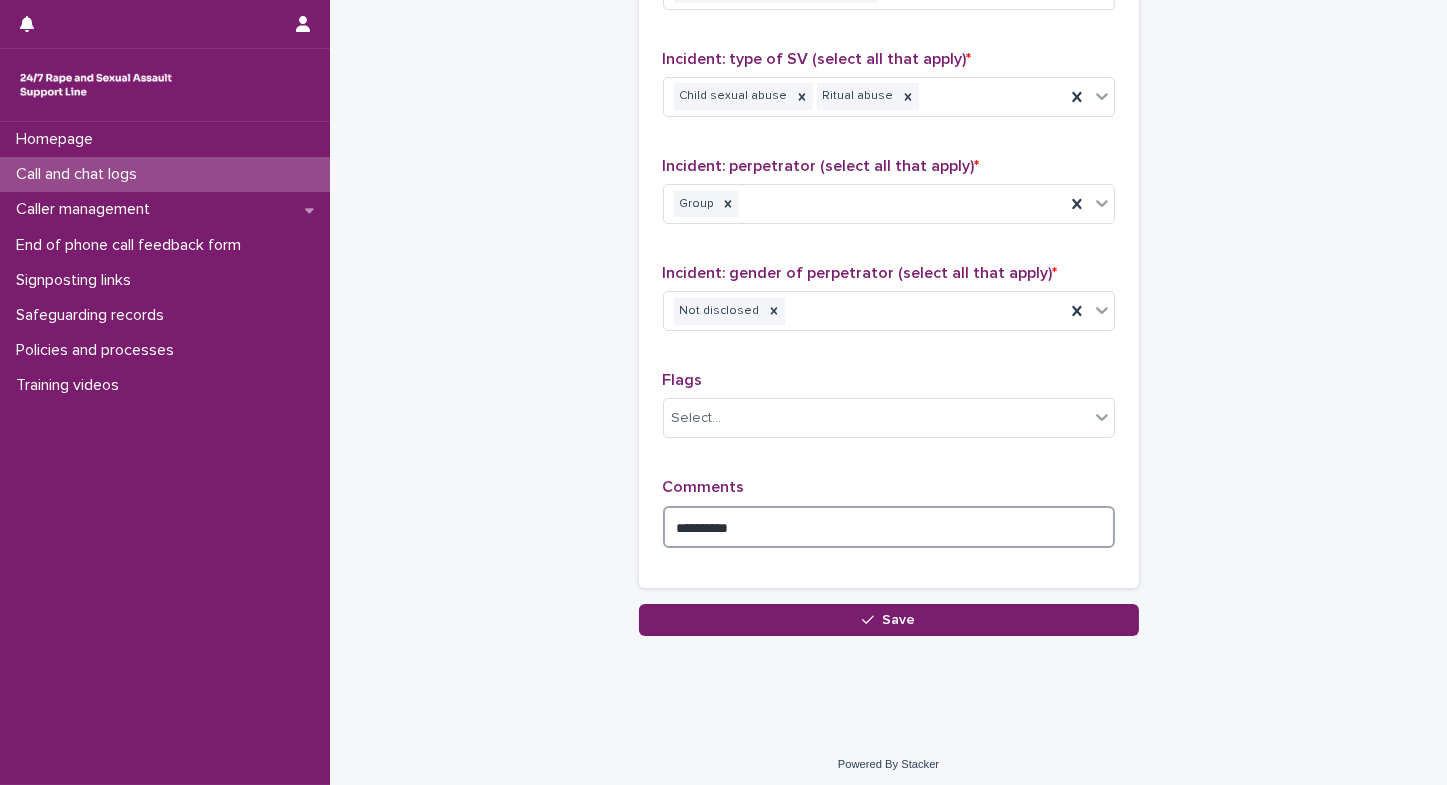 click on "*********" at bounding box center (889, 527) 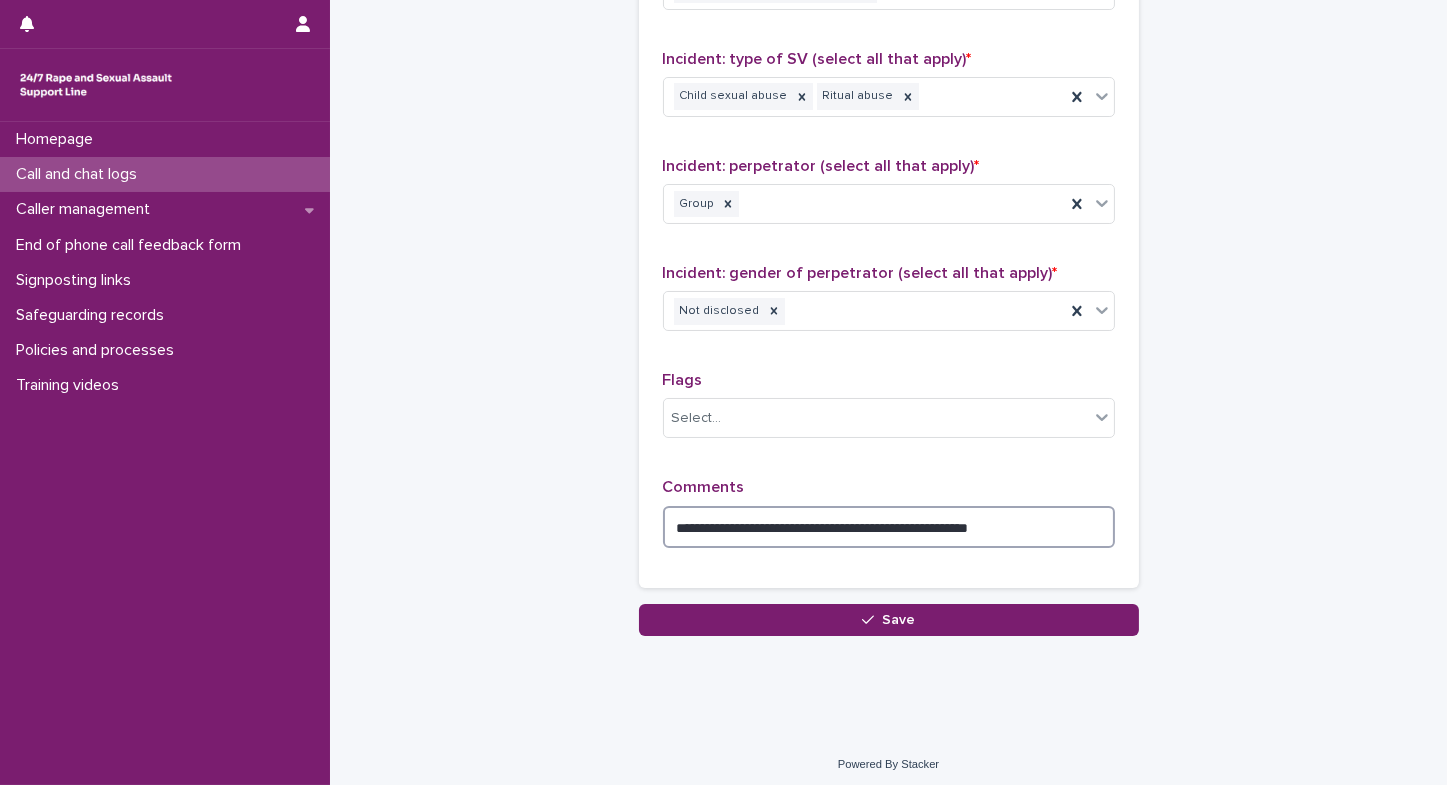 click on "**********" at bounding box center (889, 527) 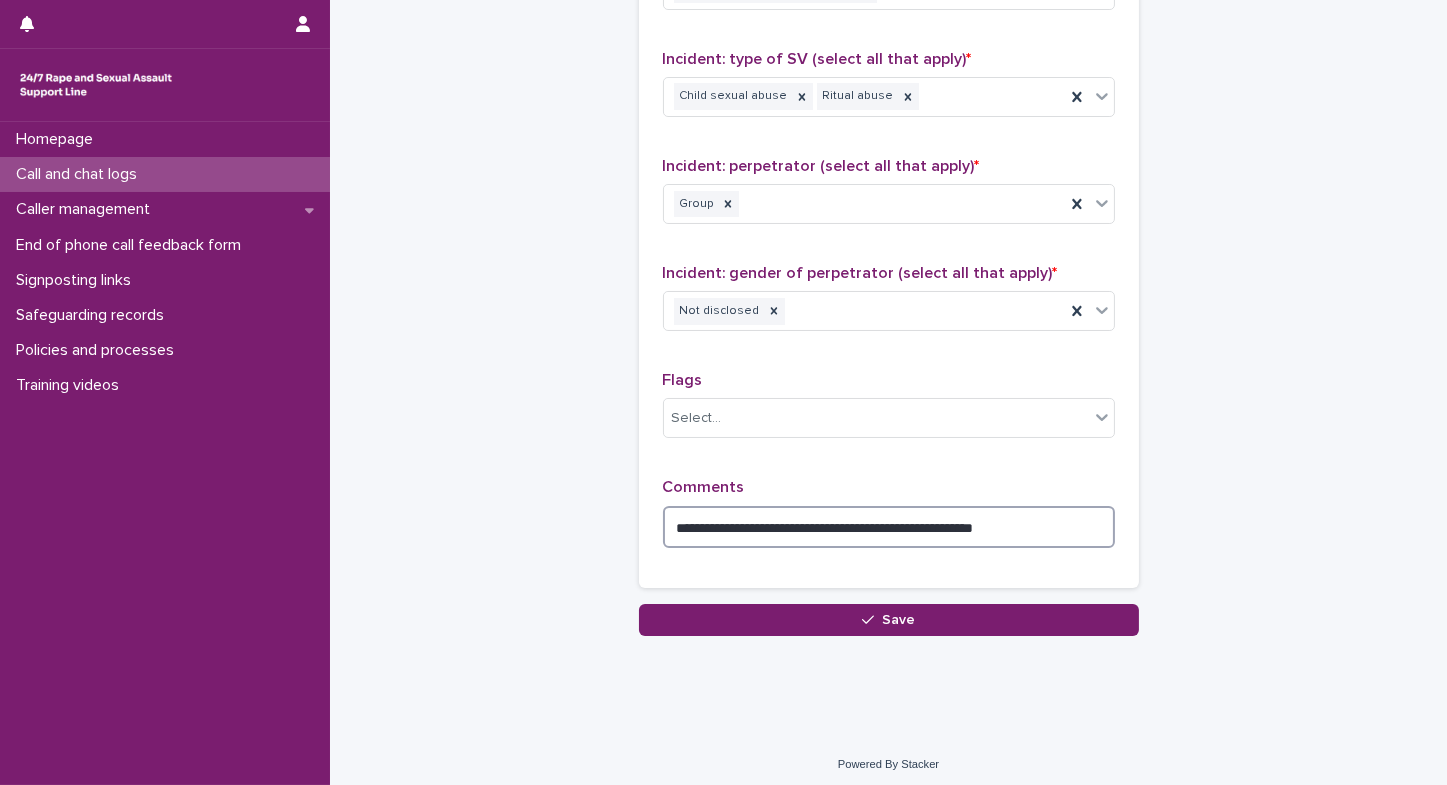 click on "**********" at bounding box center [889, 527] 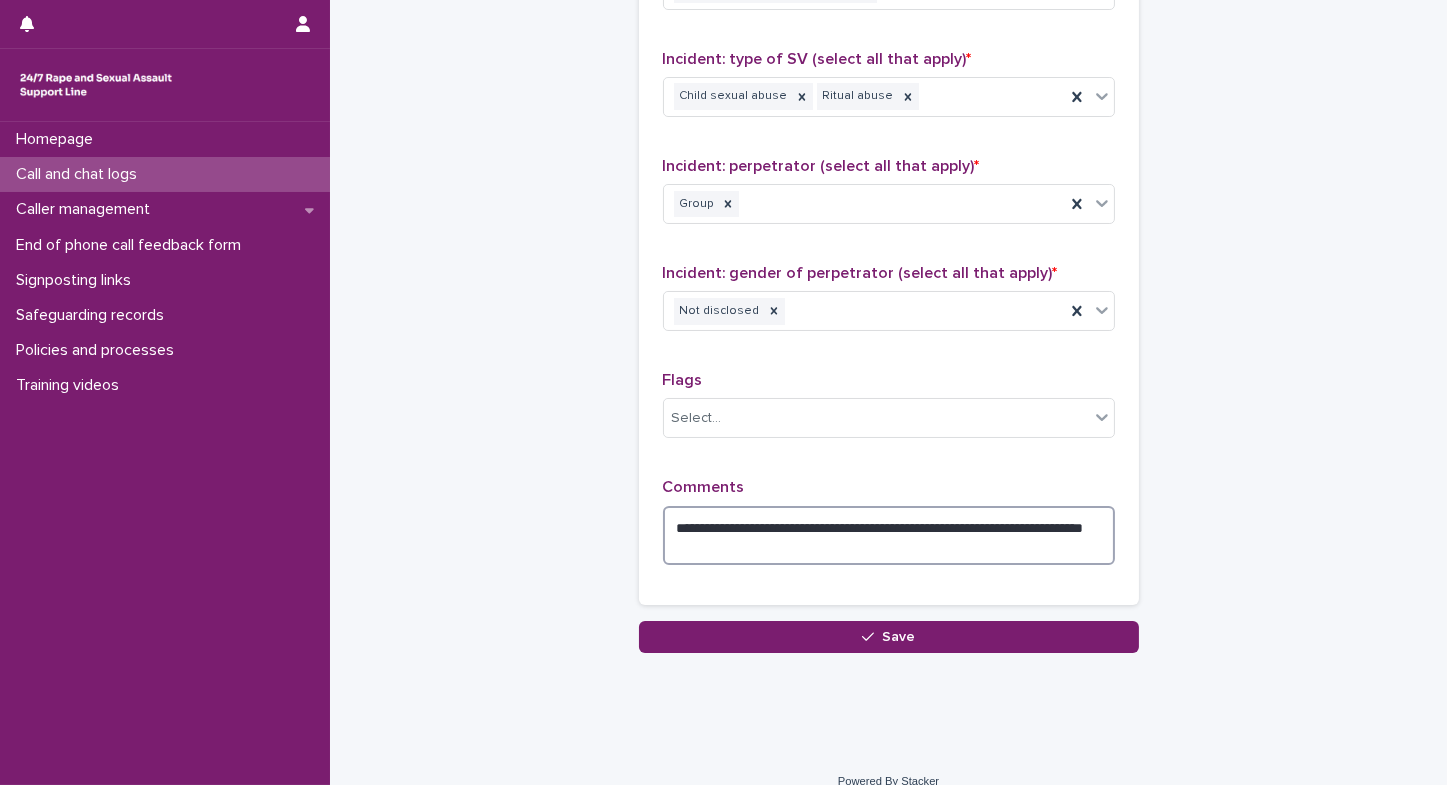 click on "**********" at bounding box center [889, 536] 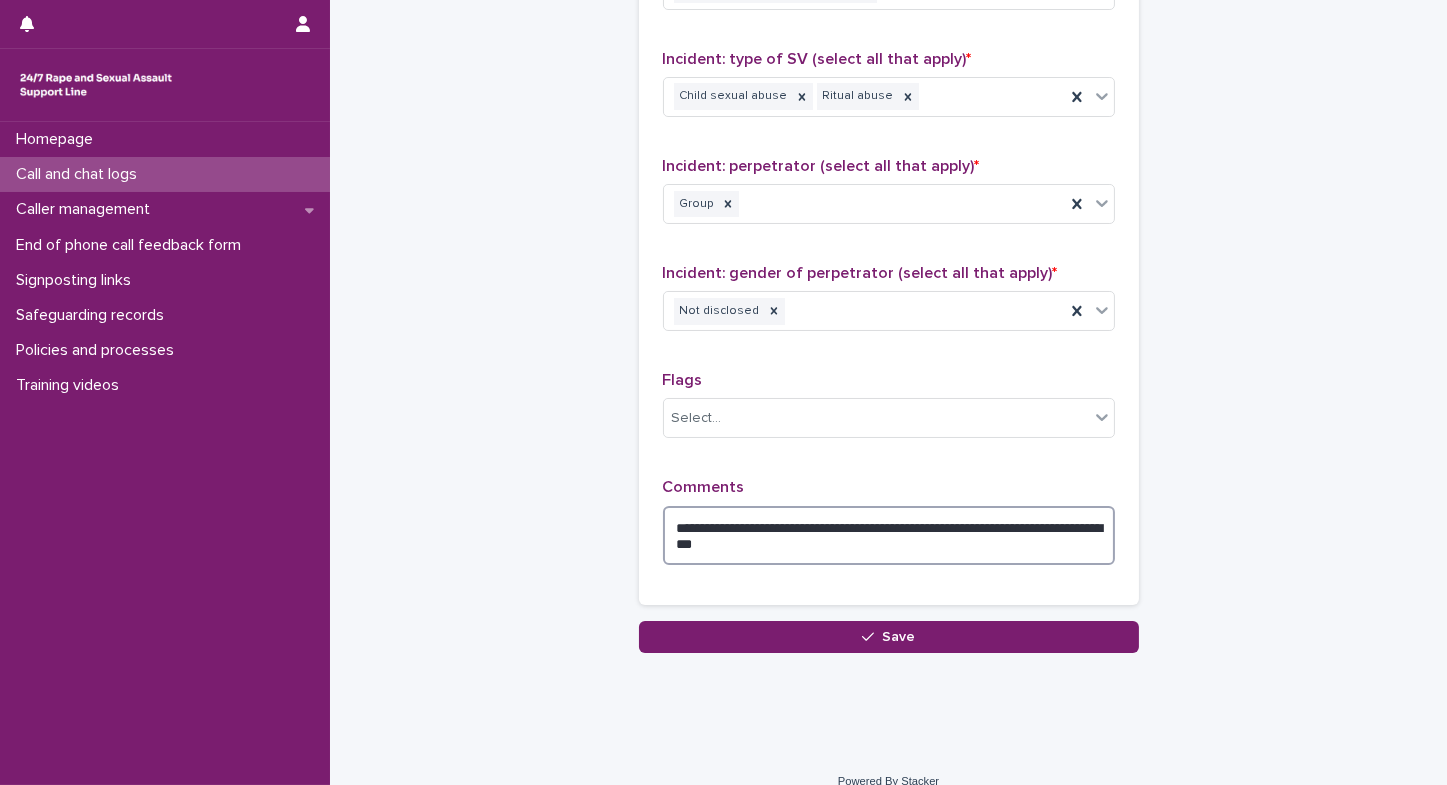 click on "**********" at bounding box center (889, 536) 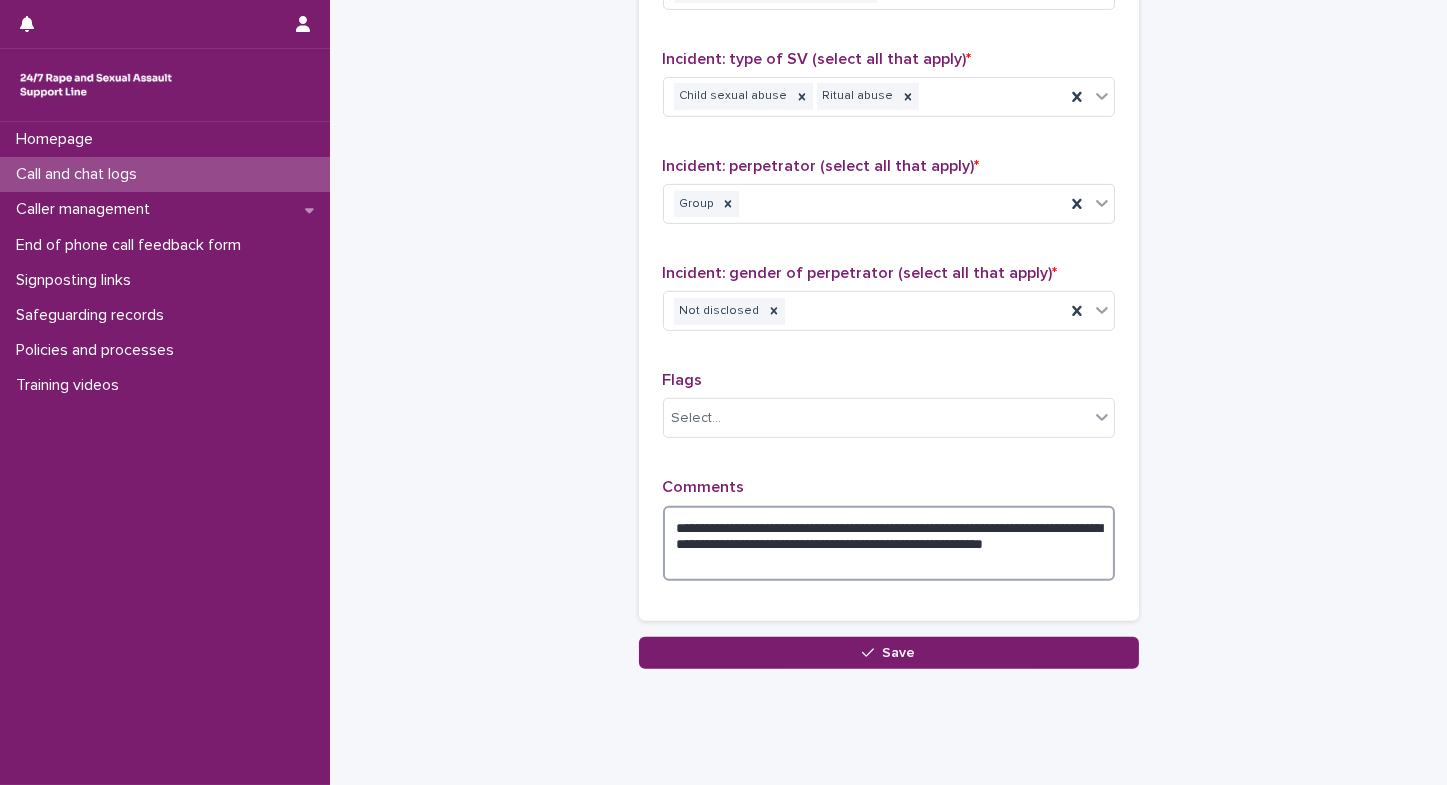 click on "**********" at bounding box center (889, 544) 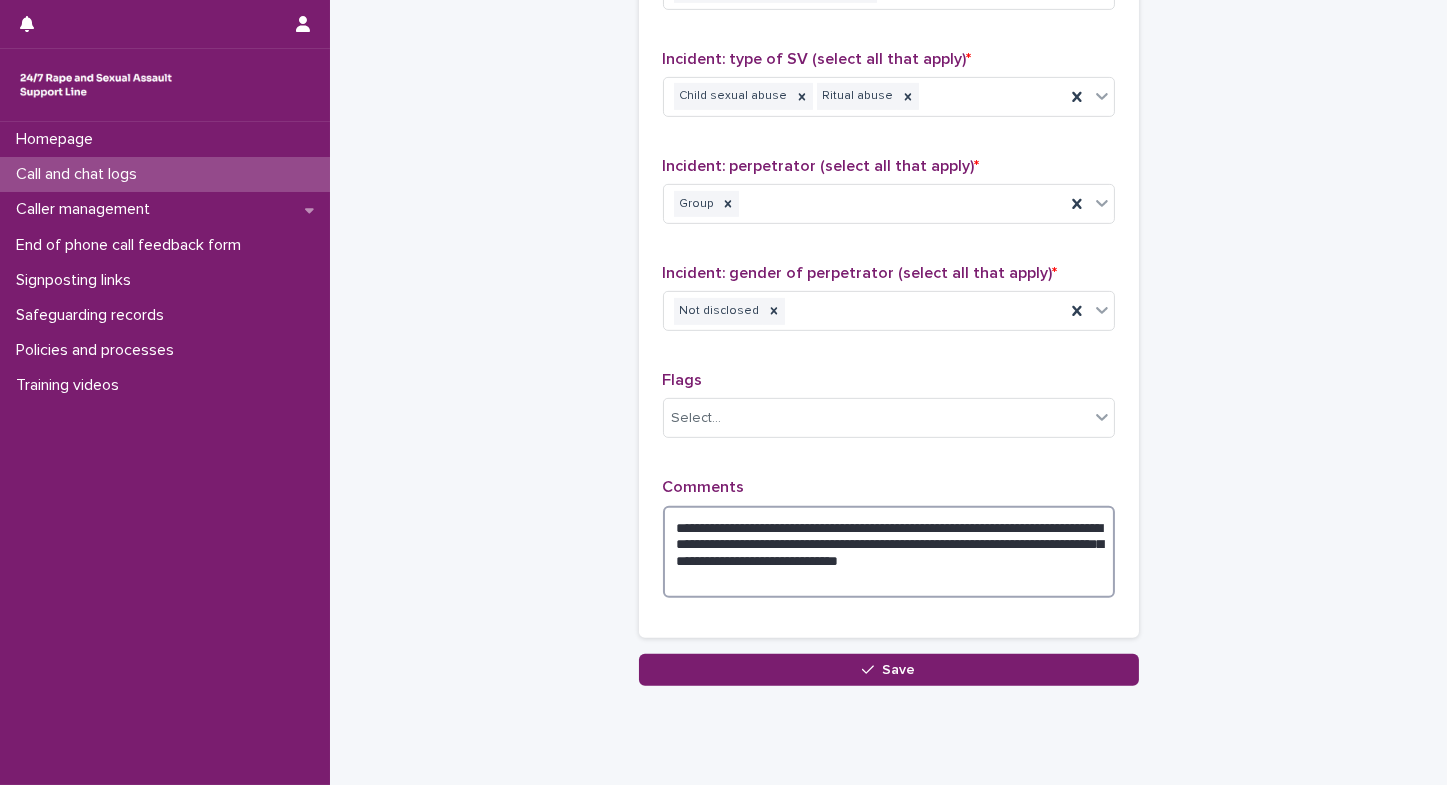 click on "**********" at bounding box center (889, 552) 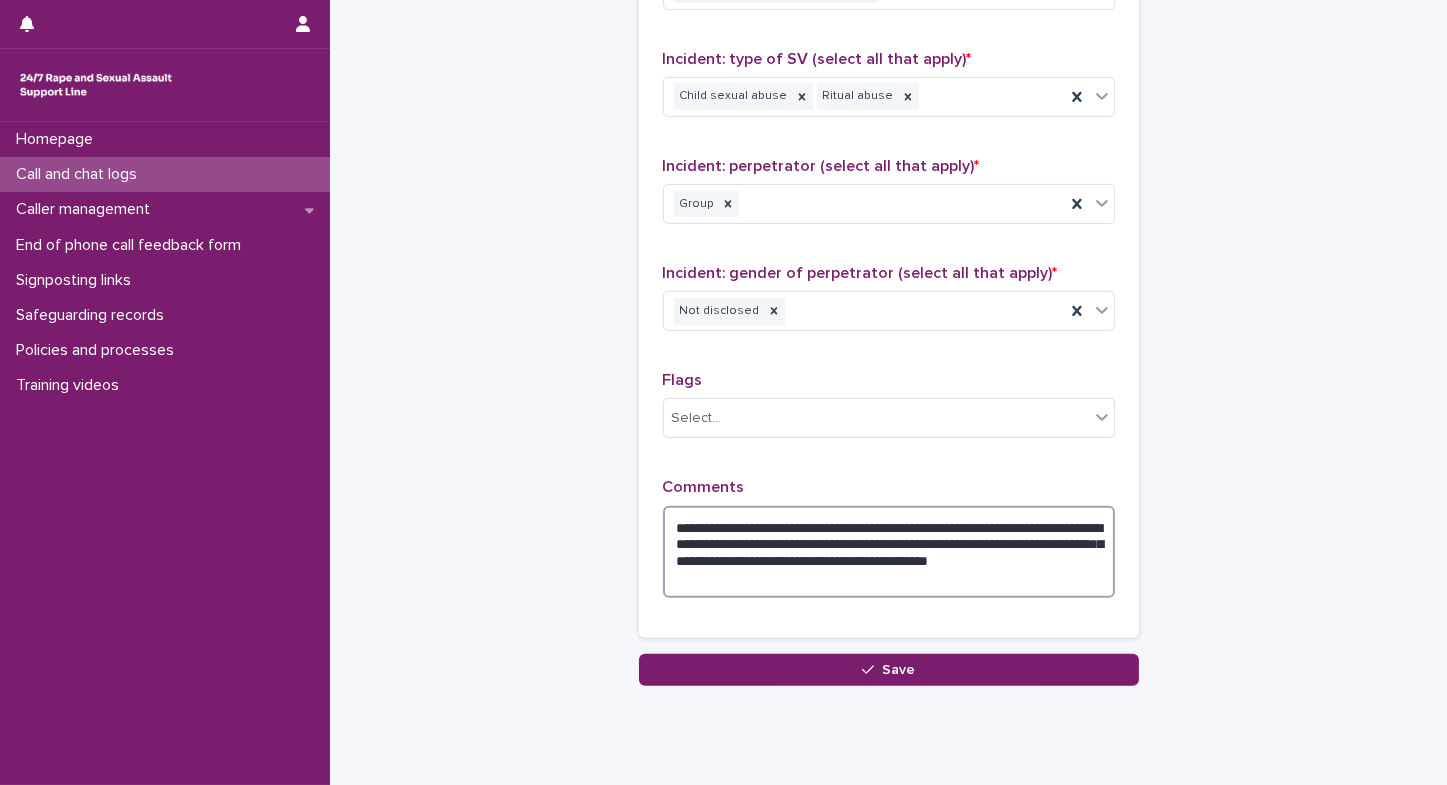 click on "**********" at bounding box center [889, 552] 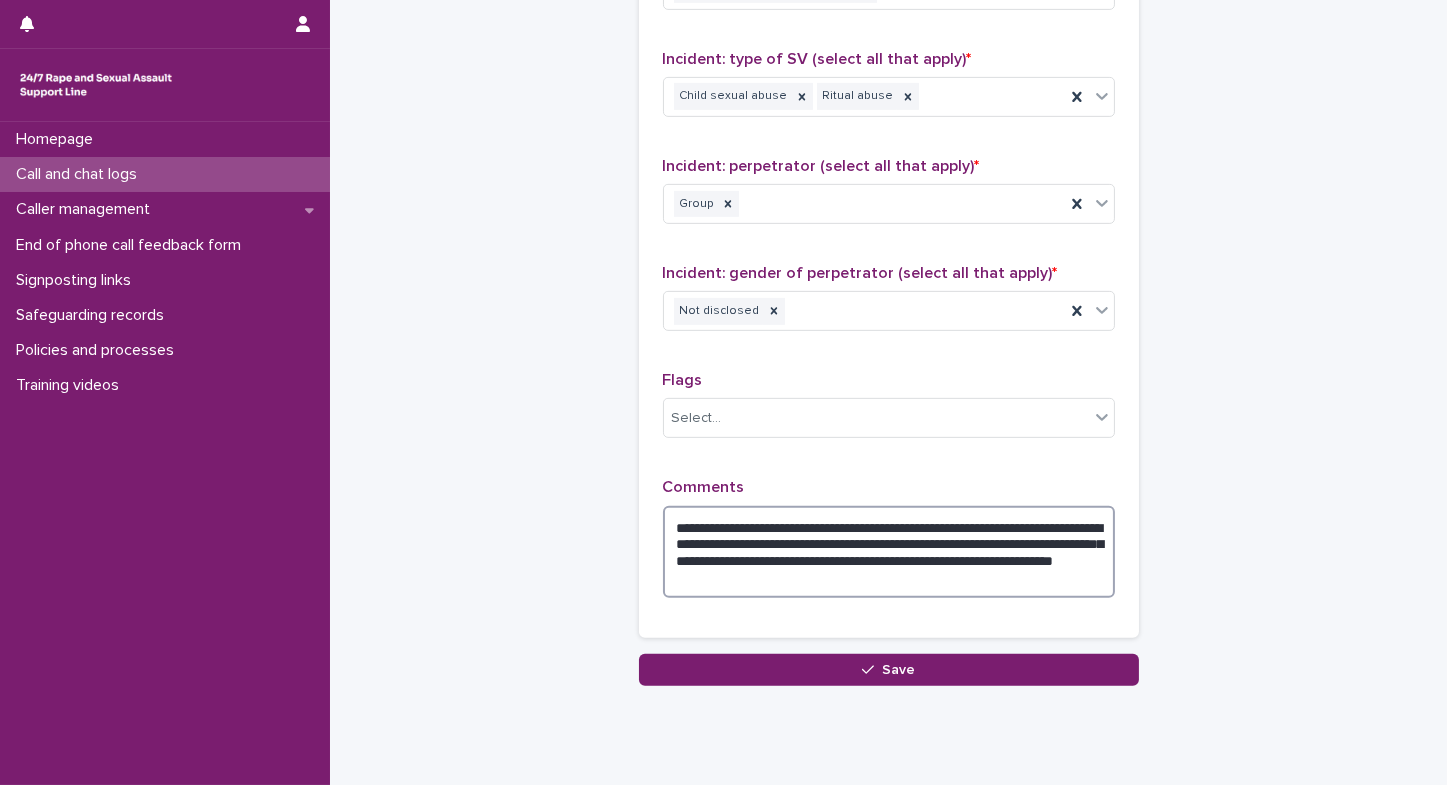 click on "**********" at bounding box center (889, 552) 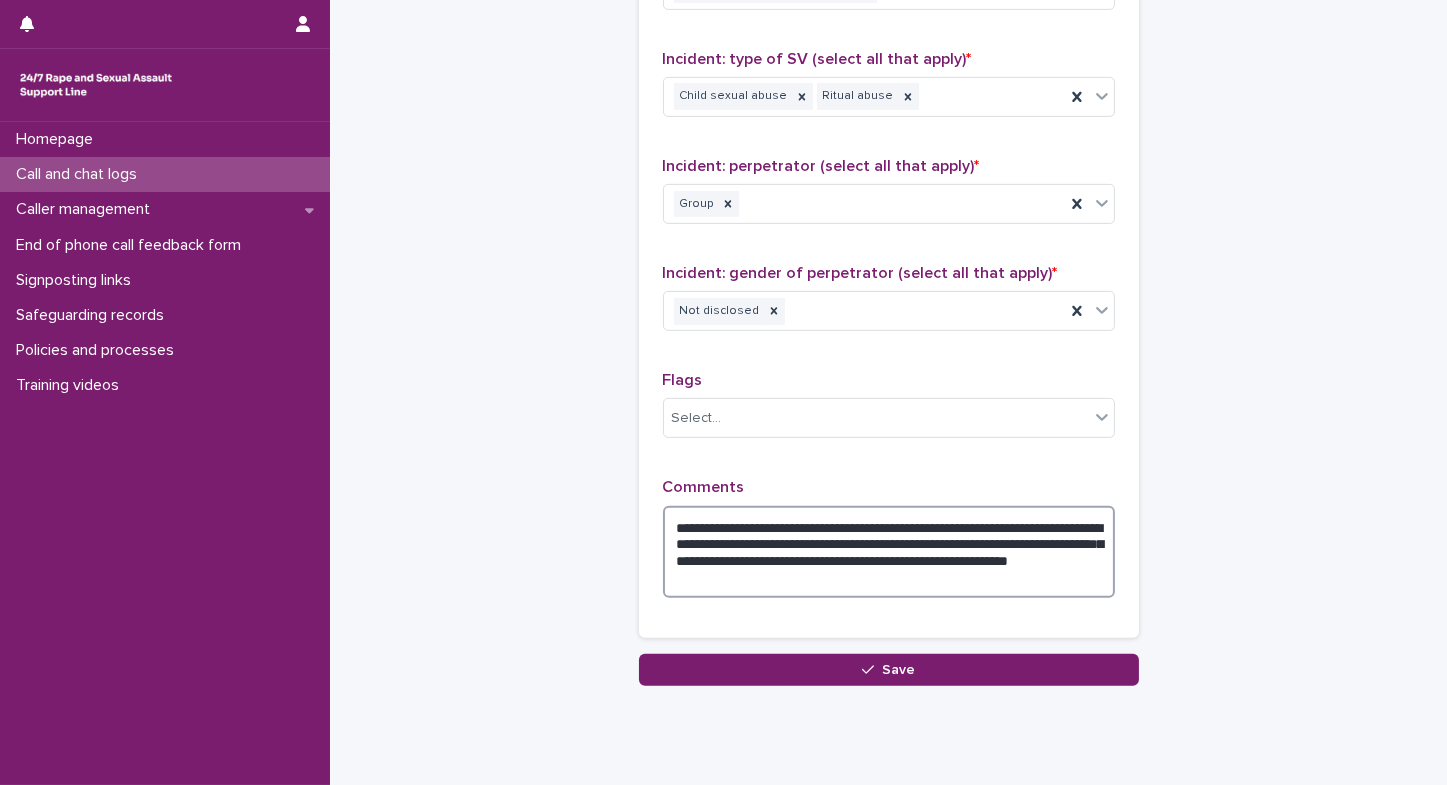 click on "**********" at bounding box center (889, 552) 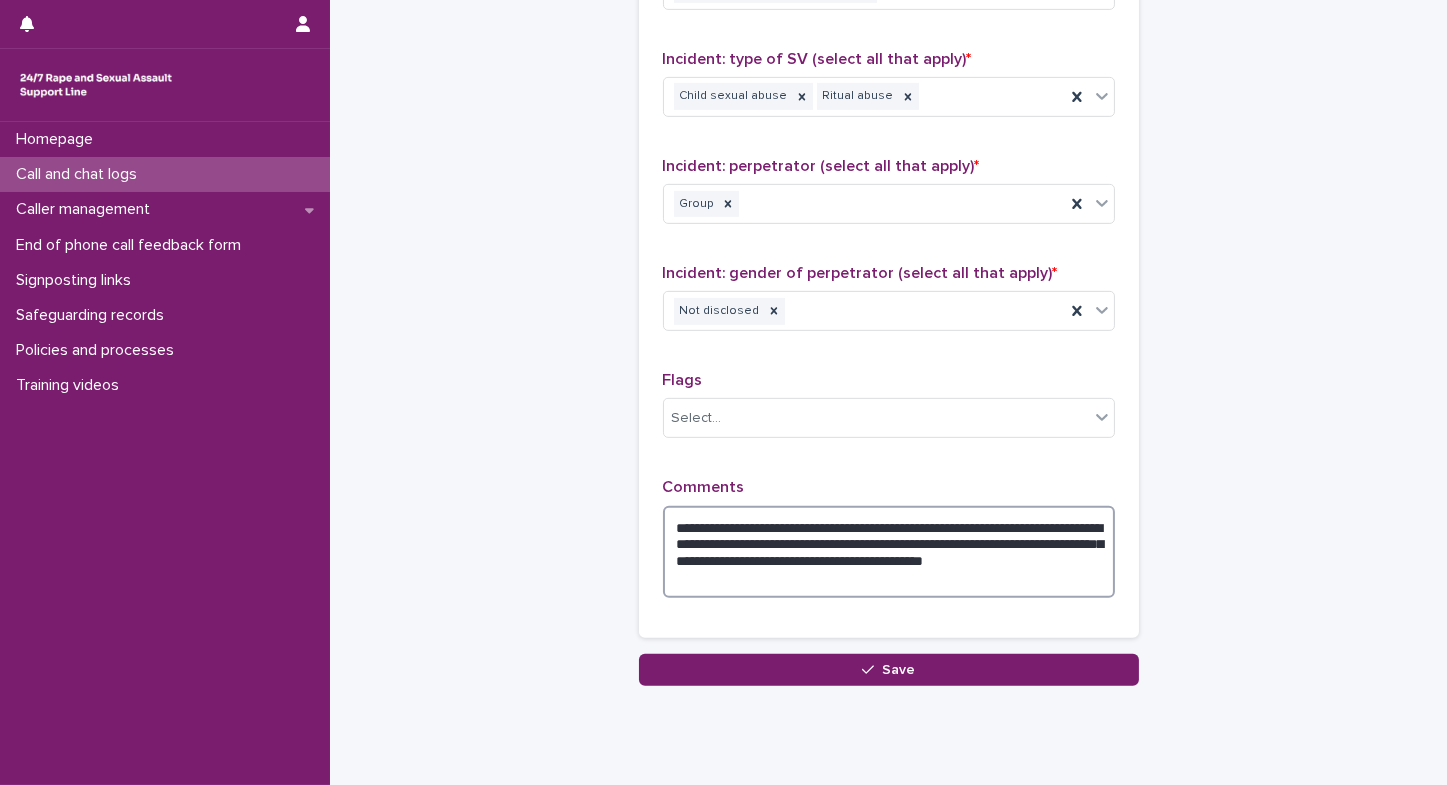 click on "**********" at bounding box center [889, 552] 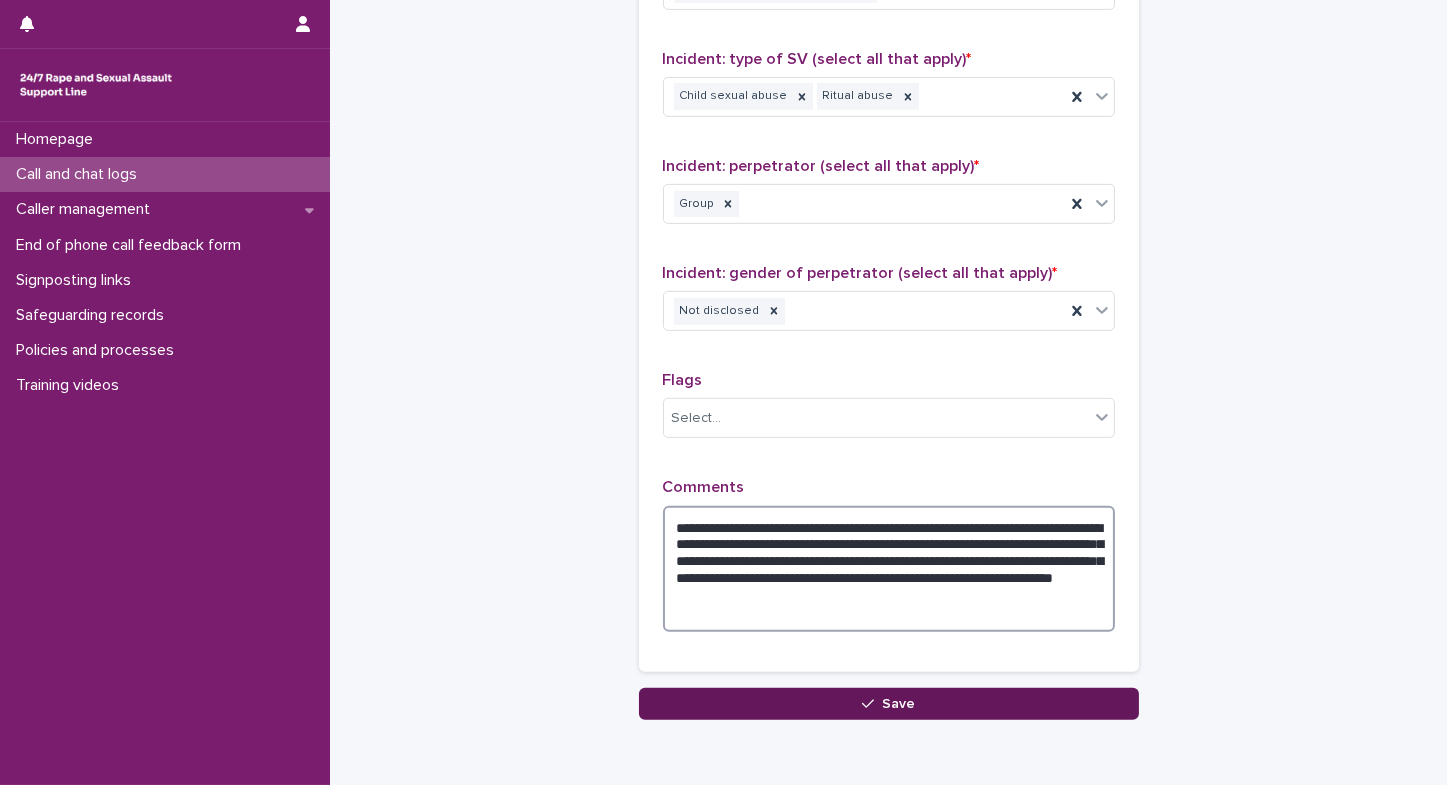 type on "**********" 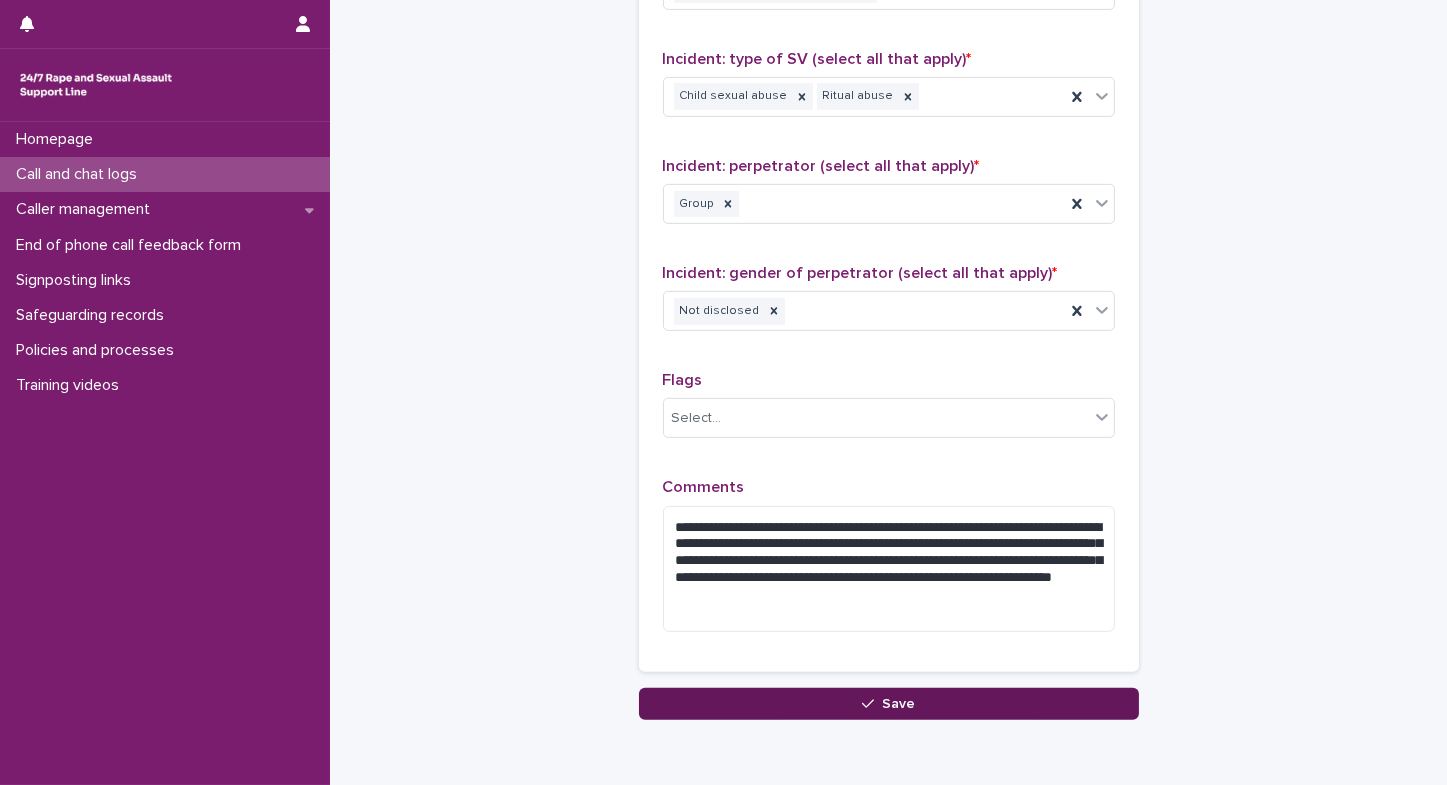 click on "Save" at bounding box center (898, 704) 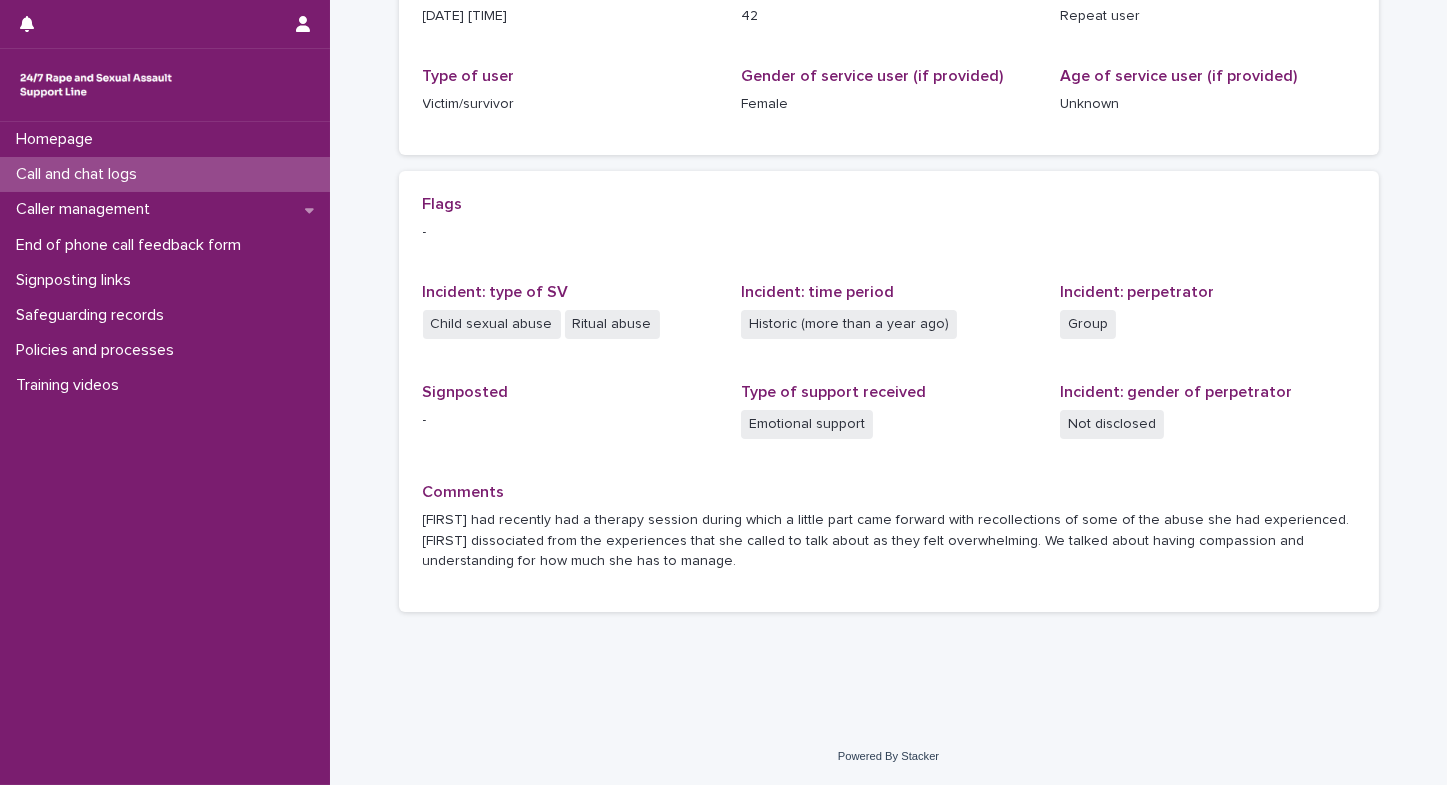 scroll, scrollTop: 0, scrollLeft: 0, axis: both 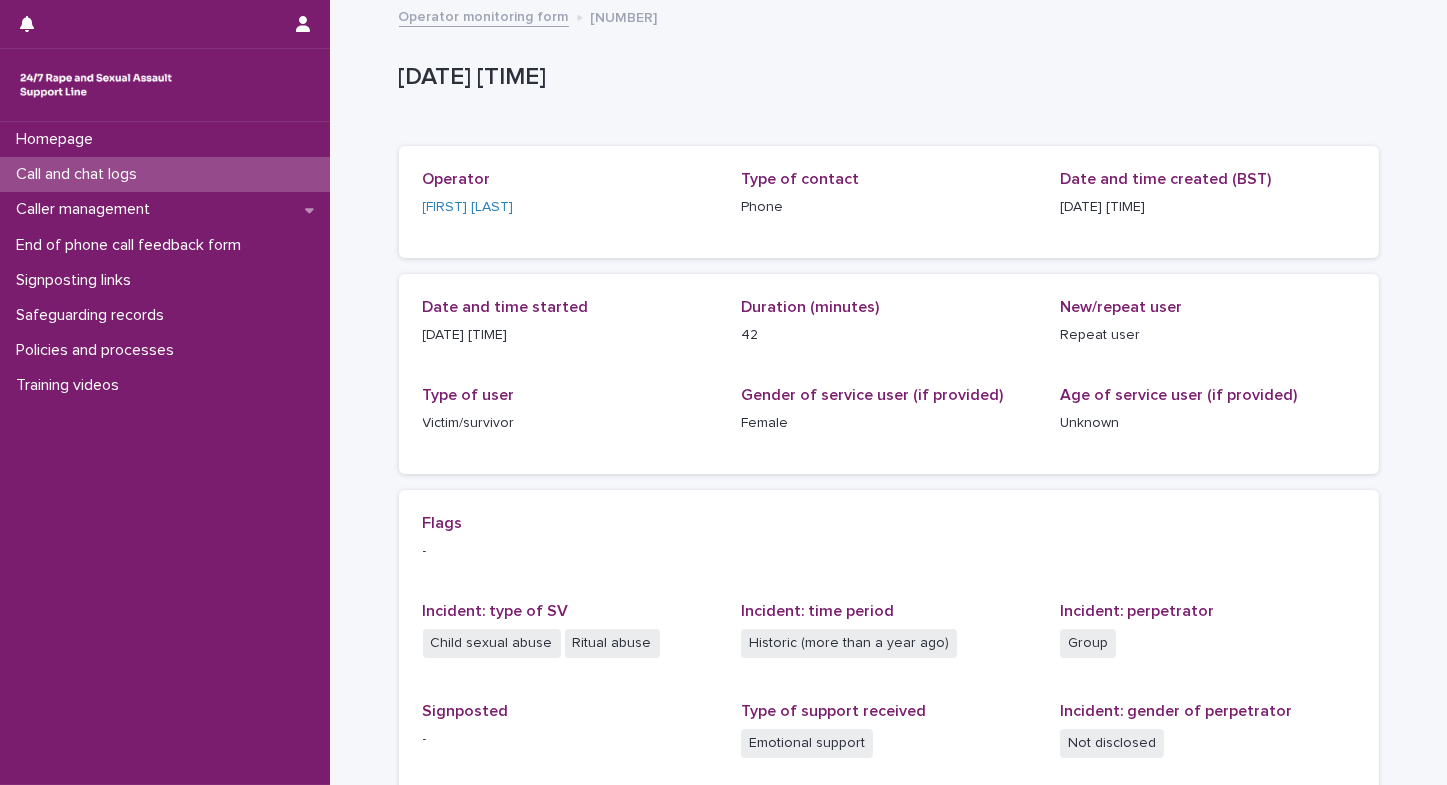 click on "Homepage Call and chat logs Caller management End of phone call feedback form Signposting links Safeguarding records Policies and processes Training videos" at bounding box center [165, 453] 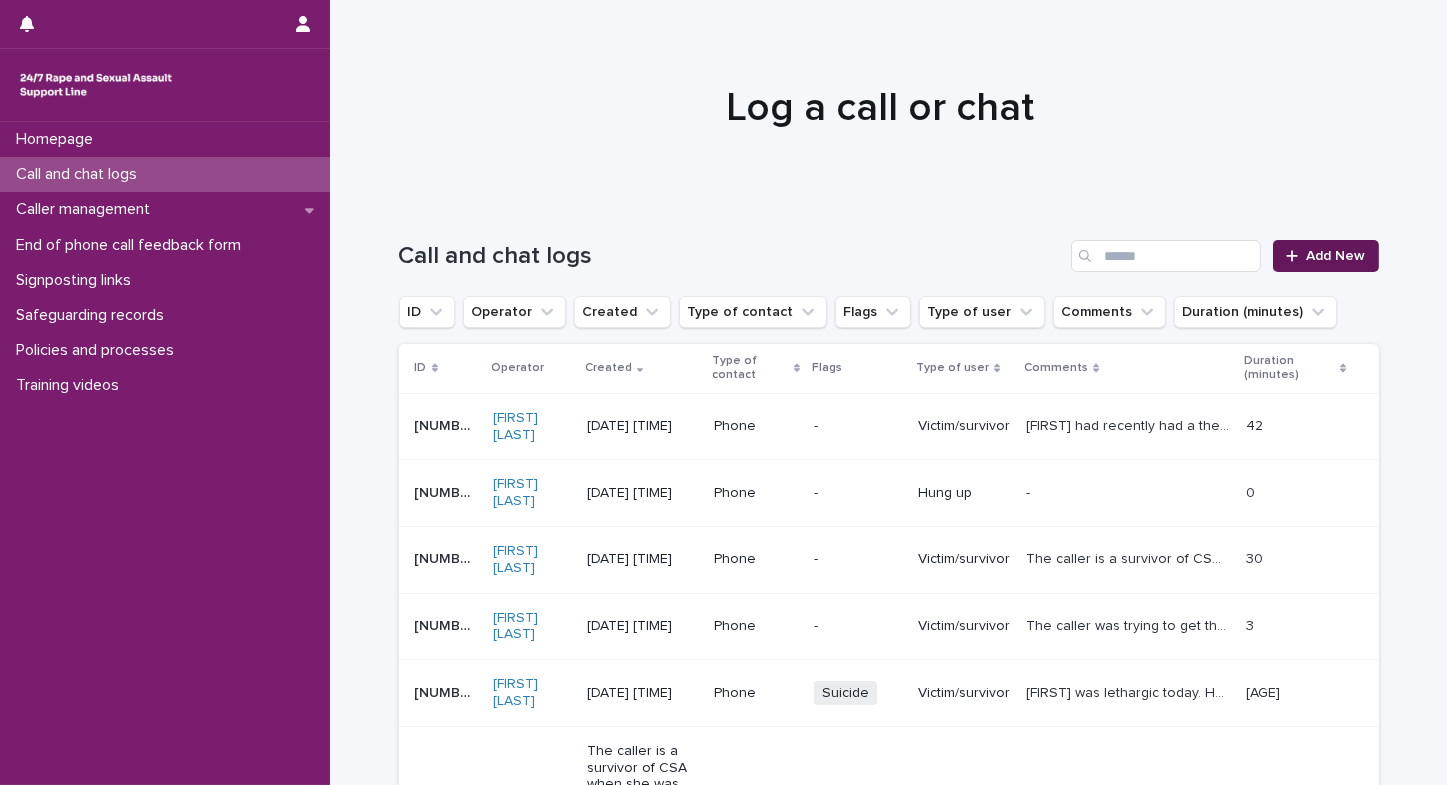click on "Add New" at bounding box center (1336, 256) 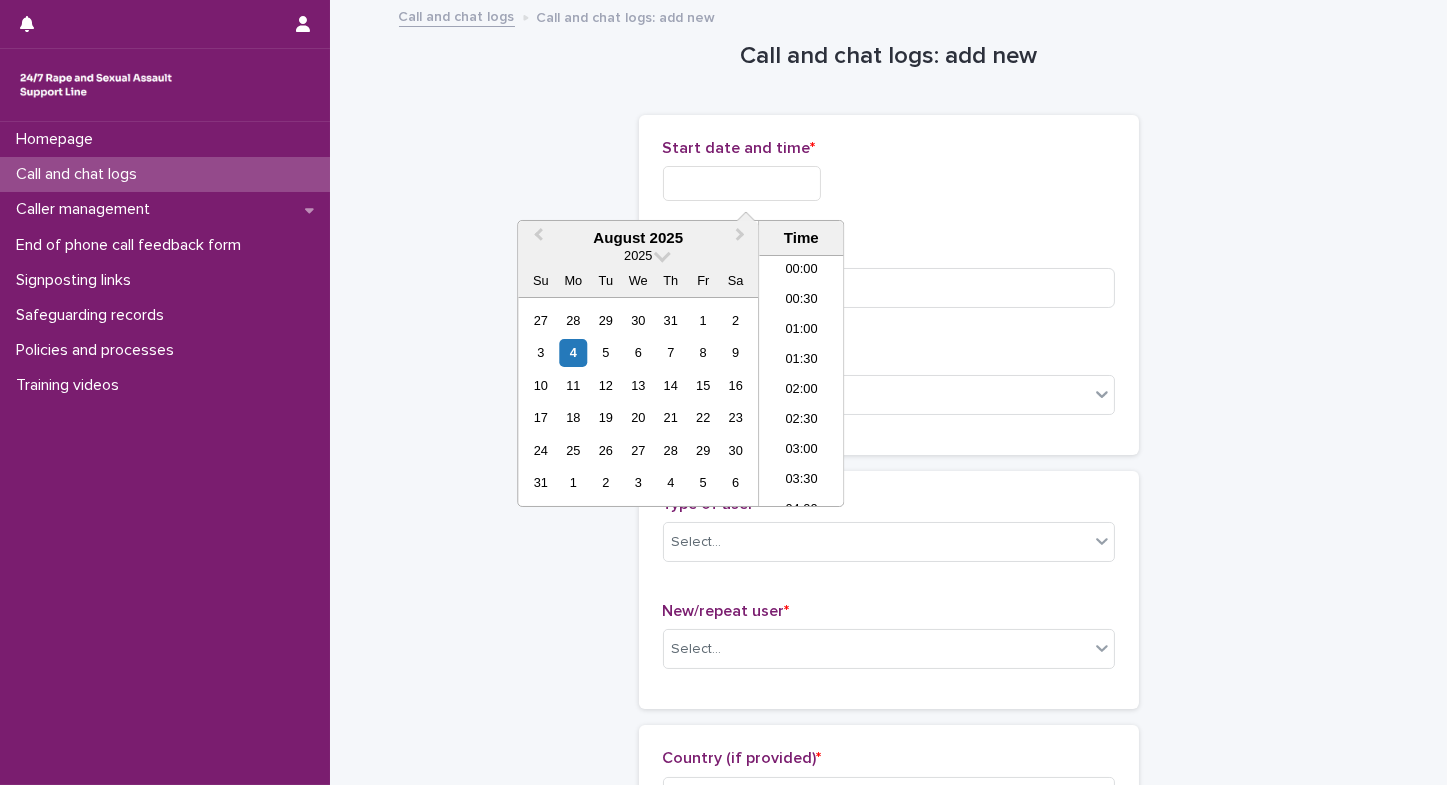 click at bounding box center [742, 183] 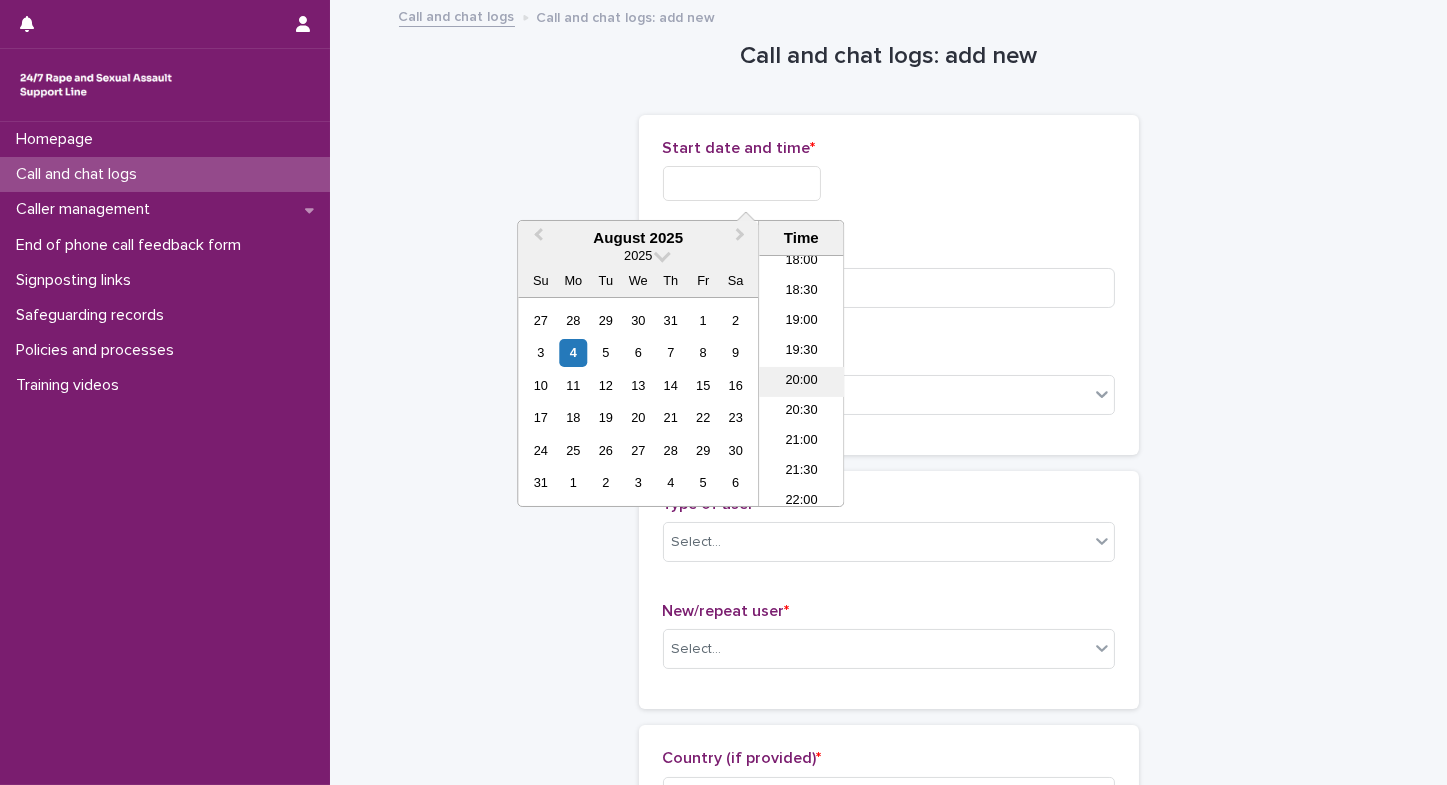 click on "20:00" at bounding box center [801, 382] 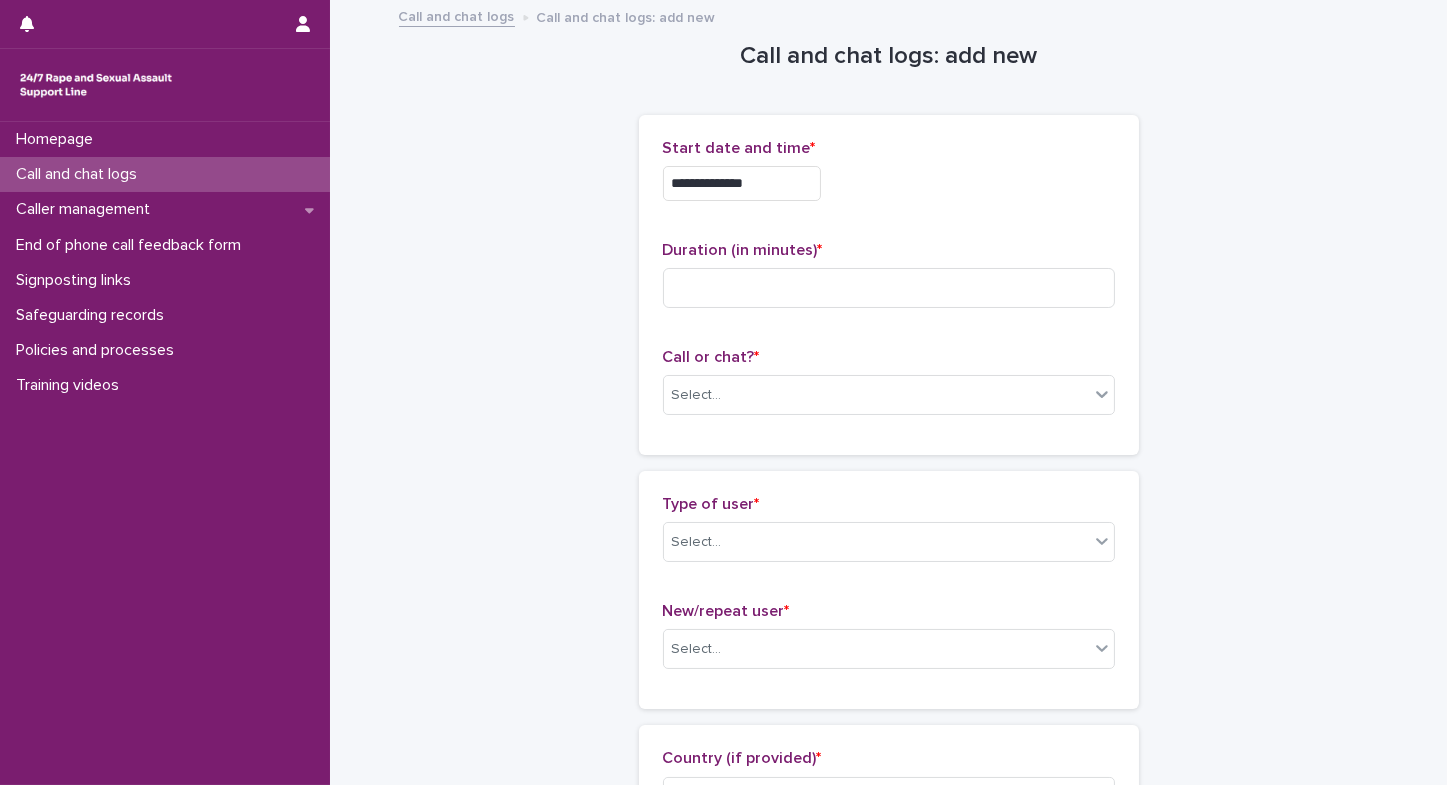 click on "**********" at bounding box center (742, 183) 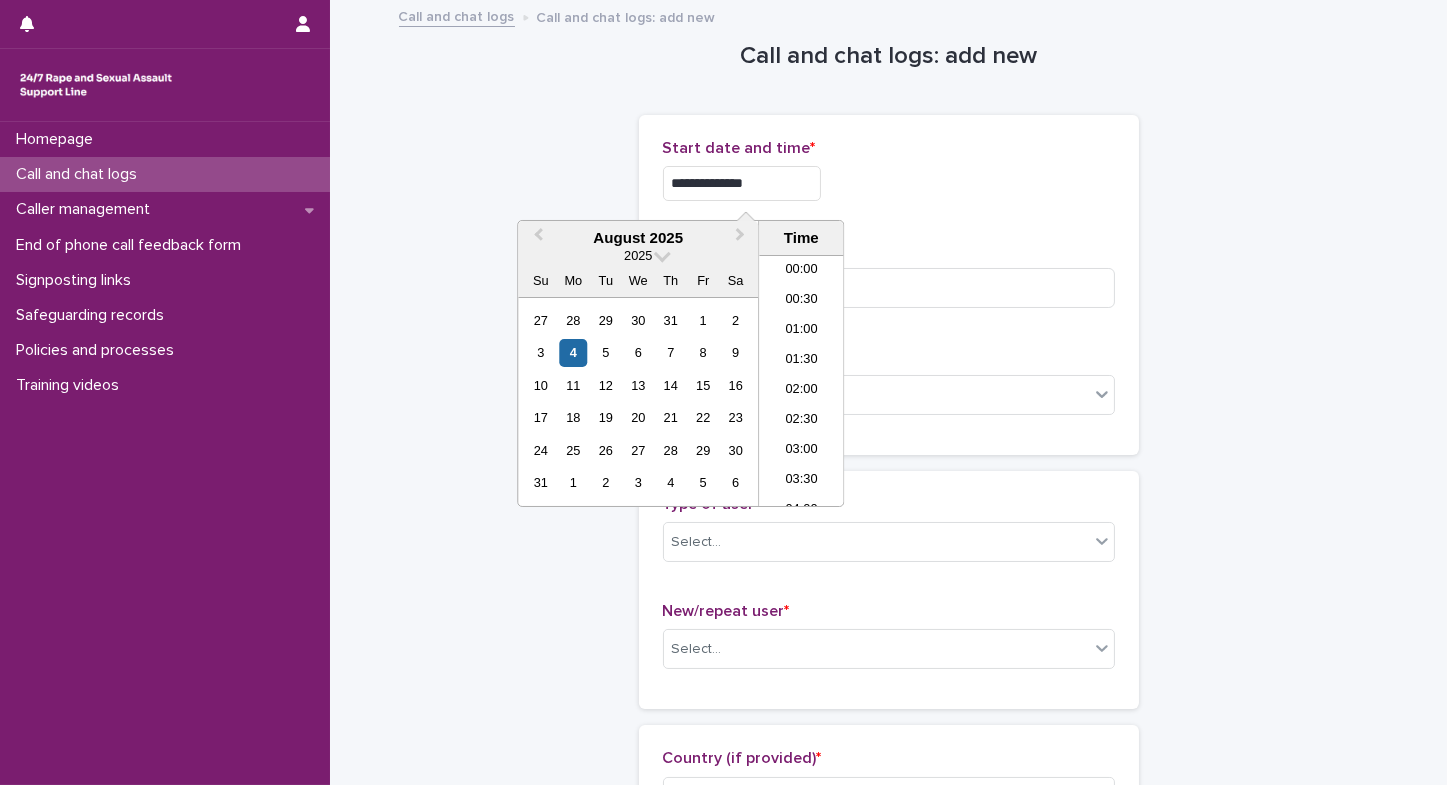 scroll, scrollTop: 1089, scrollLeft: 0, axis: vertical 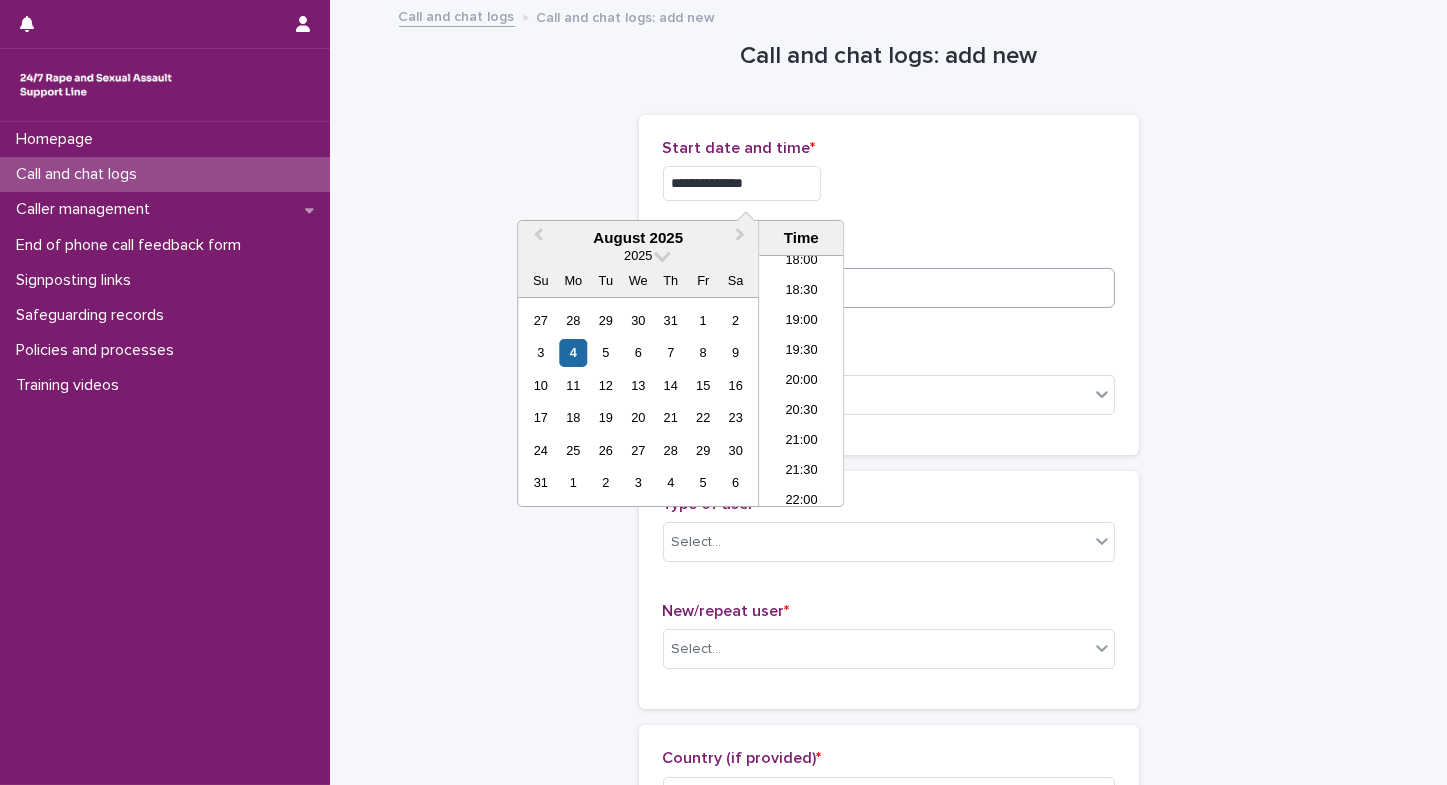 type on "**********" 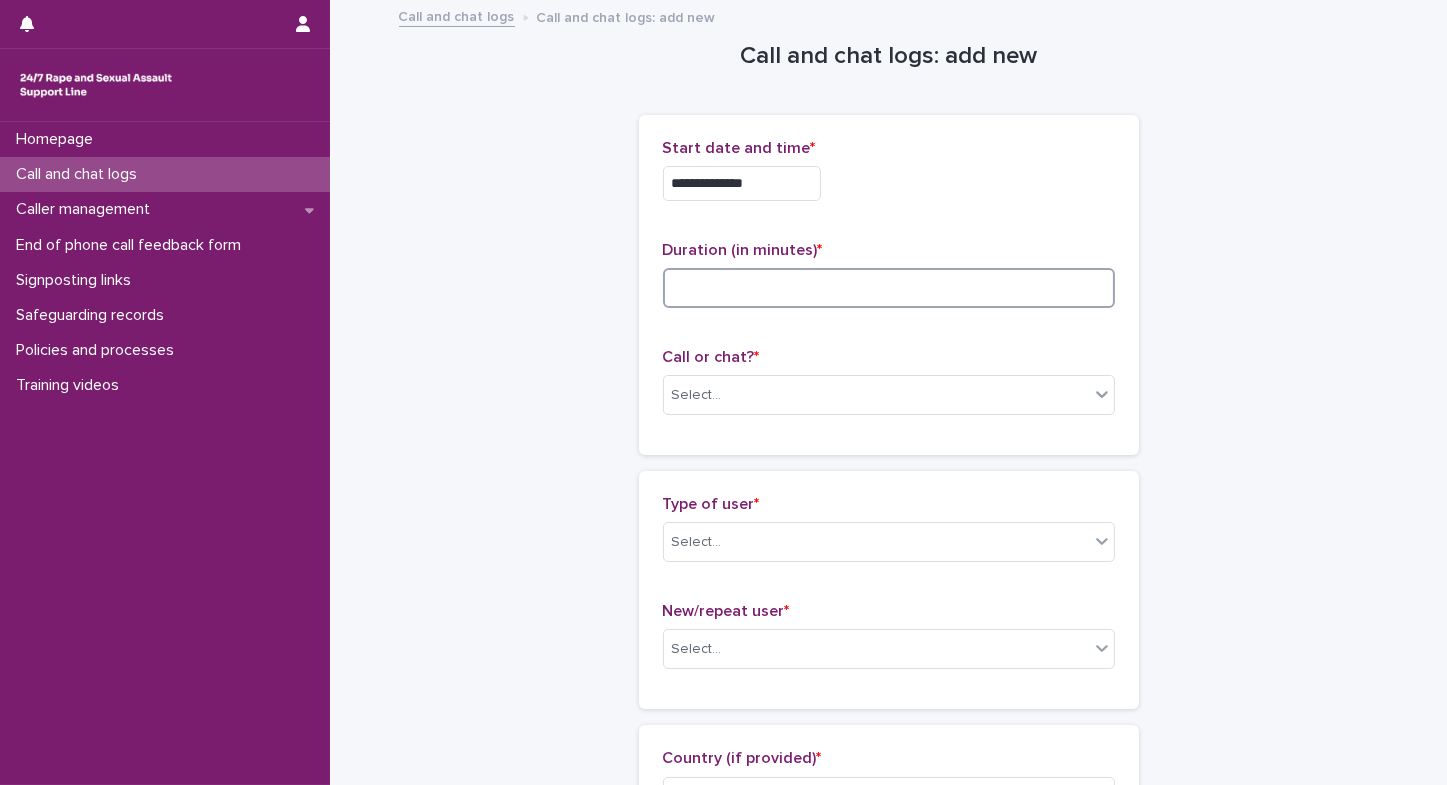 click at bounding box center [889, 288] 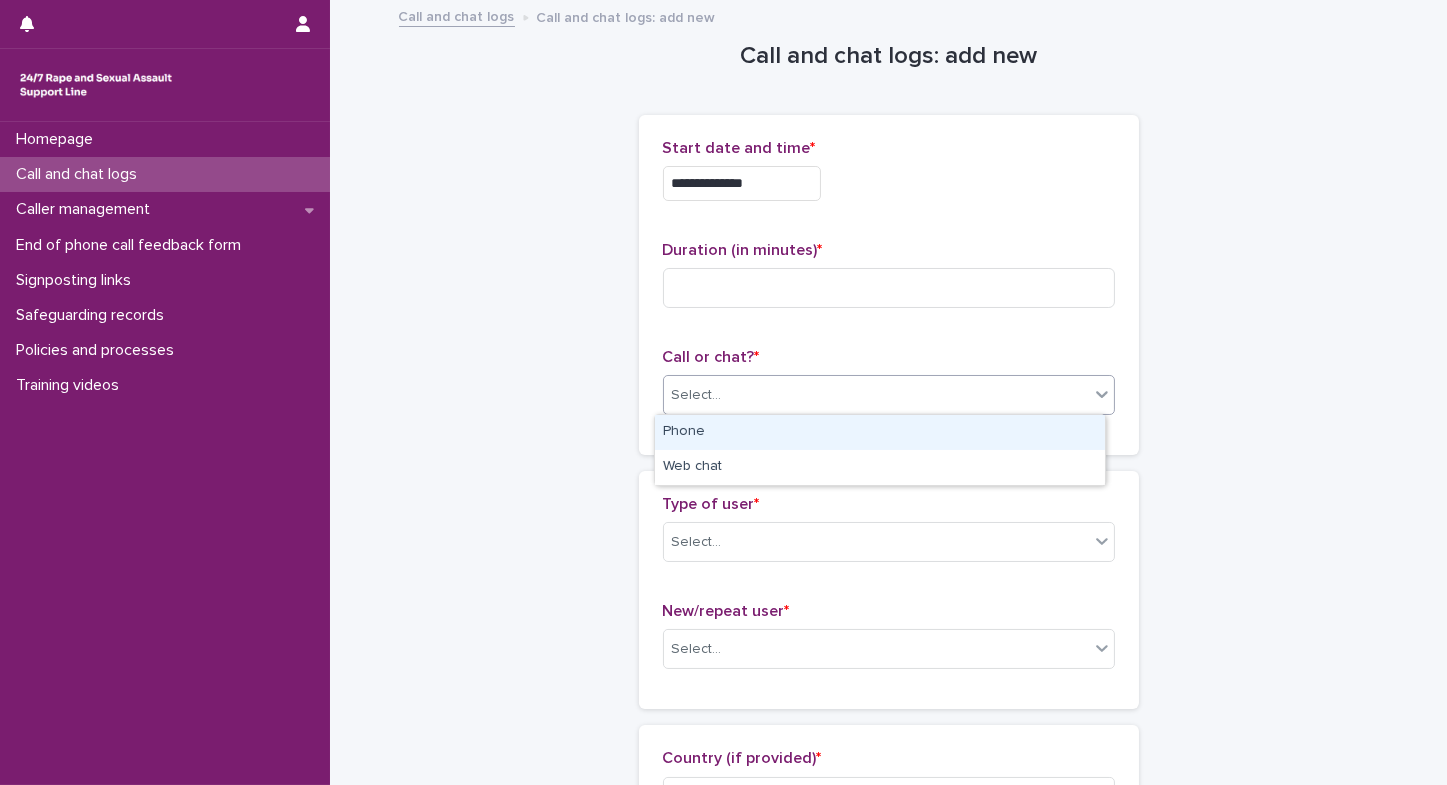 click on "Select..." at bounding box center [697, 395] 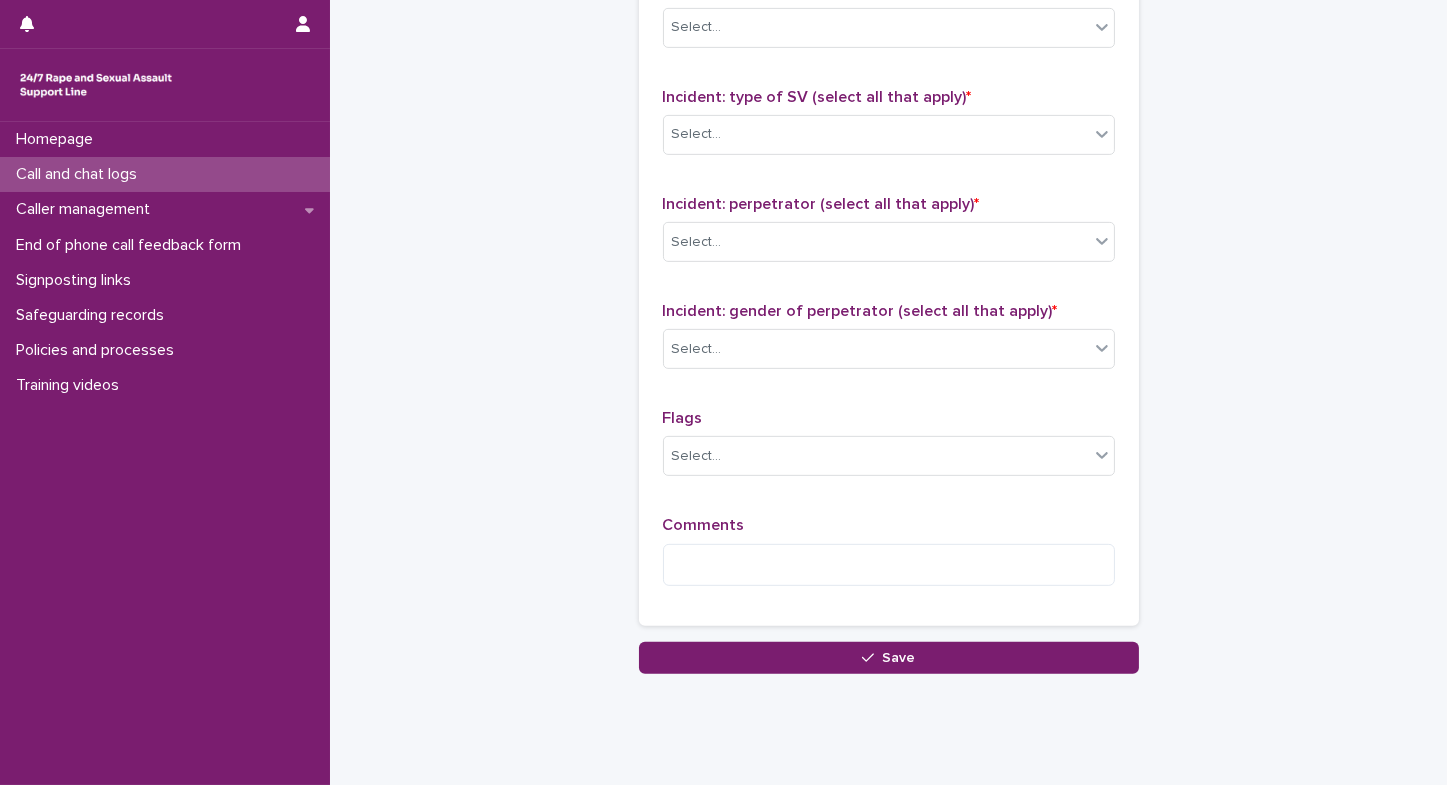 scroll, scrollTop: 1512, scrollLeft: 0, axis: vertical 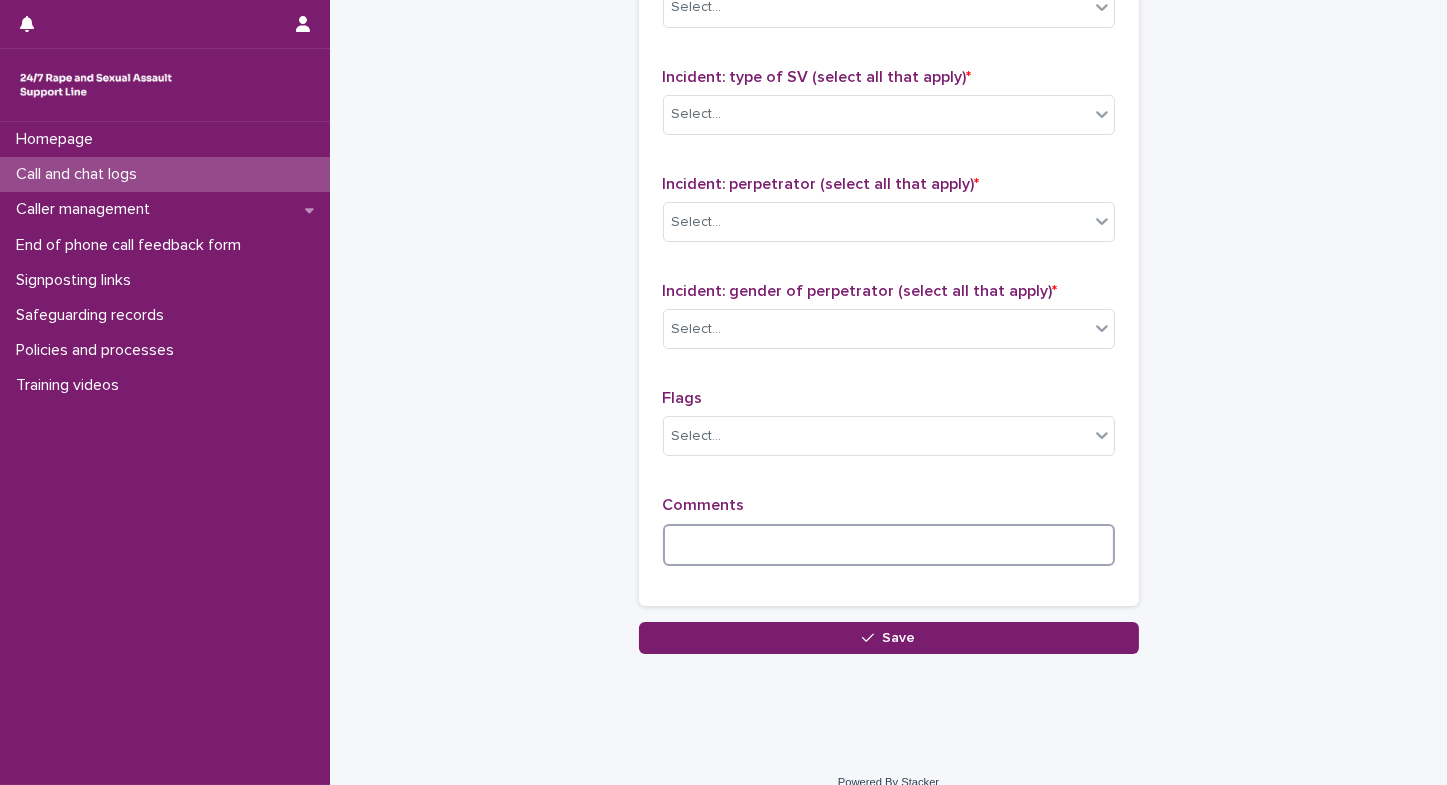 click at bounding box center [889, 545] 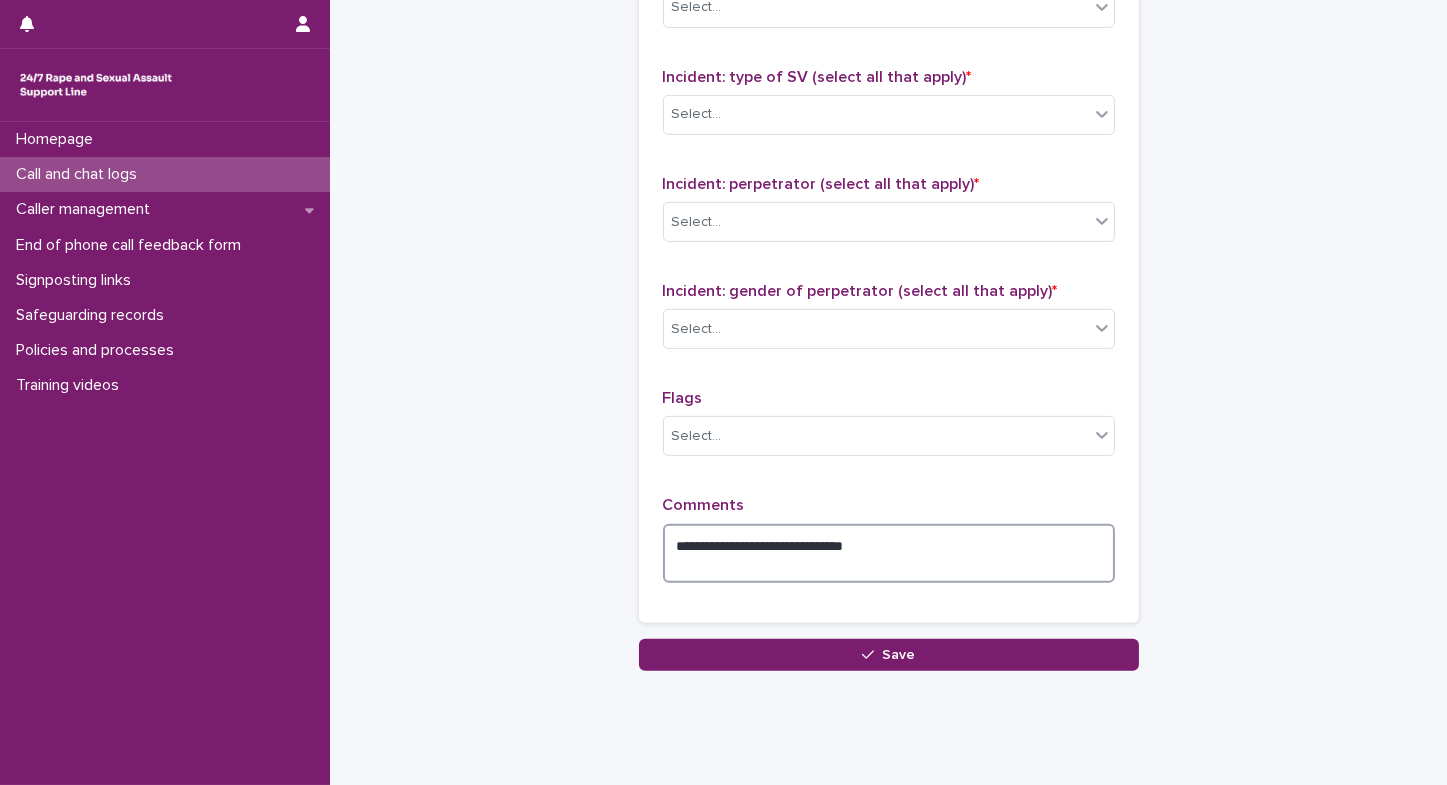 type on "**********" 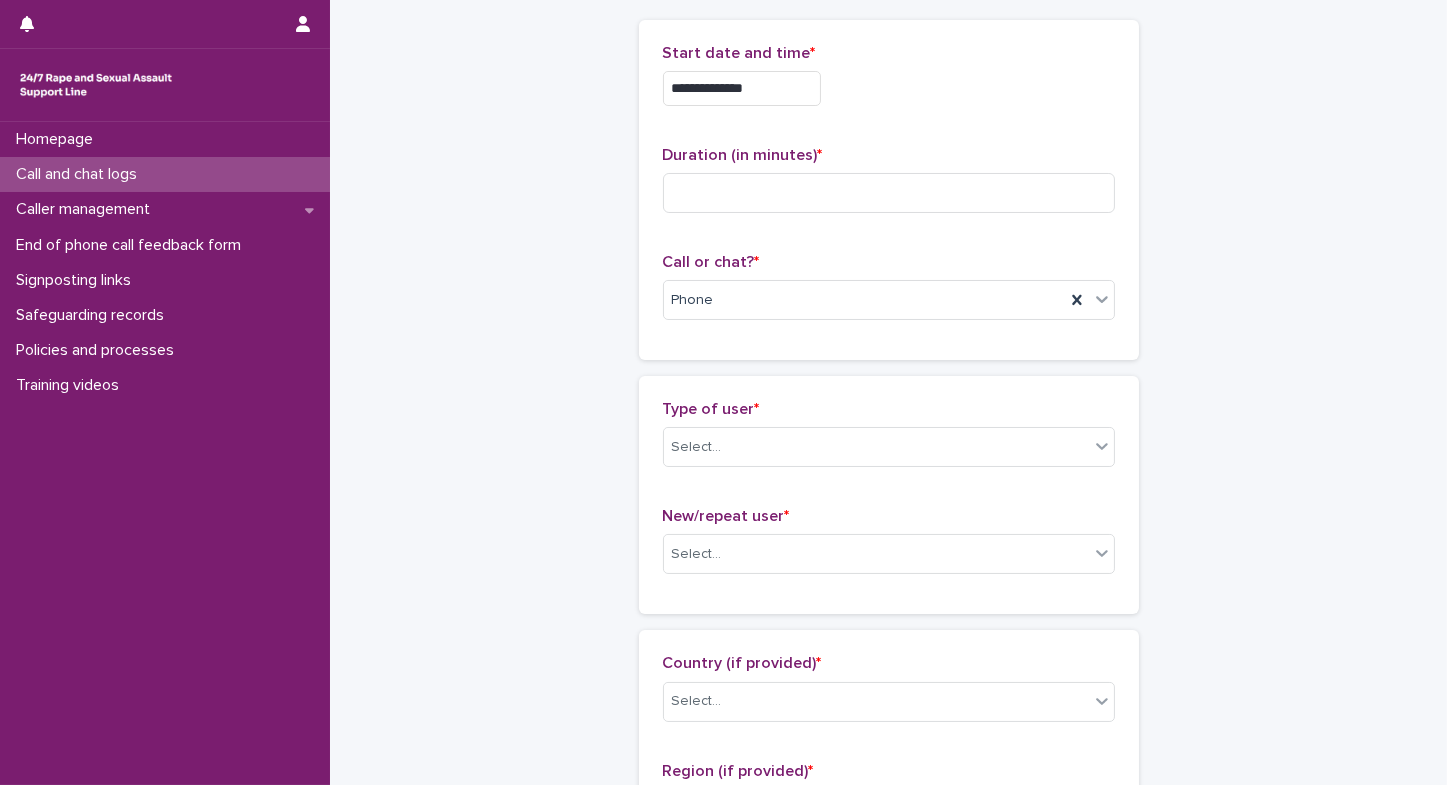 scroll, scrollTop: 38, scrollLeft: 0, axis: vertical 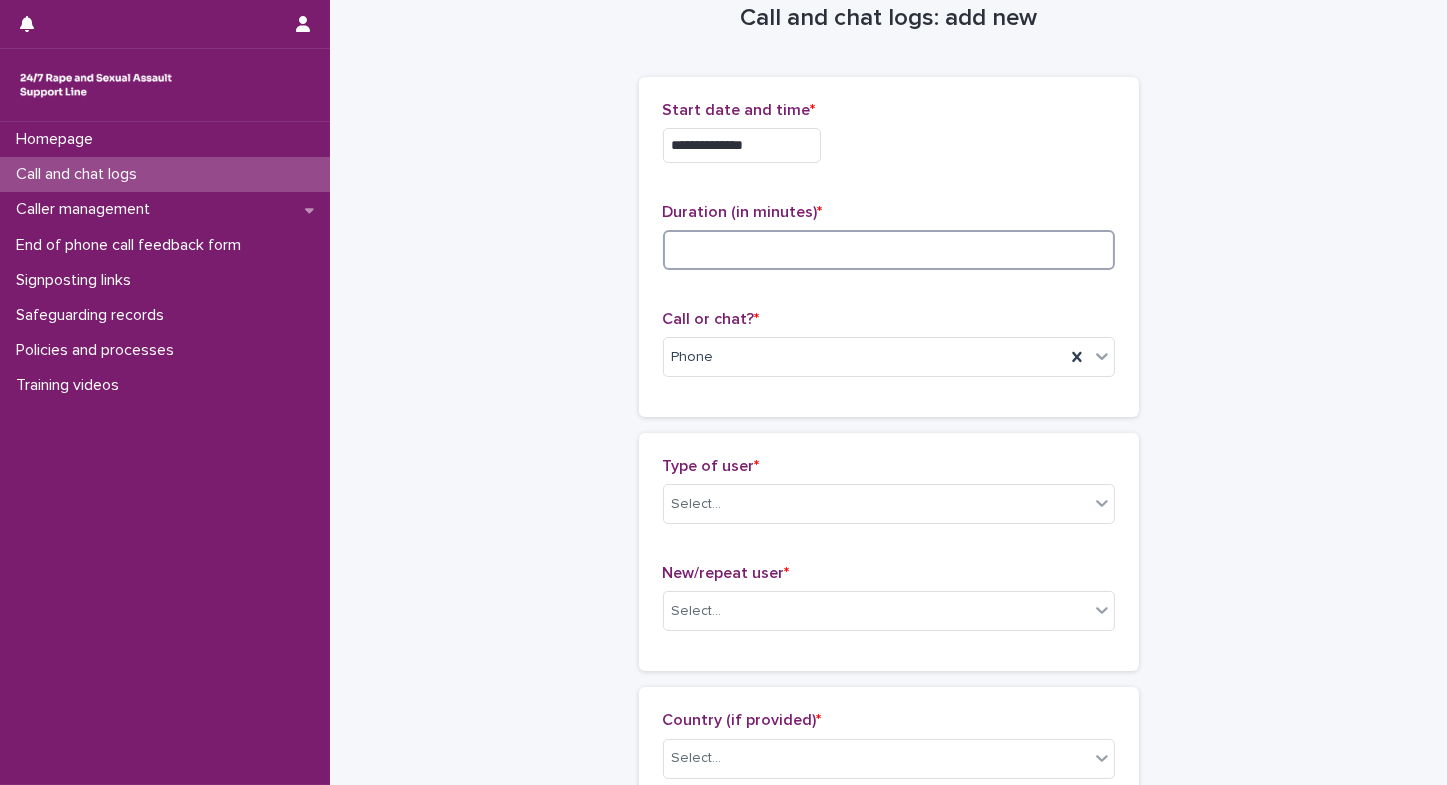 click at bounding box center [889, 250] 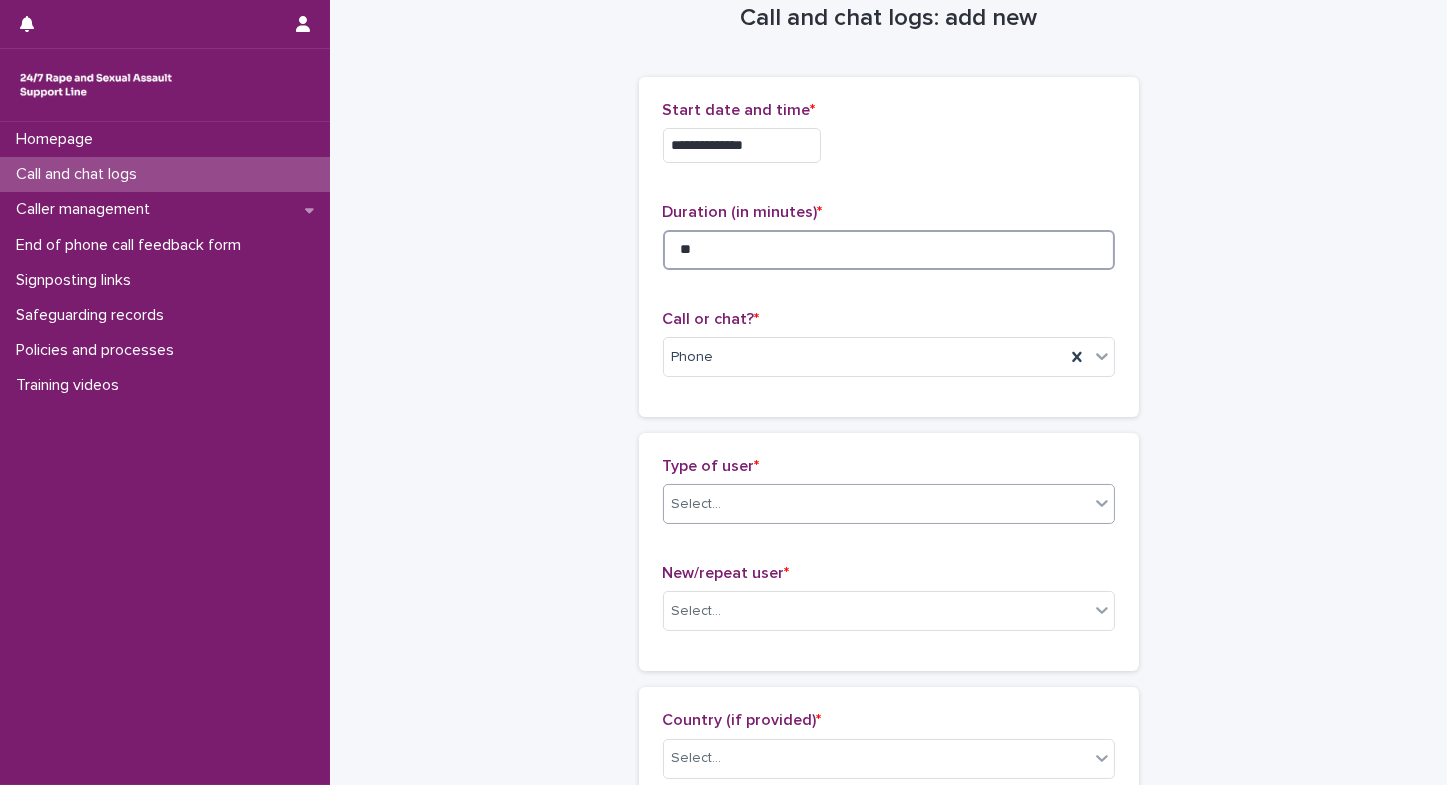 type on "**" 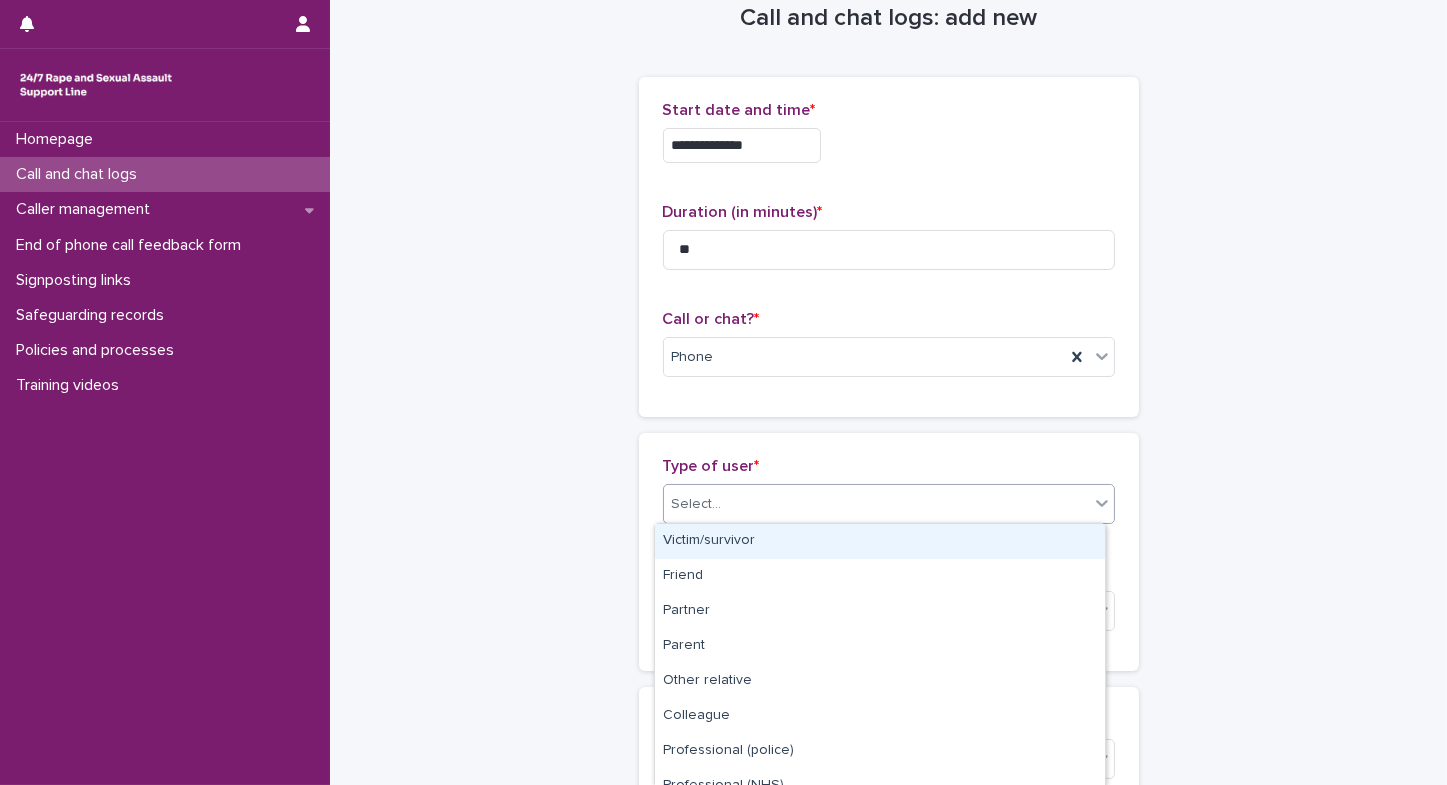 click on "Select..." at bounding box center (697, 504) 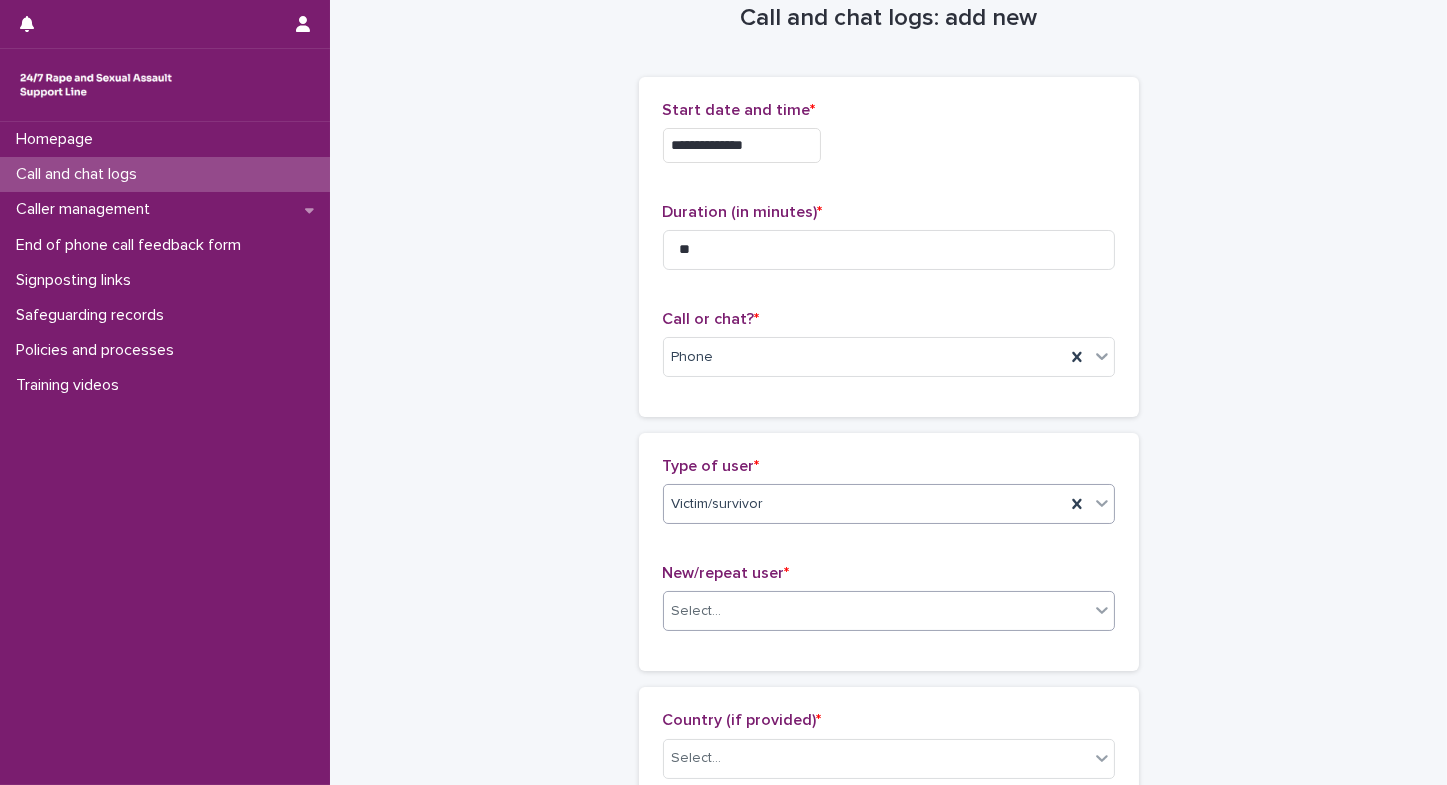 click on "Select..." at bounding box center (876, 611) 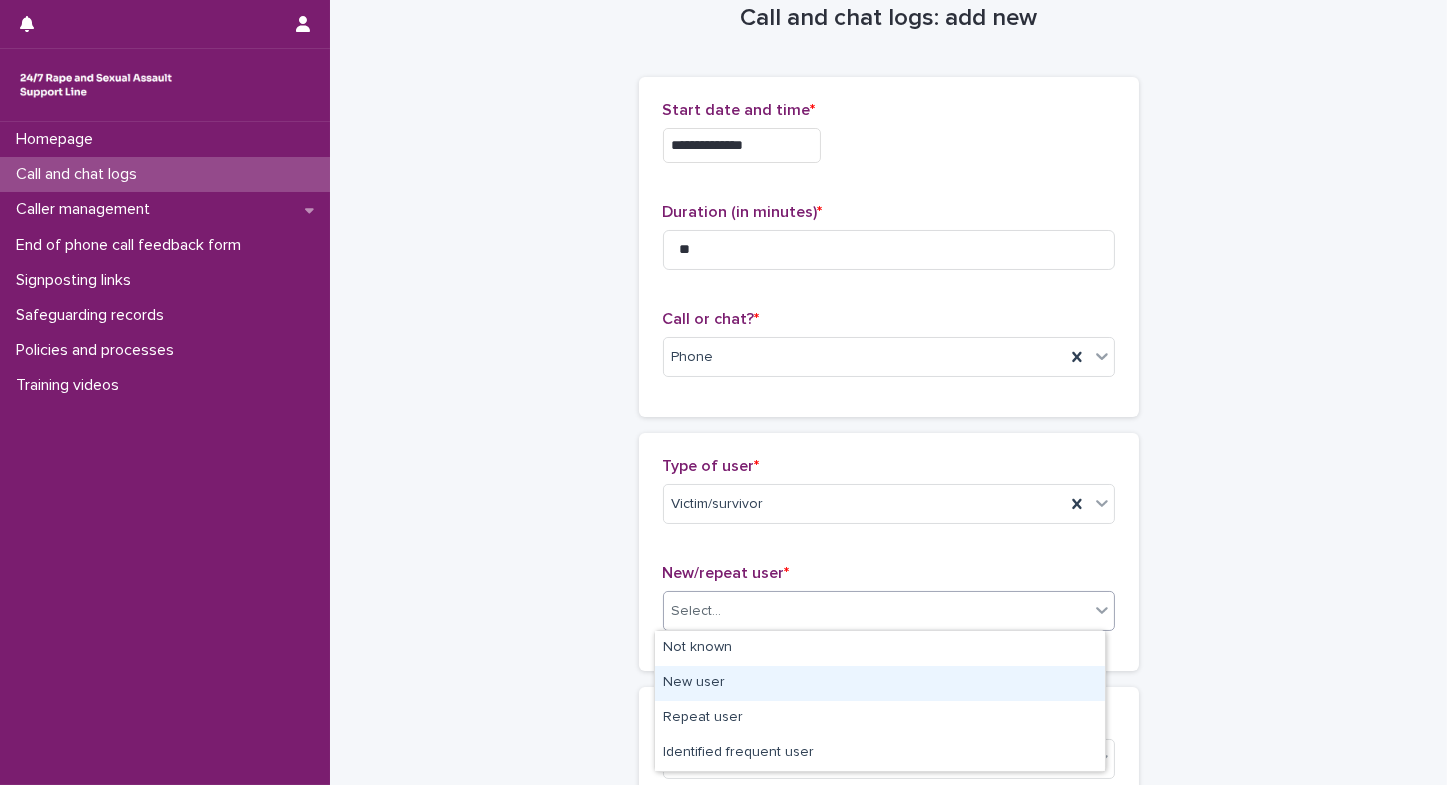 click on "New user" at bounding box center [880, 683] 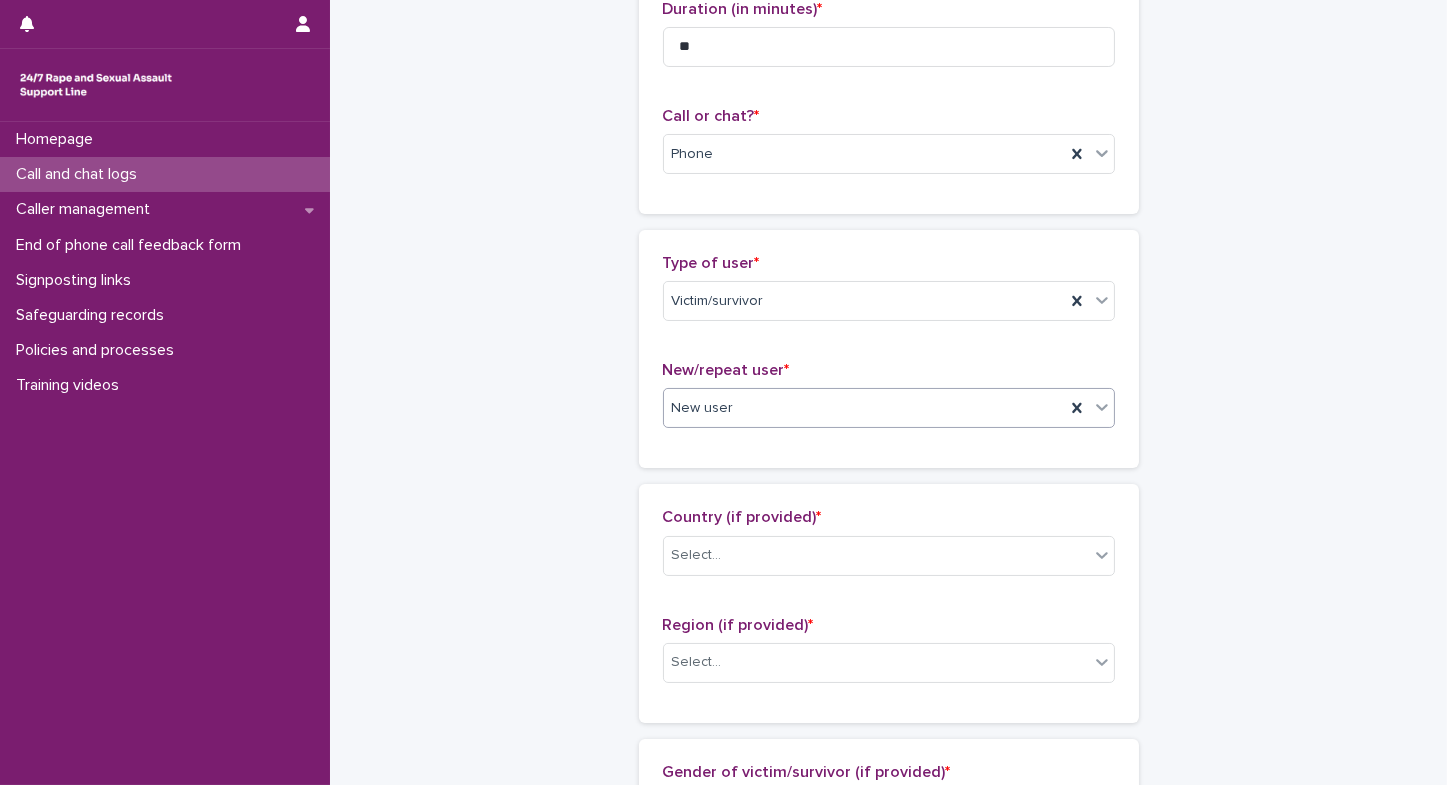 scroll, scrollTop: 332, scrollLeft: 0, axis: vertical 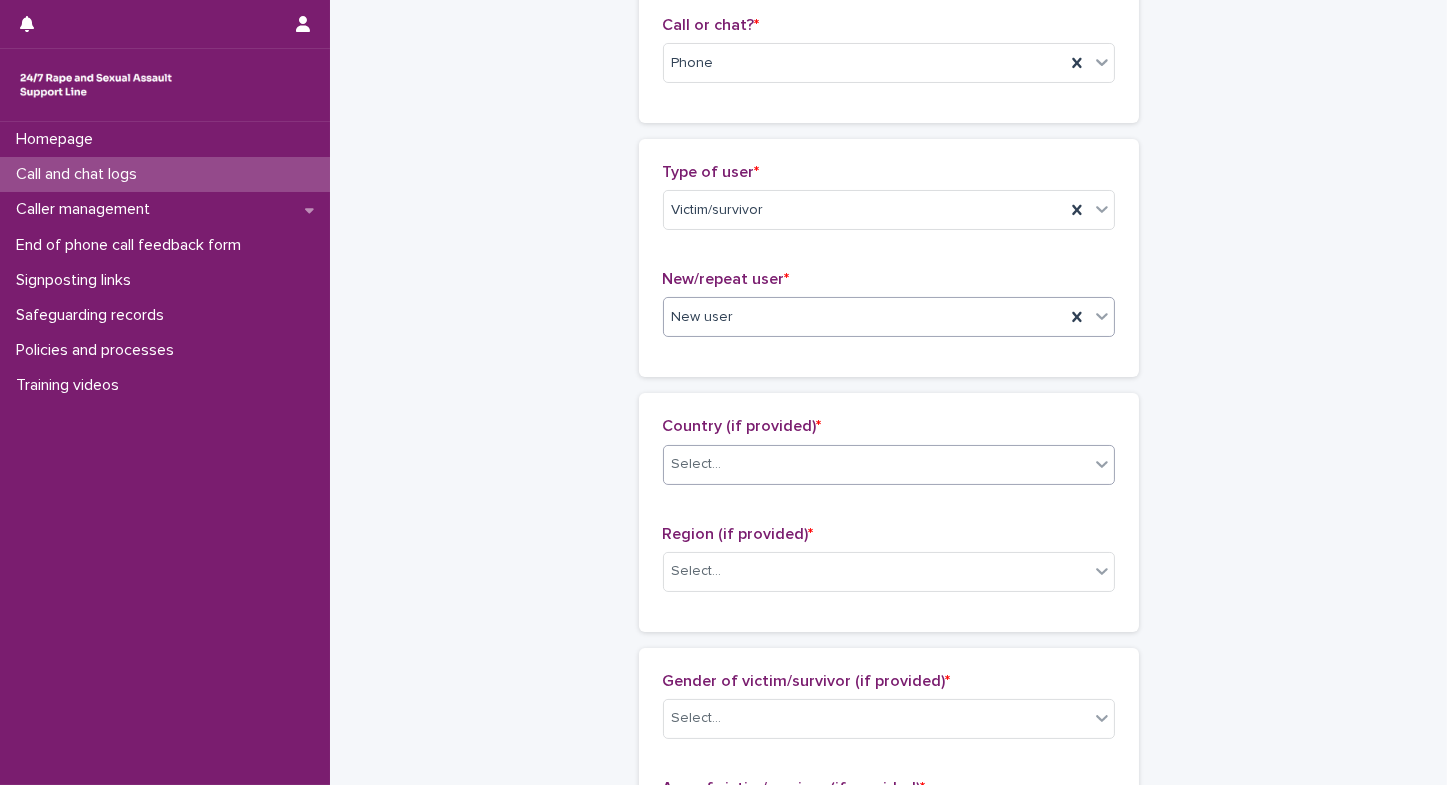 click on "Select..." at bounding box center (876, 464) 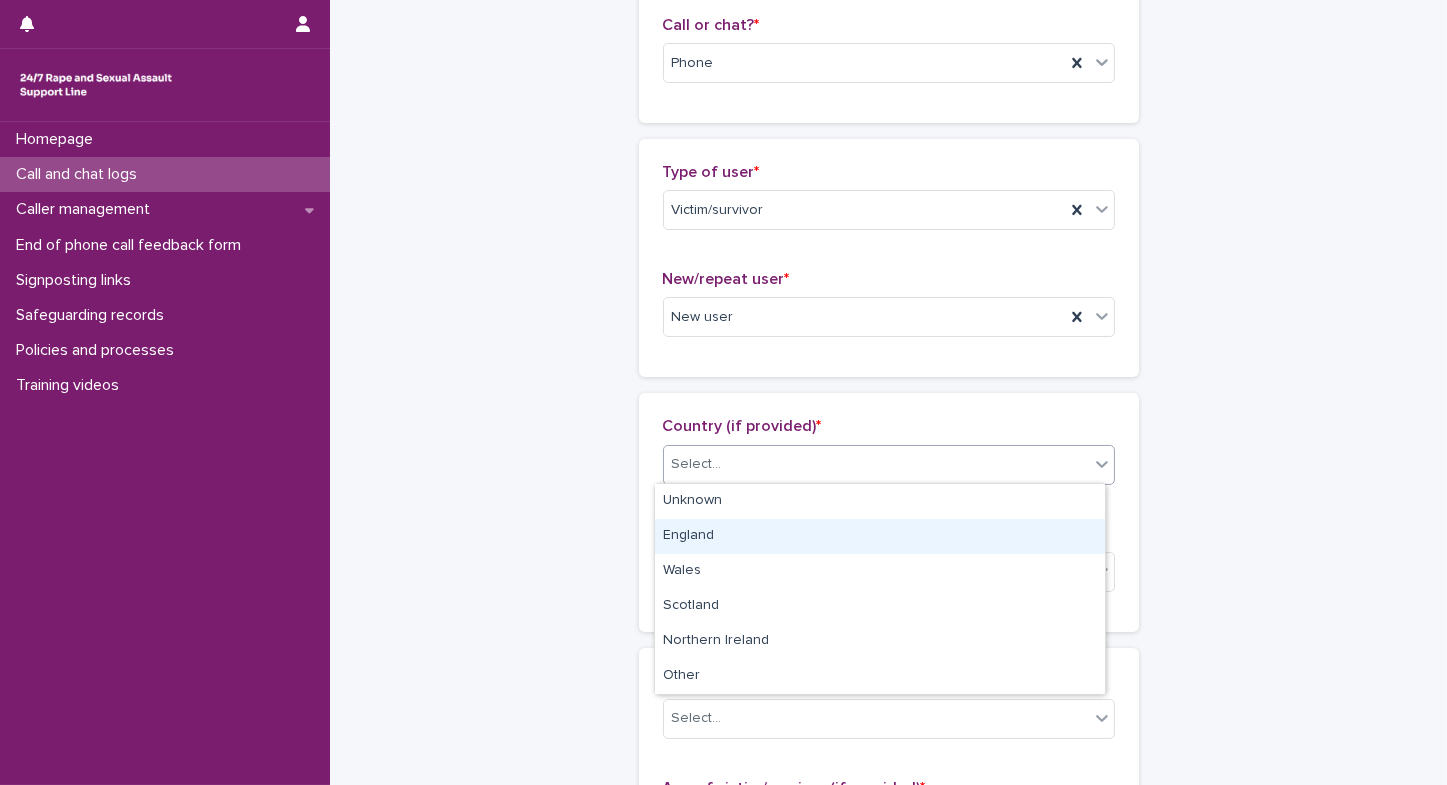 click on "England" at bounding box center [880, 536] 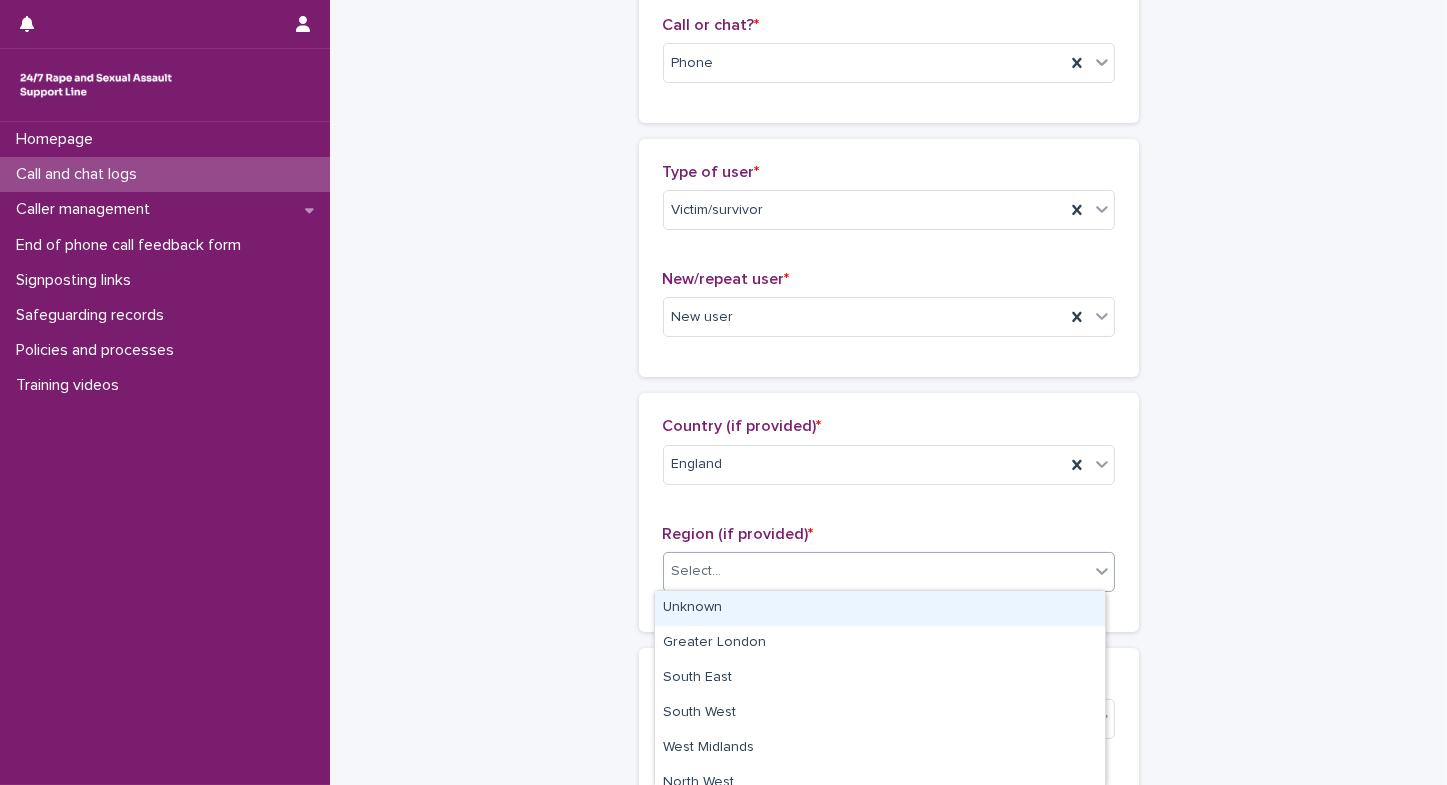click on "Select..." at bounding box center (697, 571) 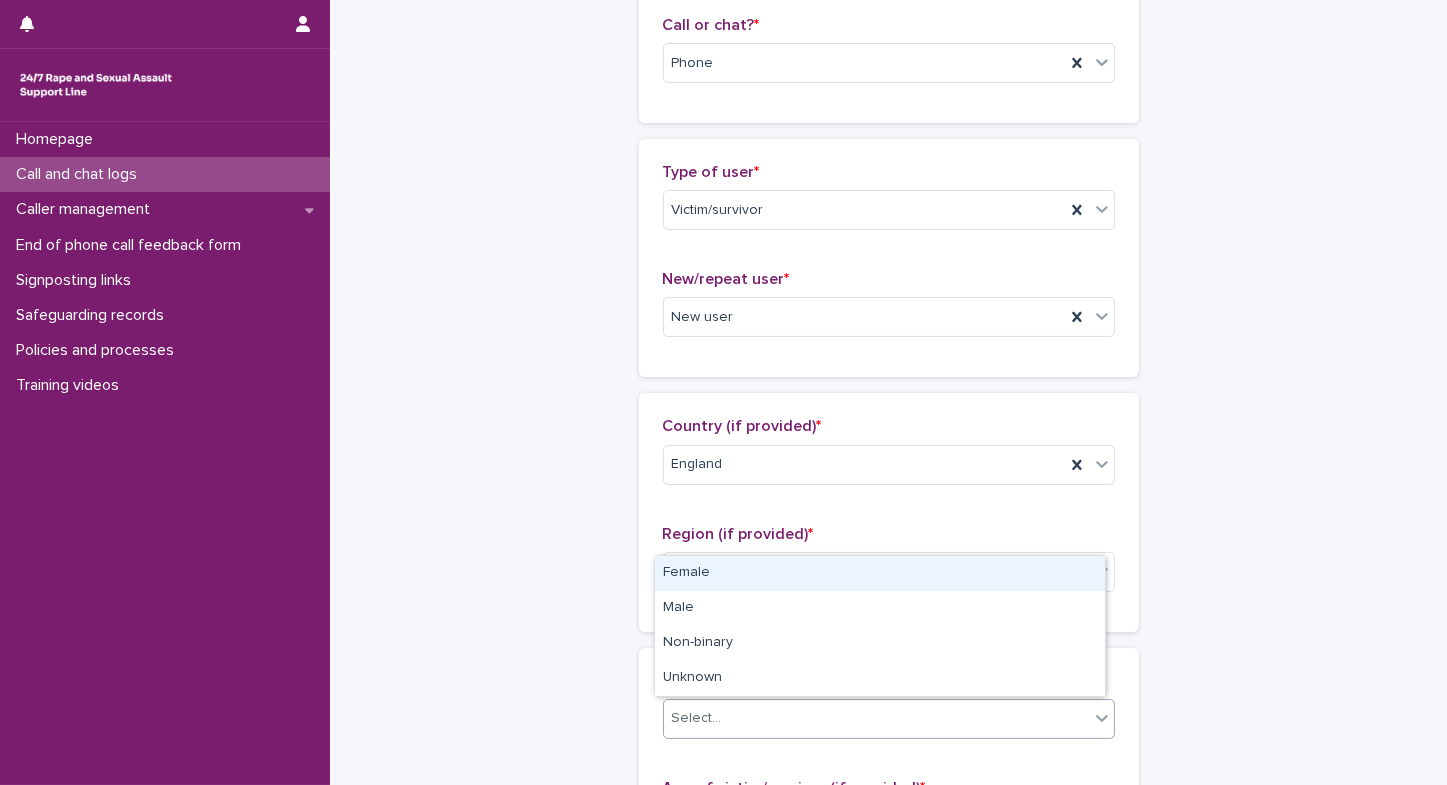 click on "Select..." at bounding box center (697, 718) 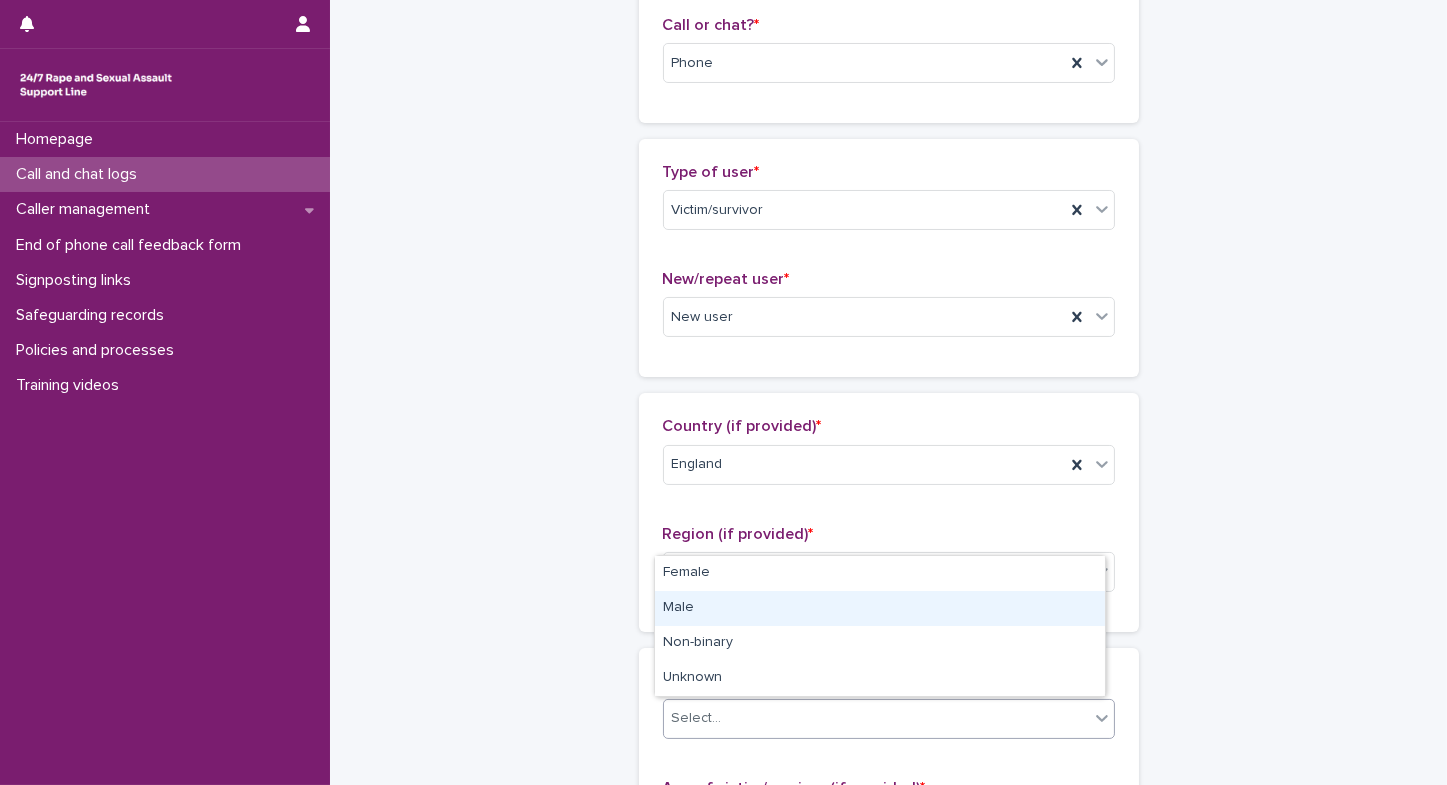 click on "Male" at bounding box center [880, 608] 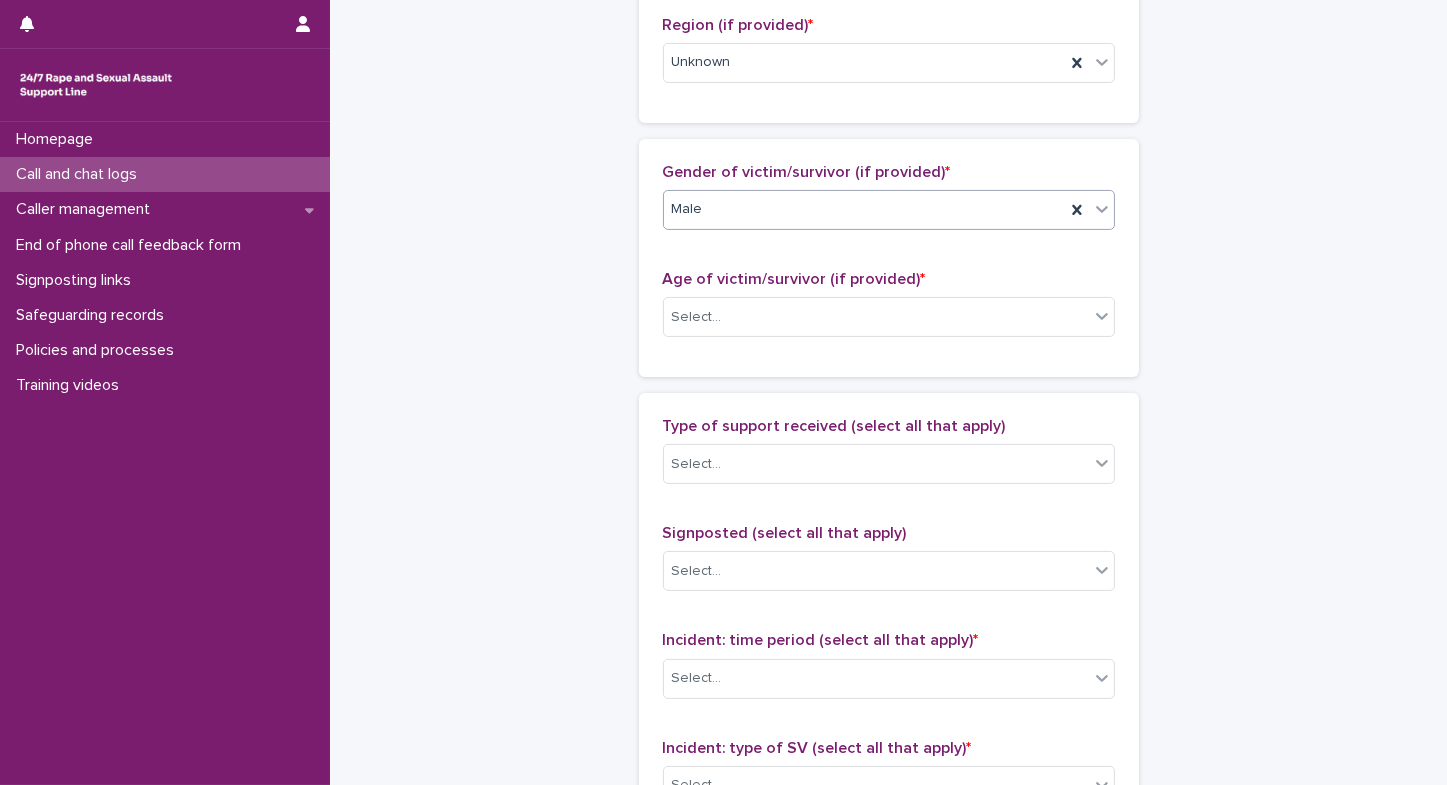 scroll, scrollTop: 912, scrollLeft: 0, axis: vertical 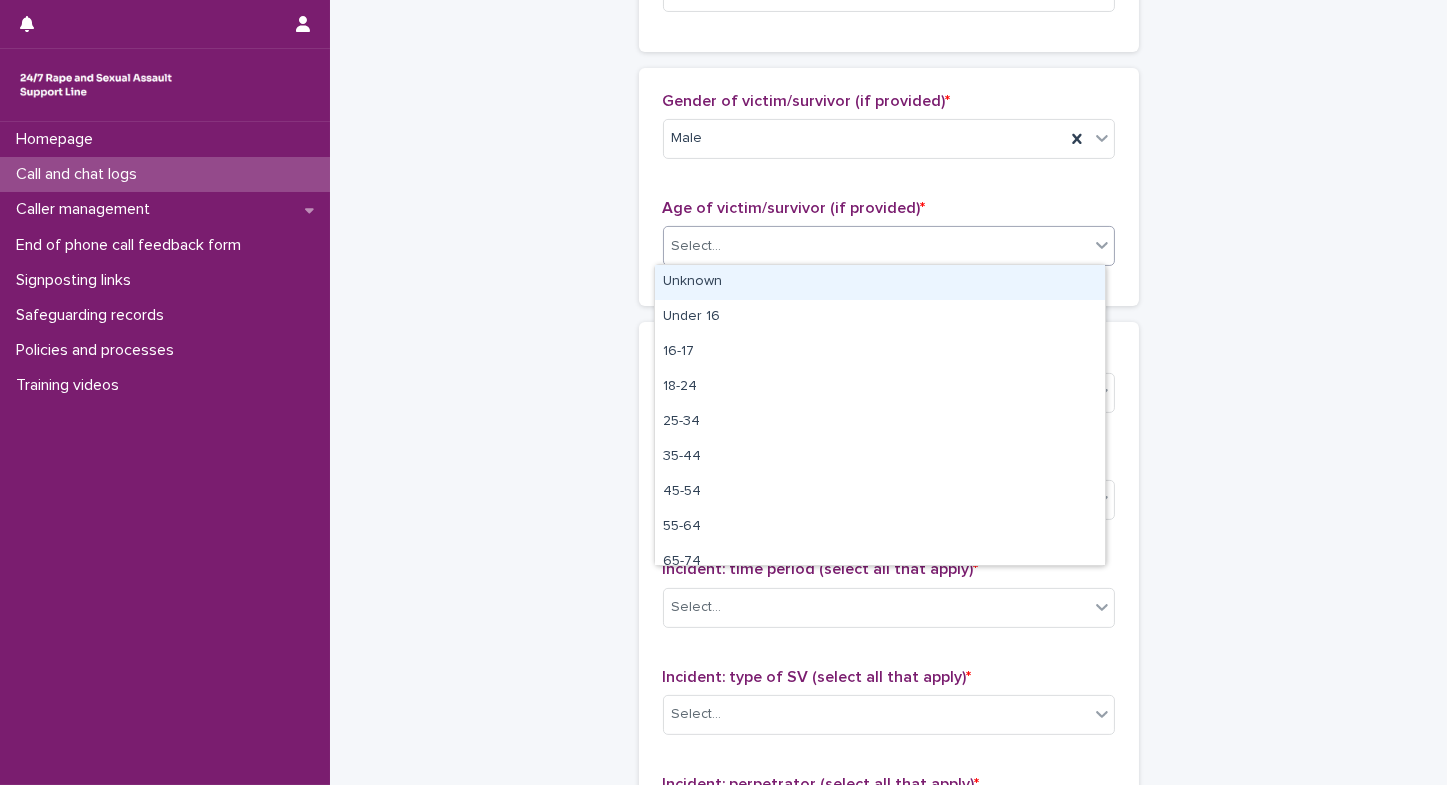 click on "Select..." at bounding box center [876, 246] 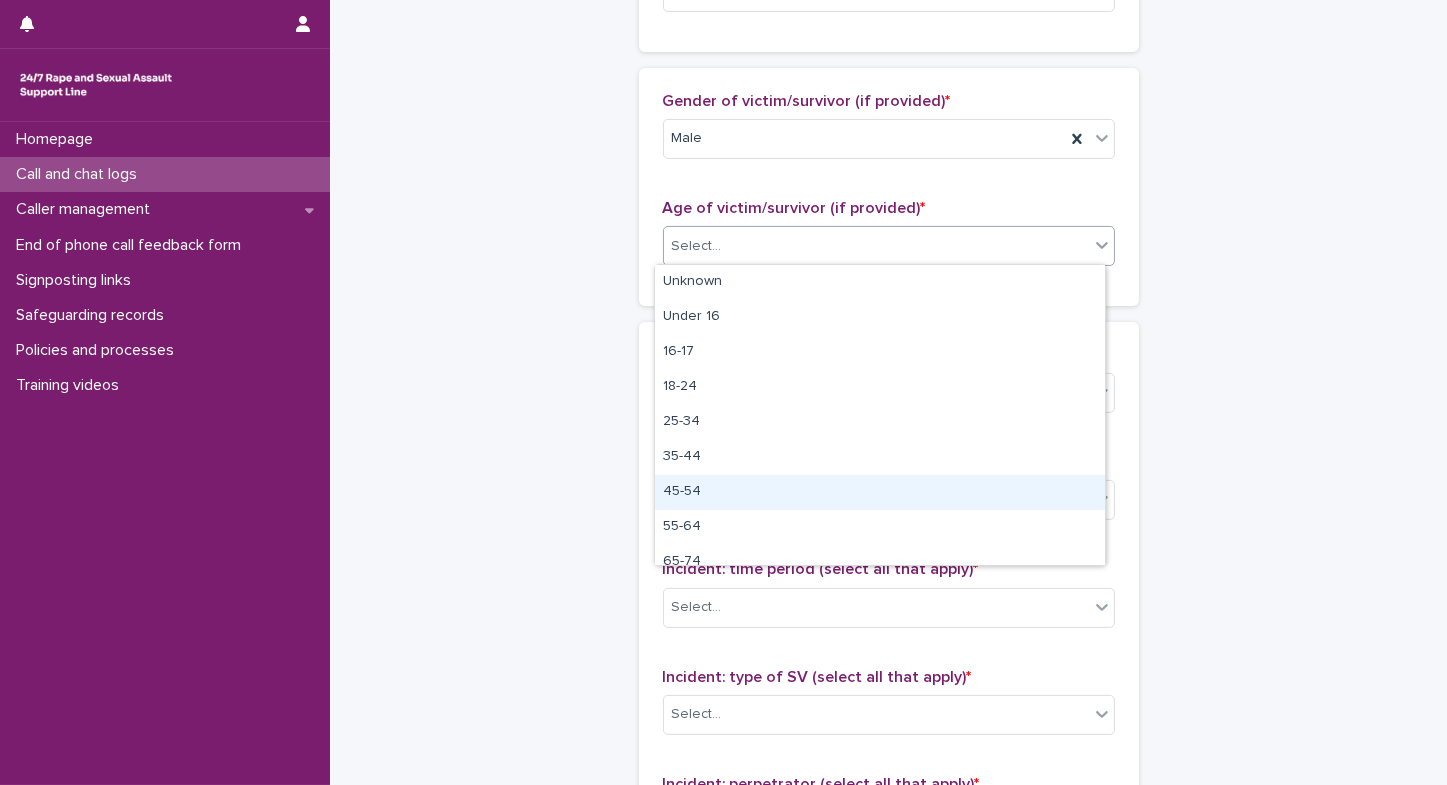 click on "45-54" at bounding box center [880, 492] 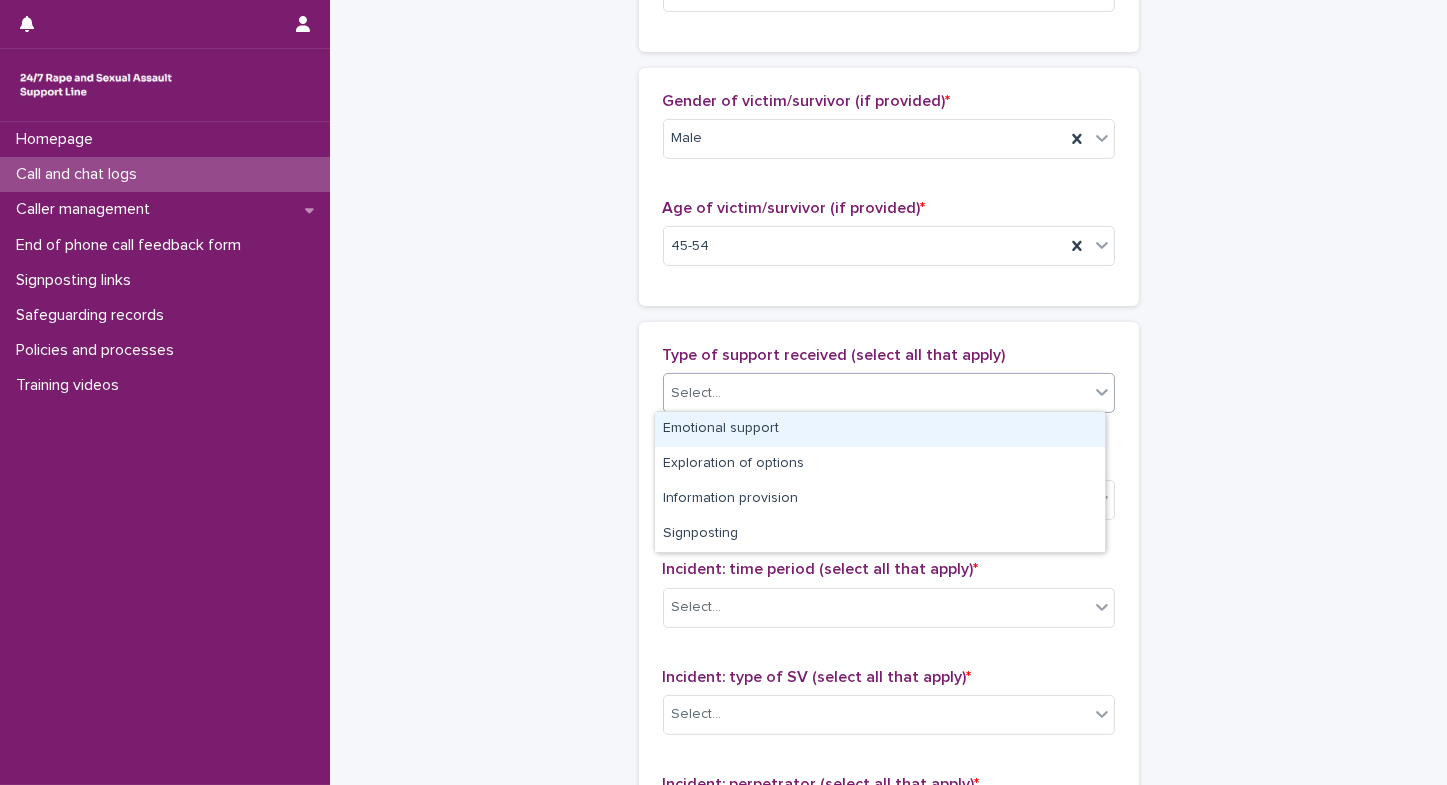 click on "Select..." at bounding box center [876, 393] 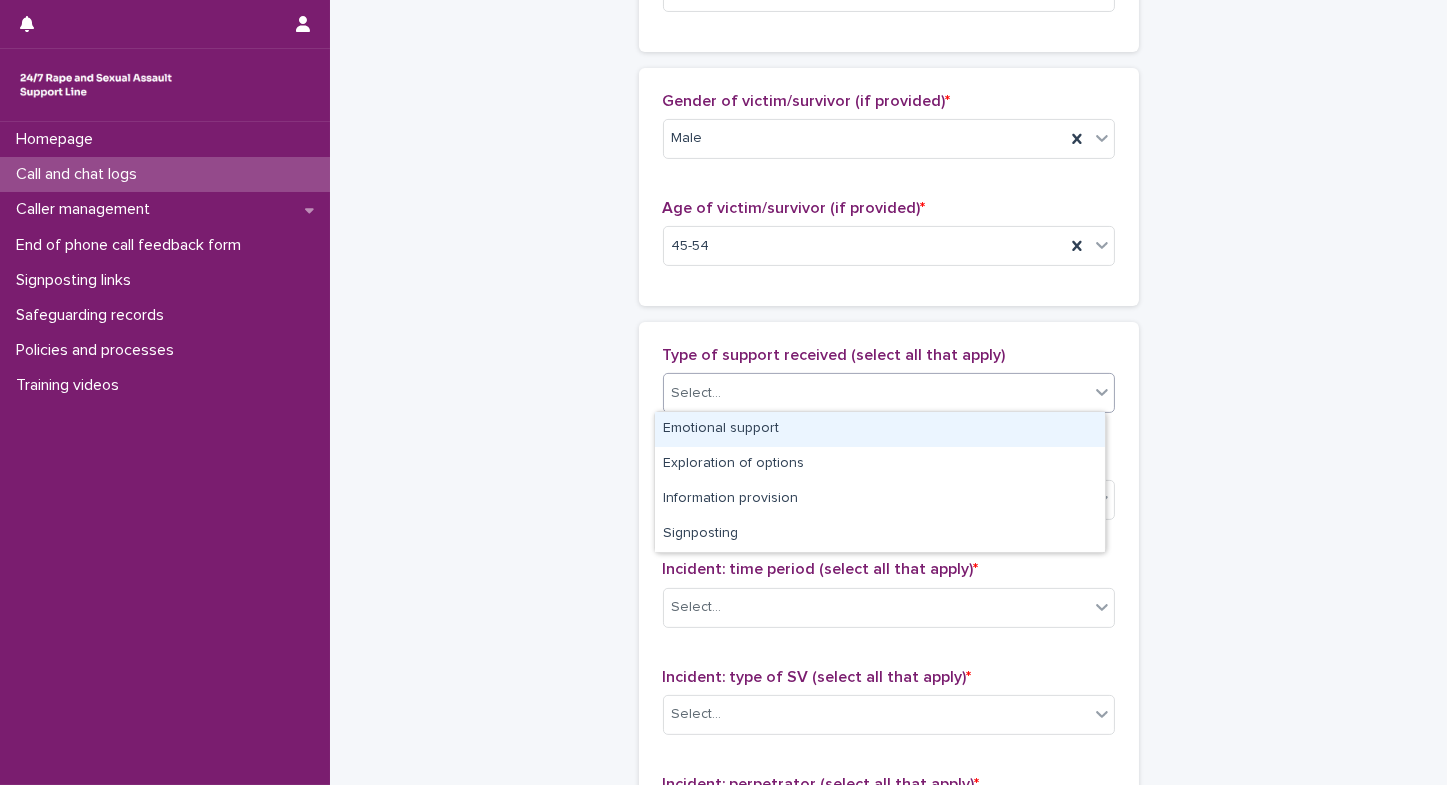 click on "Emotional support" at bounding box center [880, 429] 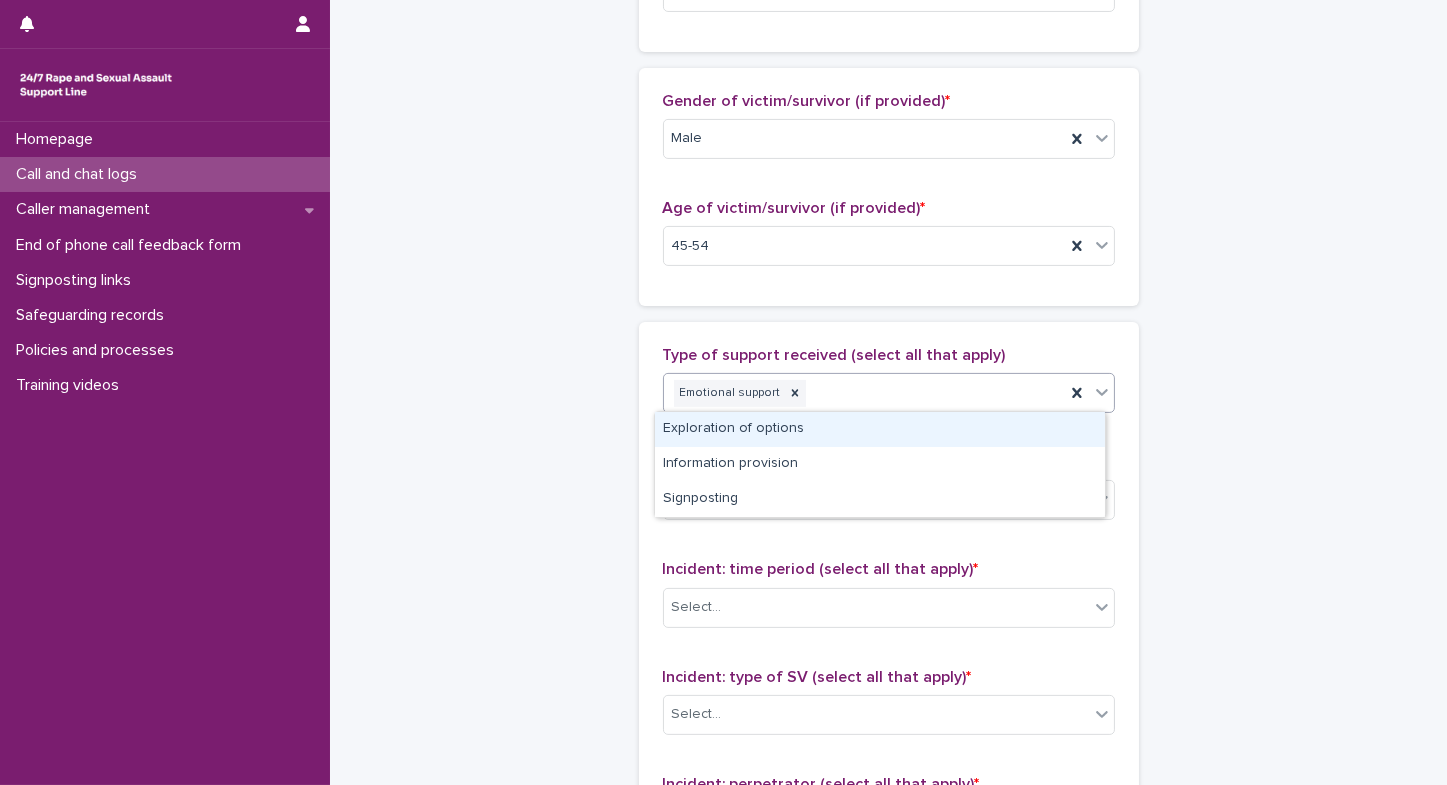 click 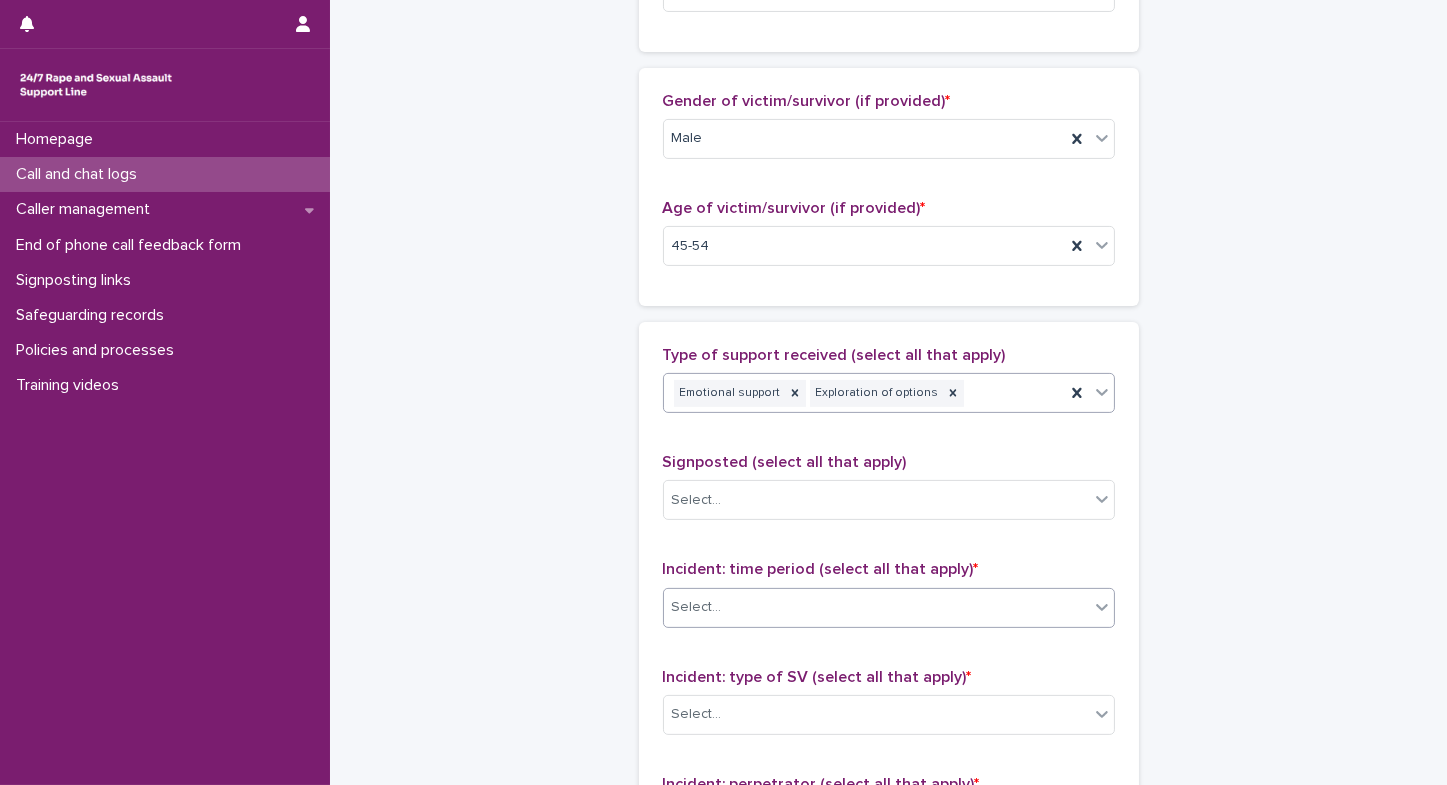 click on "Select..." at bounding box center [876, 607] 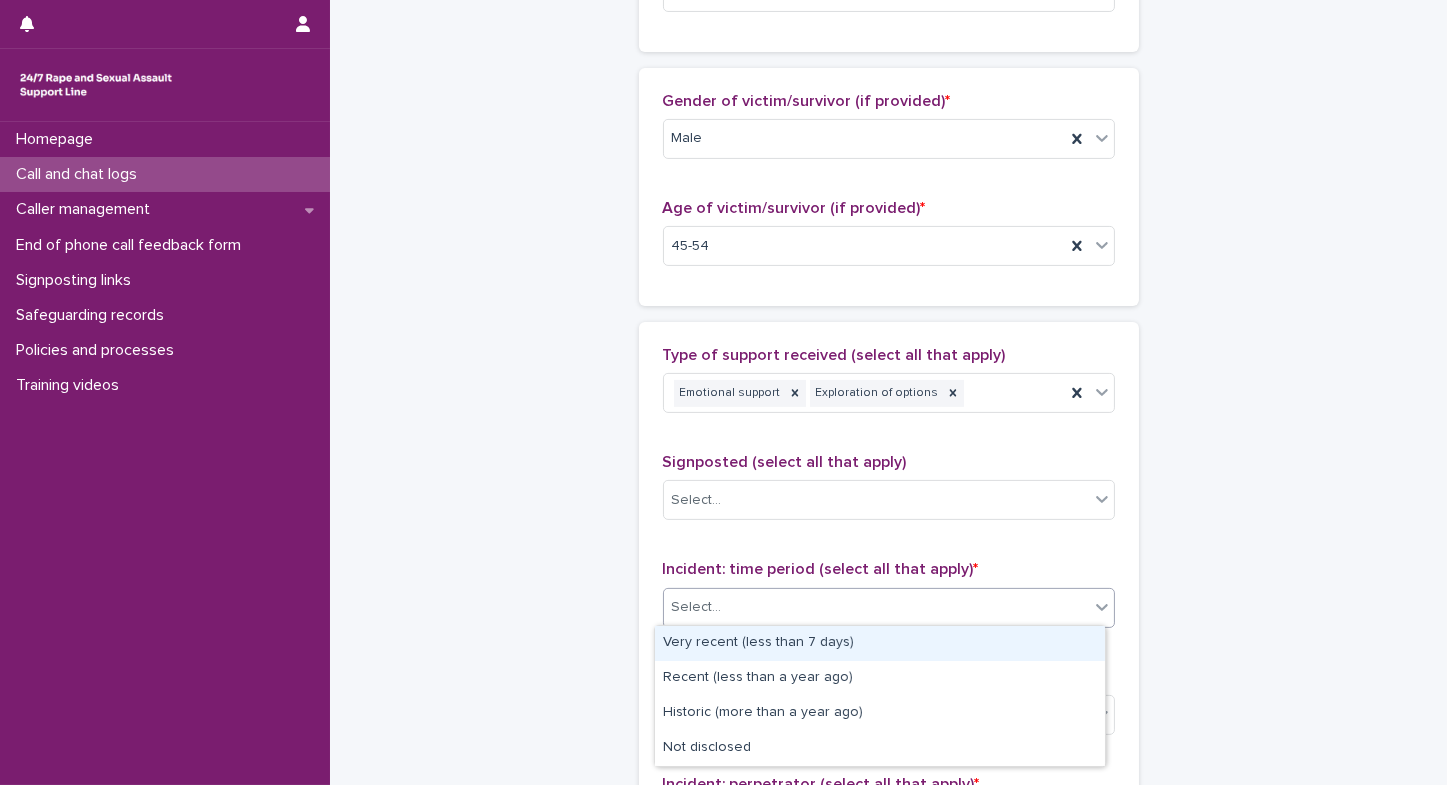 click on "Very recent (less than 7 days)" at bounding box center [880, 643] 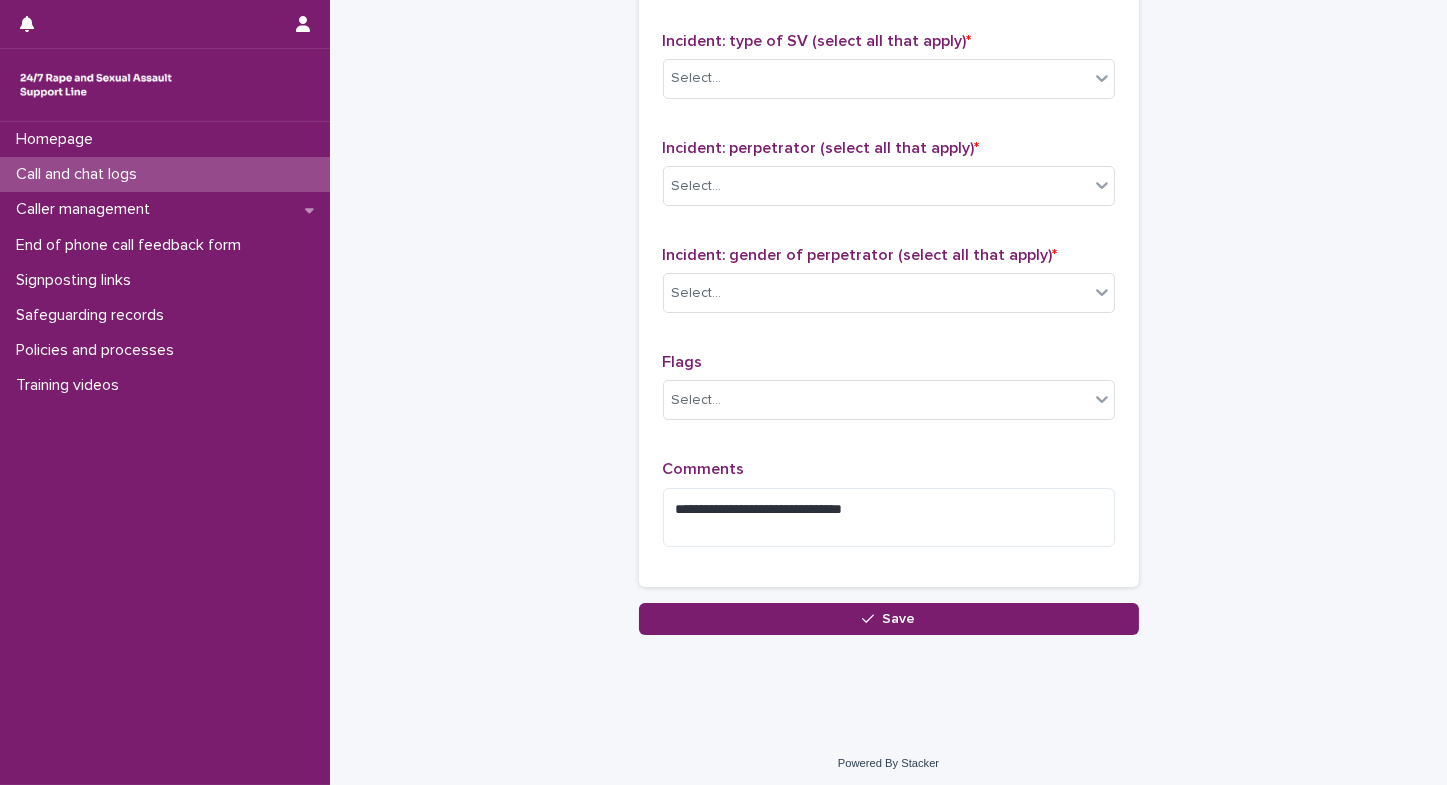 scroll, scrollTop: 1552, scrollLeft: 0, axis: vertical 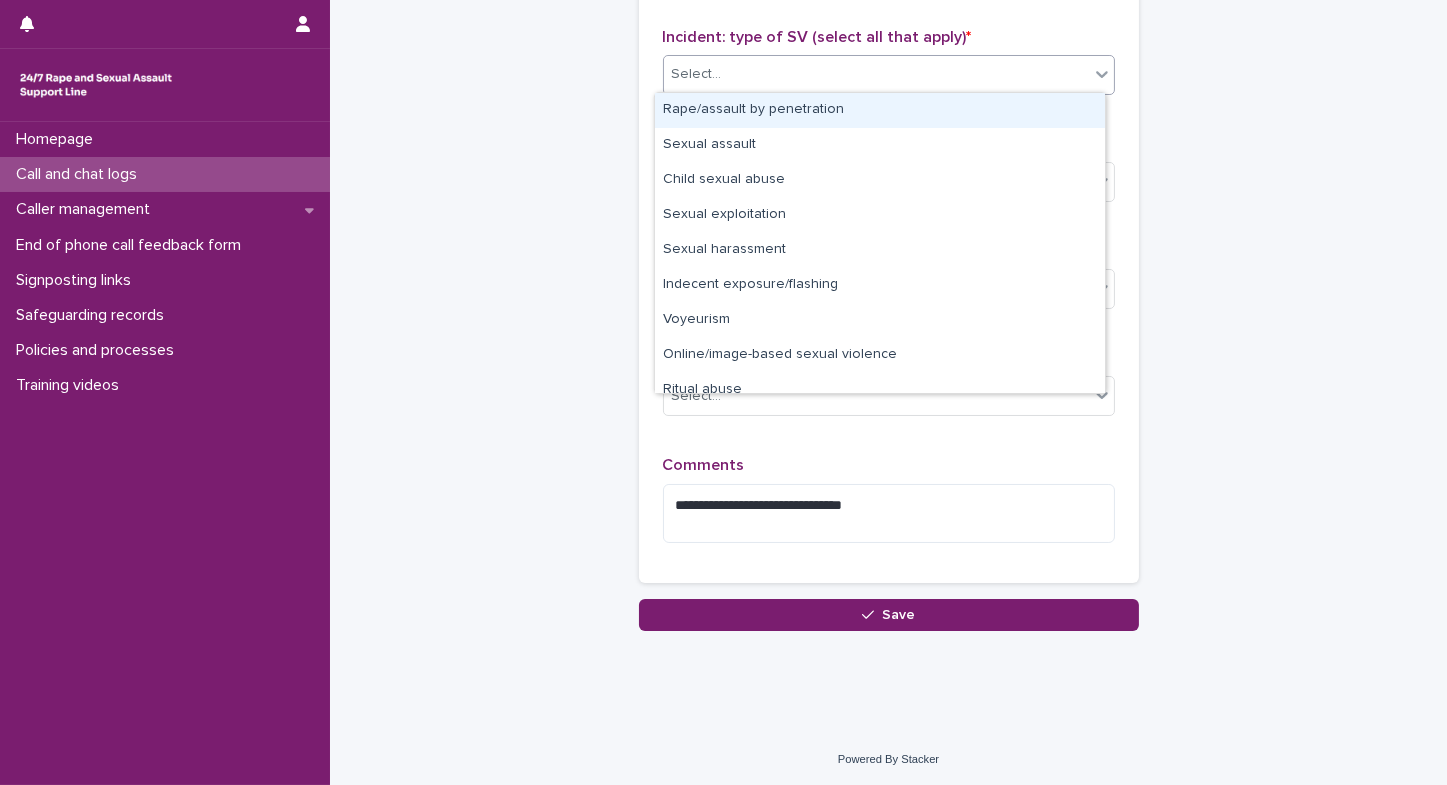 click on "Select..." at bounding box center (876, 74) 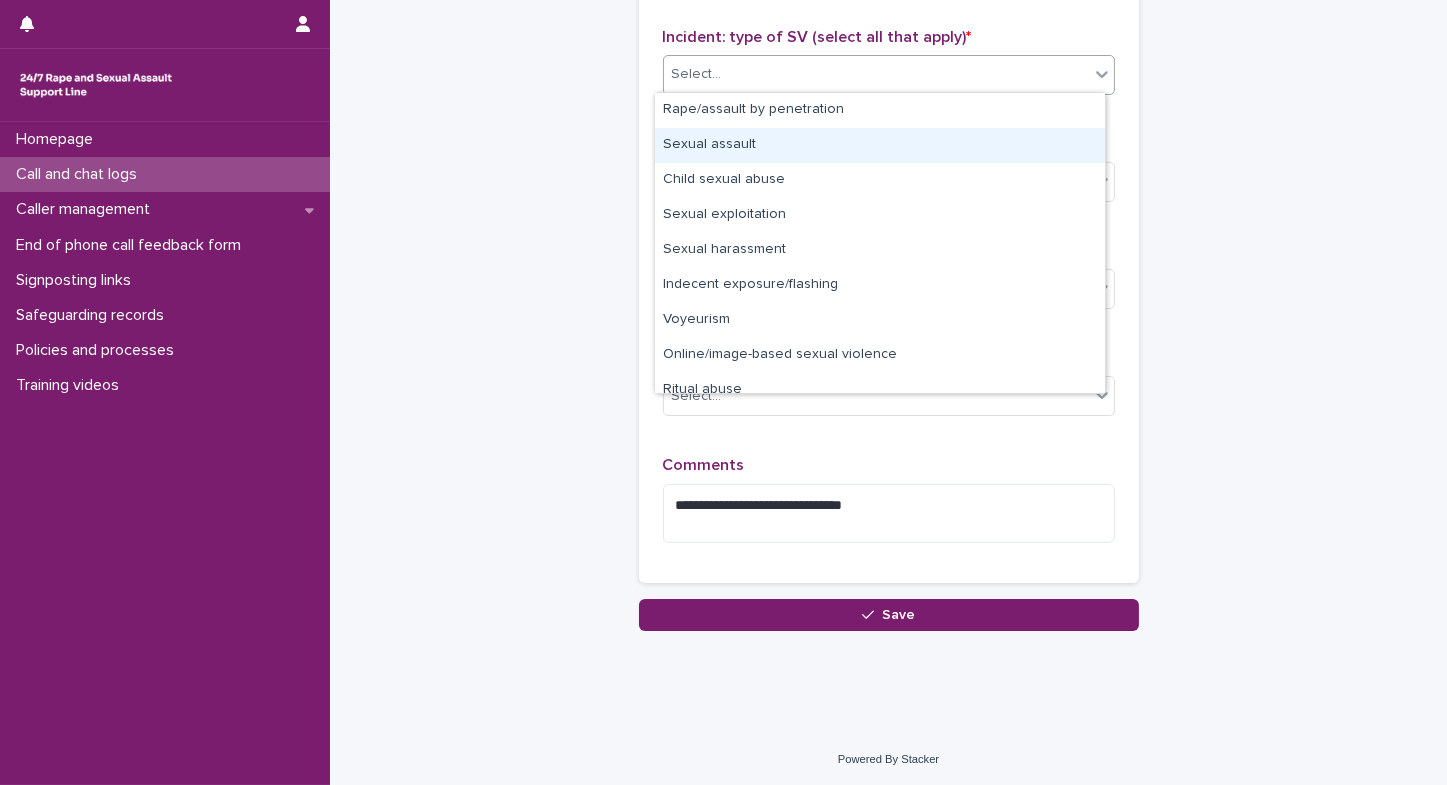 drag, startPoint x: 741, startPoint y: 114, endPoint x: 718, endPoint y: 155, distance: 47.010635 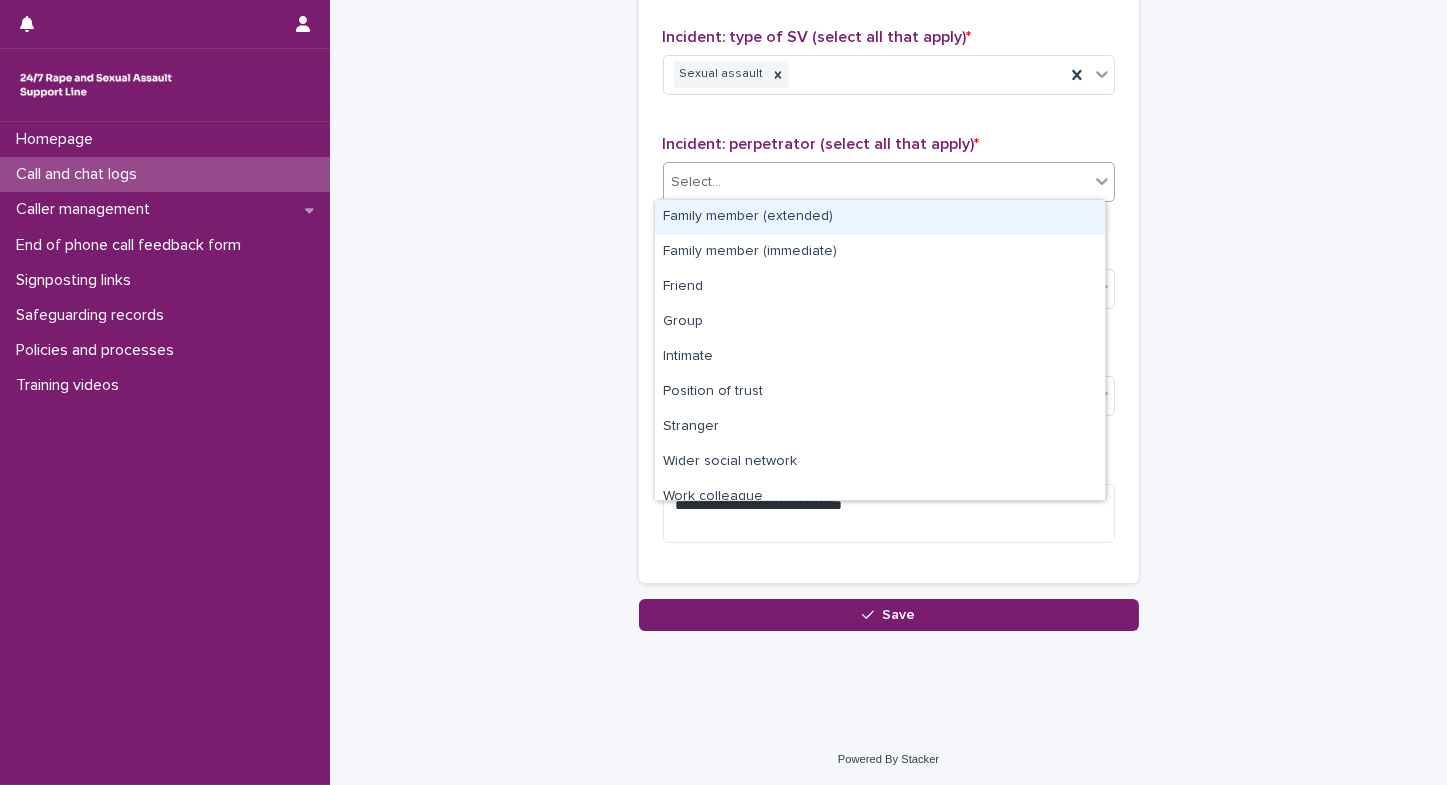 click on "Select..." at bounding box center [697, 182] 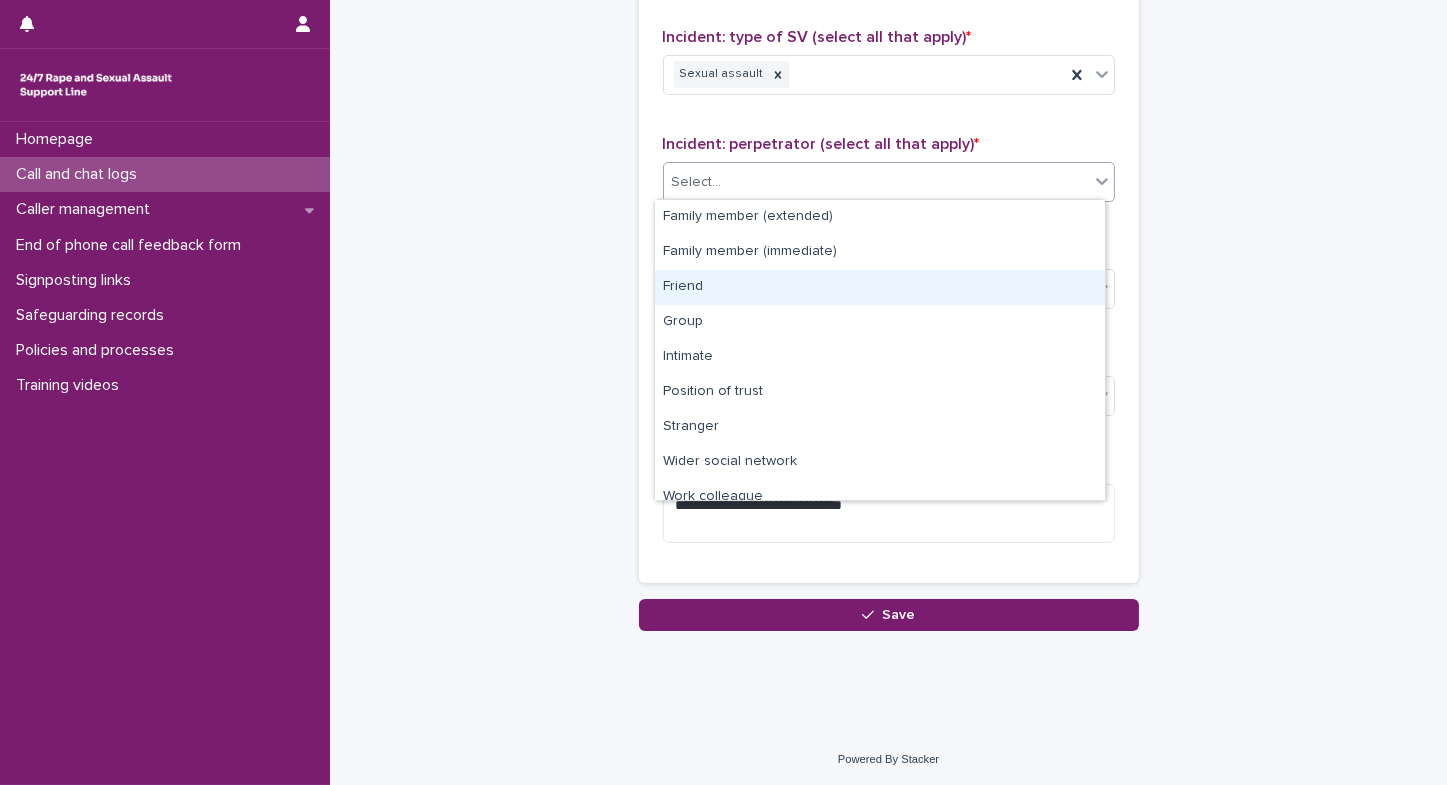 click on "Friend" at bounding box center [880, 287] 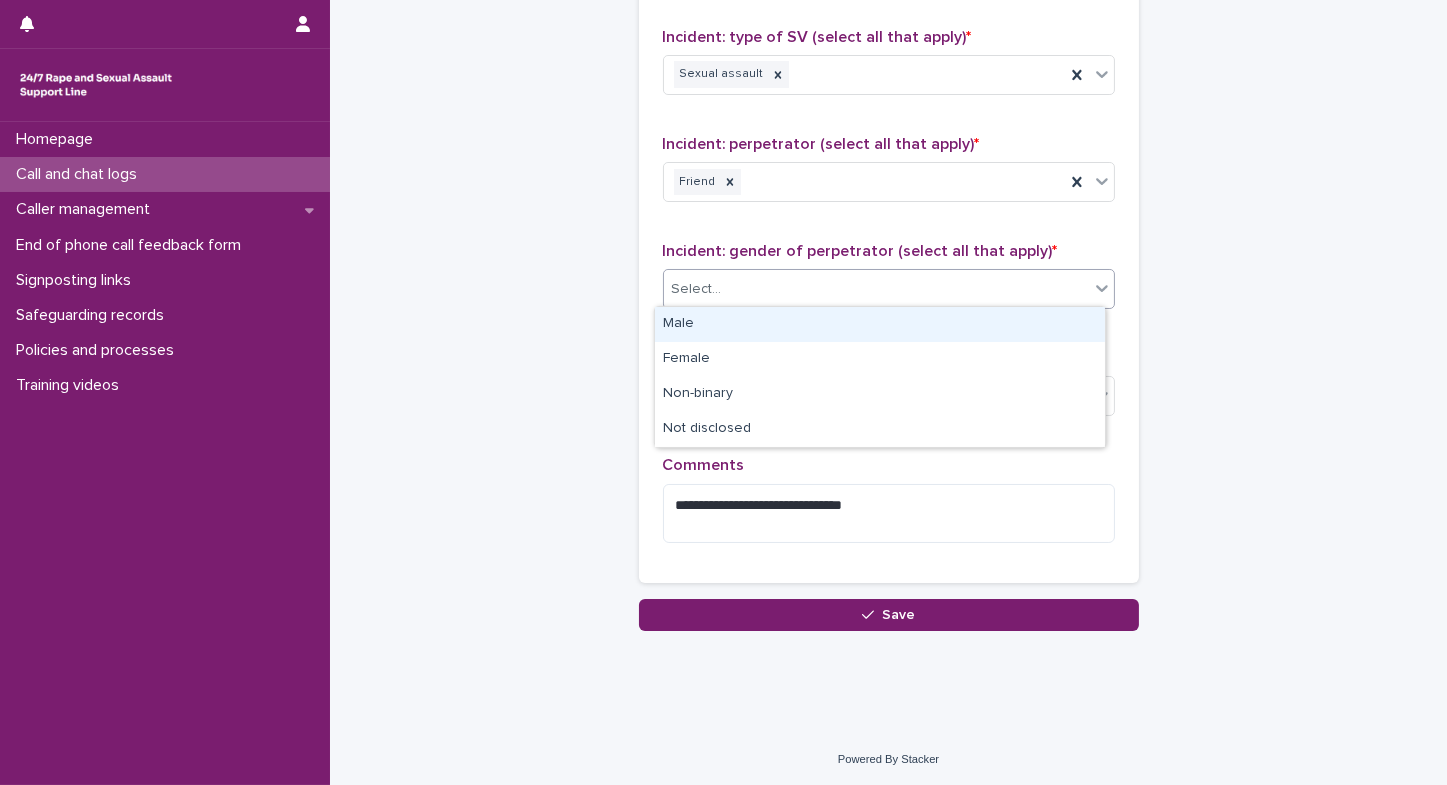 click on "Select..." at bounding box center [697, 289] 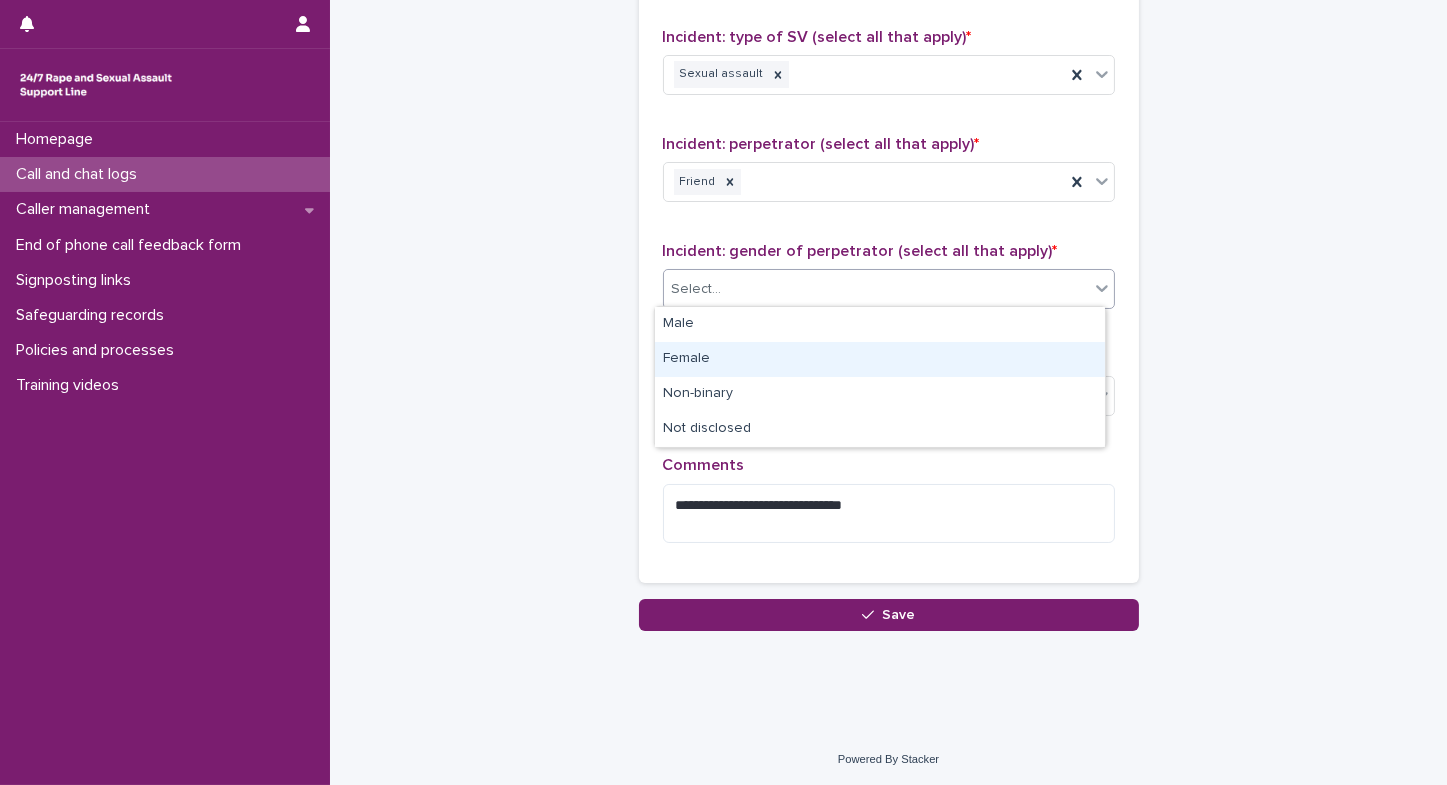click on "Female" at bounding box center (880, 359) 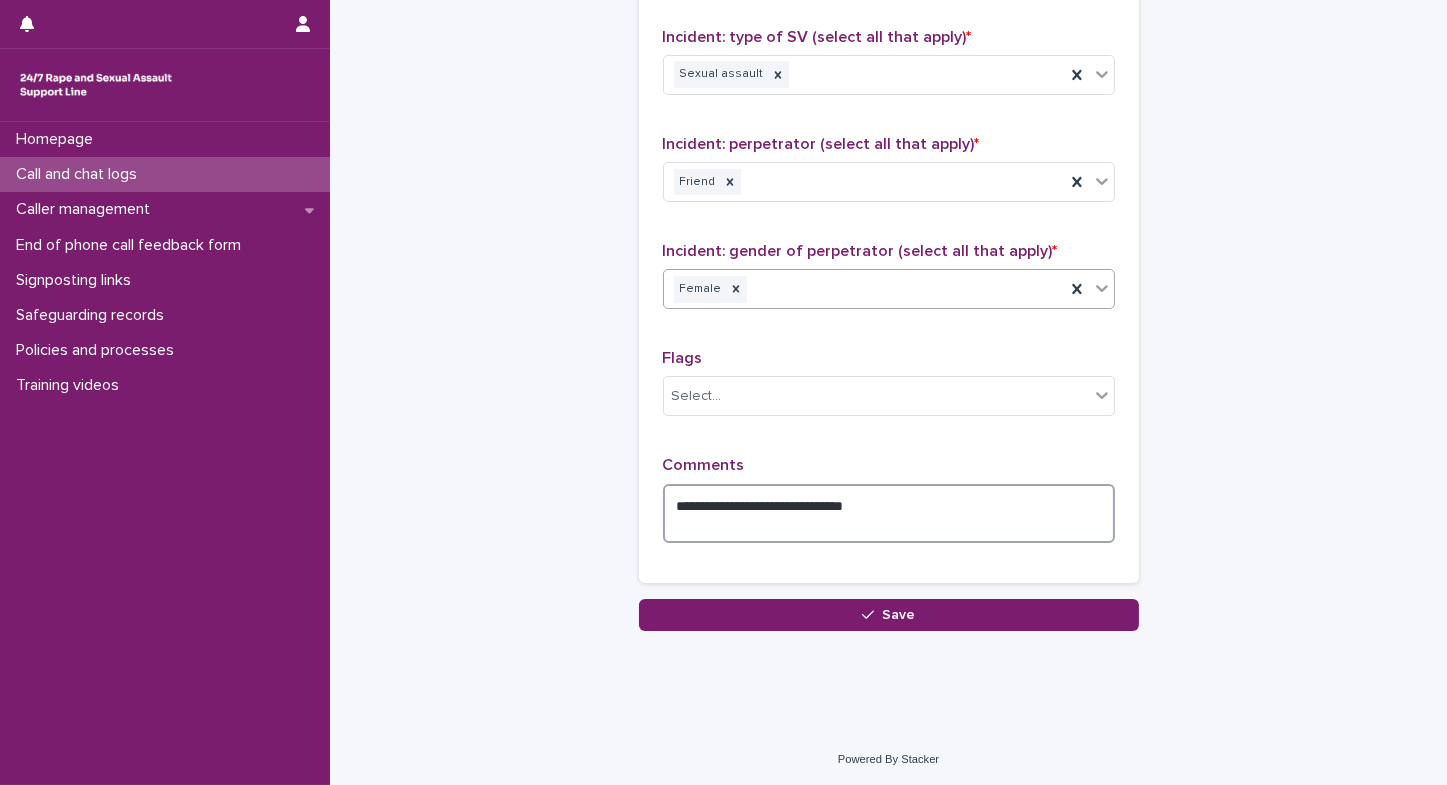 click on "**********" at bounding box center [889, 514] 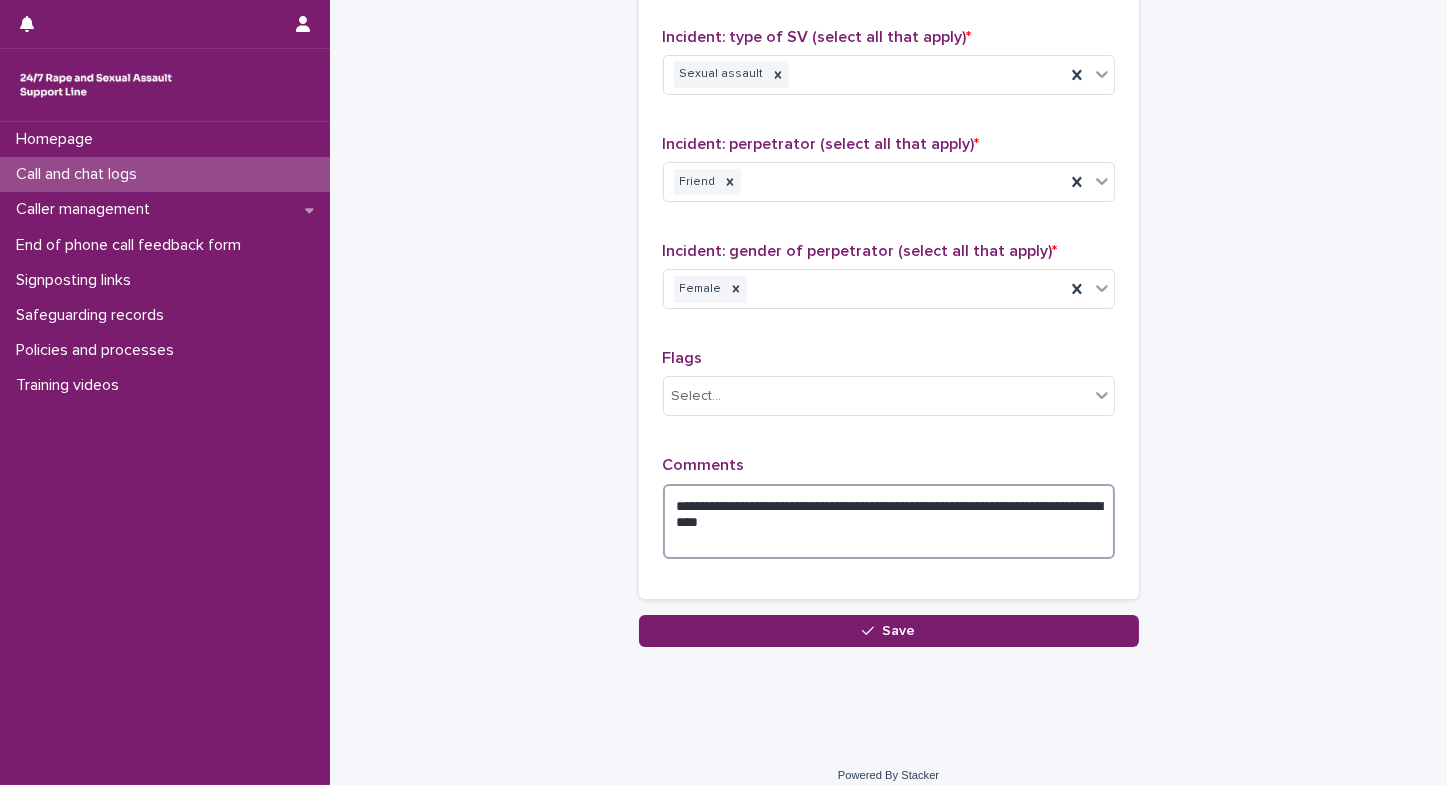 click on "**********" at bounding box center (889, 522) 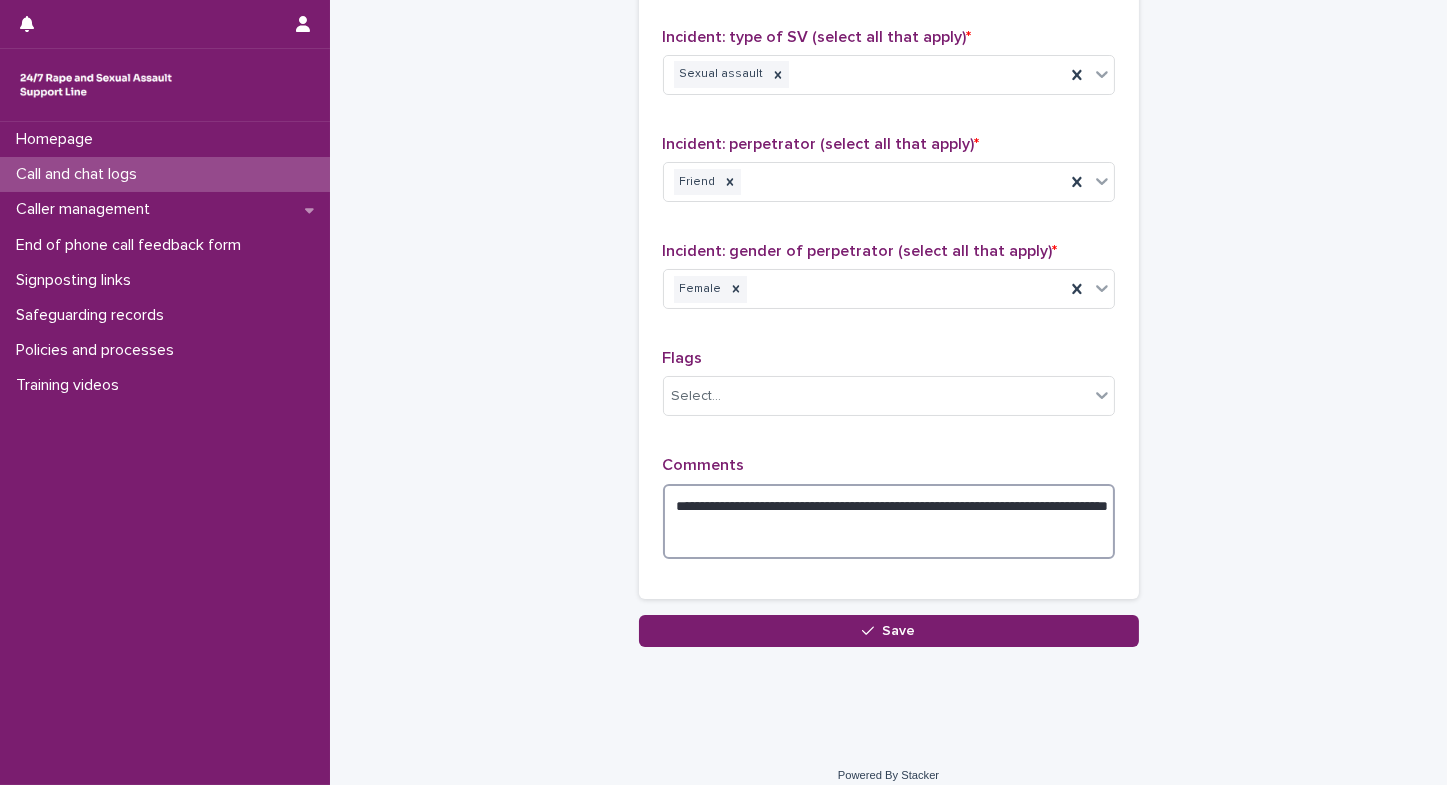 click on "**********" at bounding box center [889, 522] 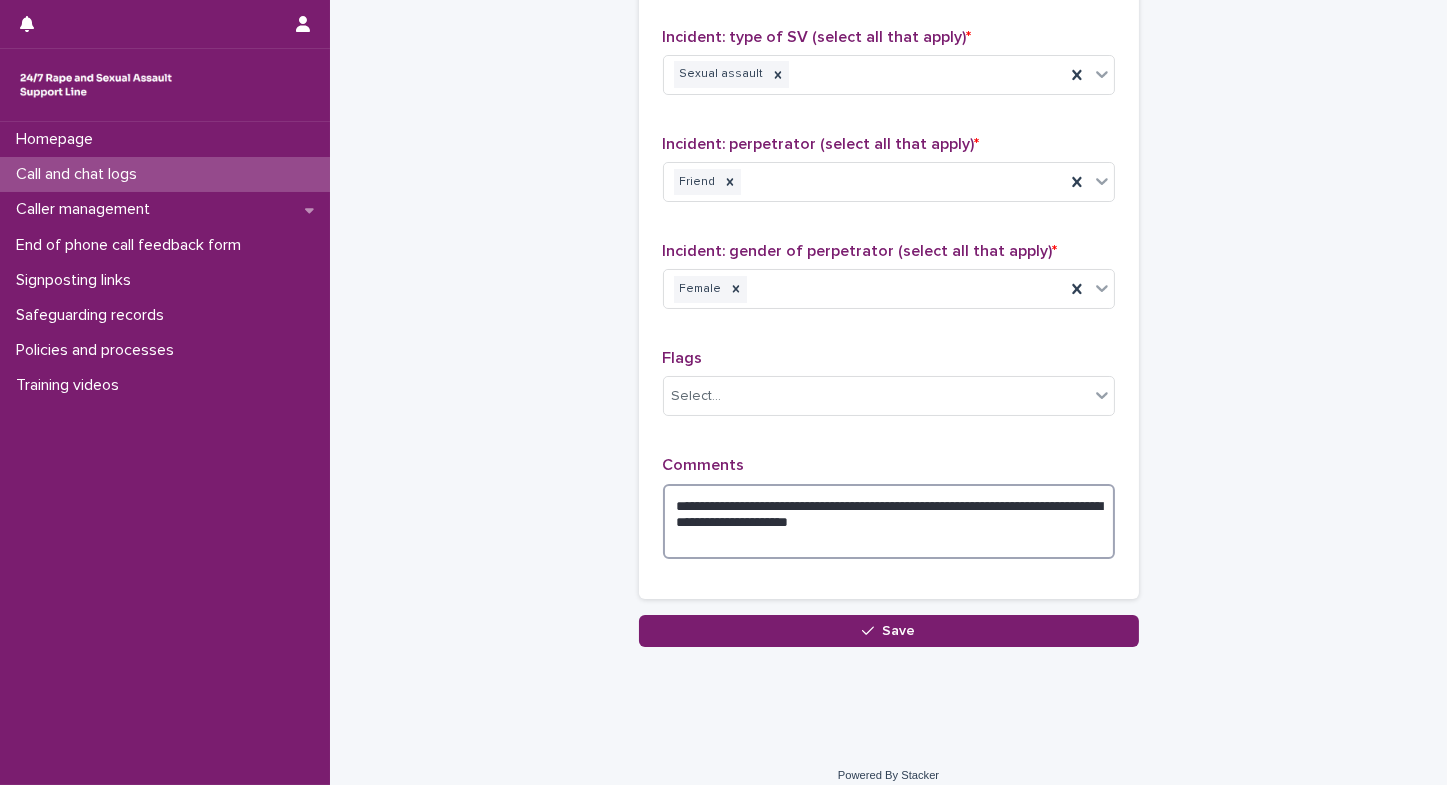 click on "**********" at bounding box center (889, 522) 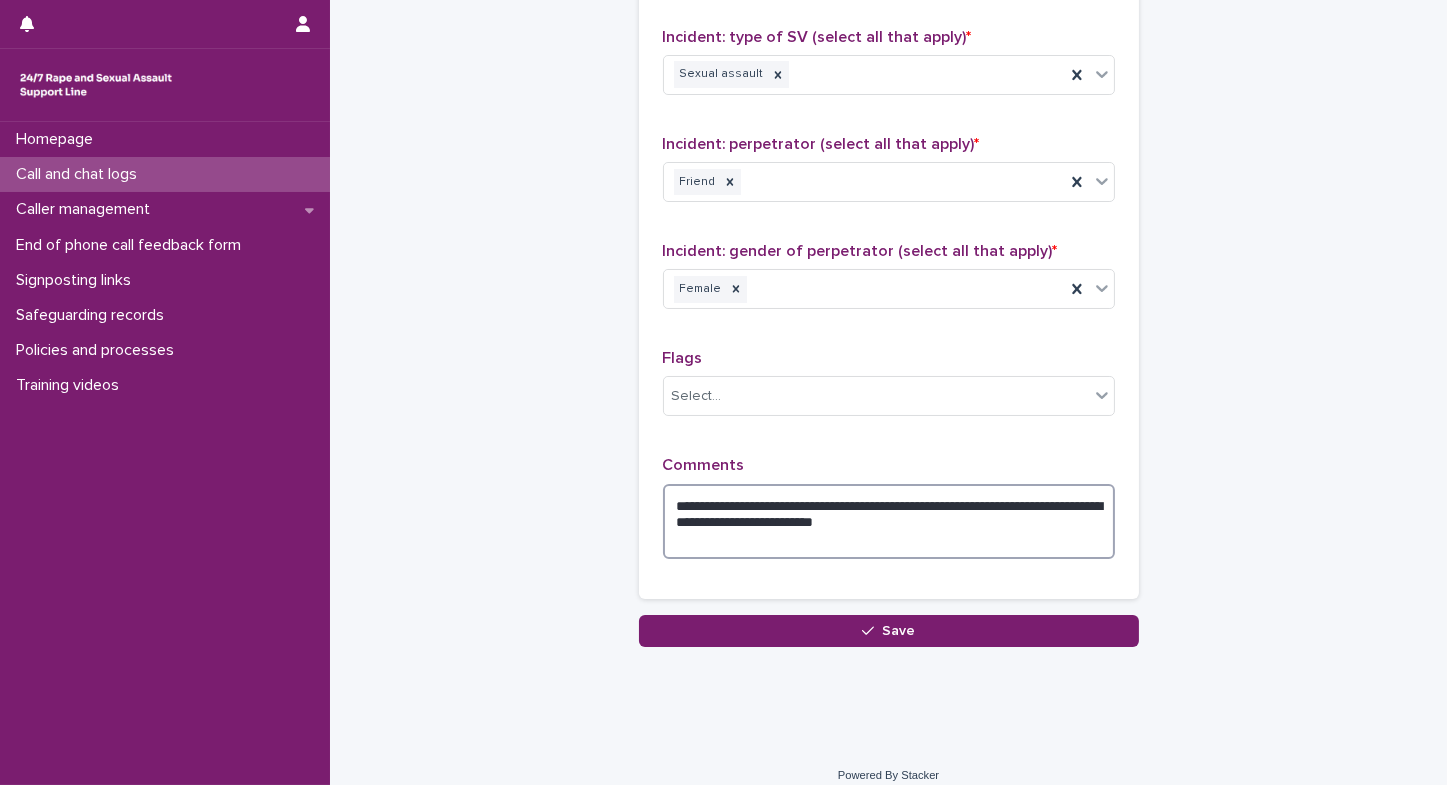 click on "**********" at bounding box center (889, 522) 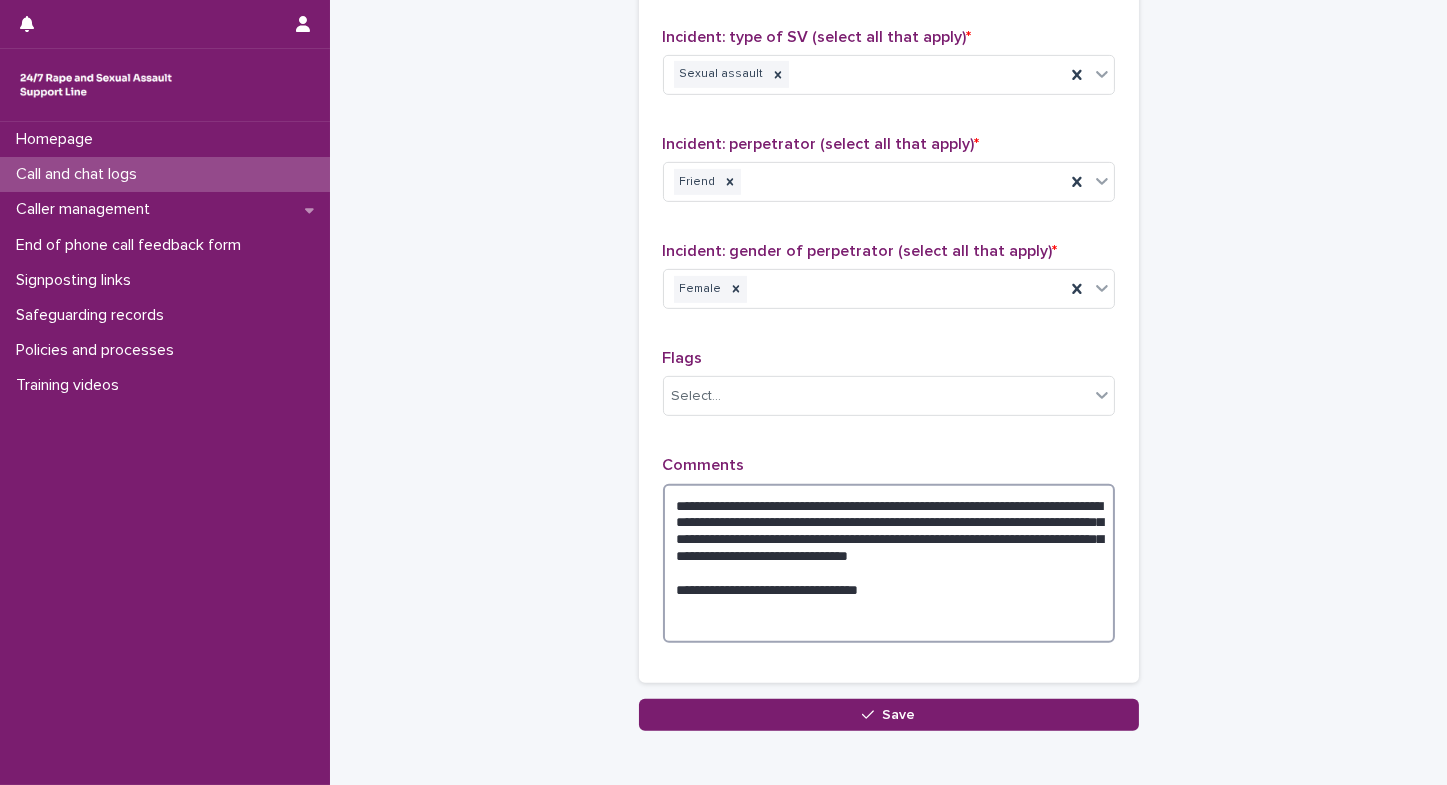 click on "**********" at bounding box center [889, 564] 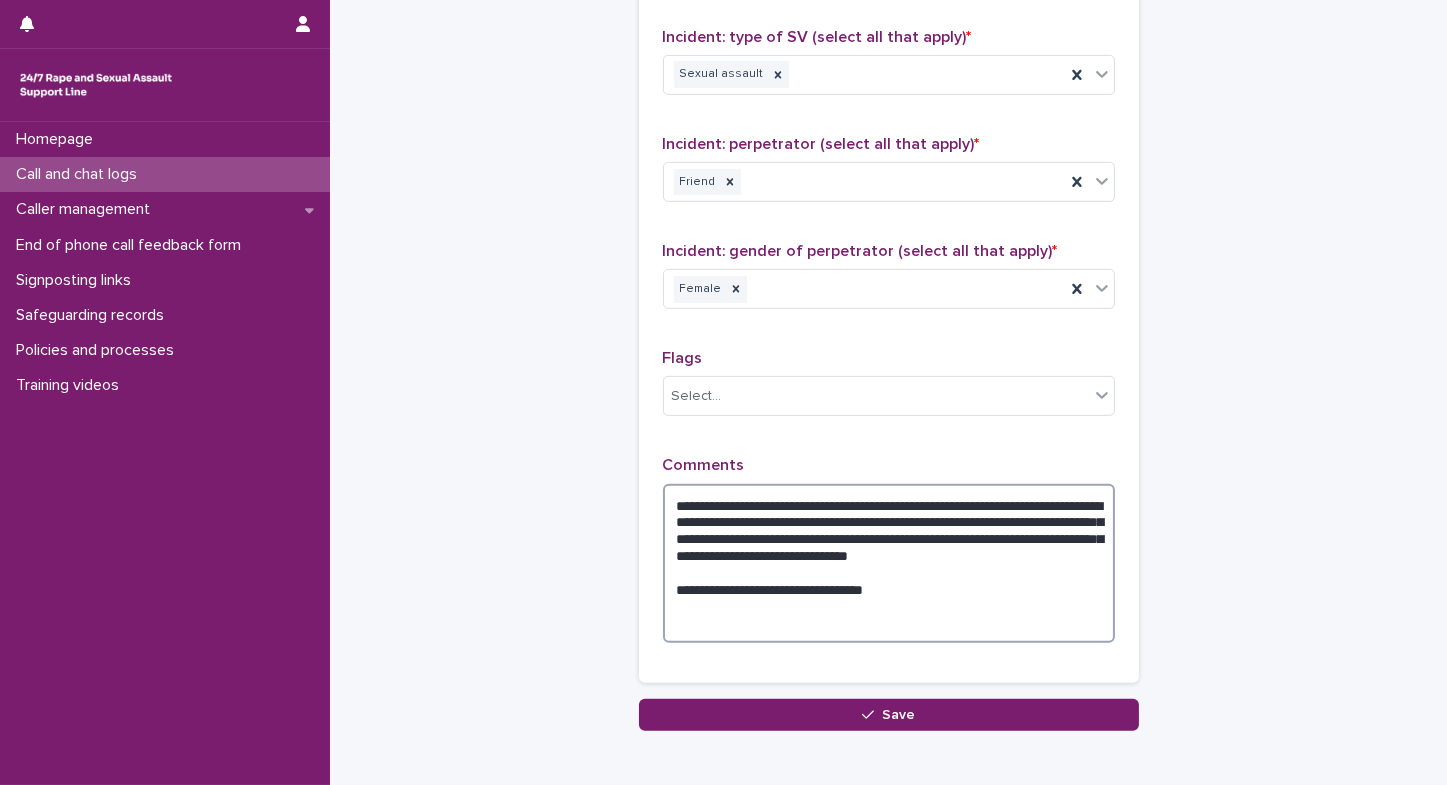 drag, startPoint x: 962, startPoint y: 599, endPoint x: 944, endPoint y: 599, distance: 18 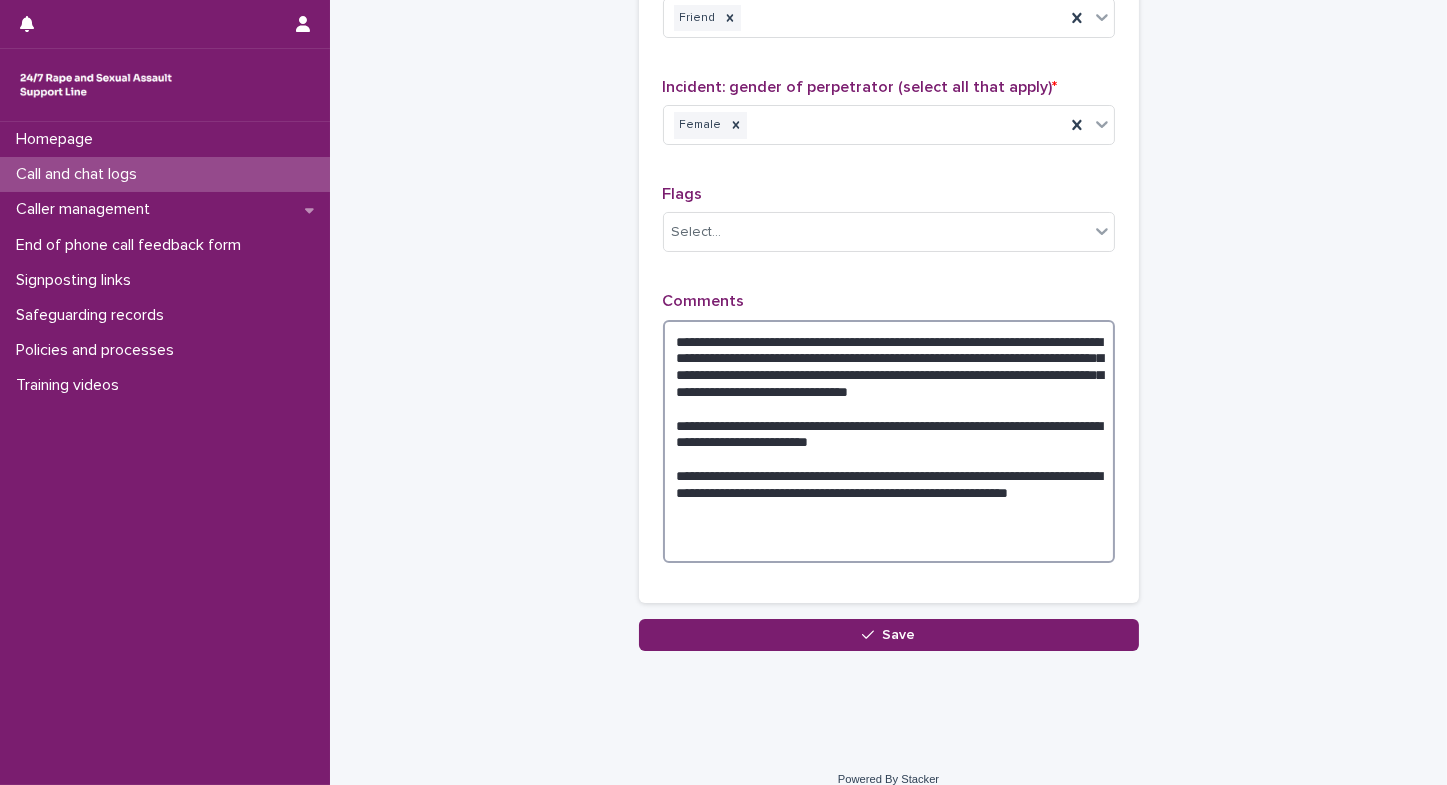 scroll, scrollTop: 1725, scrollLeft: 0, axis: vertical 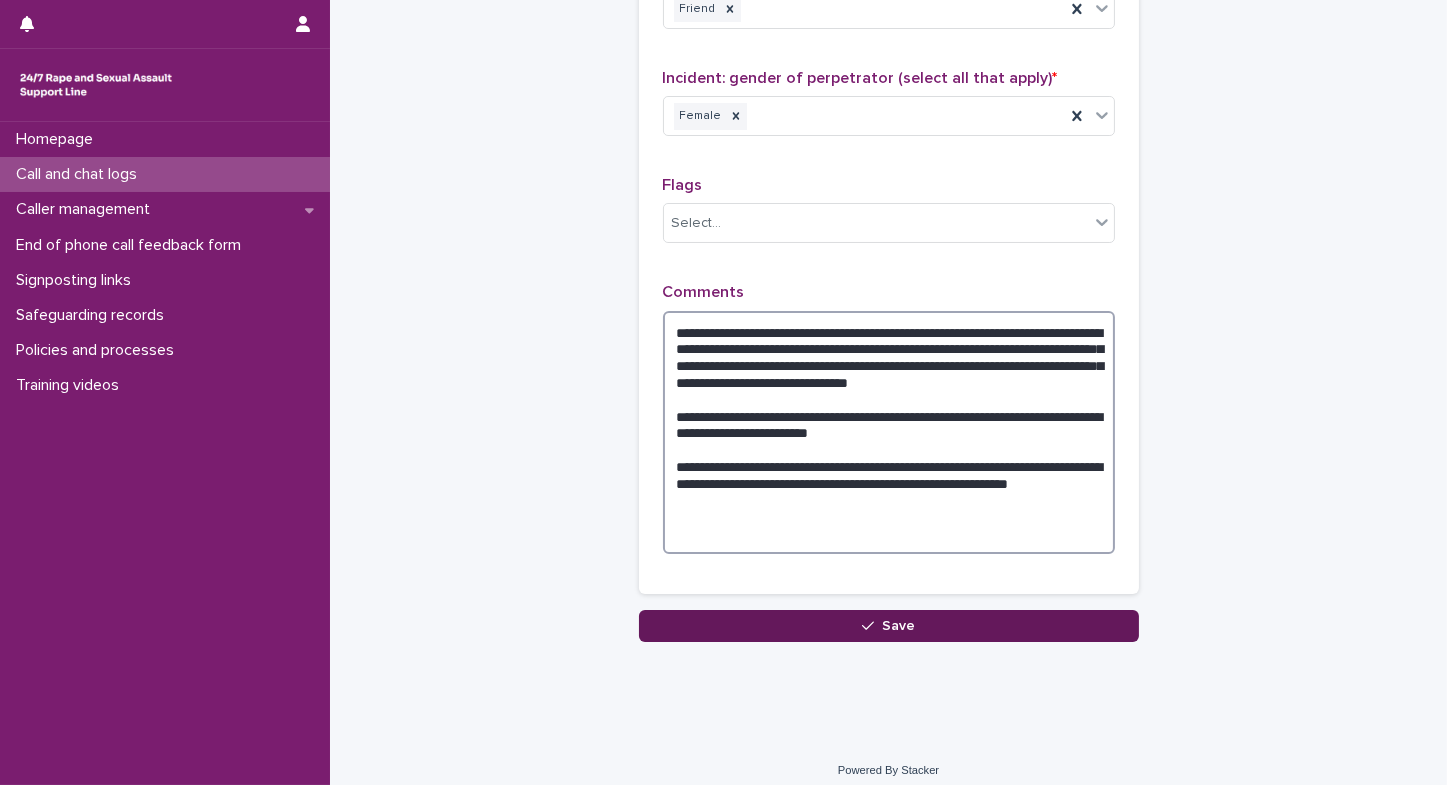 type on "**********" 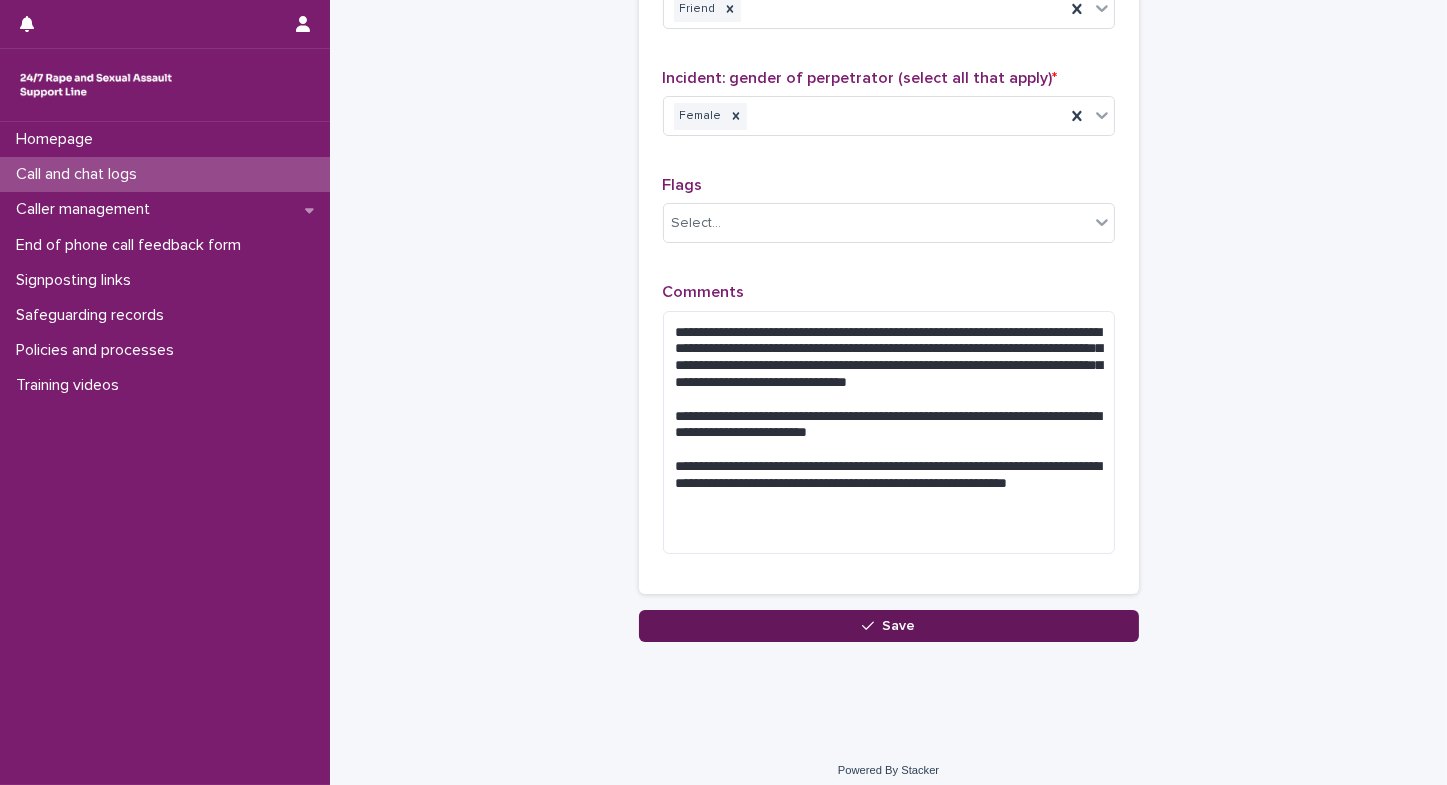 click on "Save" at bounding box center (889, 626) 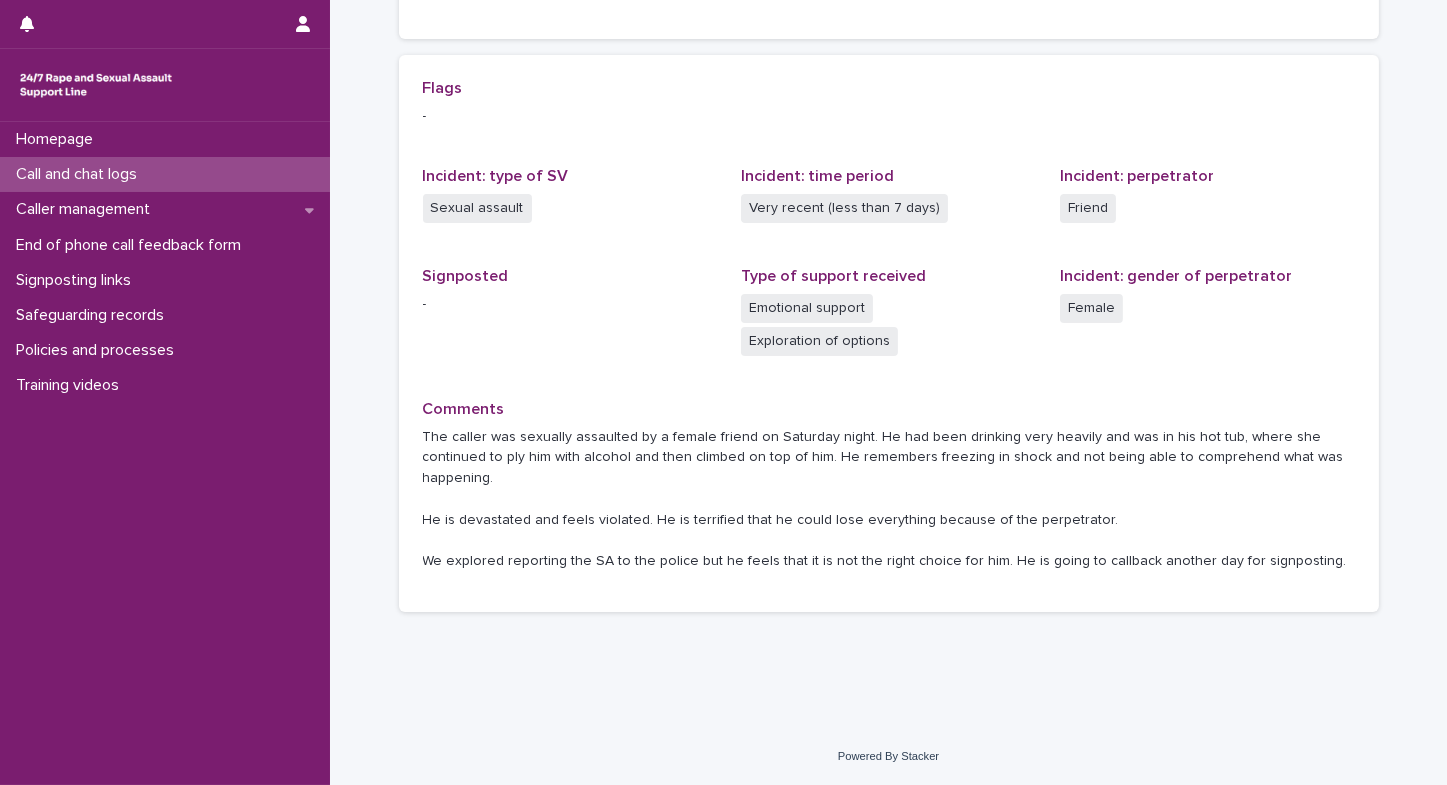 scroll, scrollTop: 0, scrollLeft: 0, axis: both 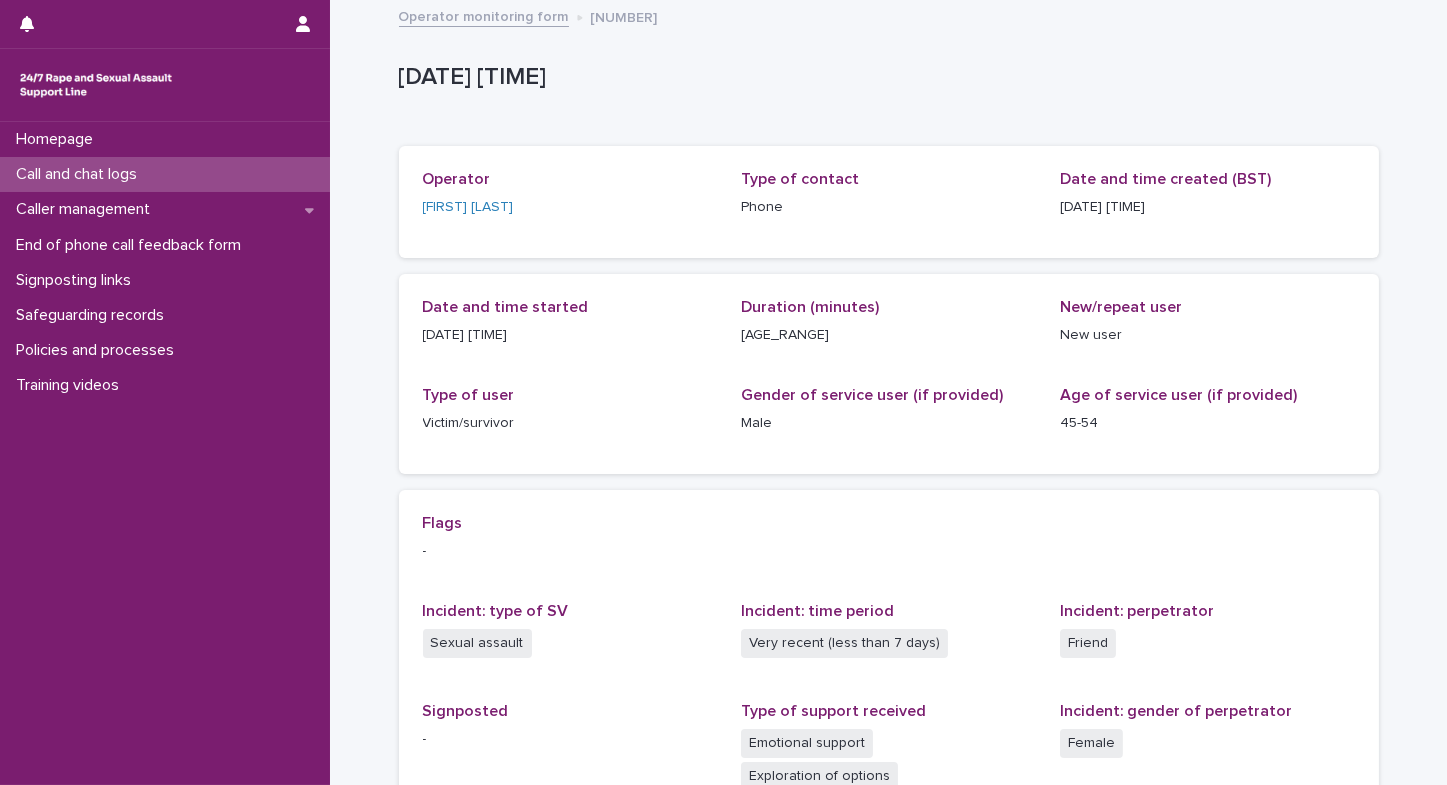 click on "Call and chat logs" at bounding box center [80, 174] 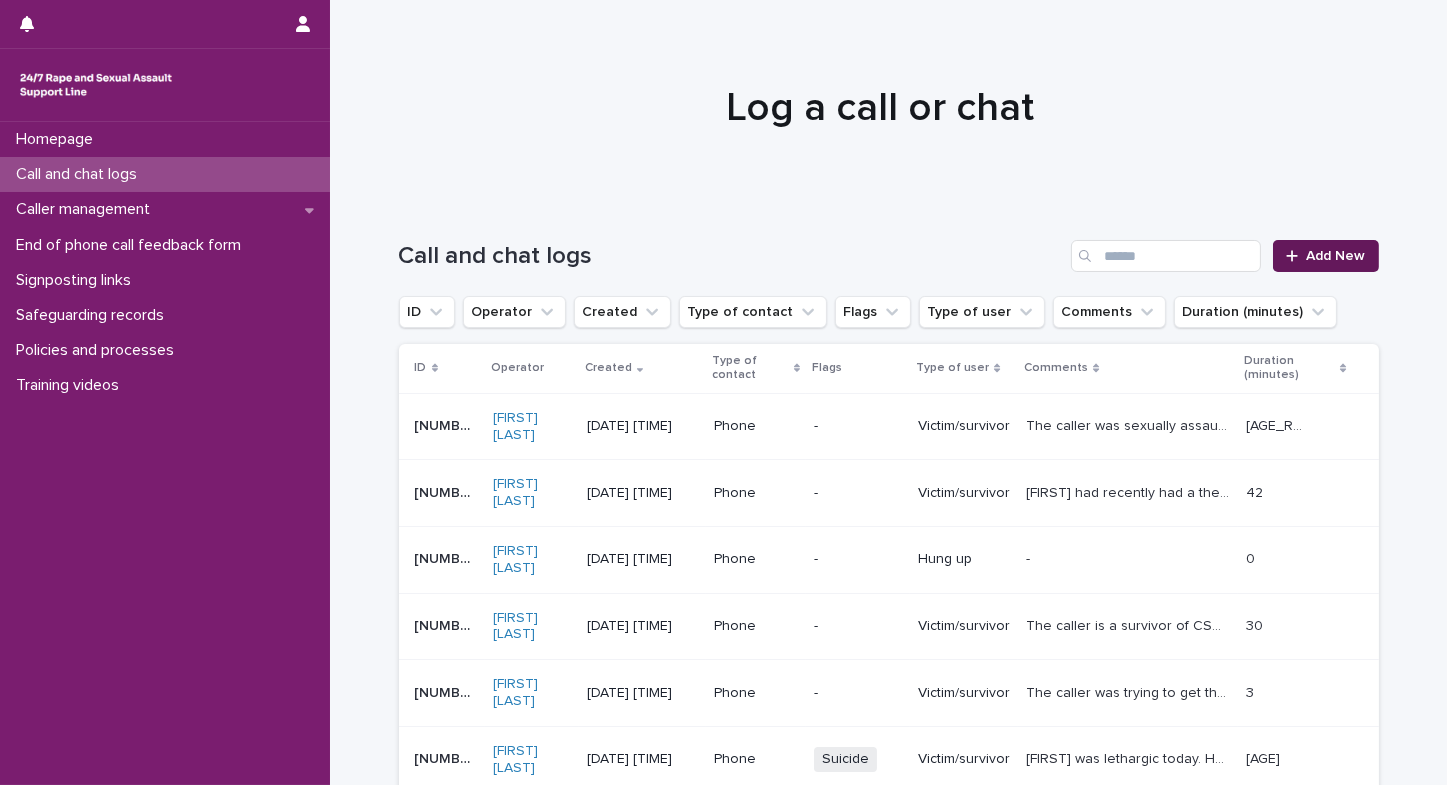 click on "Add New" at bounding box center (1325, 256) 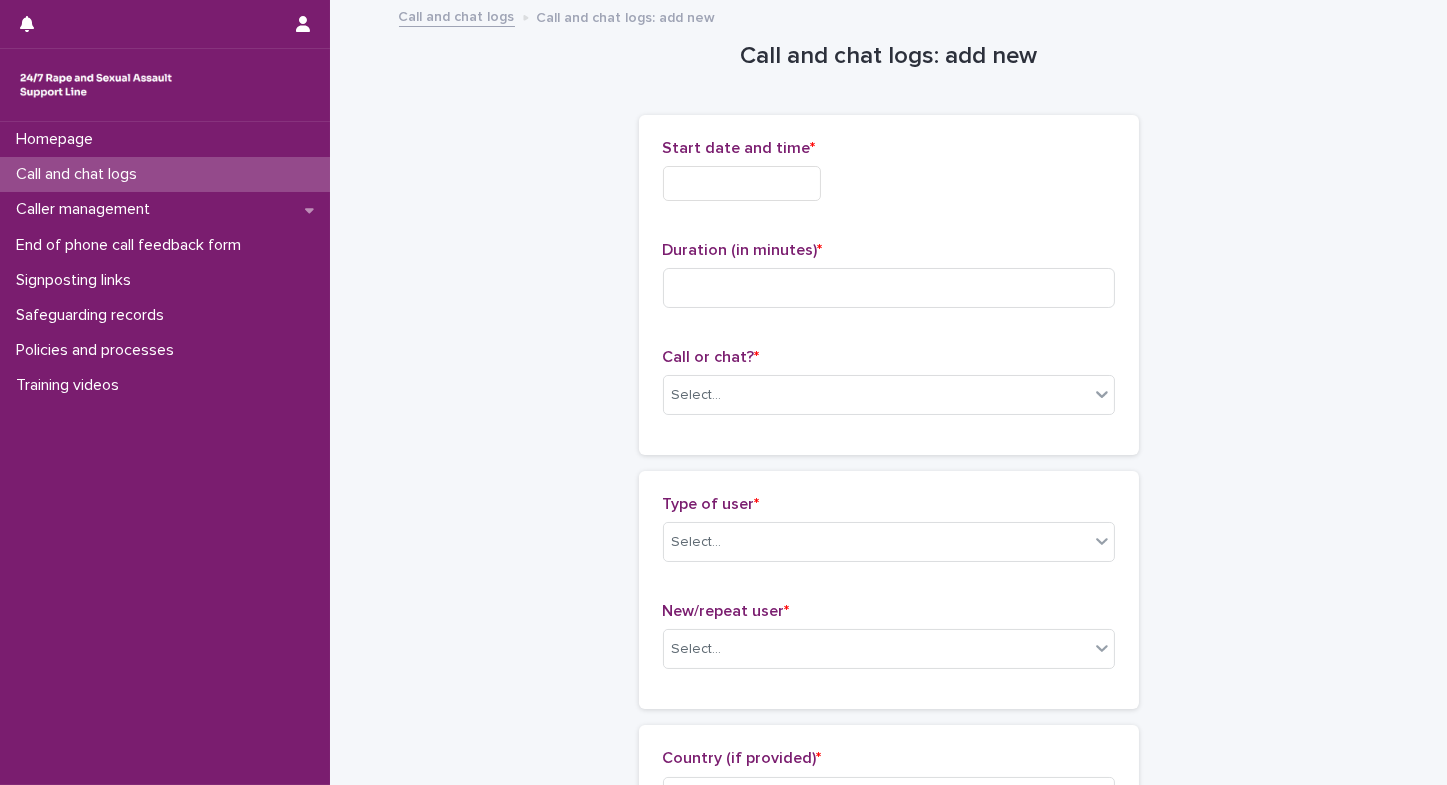 click at bounding box center (742, 183) 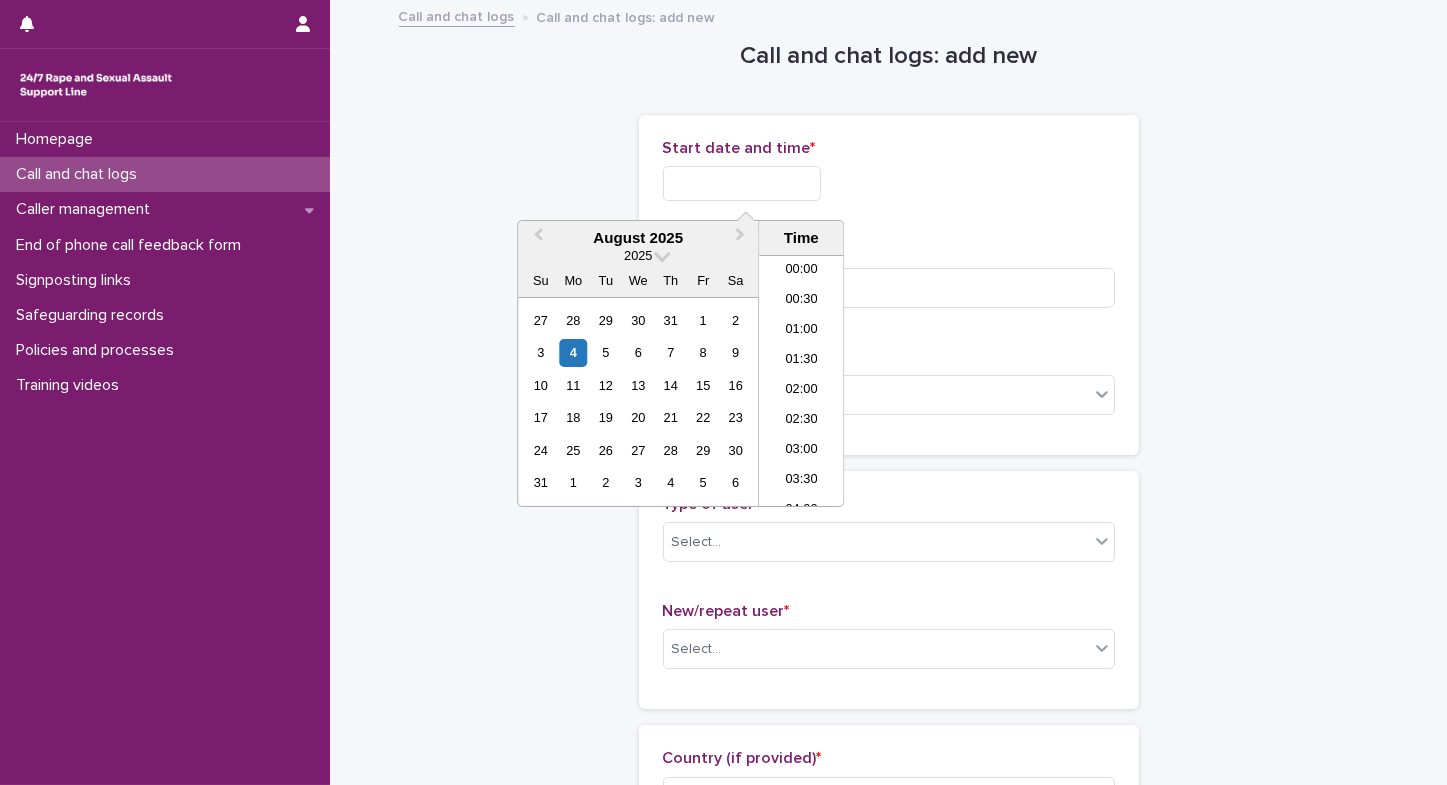 scroll, scrollTop: 1150, scrollLeft: 0, axis: vertical 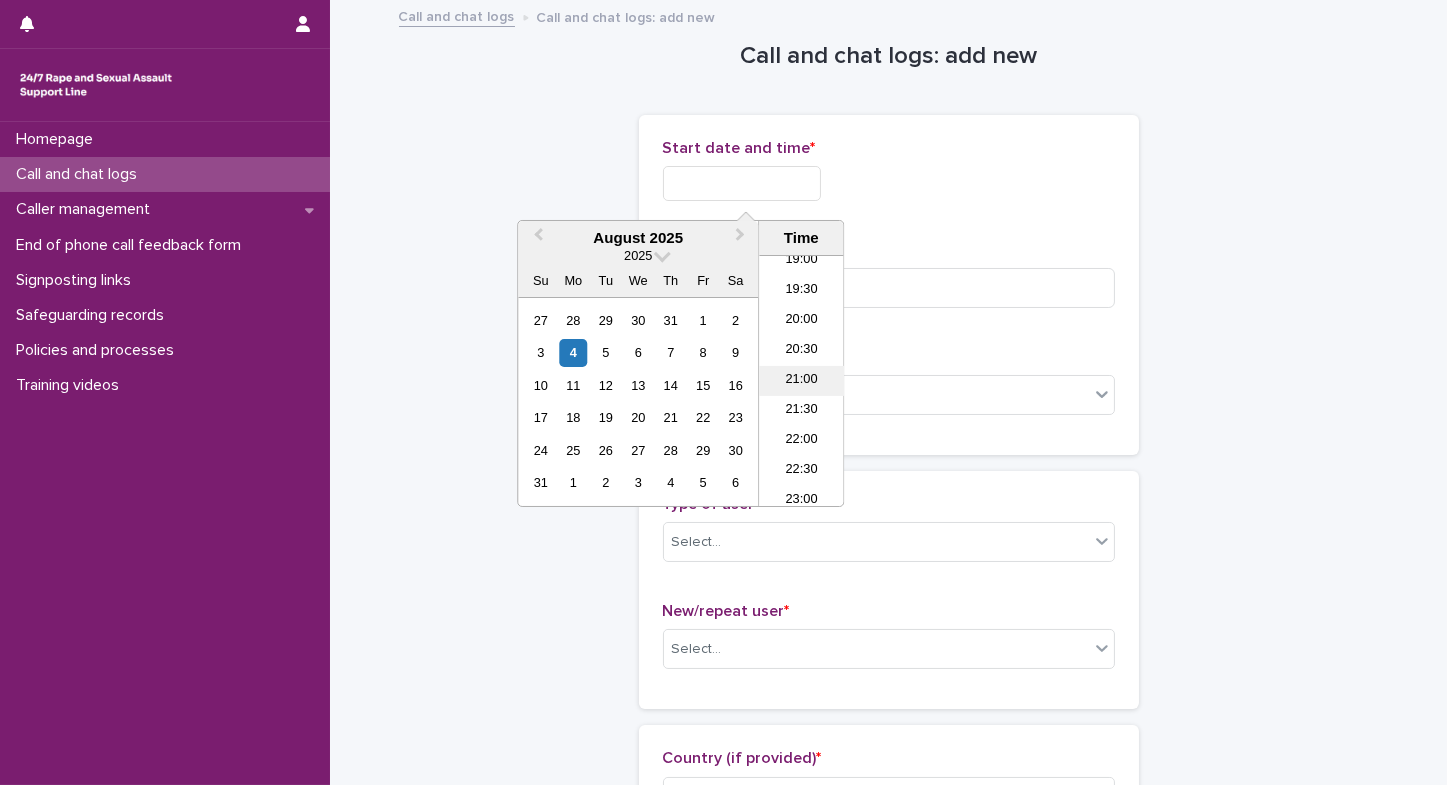 click on "21:00" at bounding box center [801, 381] 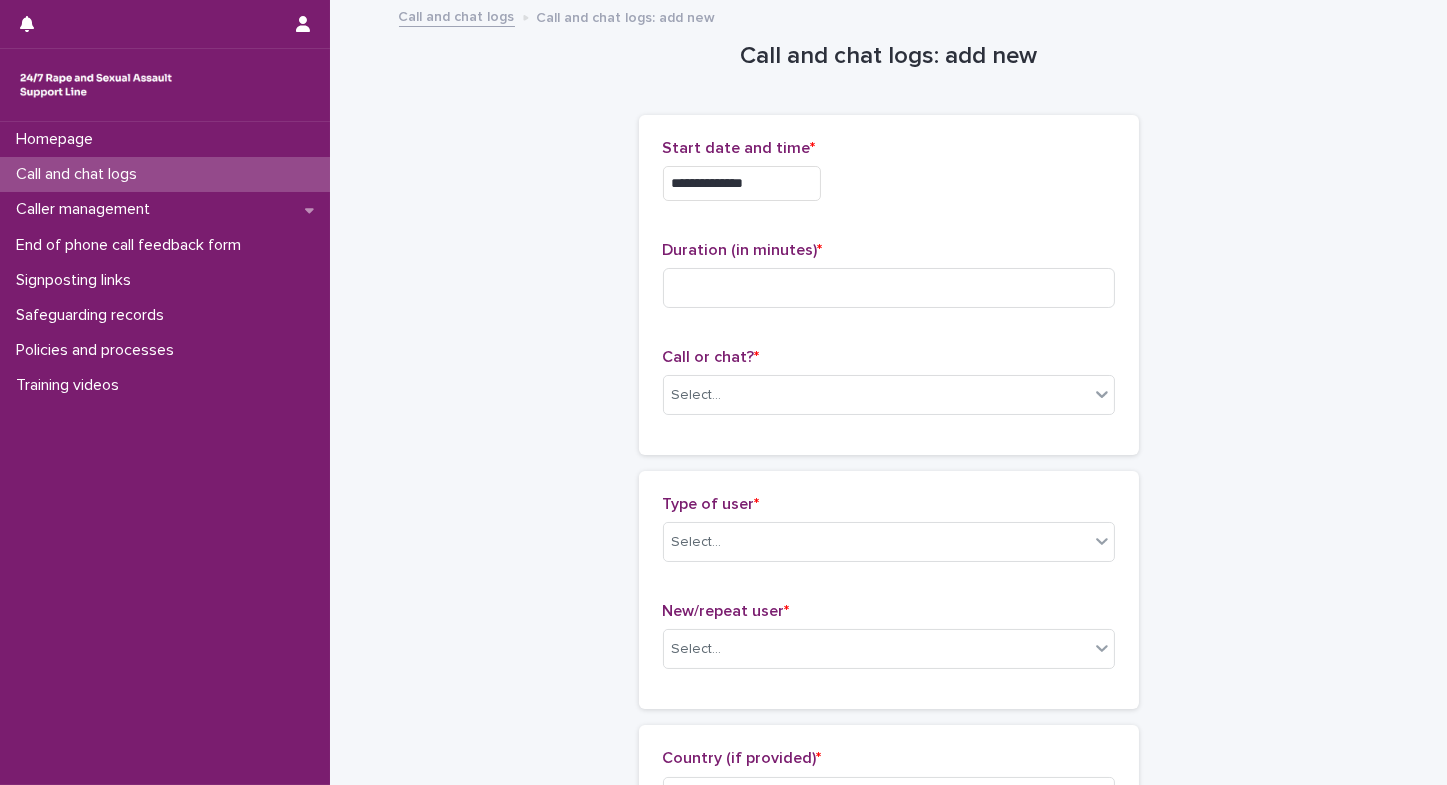 click on "**********" at bounding box center (742, 183) 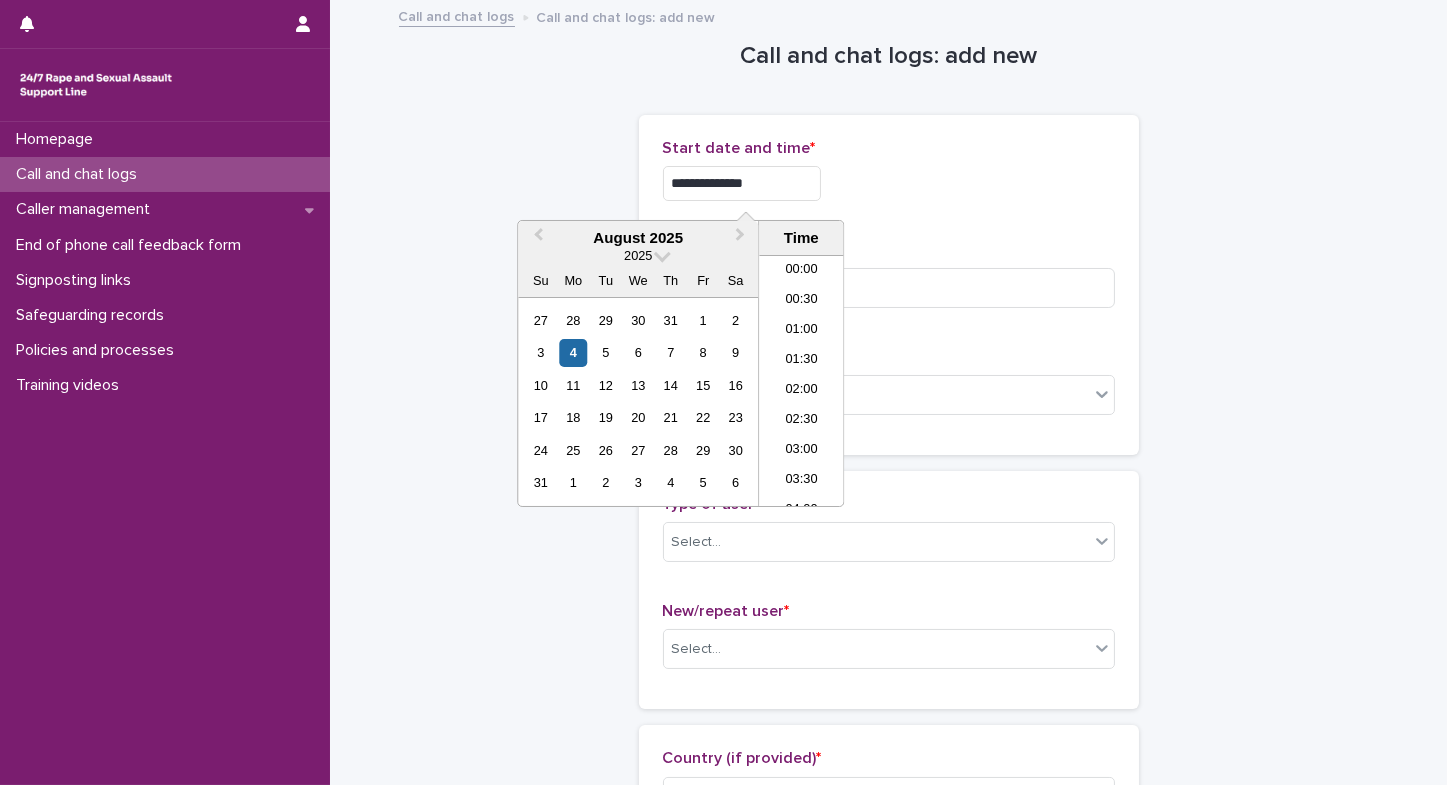 scroll, scrollTop: 1150, scrollLeft: 0, axis: vertical 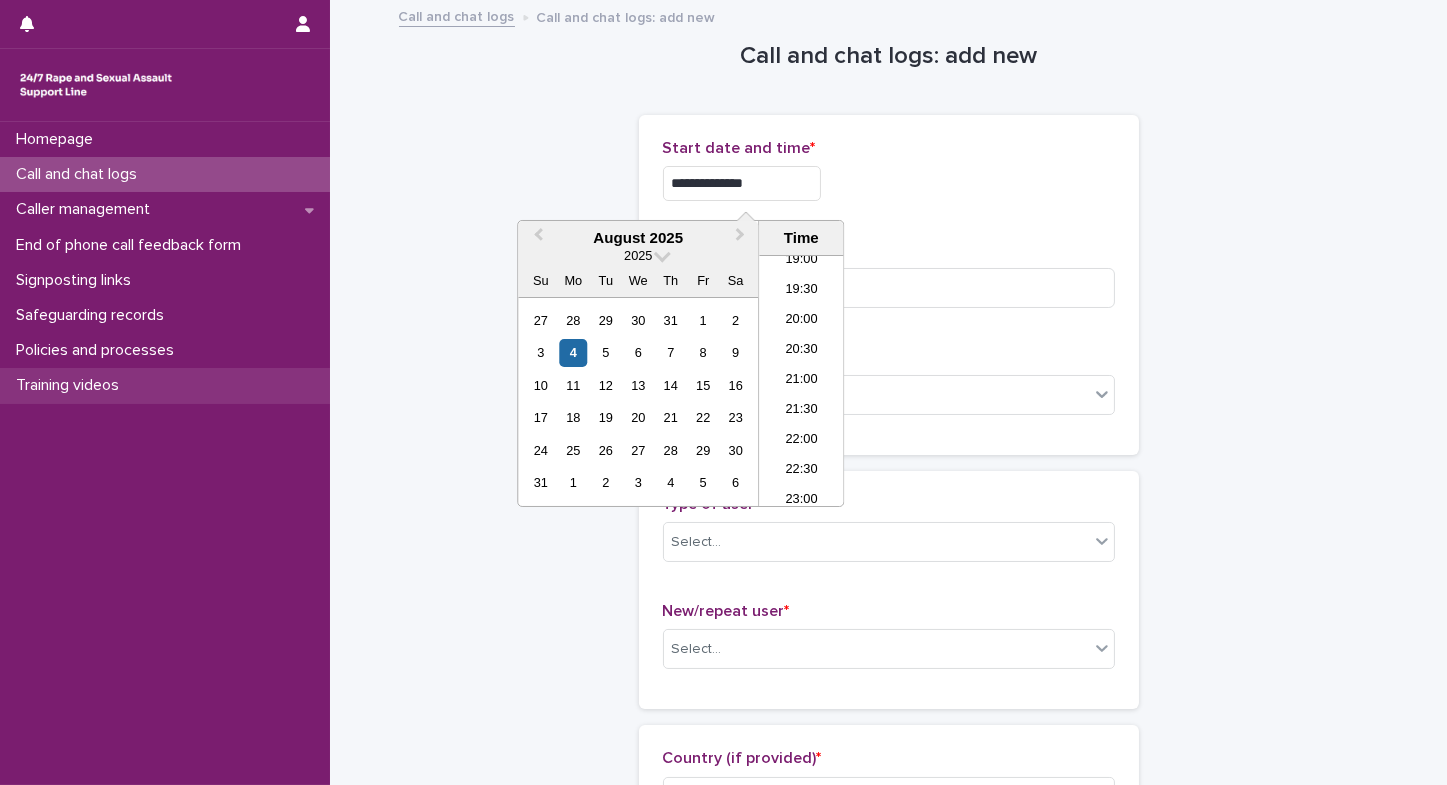 type on "**********" 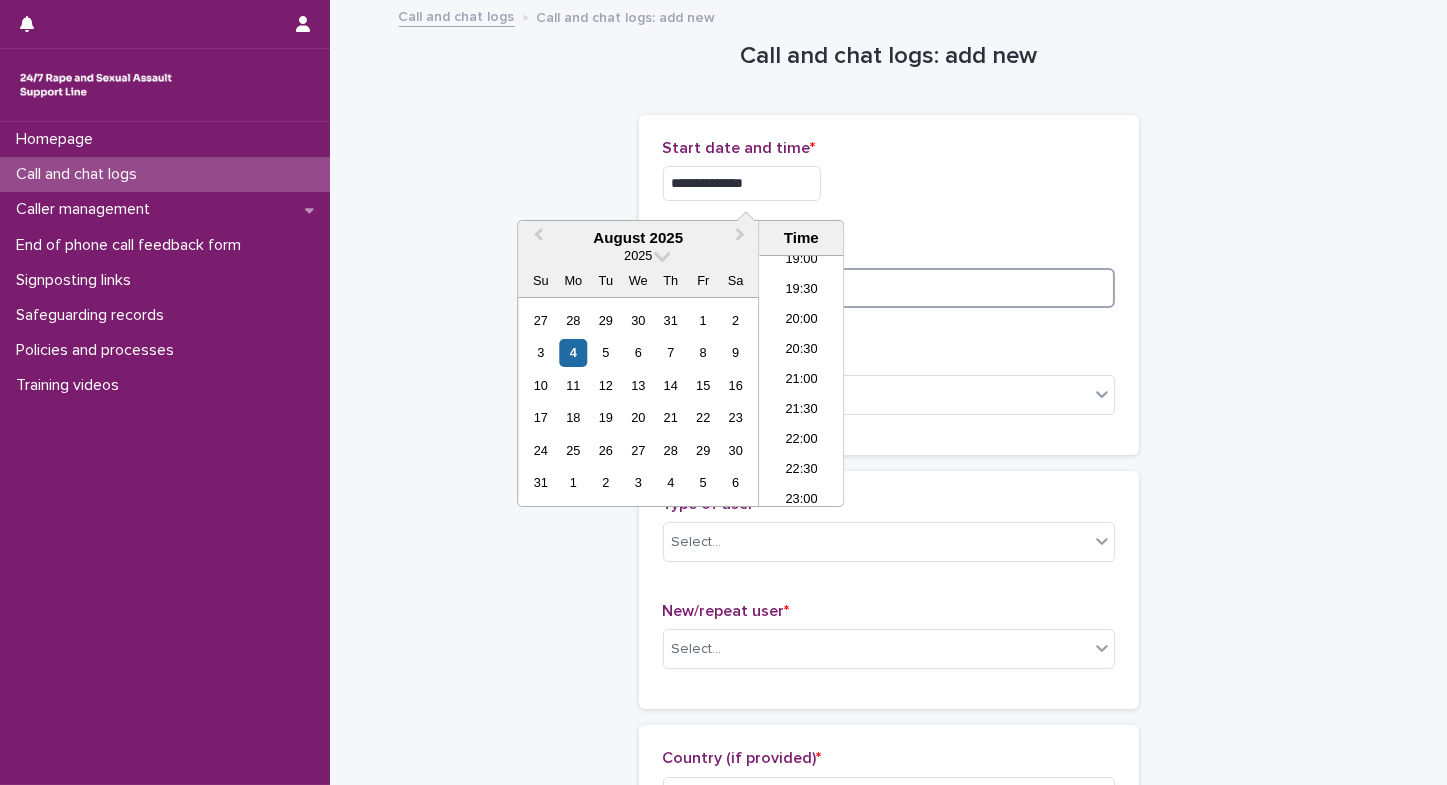 click at bounding box center [889, 288] 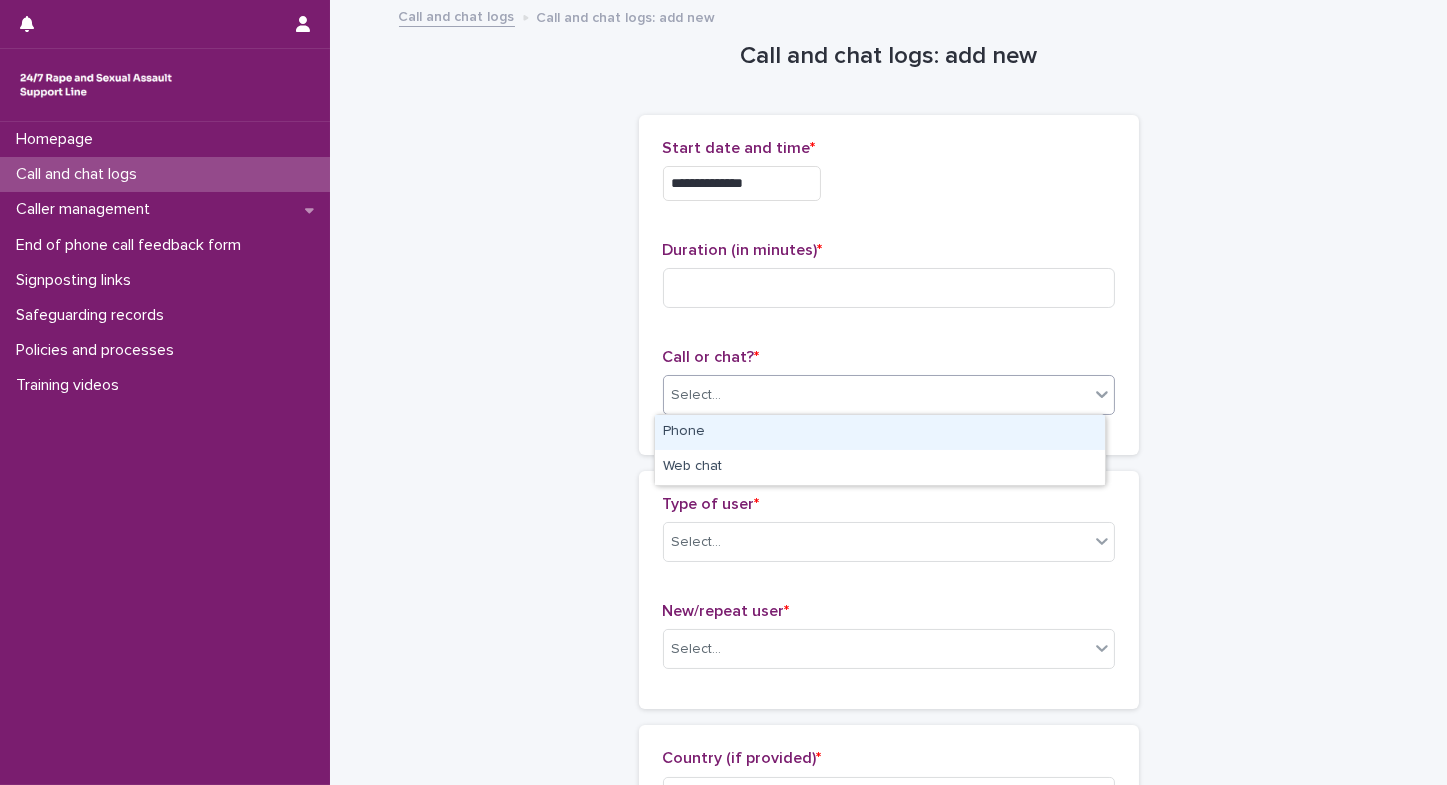 click on "Select..." at bounding box center [876, 395] 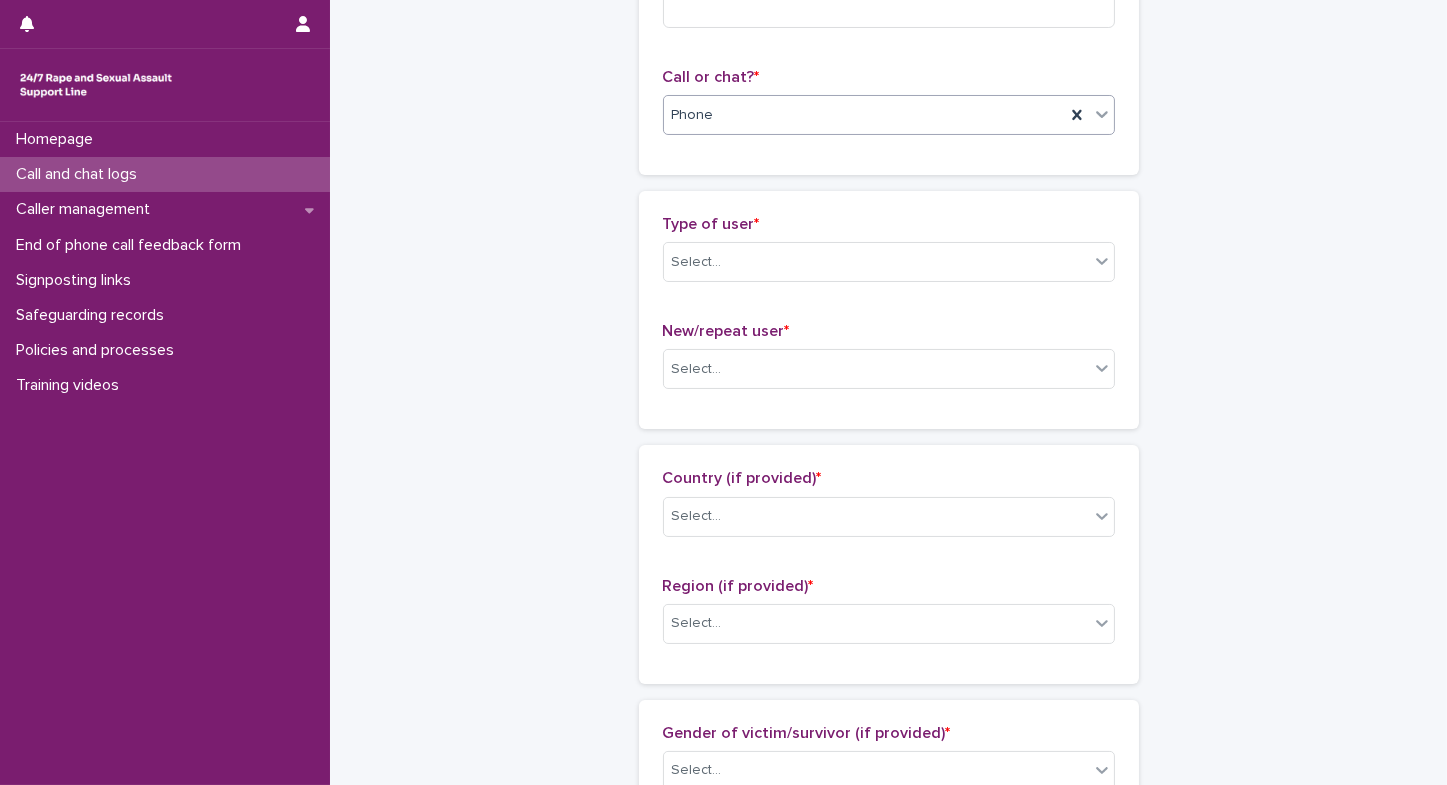 scroll, scrollTop: 277, scrollLeft: 0, axis: vertical 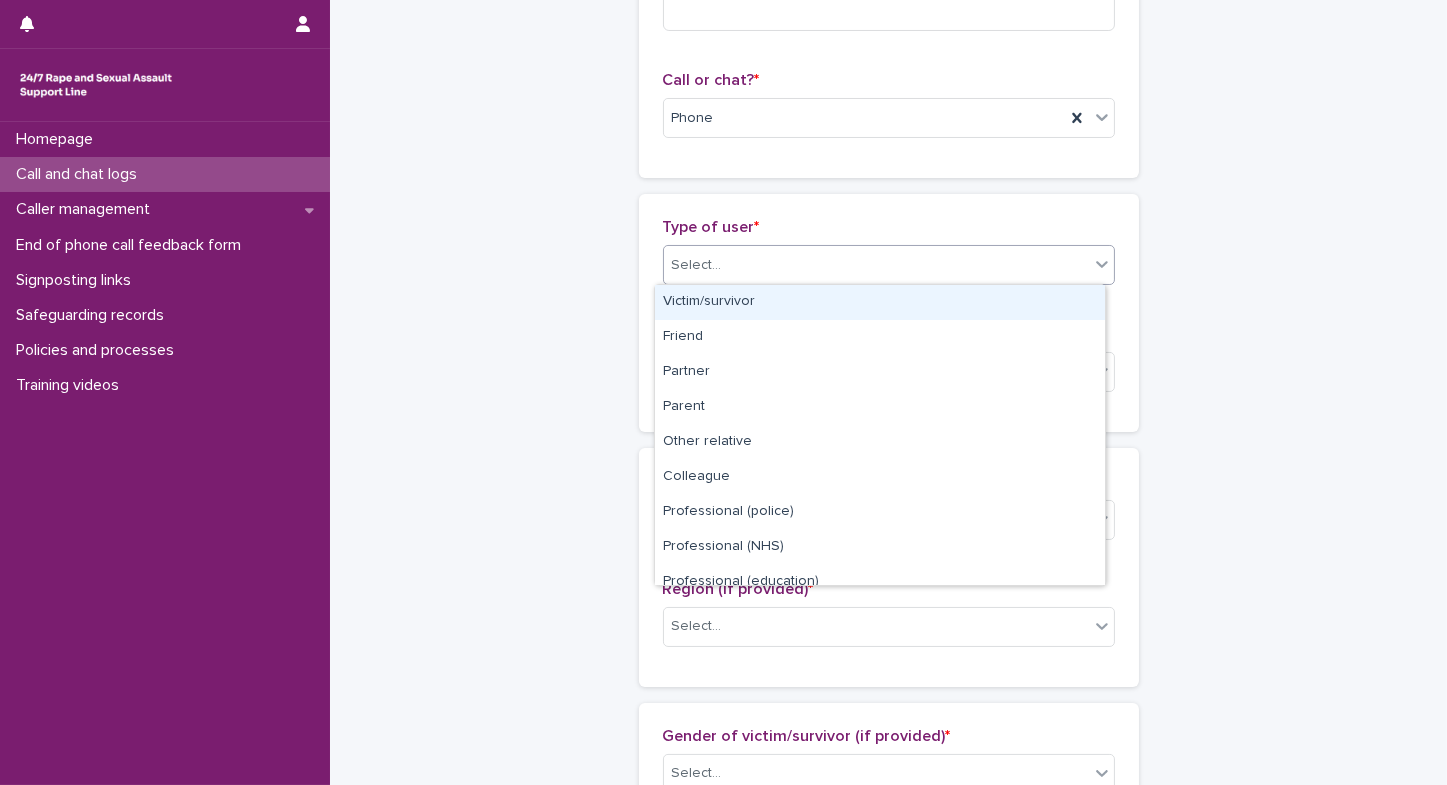 click on "Select..." at bounding box center [876, 265] 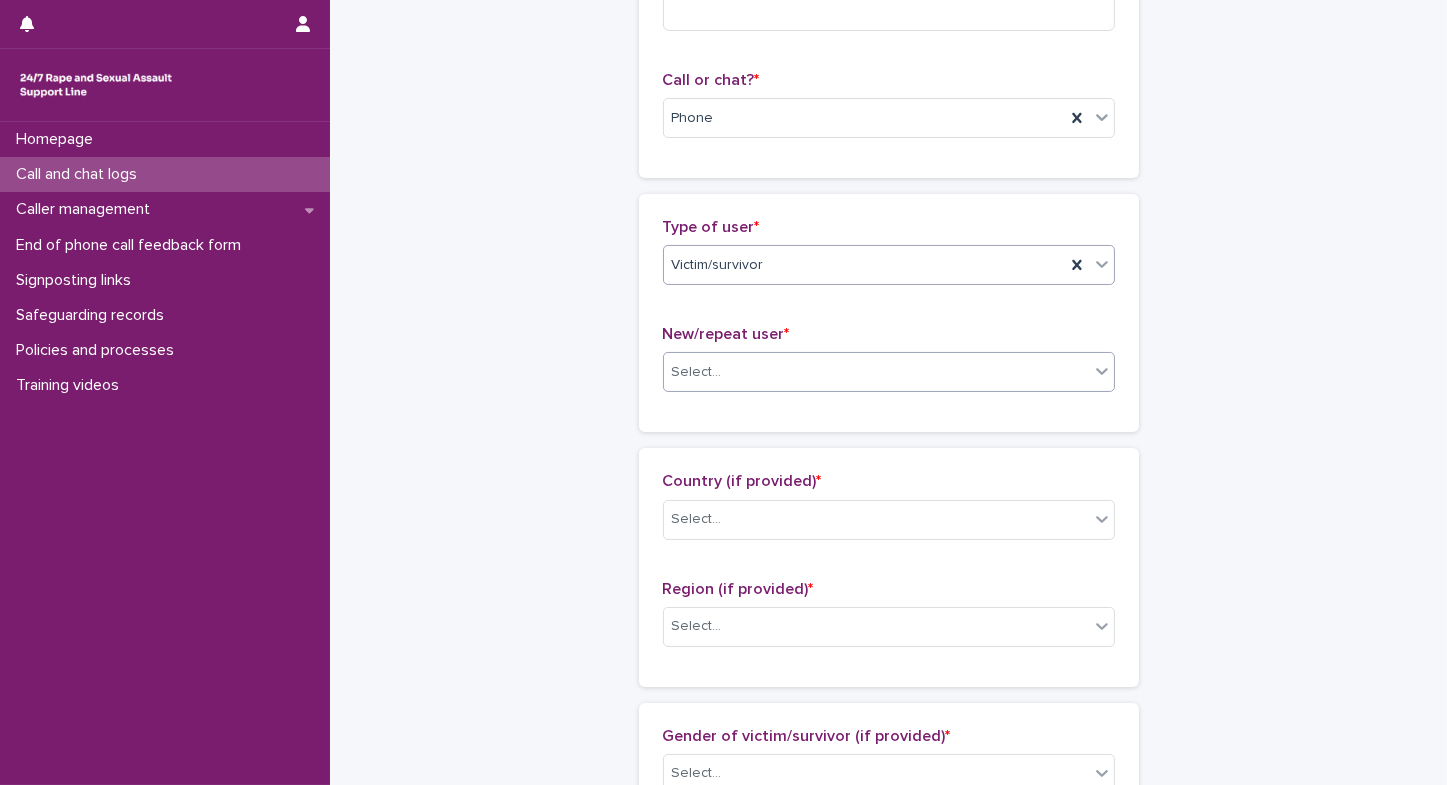 click on "Select..." at bounding box center [876, 372] 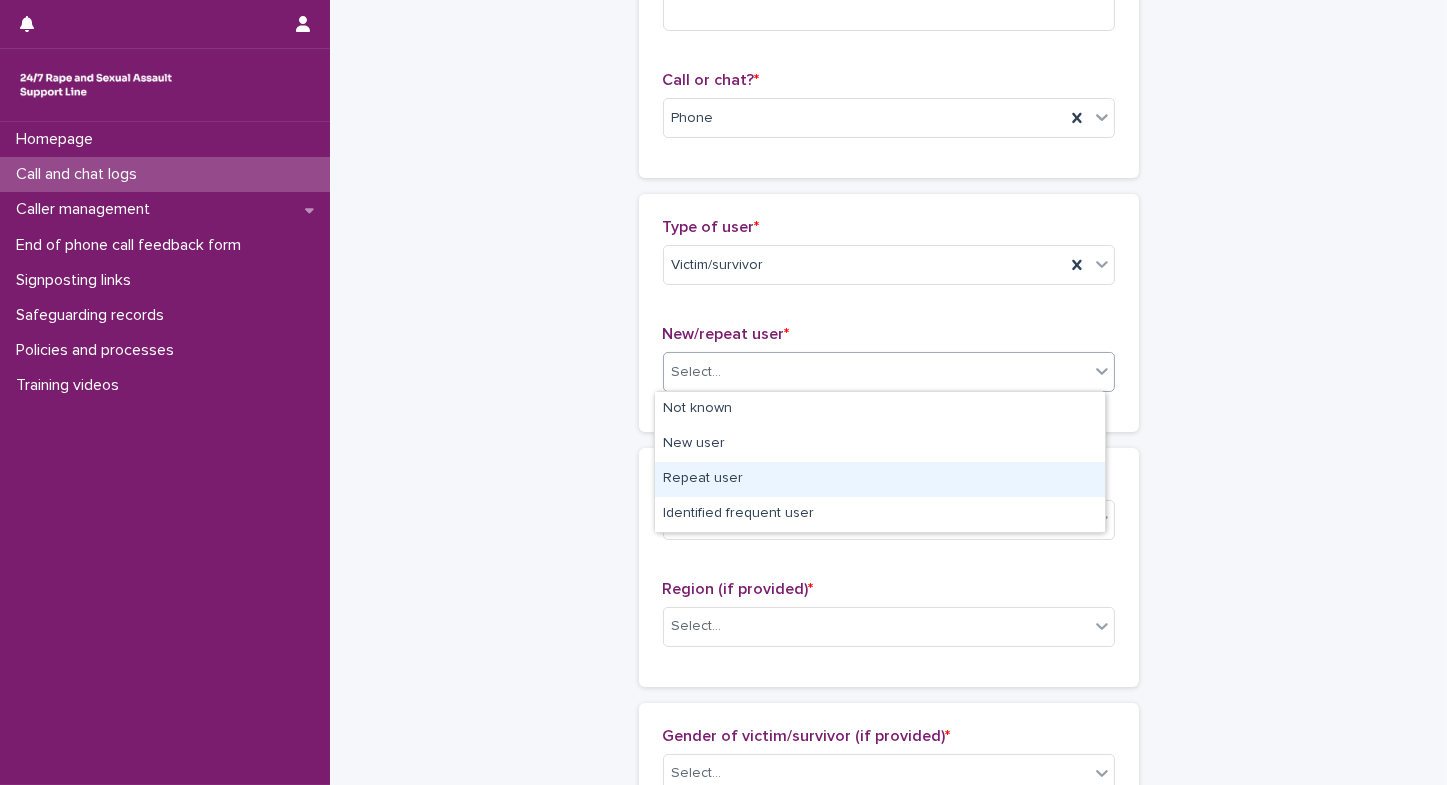 click on "Repeat user" at bounding box center (880, 479) 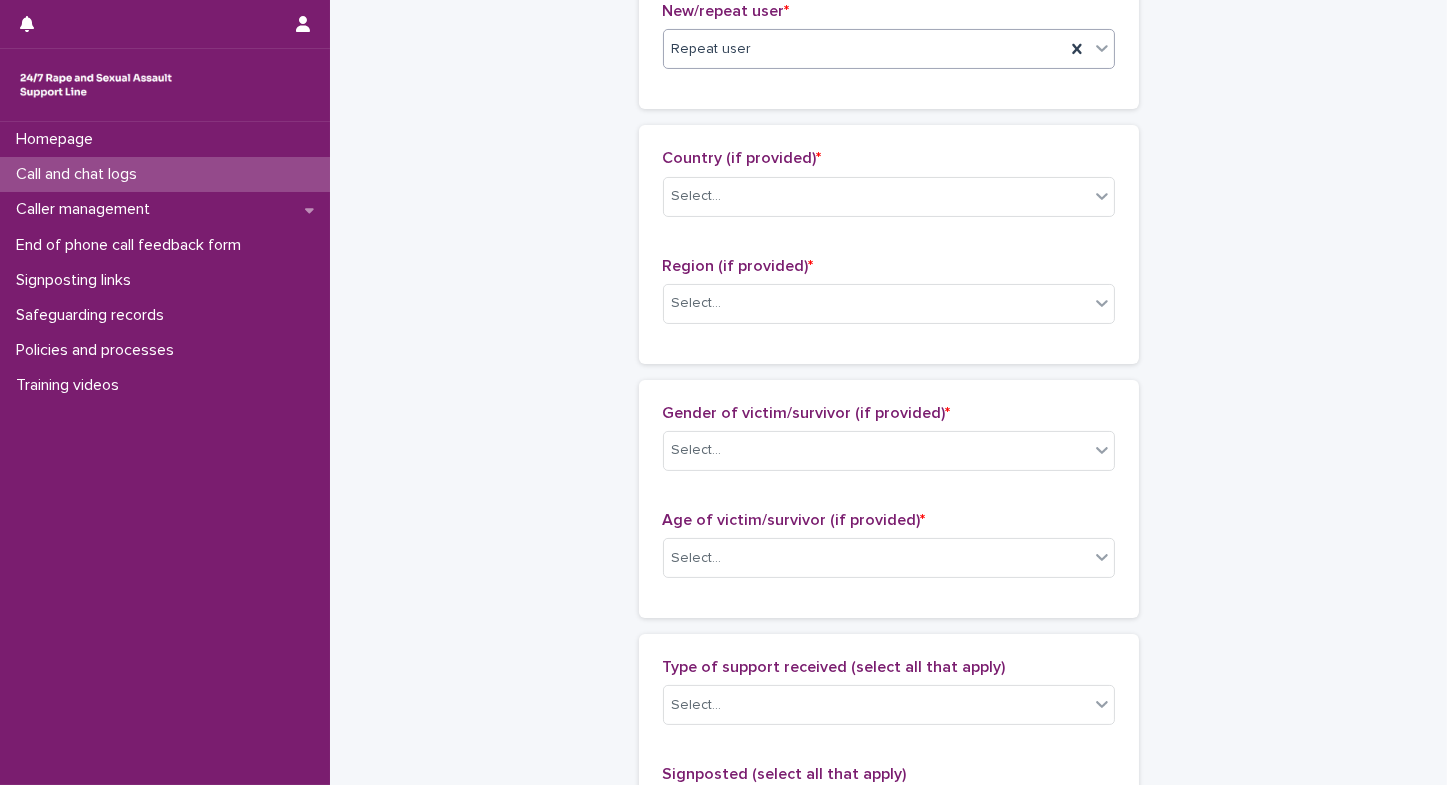 scroll, scrollTop: 608, scrollLeft: 0, axis: vertical 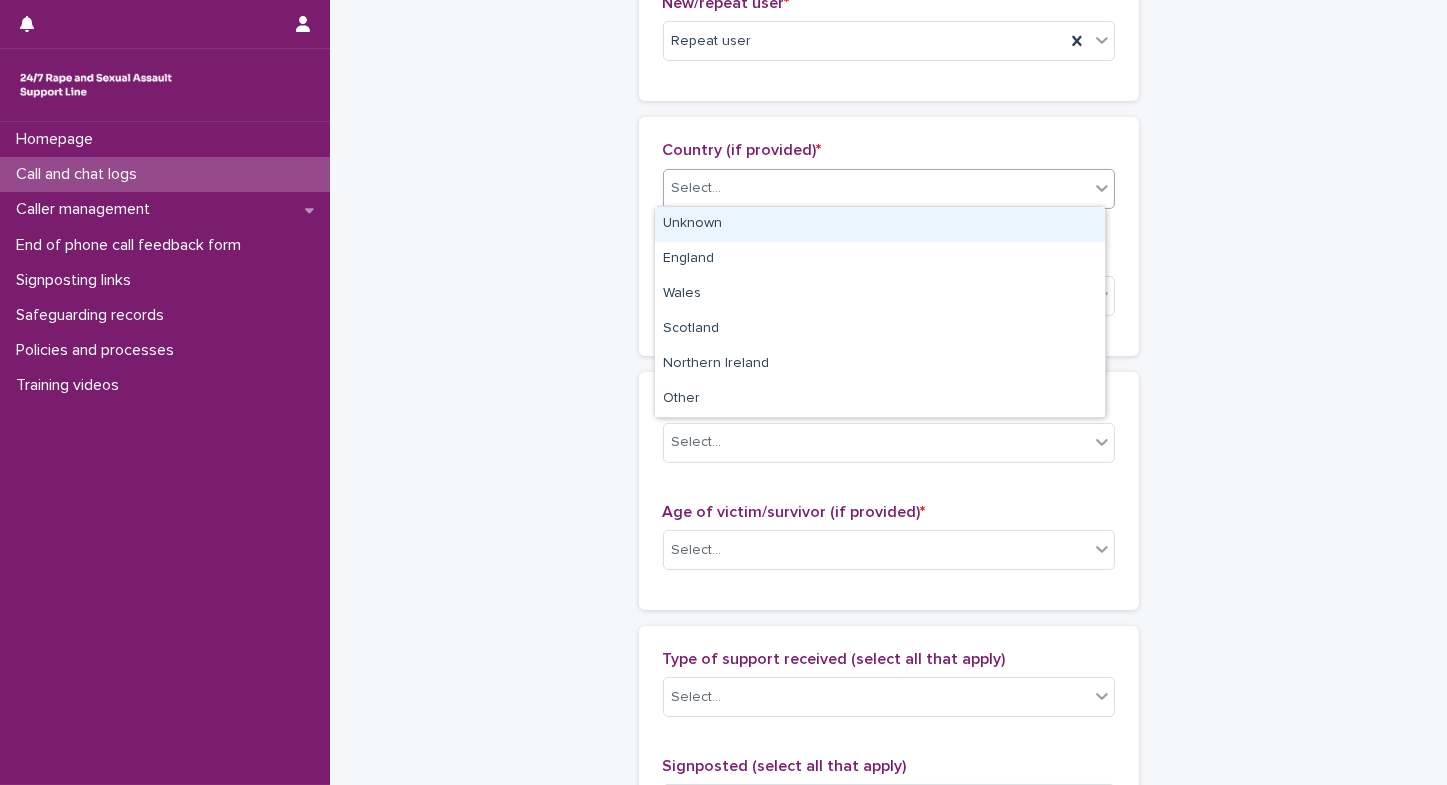 click on "Select..." at bounding box center (876, 188) 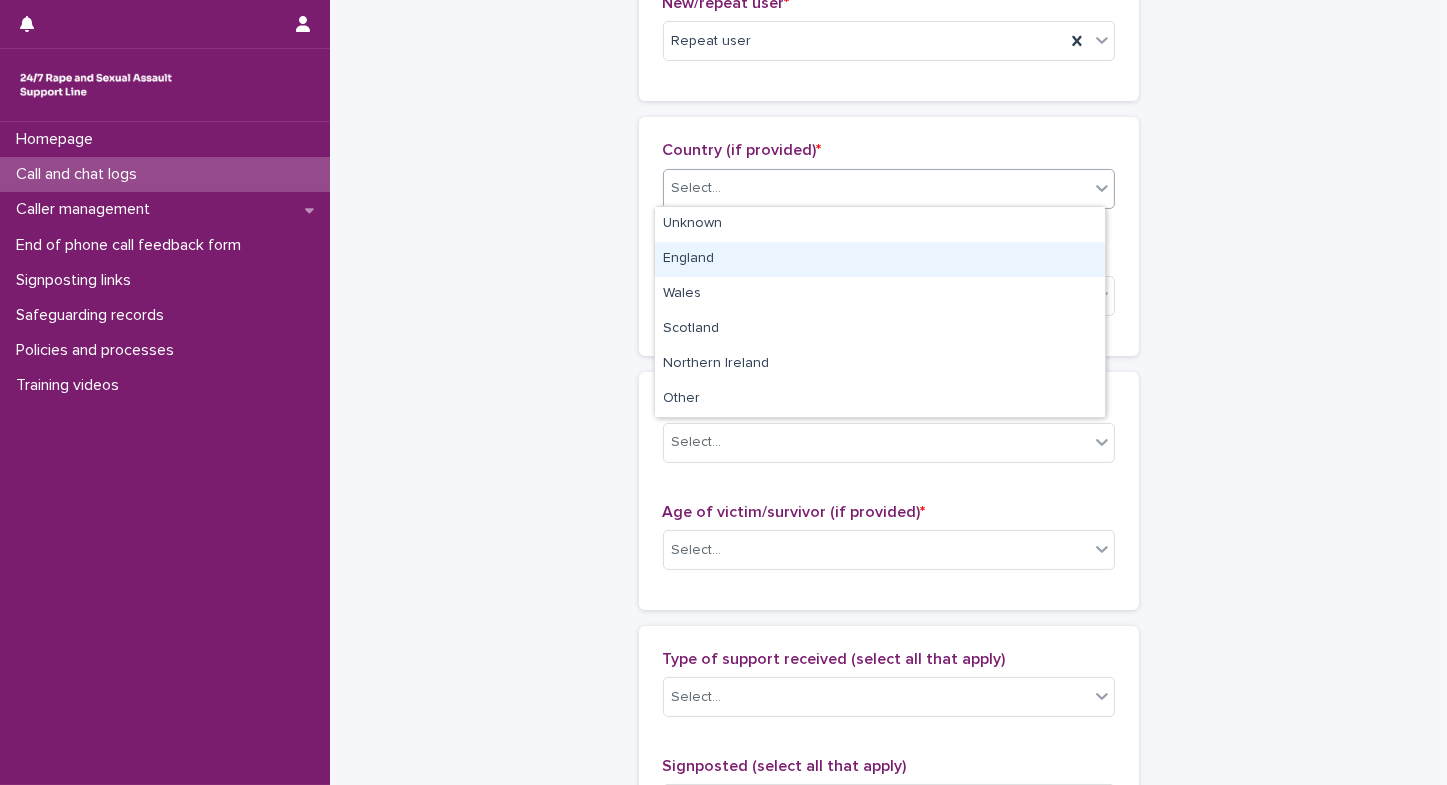 click on "England" at bounding box center [880, 259] 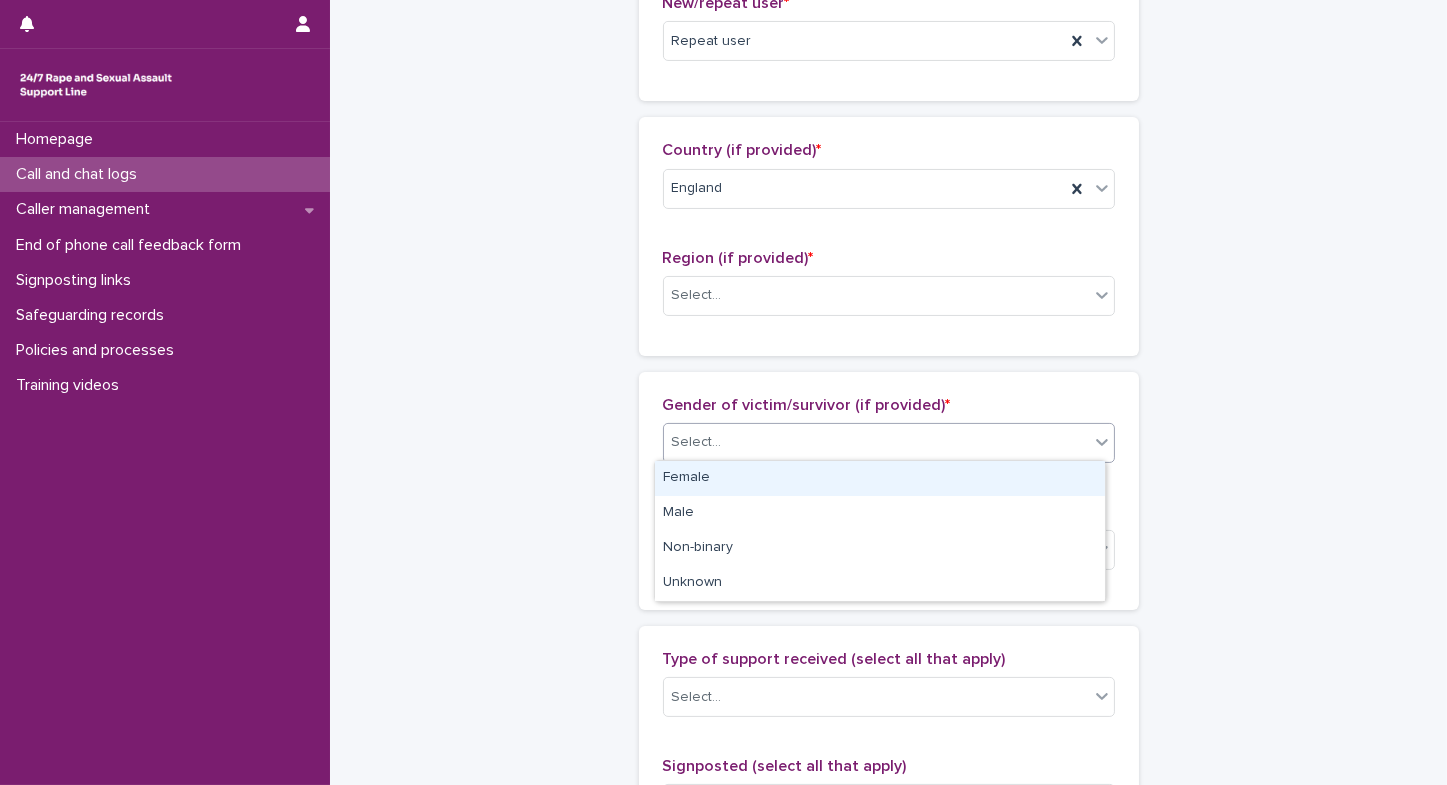 click on "Select..." at bounding box center (697, 442) 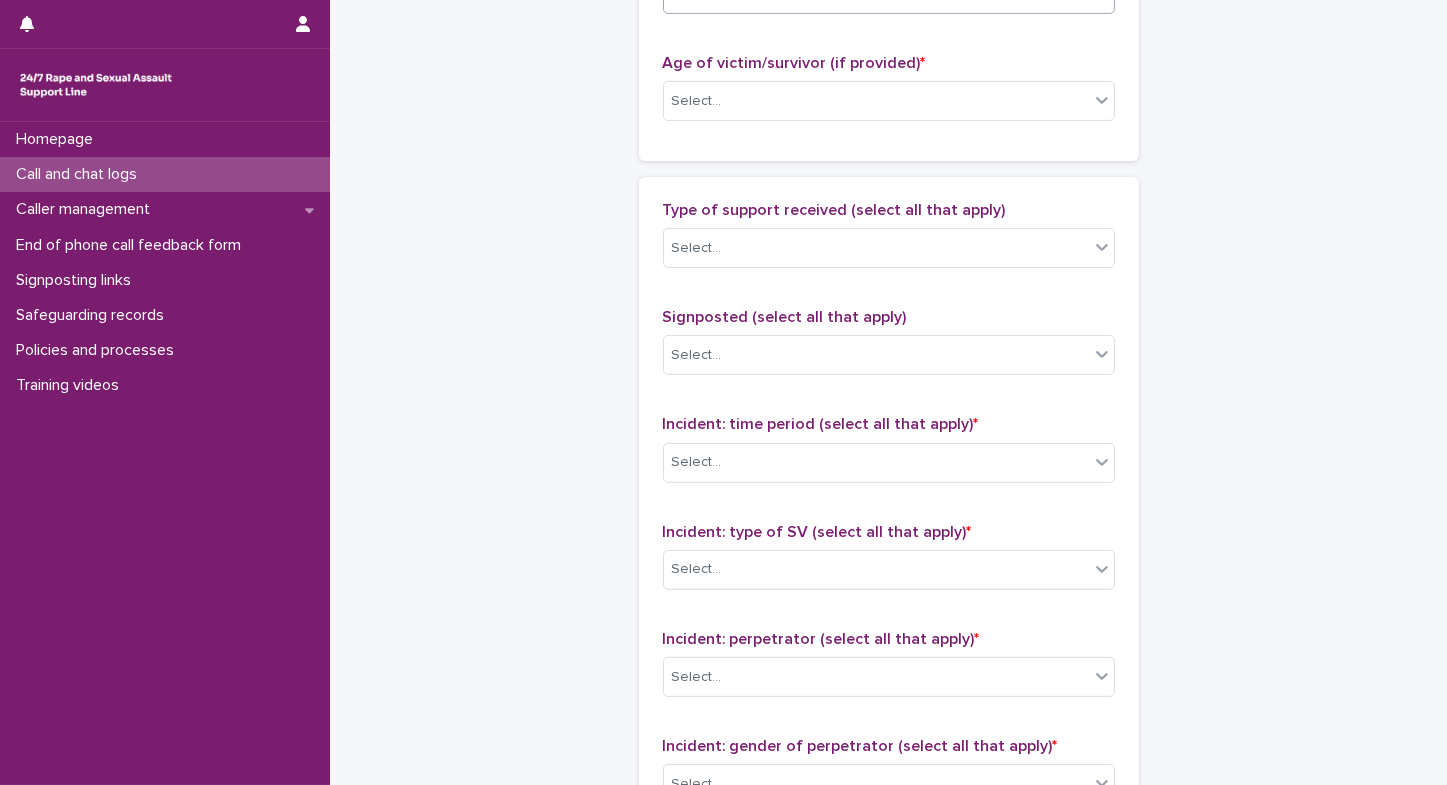 scroll, scrollTop: 1063, scrollLeft: 0, axis: vertical 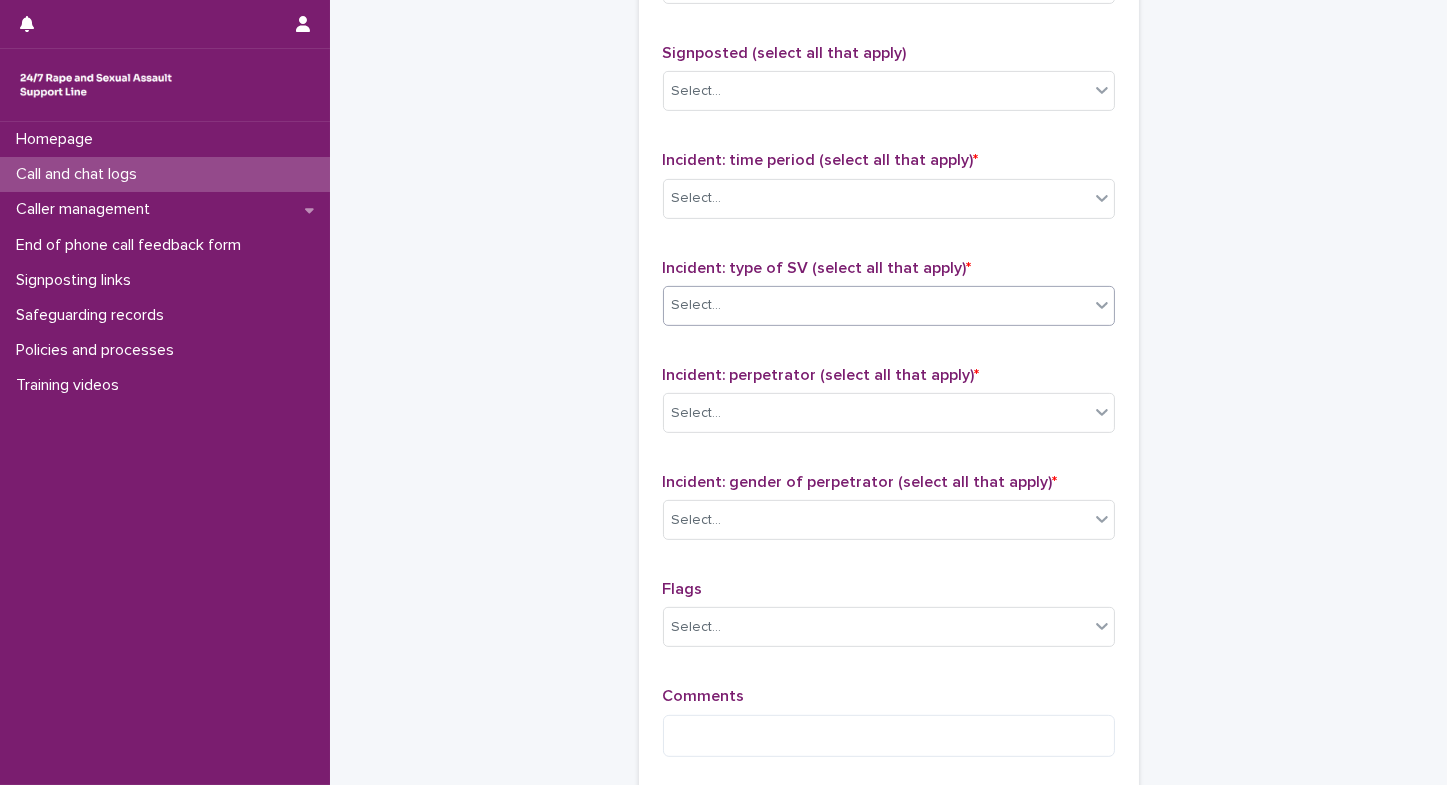 click on "Select..." at bounding box center [876, 305] 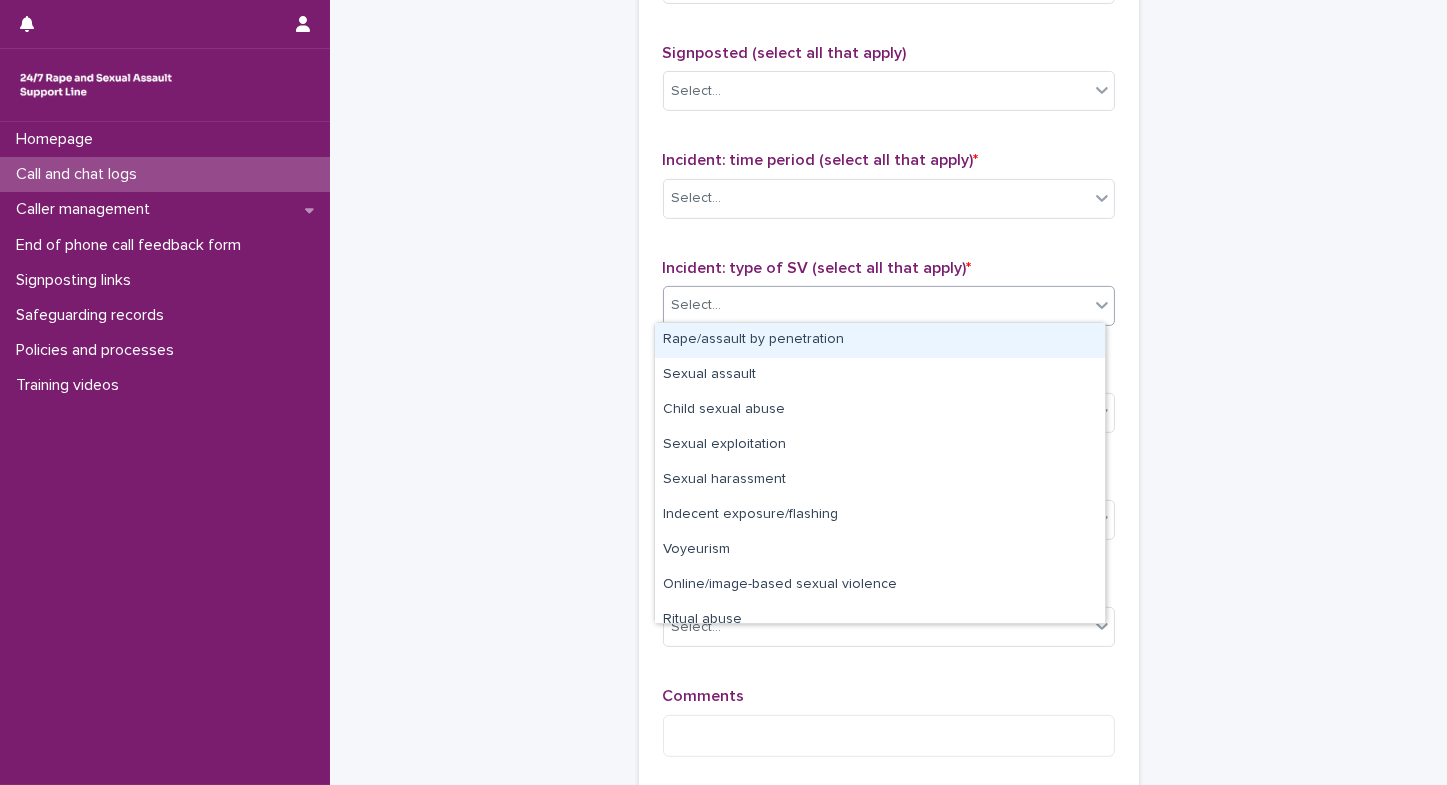 click on "Rape/assault by penetration" at bounding box center (880, 340) 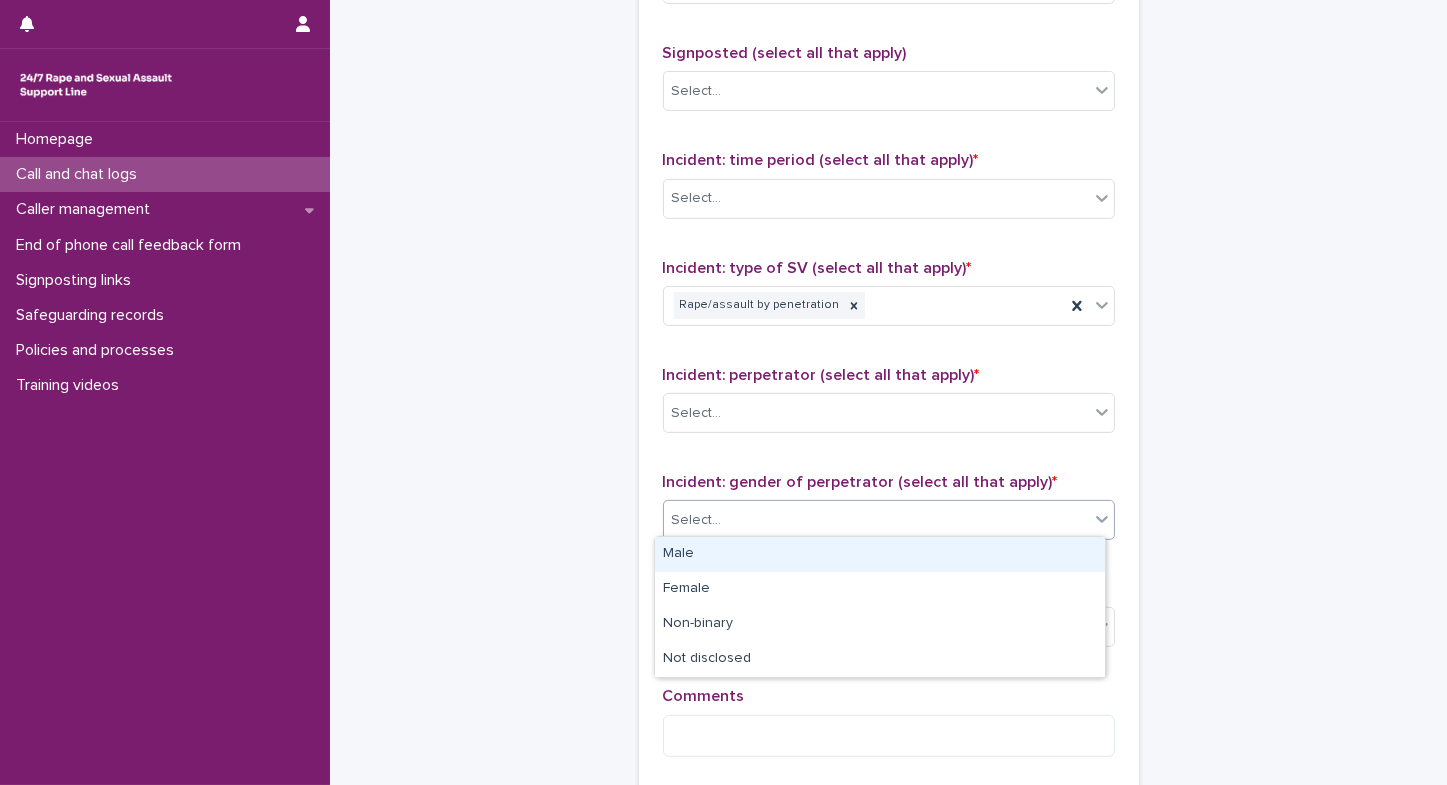click on "Select..." at bounding box center (697, 520) 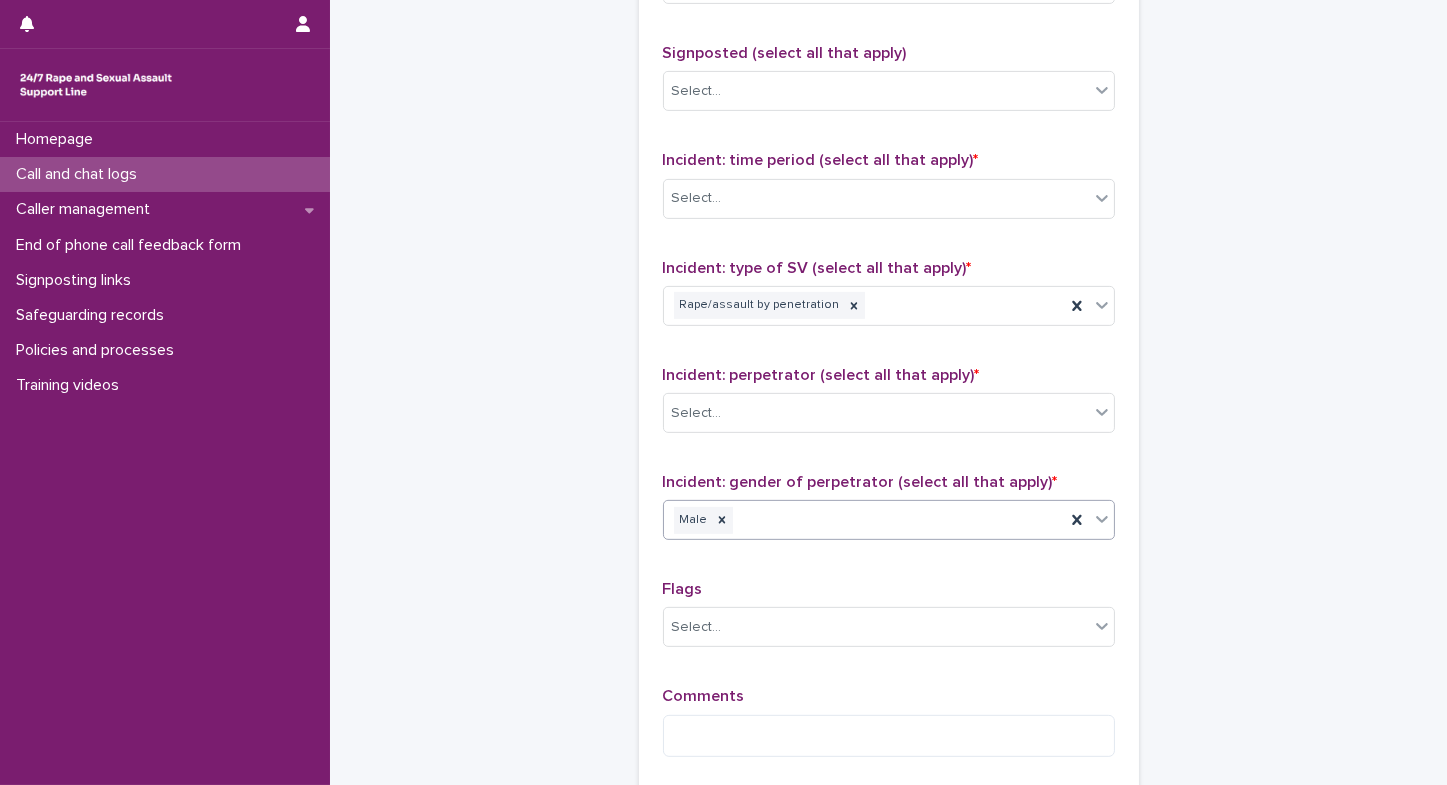 click on "**********" at bounding box center (889, -237) 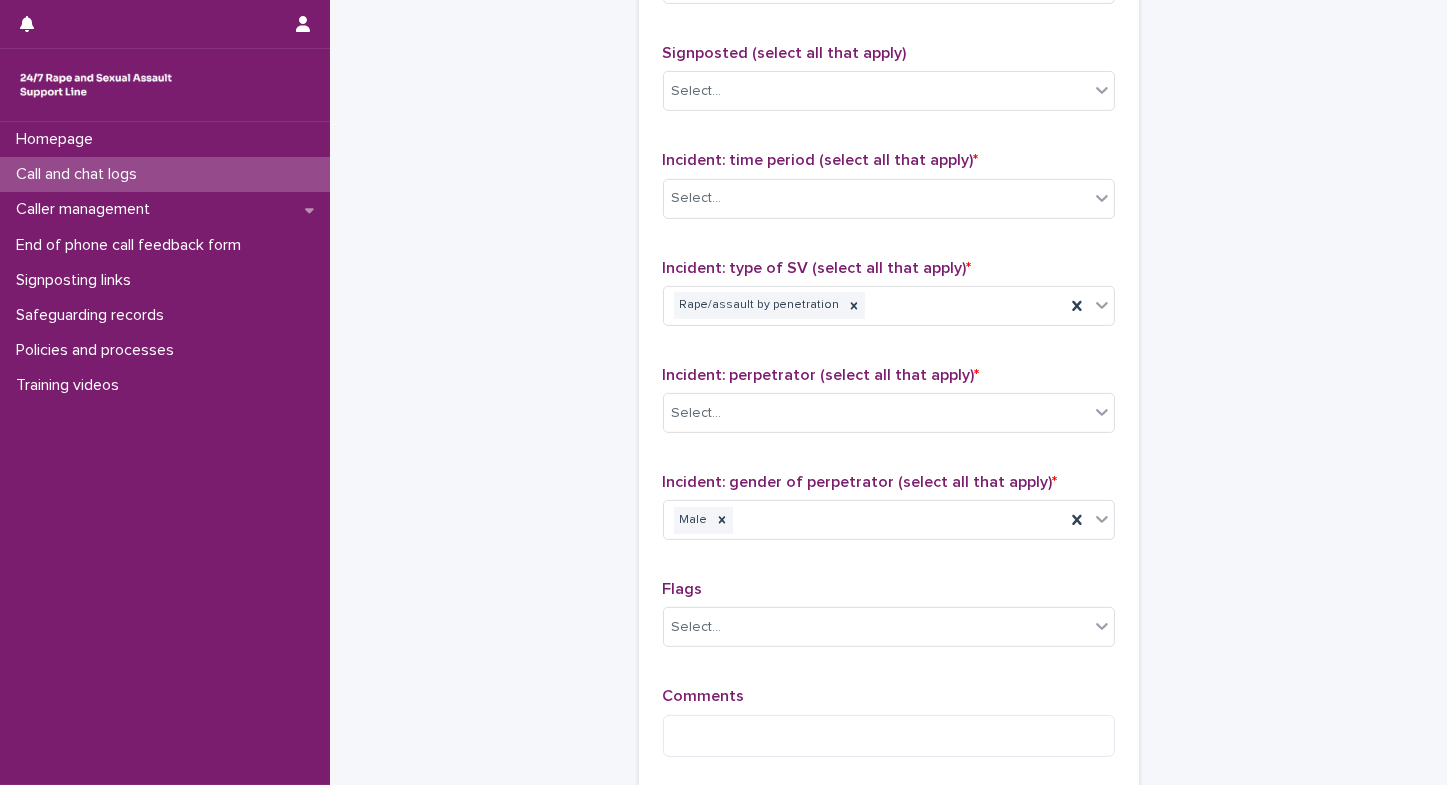 click on "Homepage Call and chat logs Caller management End of phone call feedback form Signposting links Safeguarding records Policies and processes Training videos" at bounding box center [165, 453] 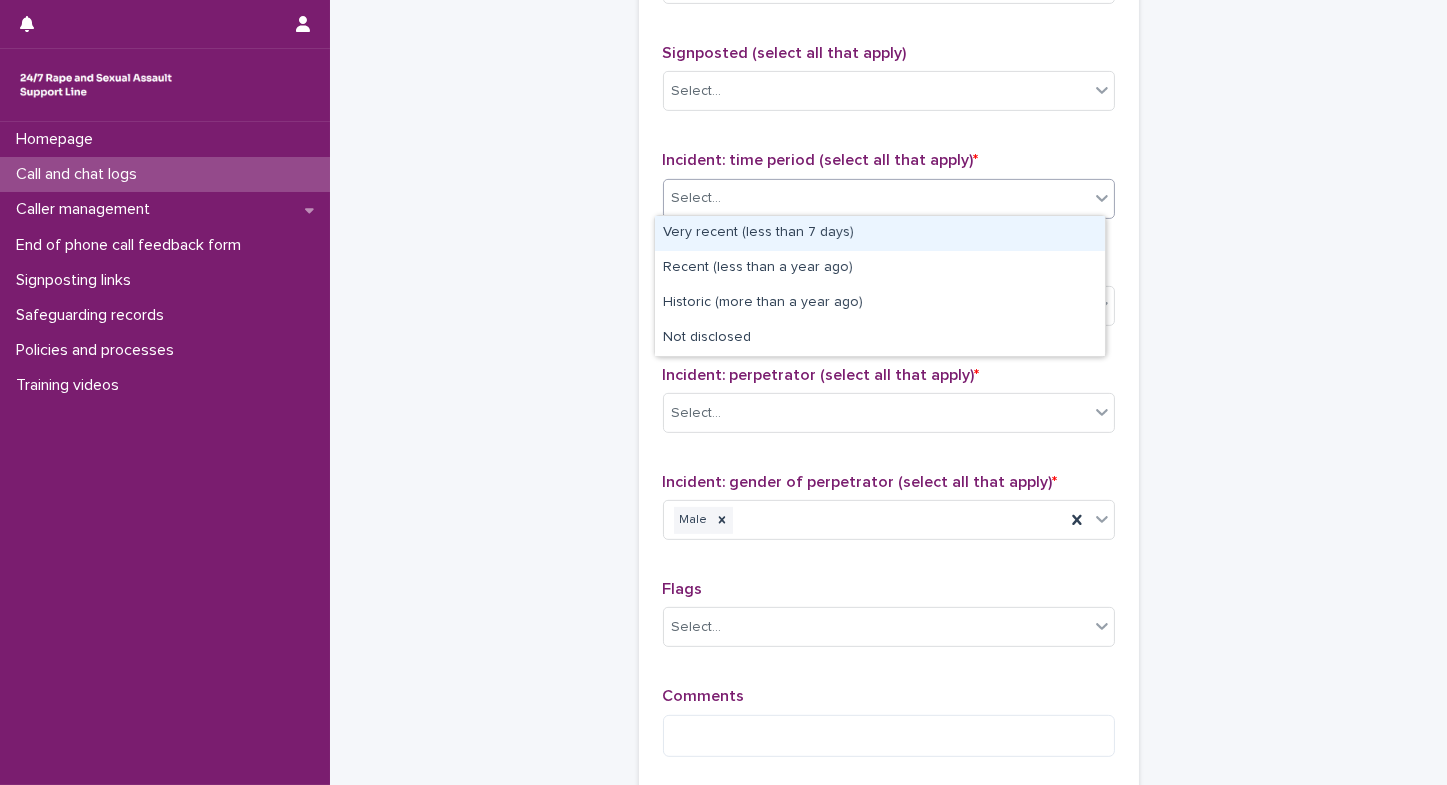 click on "Select..." at bounding box center (876, 198) 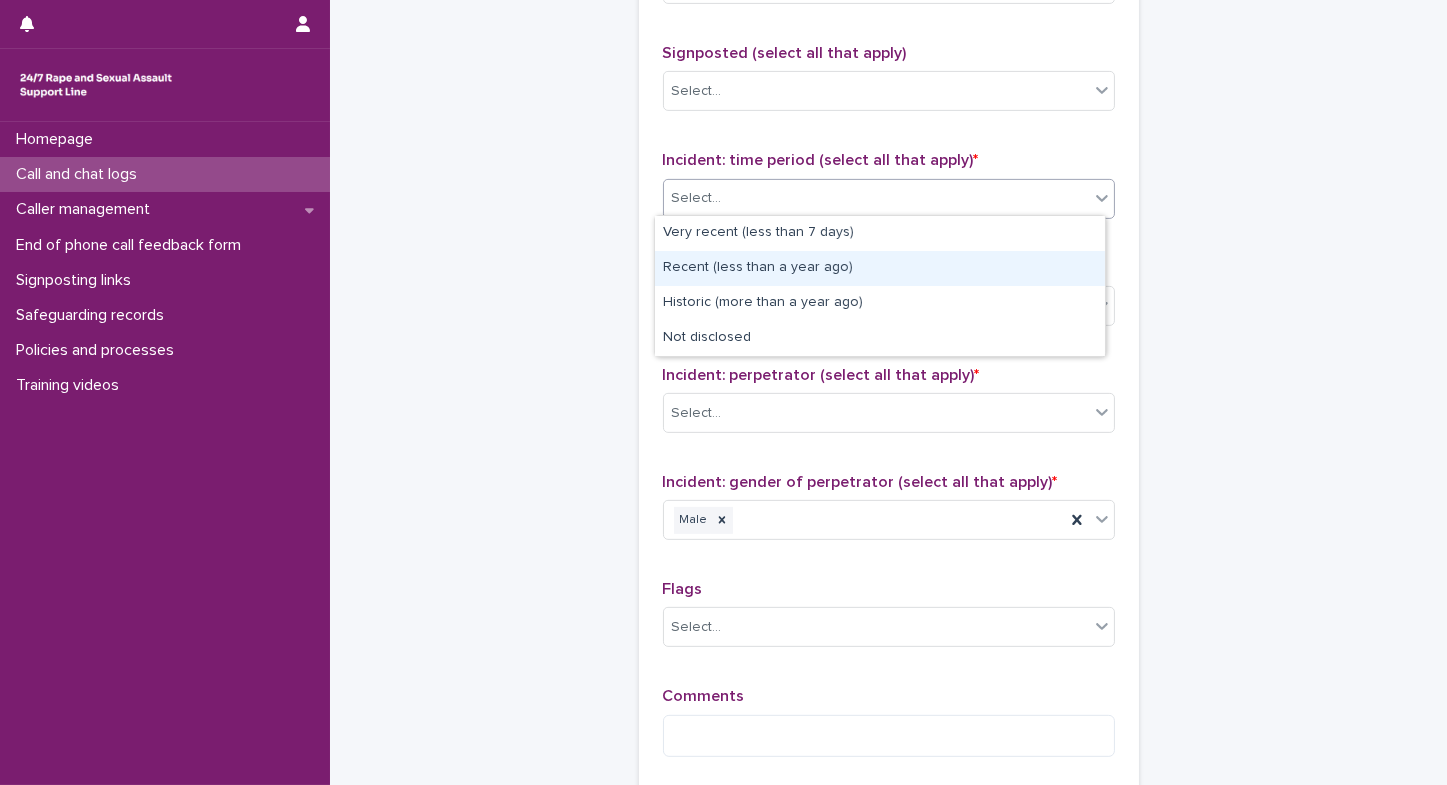 click on "Recent (less than a year ago)" at bounding box center (880, 268) 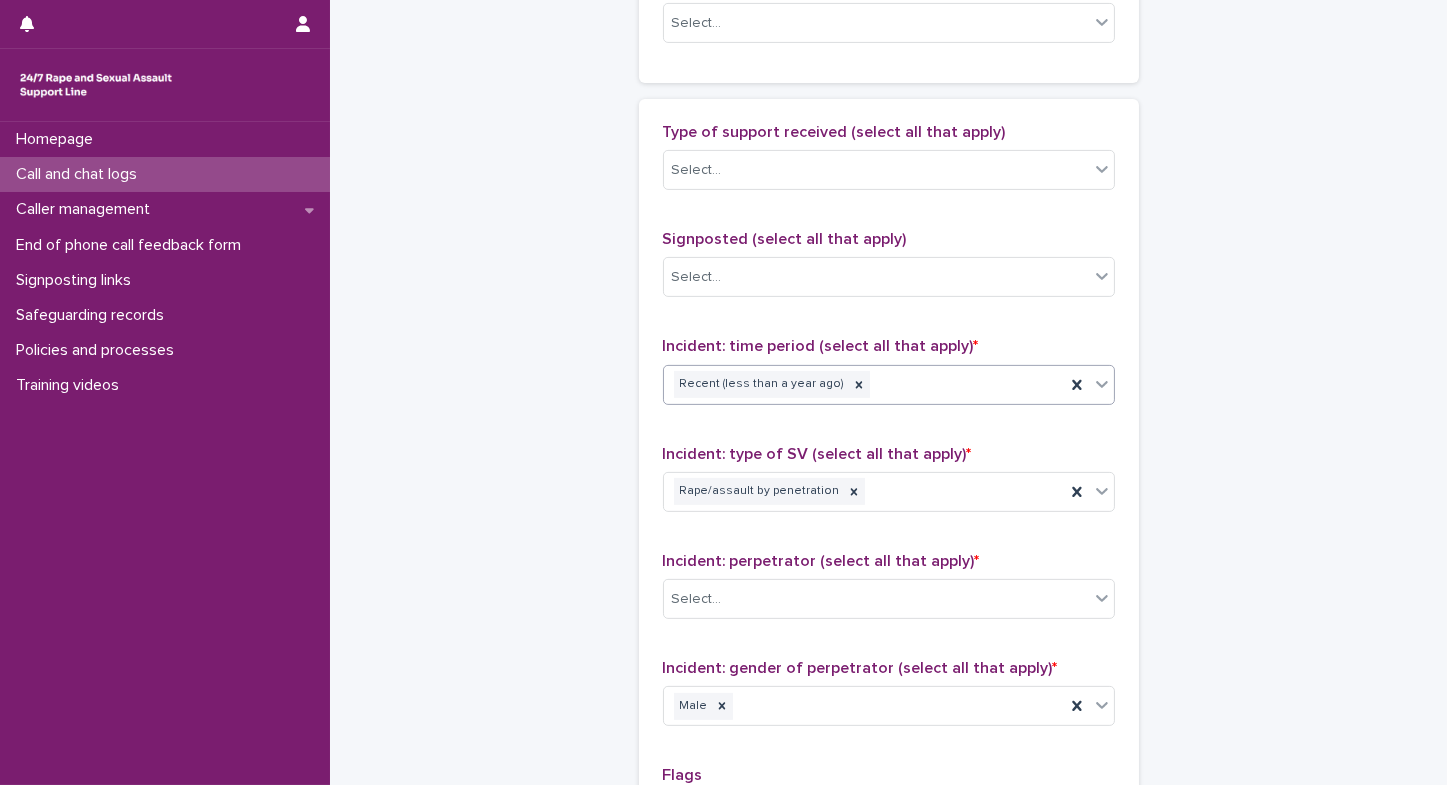 scroll, scrollTop: 1118, scrollLeft: 0, axis: vertical 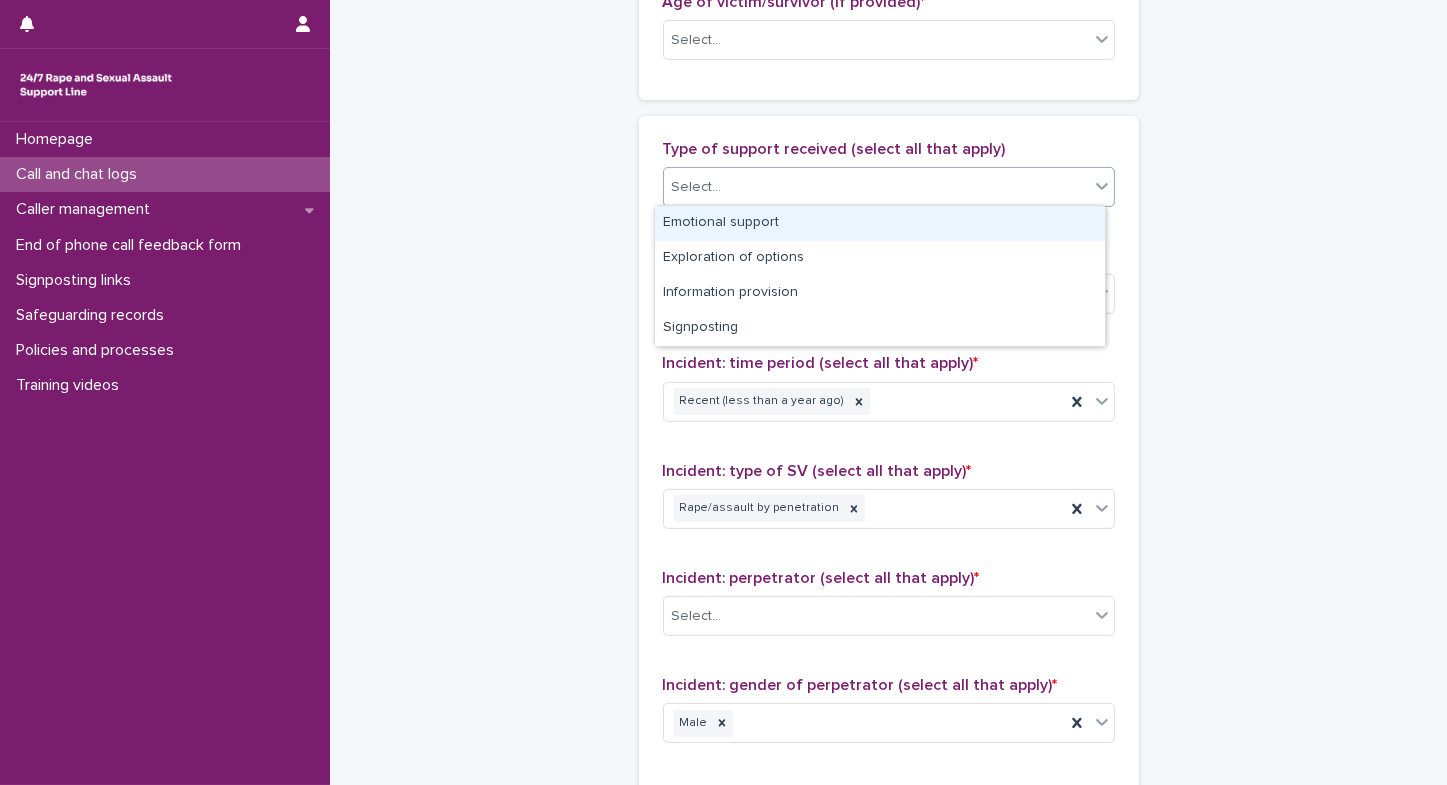 click on "Select..." at bounding box center (876, 187) 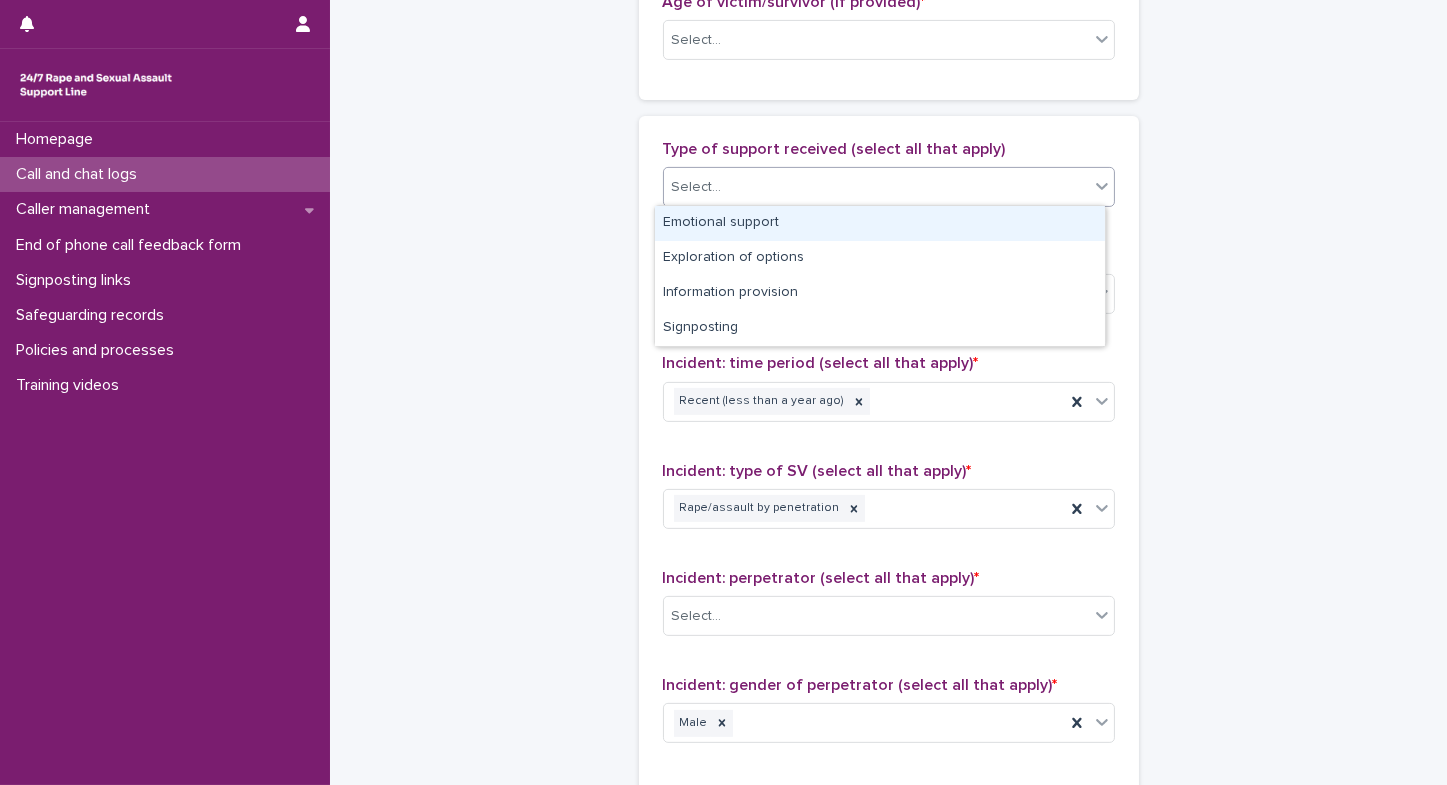 click on "Emotional support" at bounding box center [880, 223] 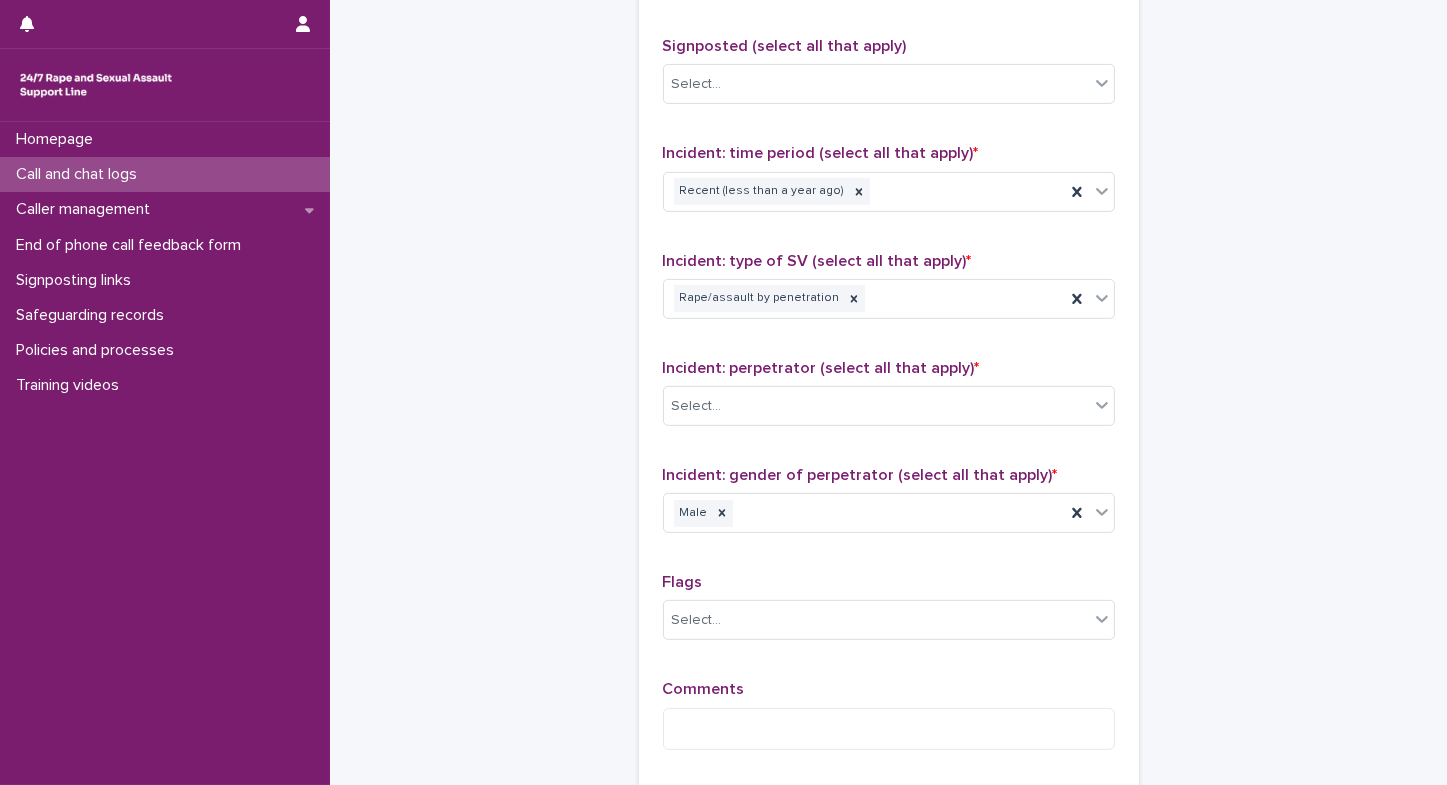 scroll, scrollTop: 1331, scrollLeft: 0, axis: vertical 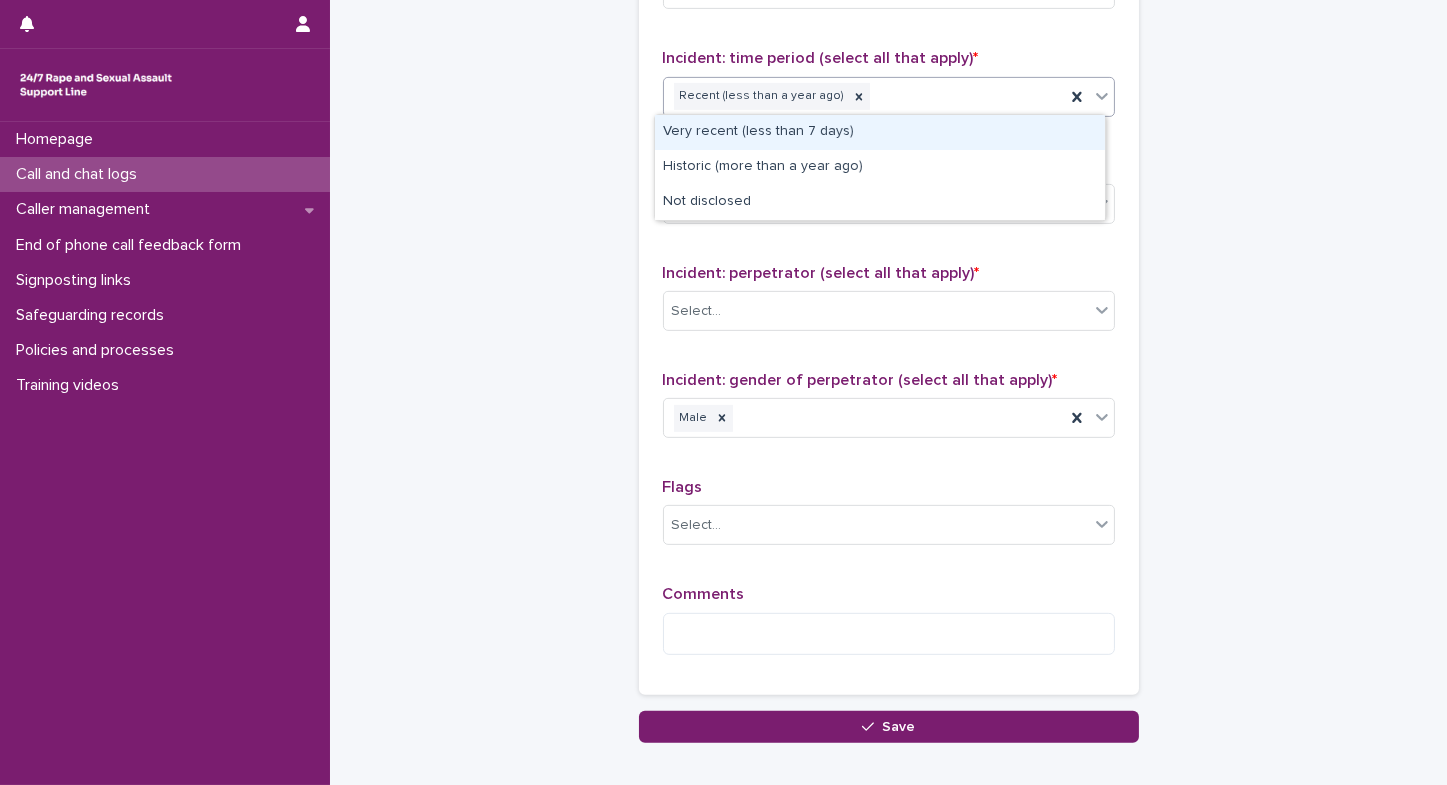 click 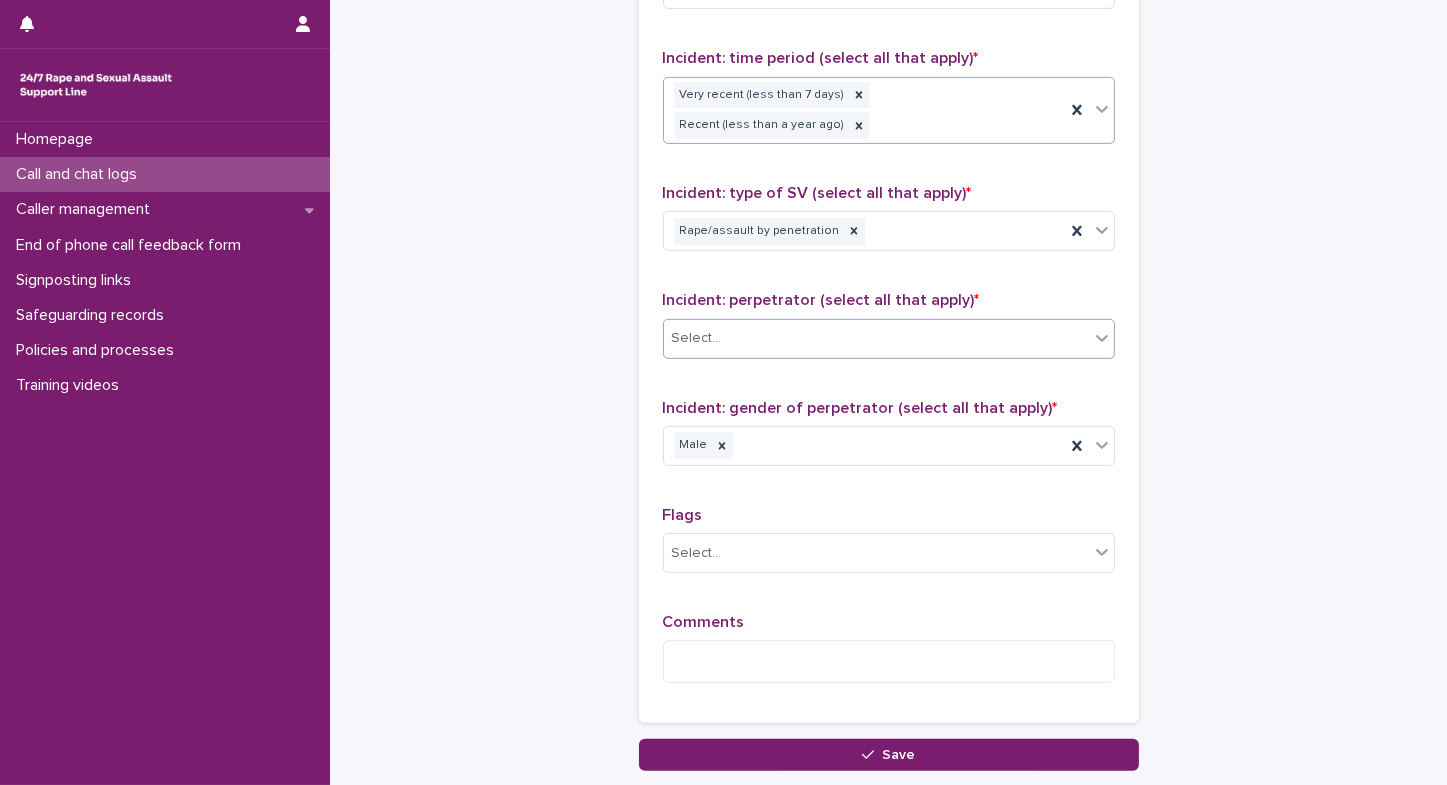 click at bounding box center [725, 338] 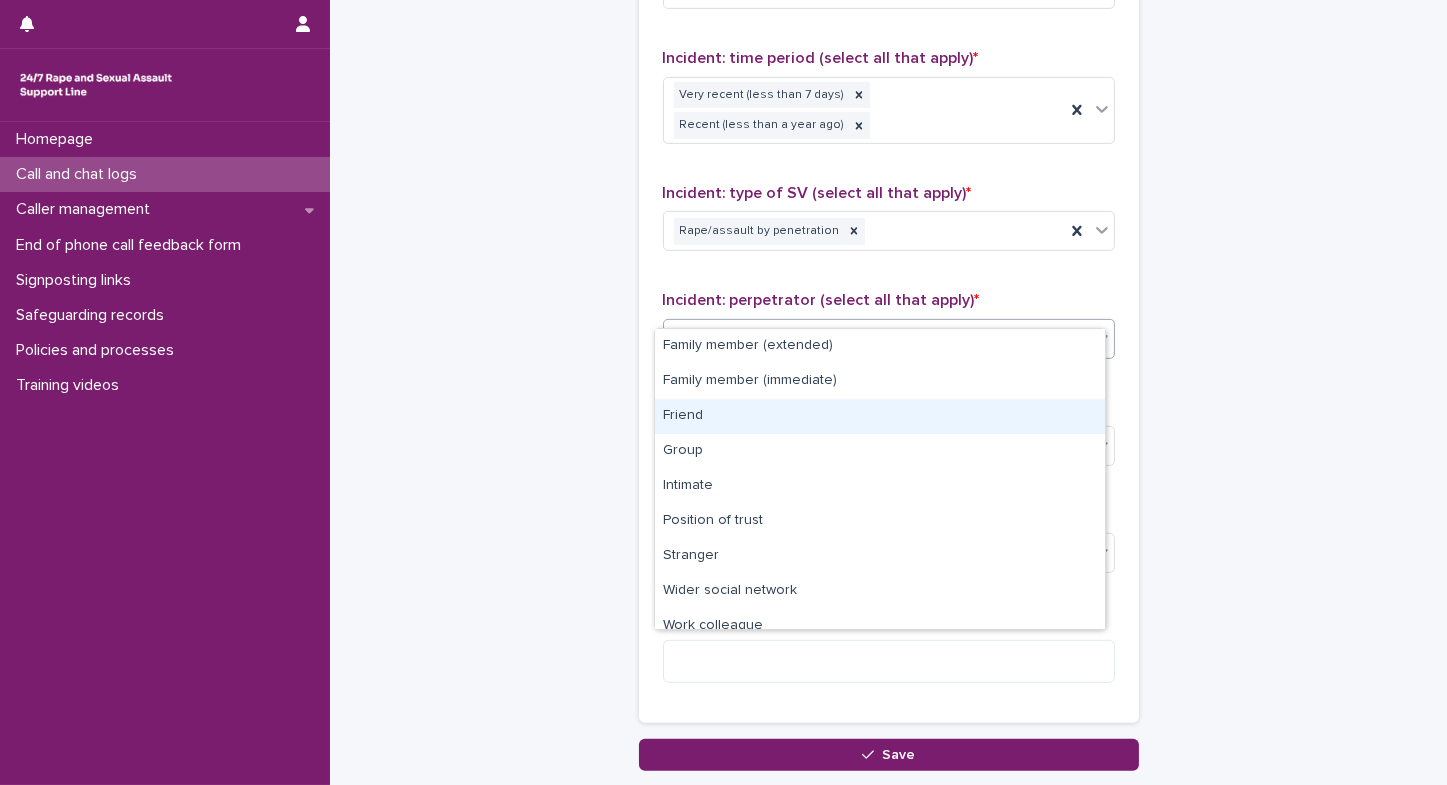 click on "Friend" at bounding box center [880, 416] 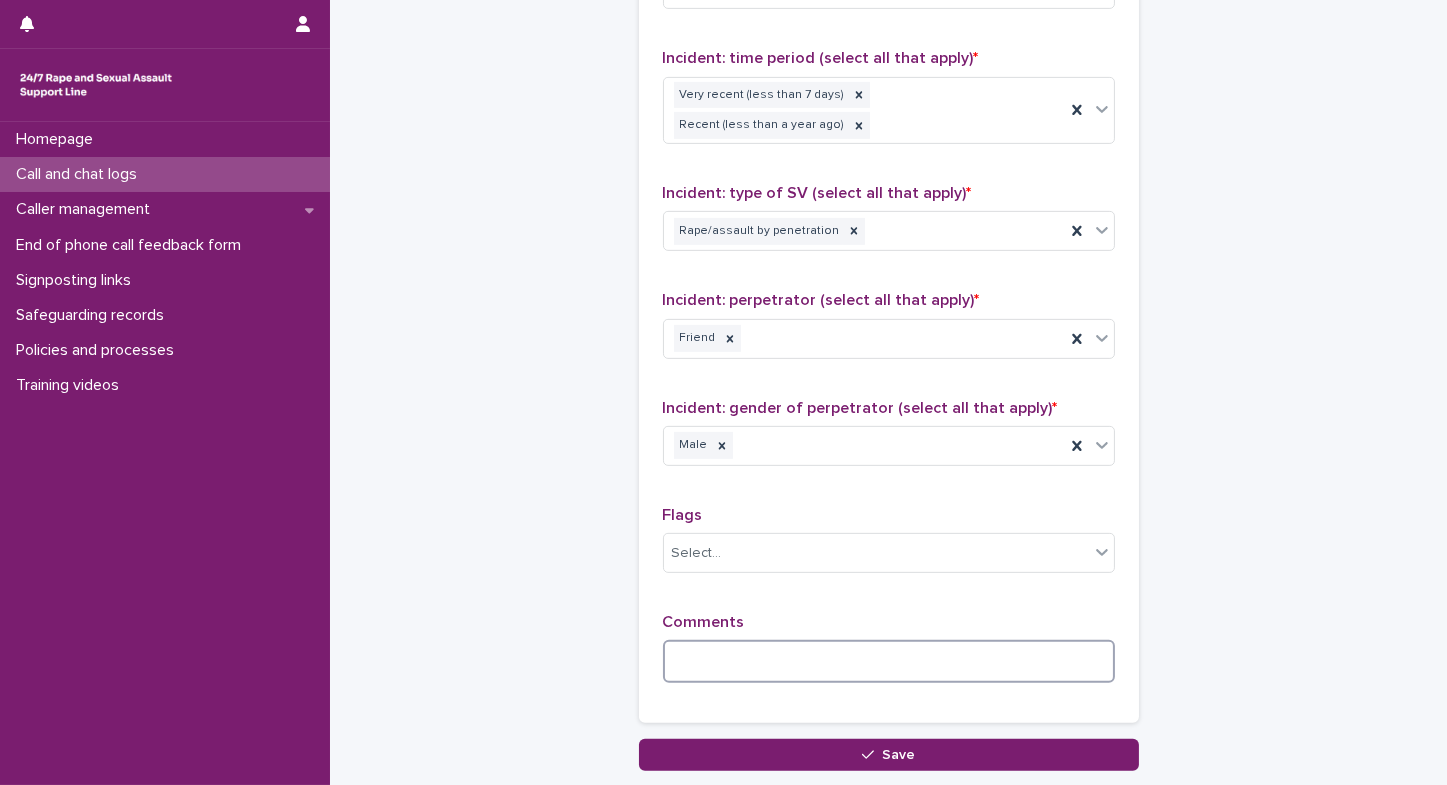 click at bounding box center [889, 661] 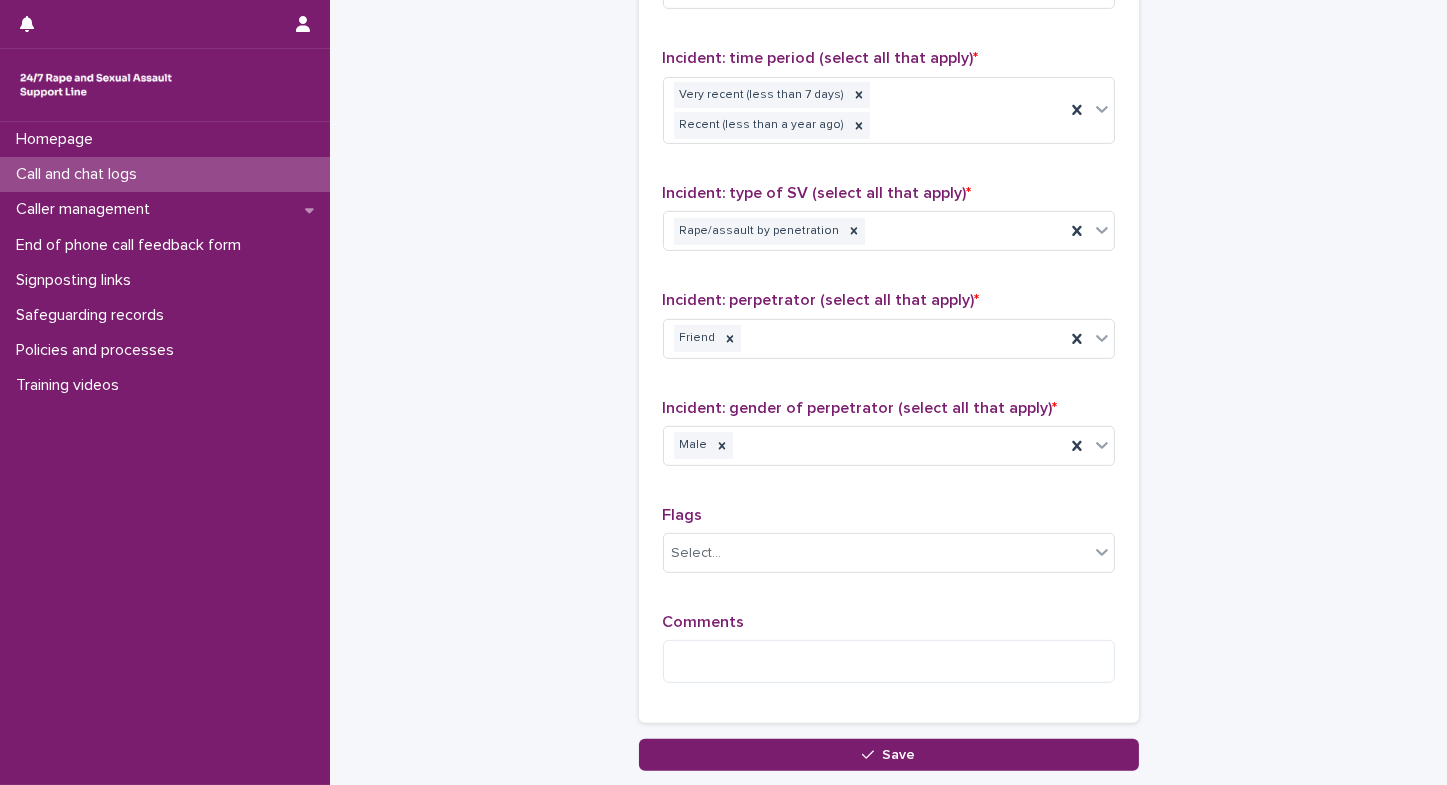 click on "**********" at bounding box center (889, -325) 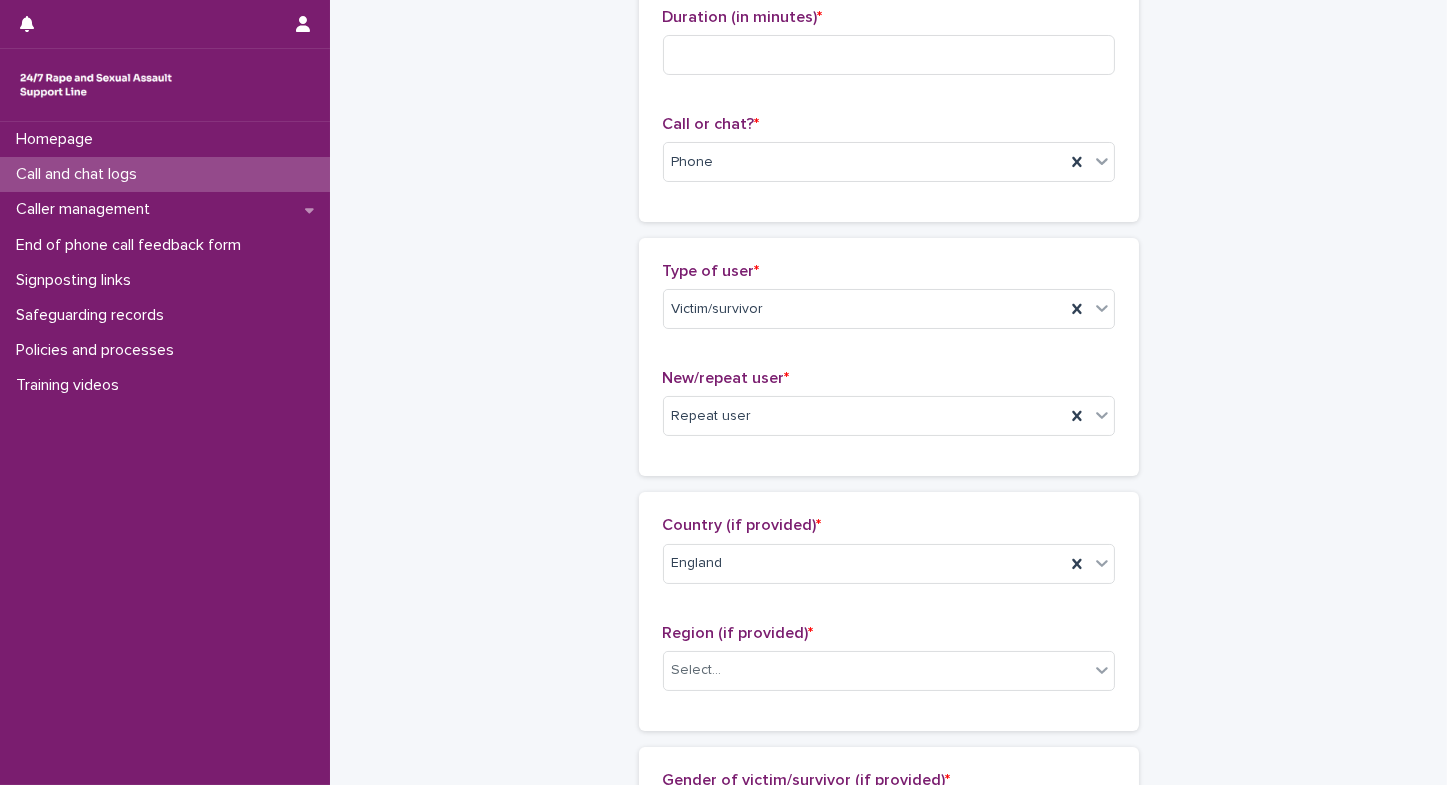 scroll, scrollTop: 208, scrollLeft: 0, axis: vertical 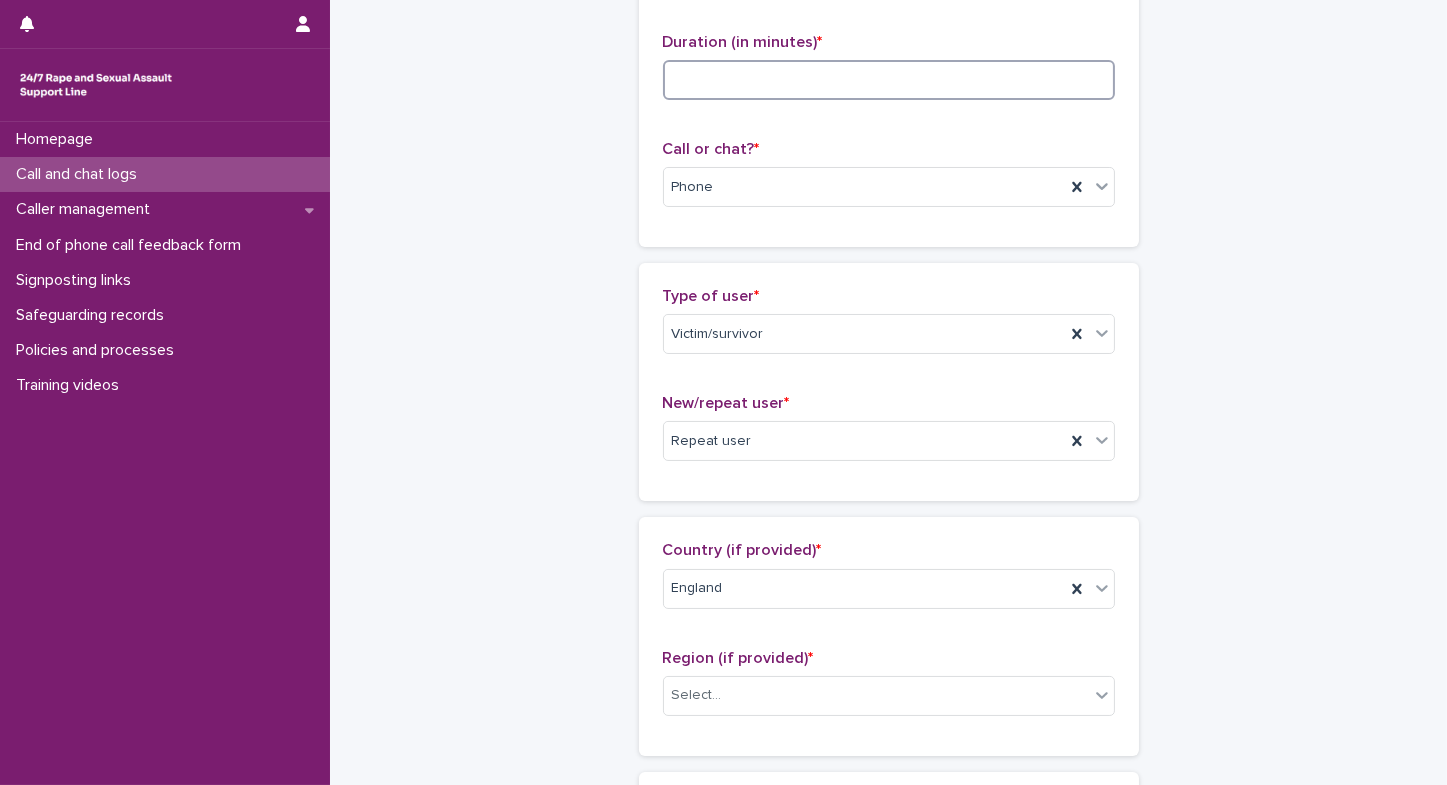 click at bounding box center (889, 80) 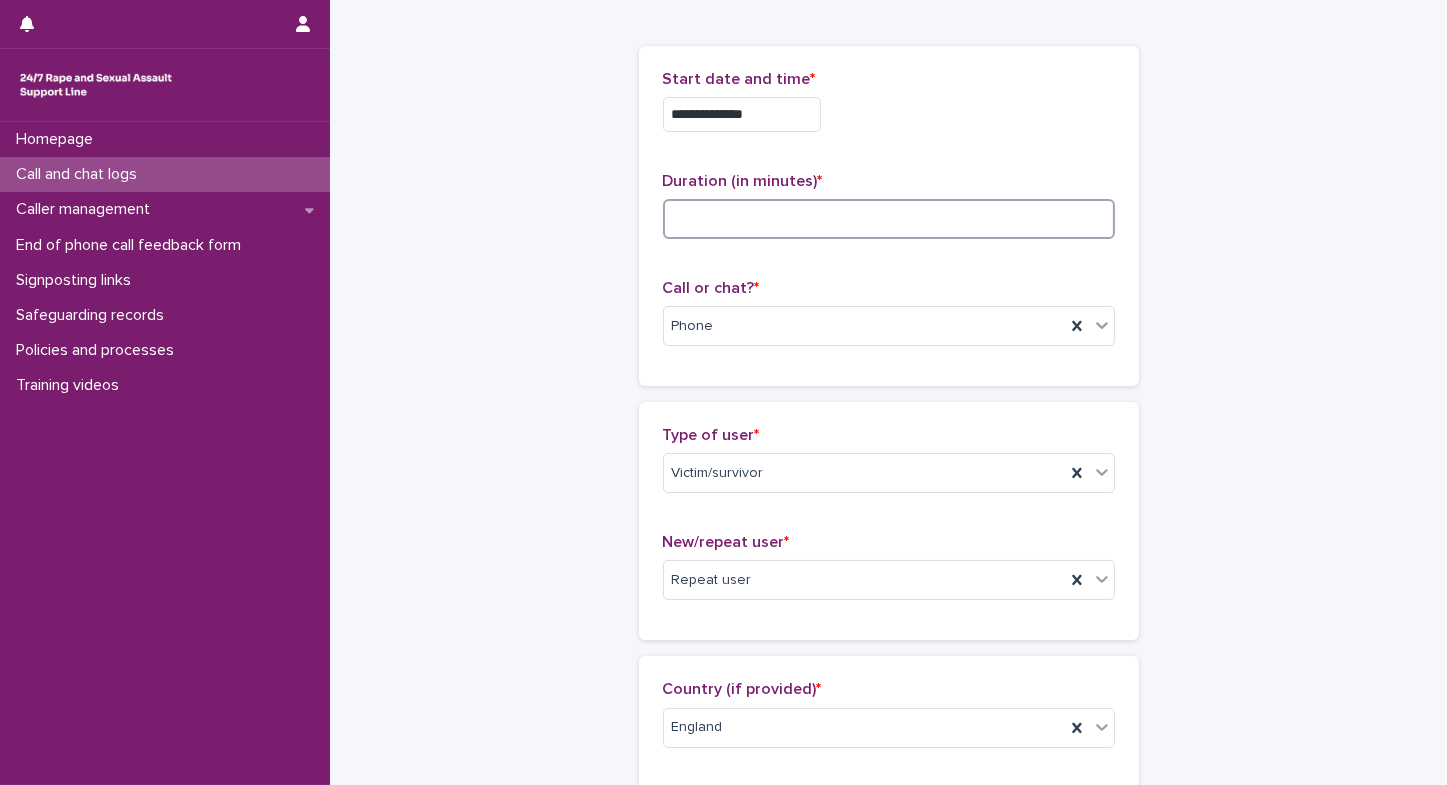 scroll, scrollTop: 64, scrollLeft: 0, axis: vertical 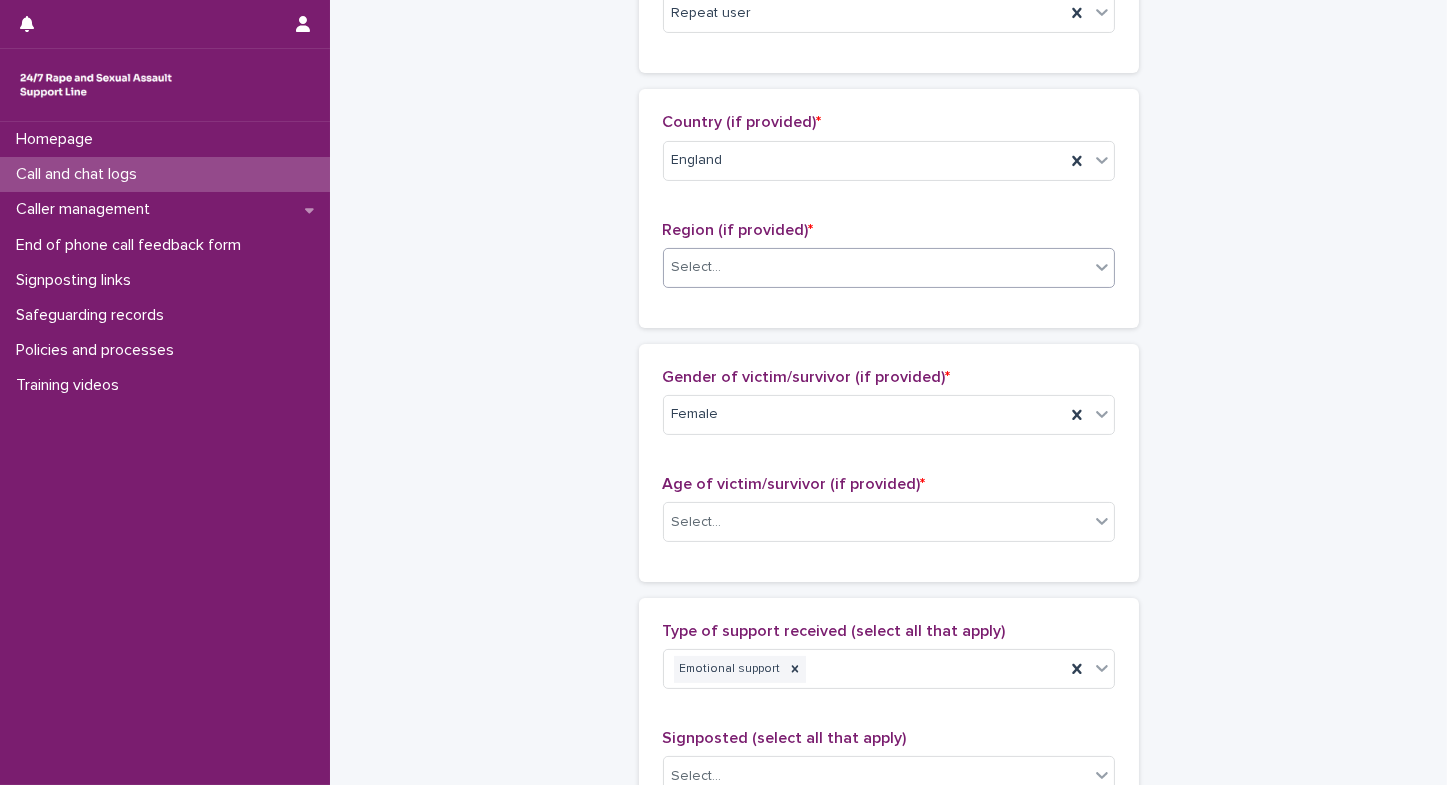 type on "**" 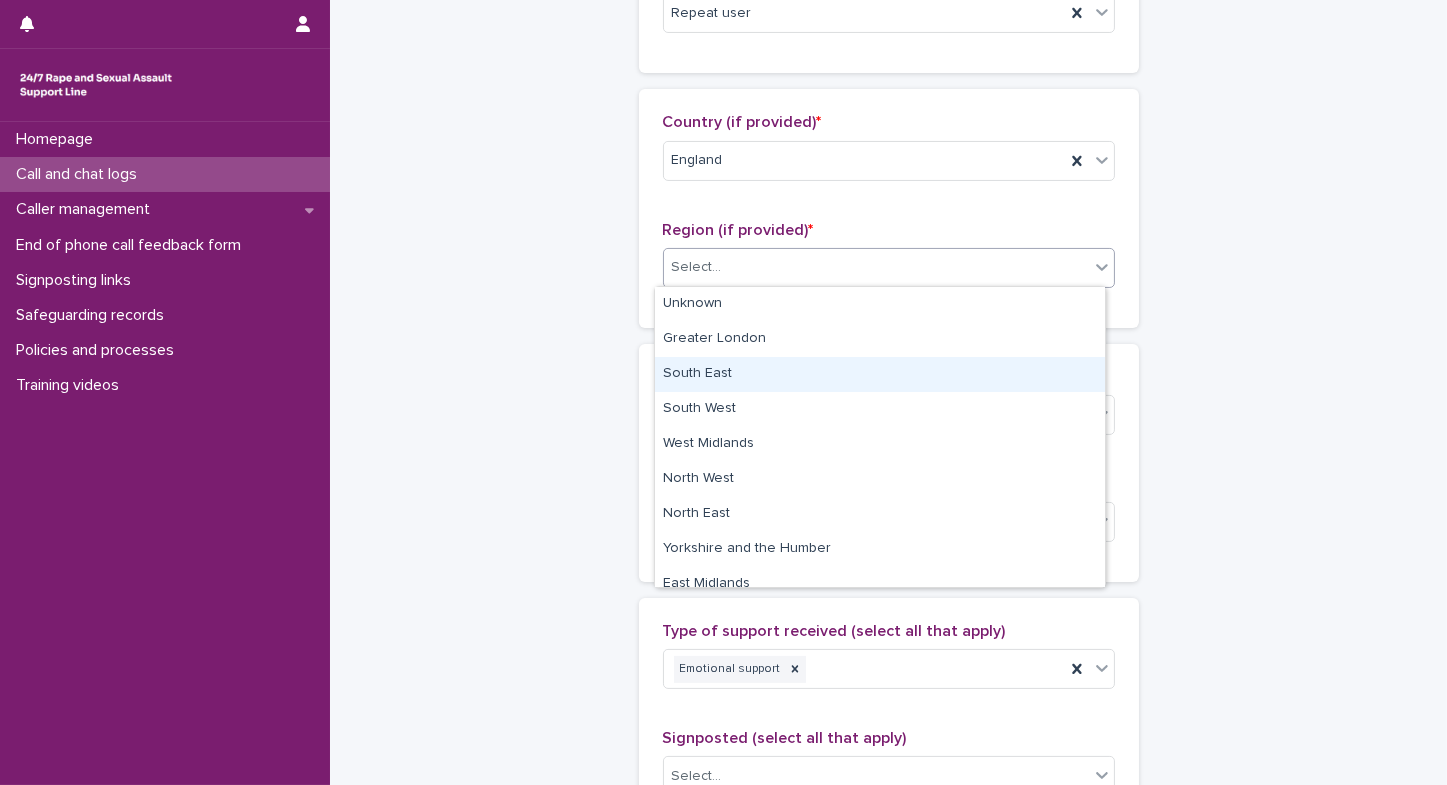 click on "South East" at bounding box center [880, 374] 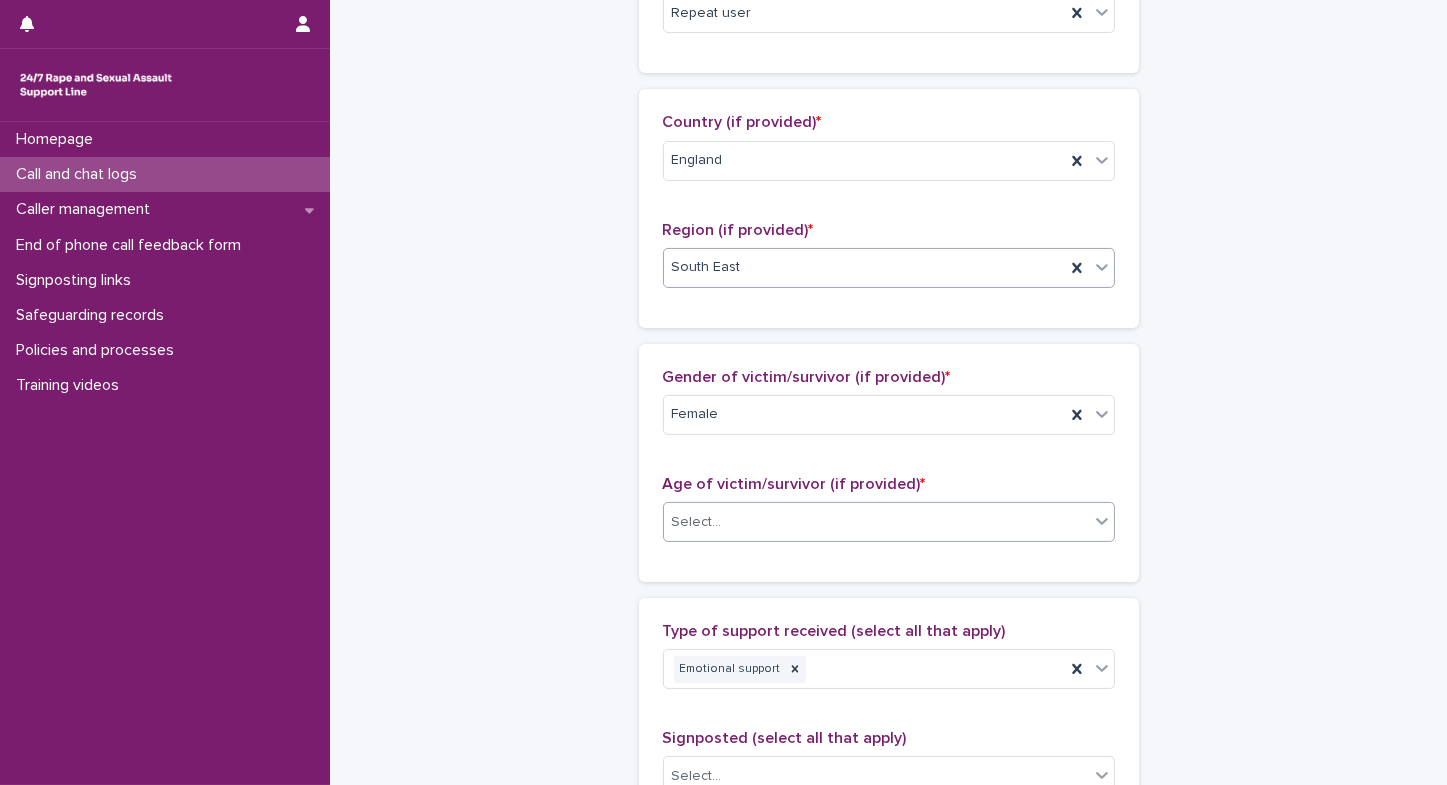 click on "Select..." at bounding box center (697, 522) 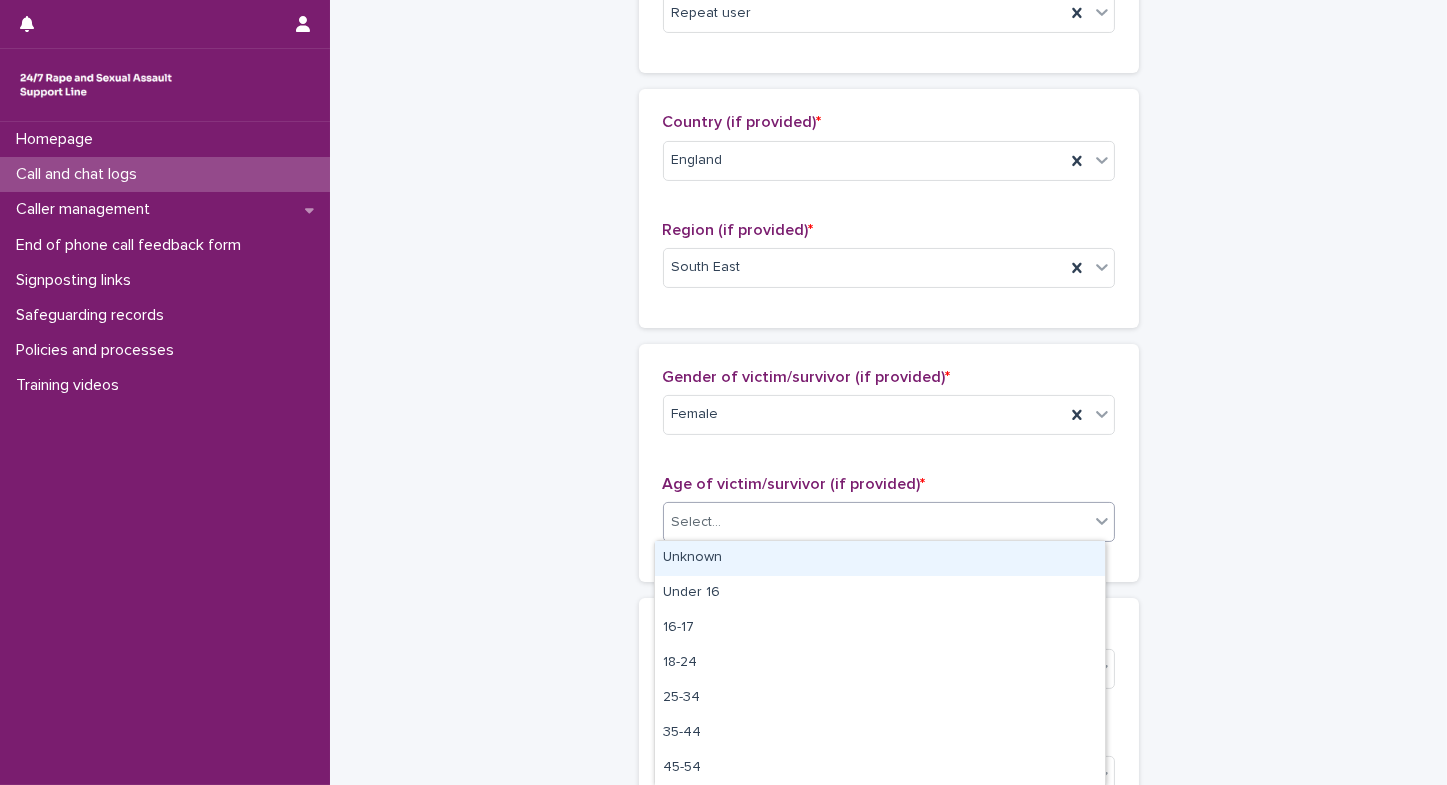click on "Unknown" at bounding box center [880, 558] 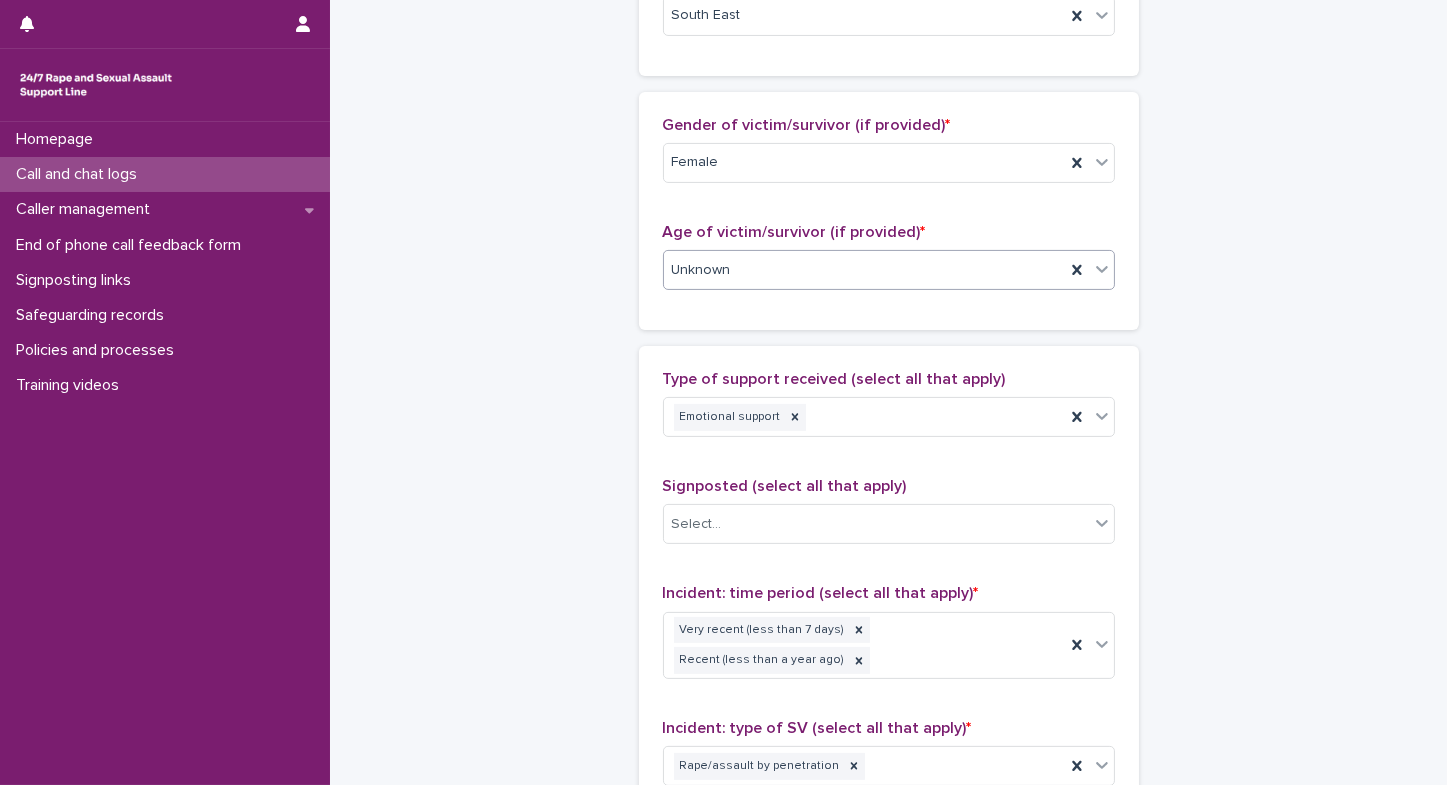 scroll, scrollTop: 912, scrollLeft: 0, axis: vertical 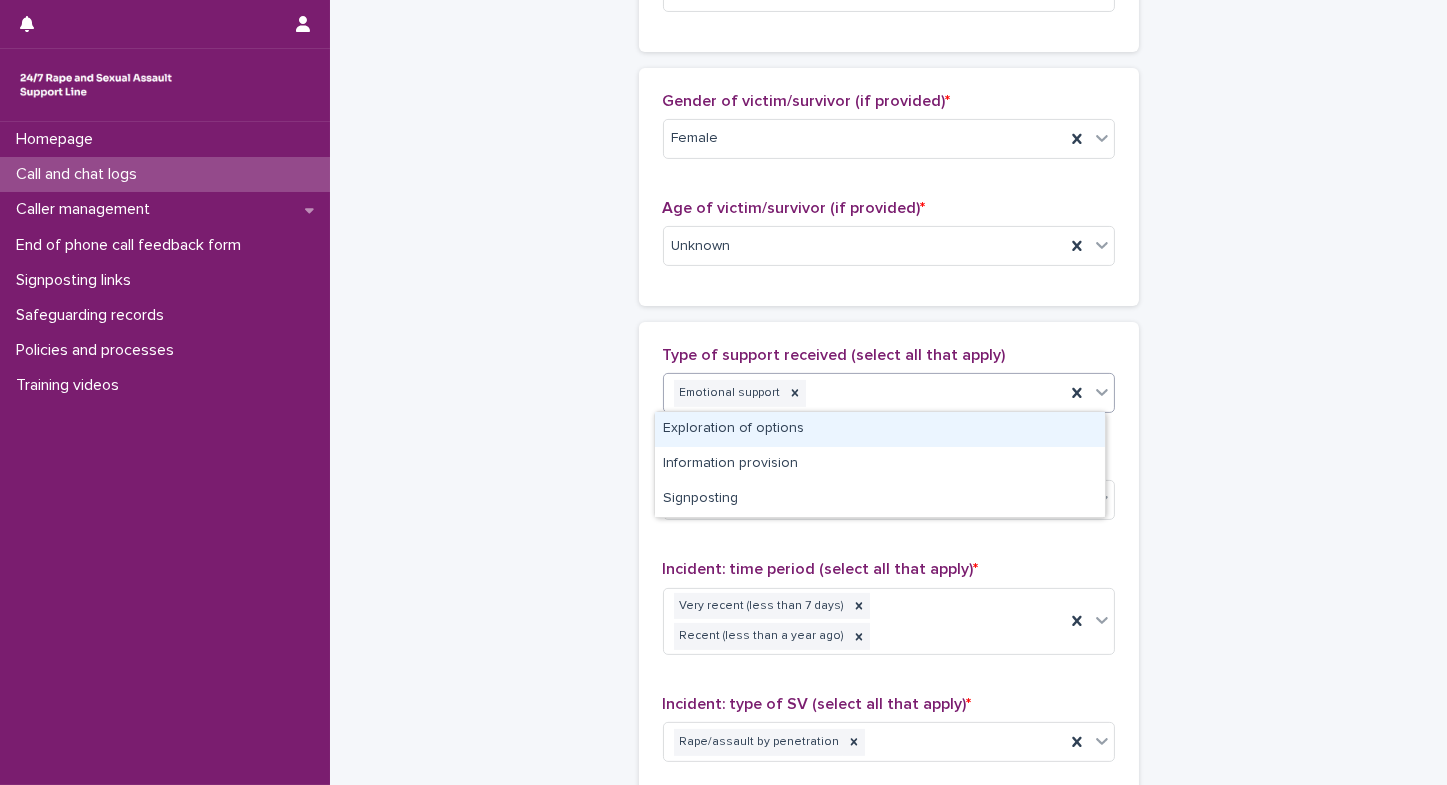 click 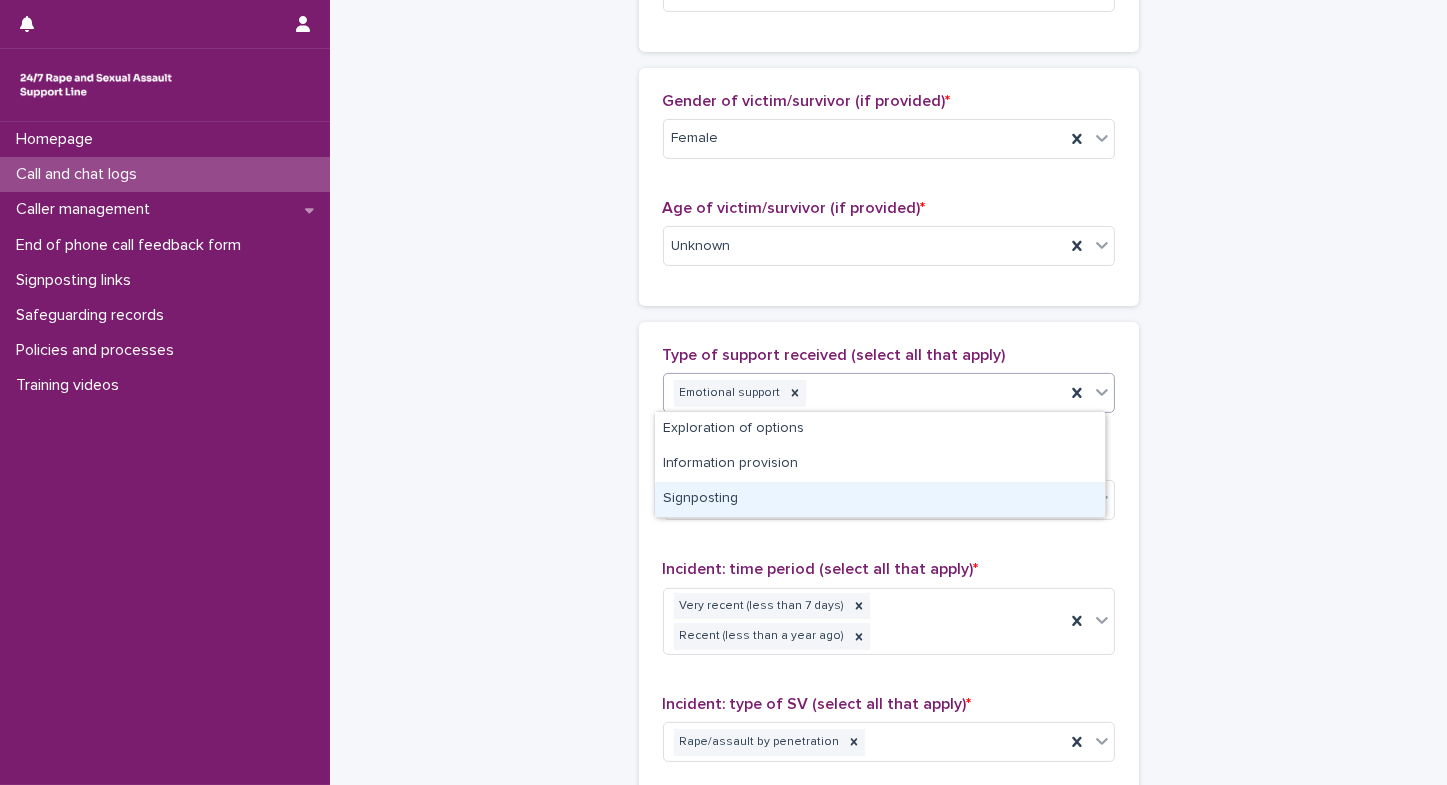 click on "Signposting" at bounding box center (880, 499) 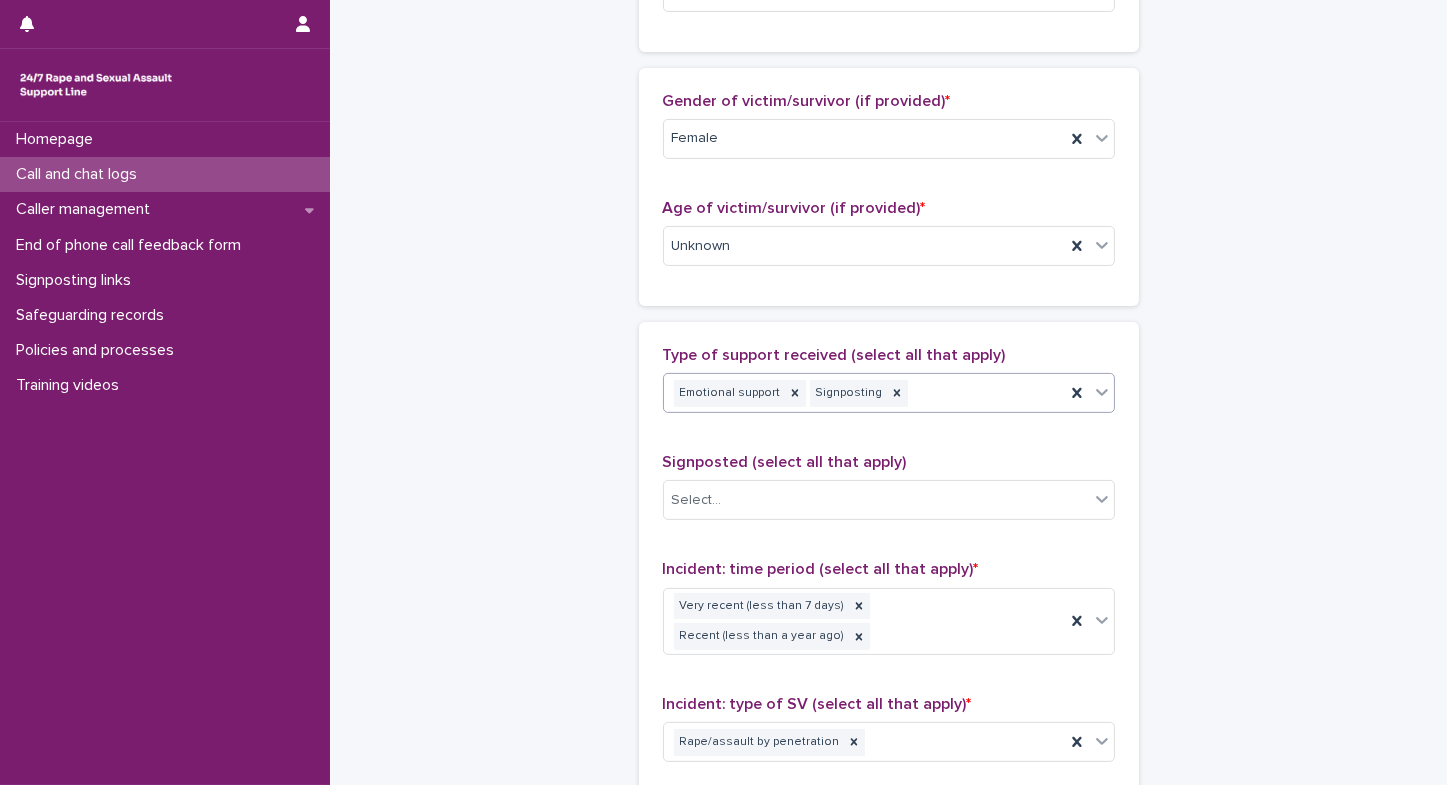 click 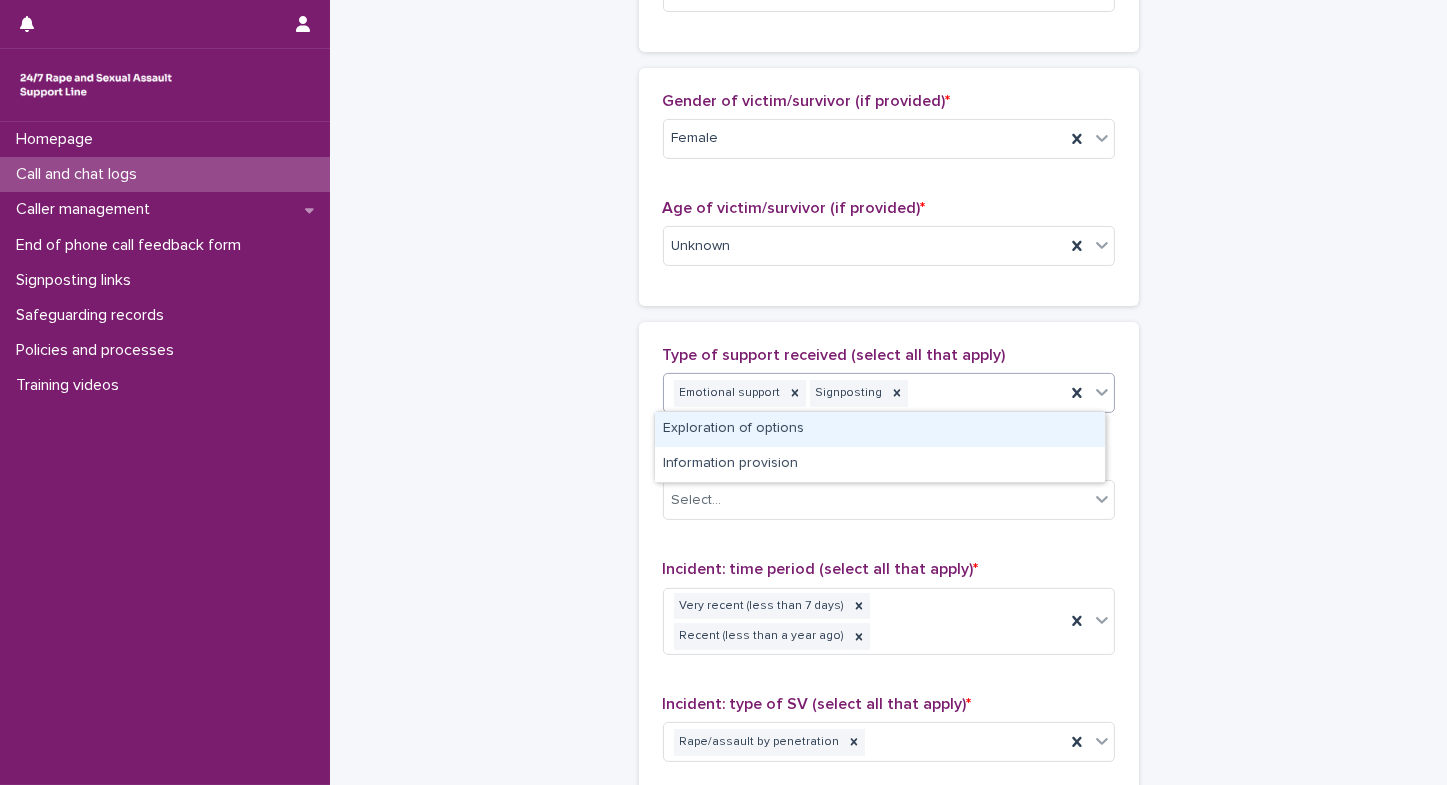 click on "Exploration of options" at bounding box center (880, 429) 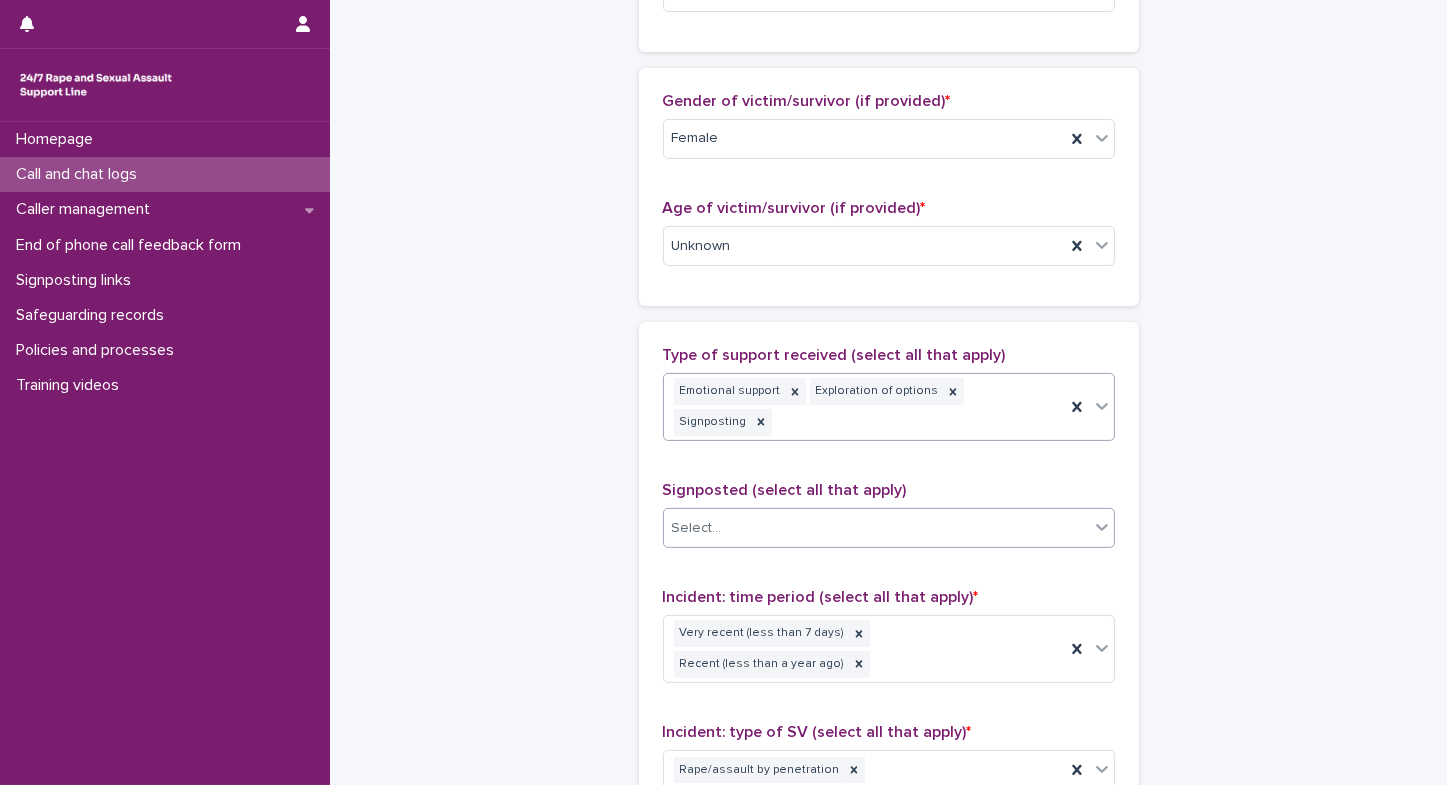 click on "Select..." at bounding box center [876, 528] 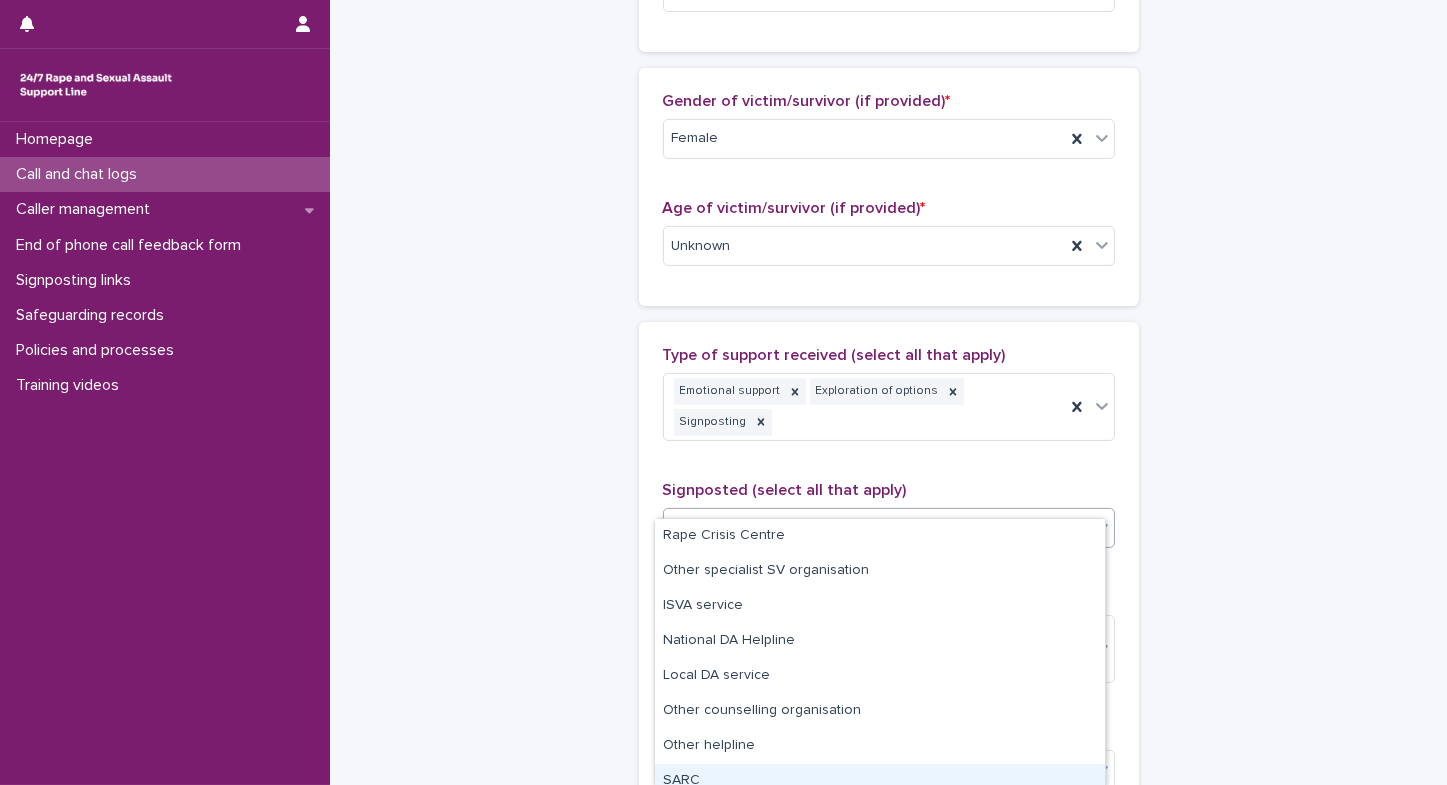 click on "SARC" at bounding box center (880, 781) 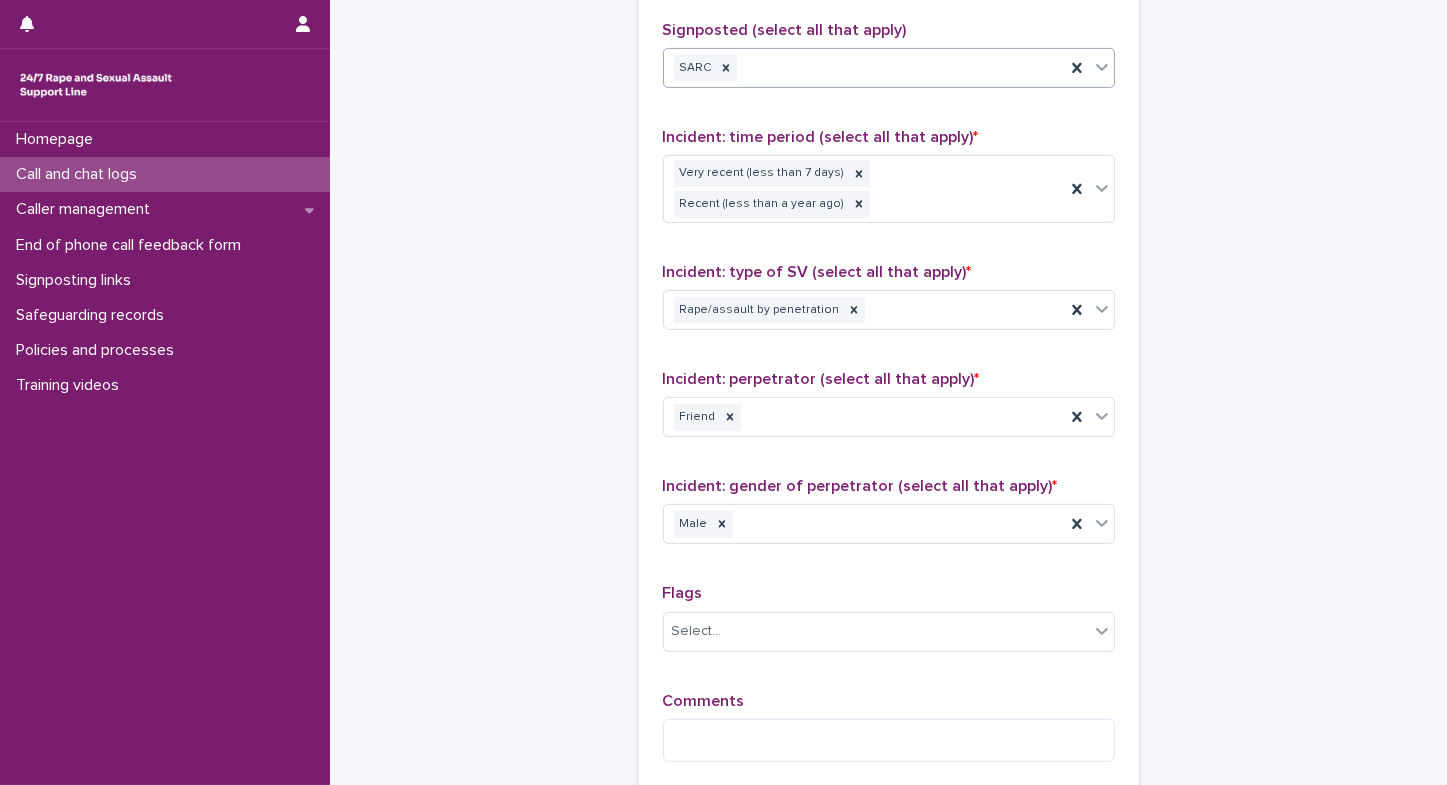 scroll, scrollTop: 1445, scrollLeft: 0, axis: vertical 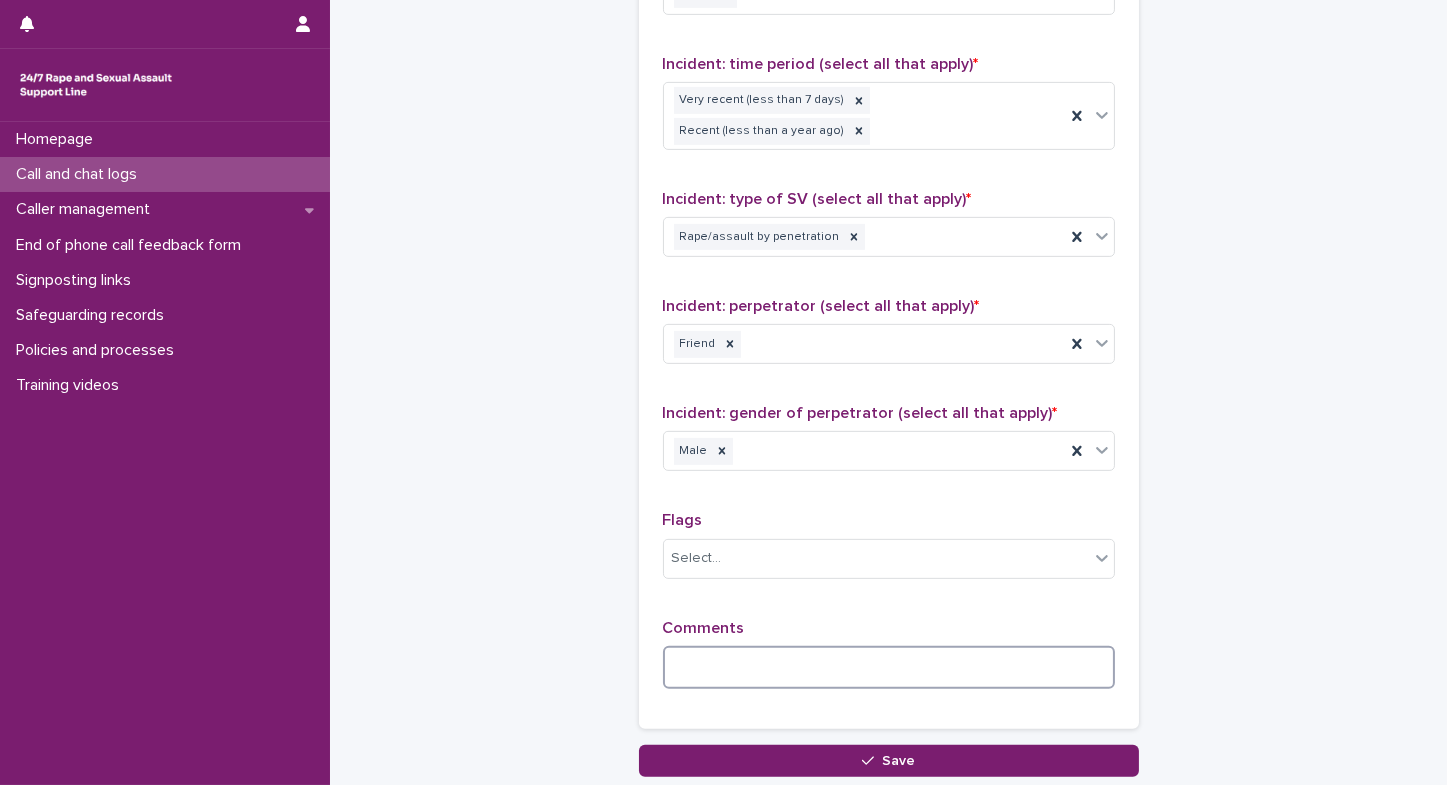 click at bounding box center (889, 667) 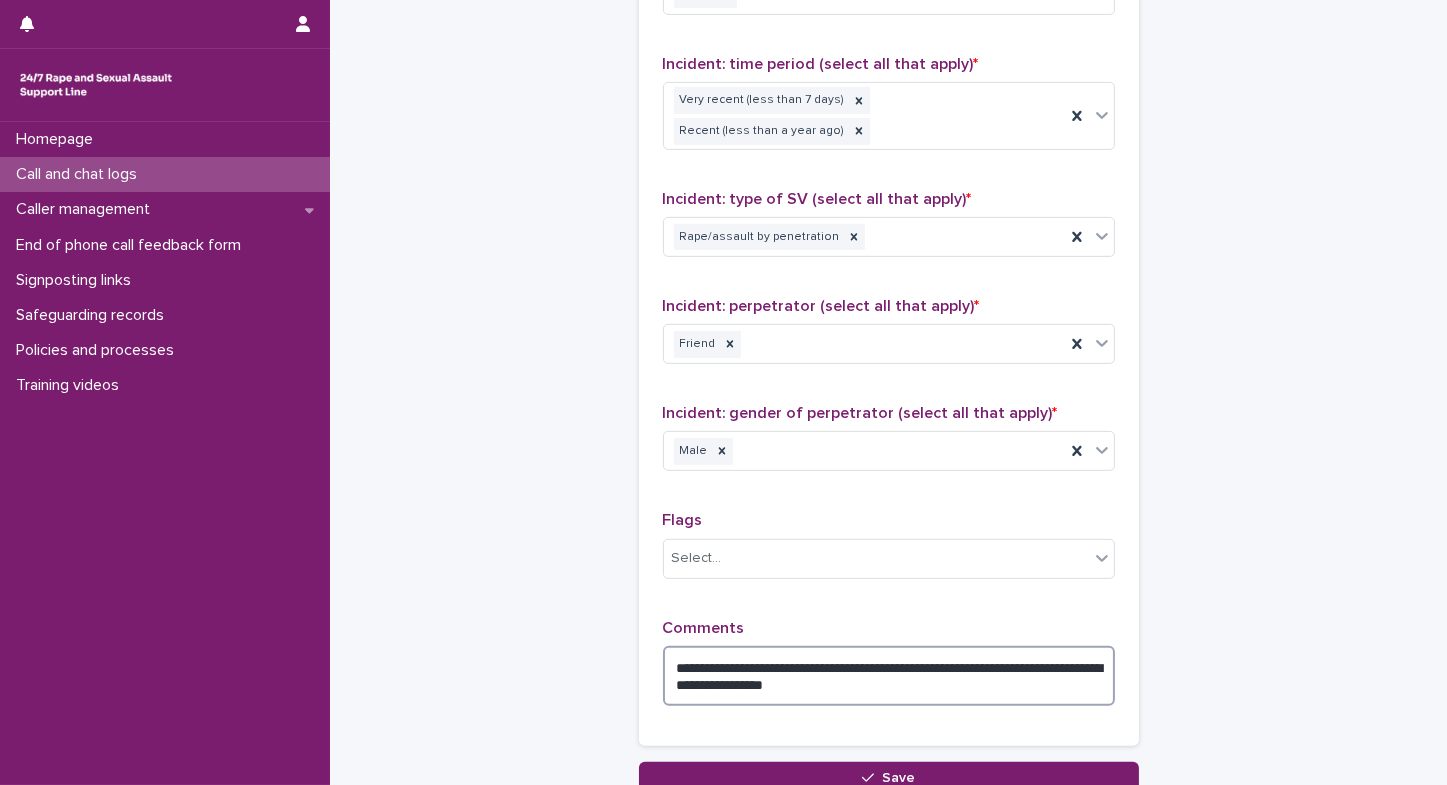 click on "**********" at bounding box center [889, 676] 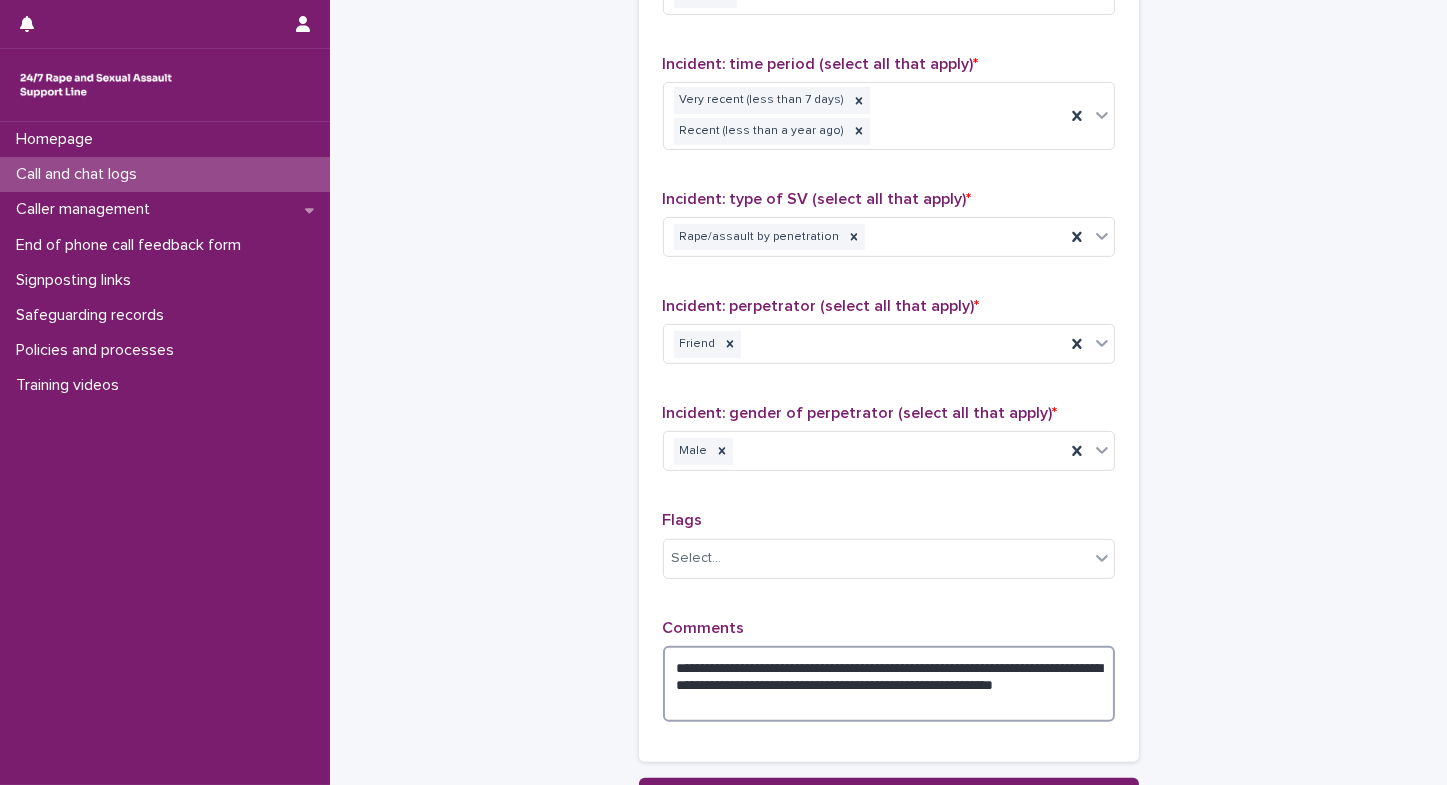 click on "**********" at bounding box center [889, 684] 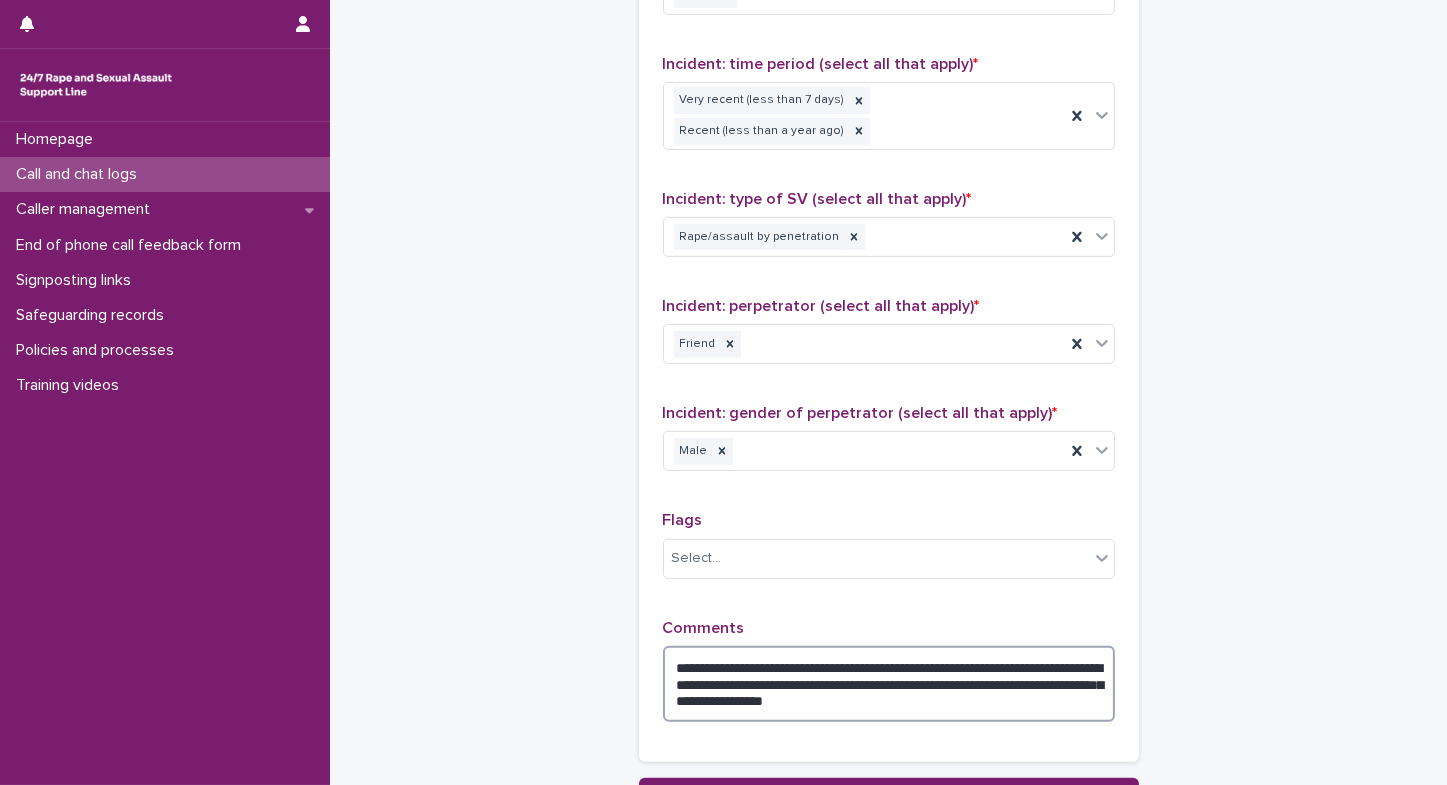 click on "**********" at bounding box center (889, 684) 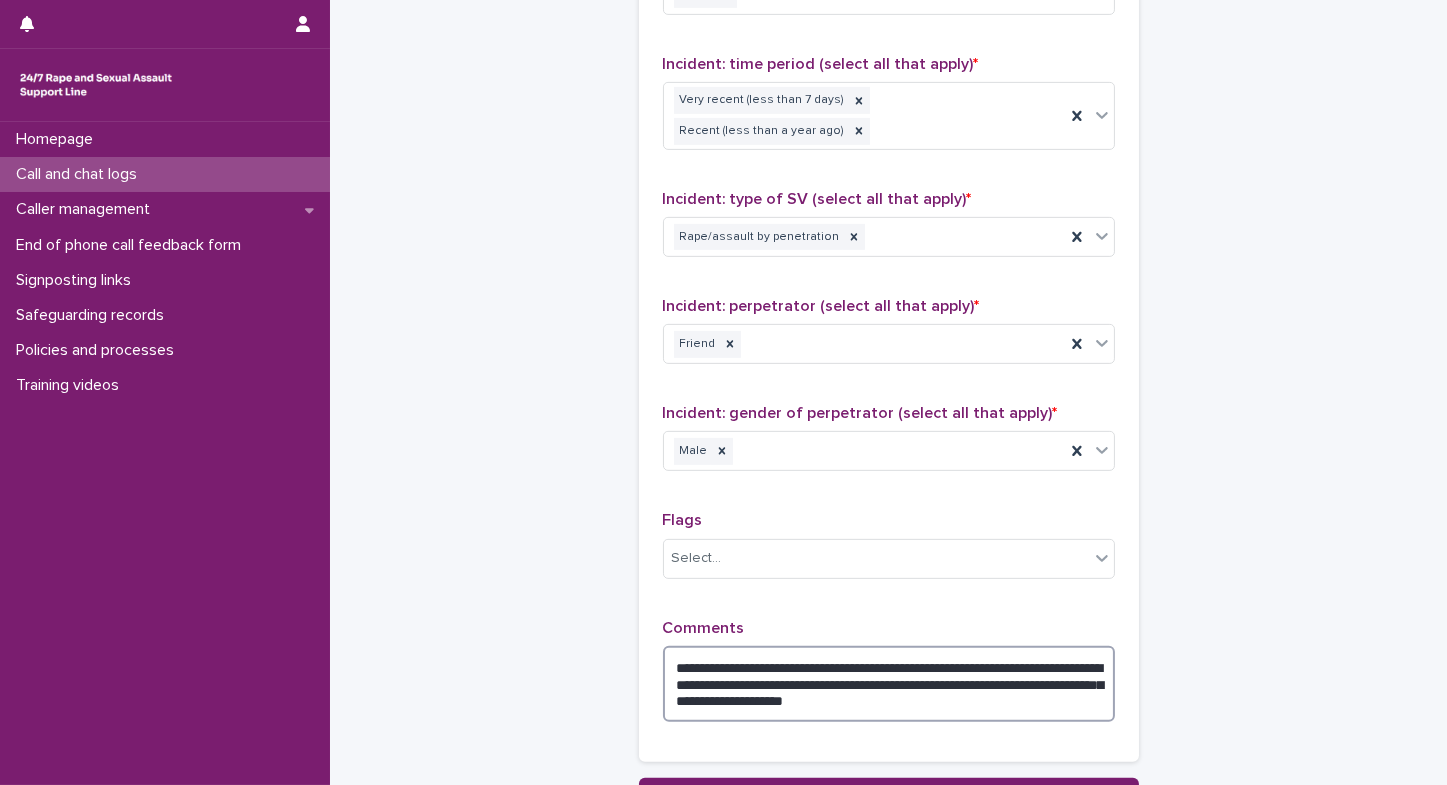 click on "**********" at bounding box center (889, 684) 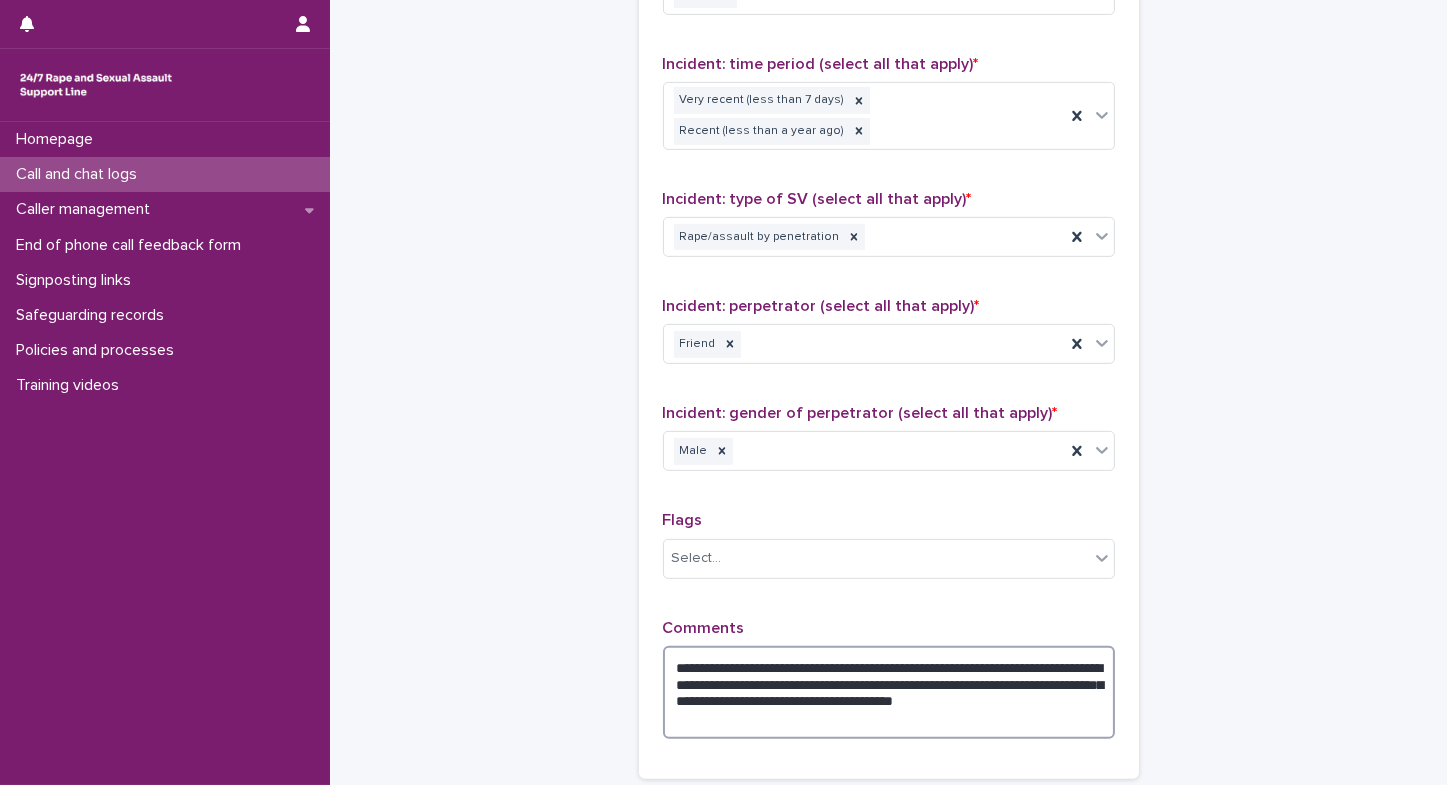 click on "**********" at bounding box center (889, 692) 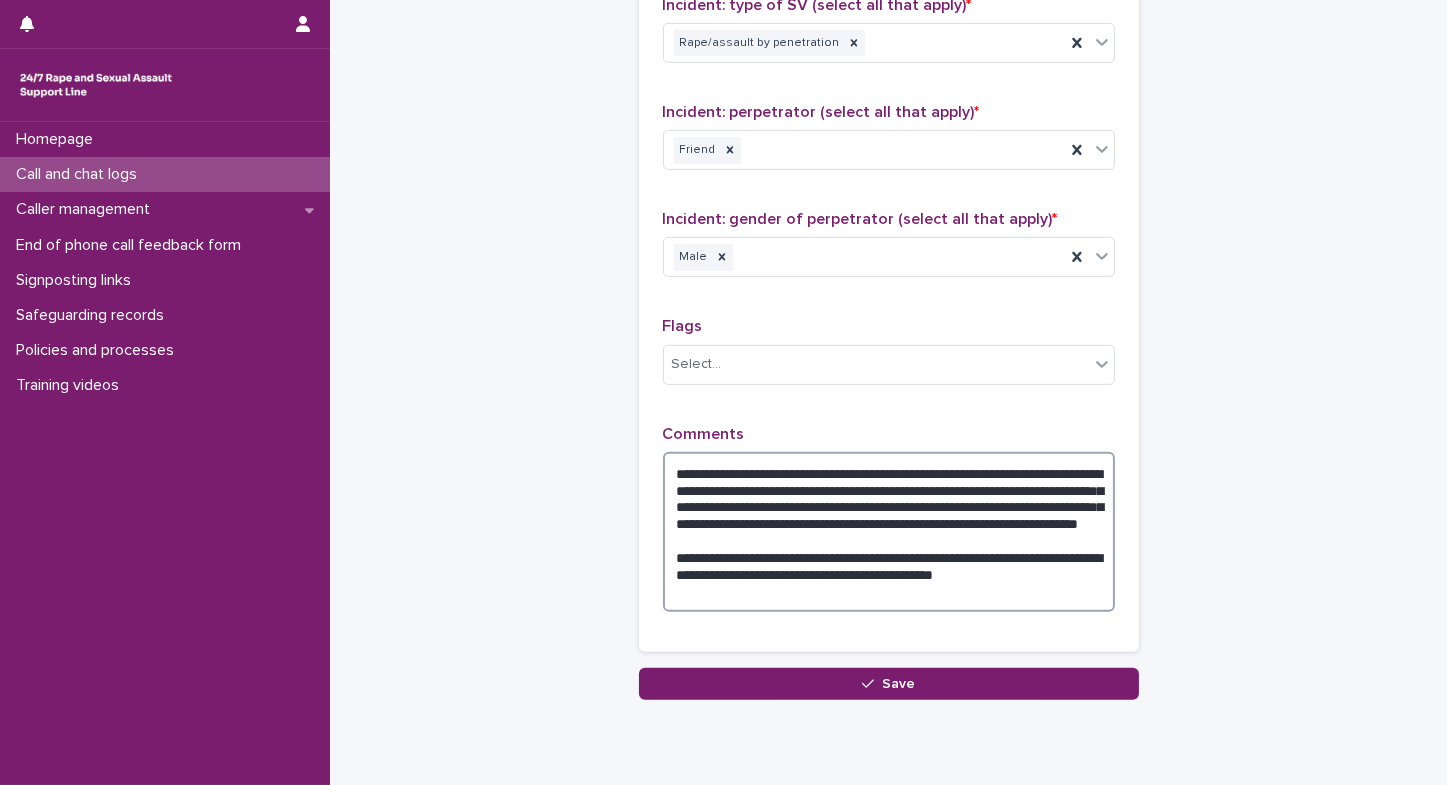scroll, scrollTop: 1651, scrollLeft: 0, axis: vertical 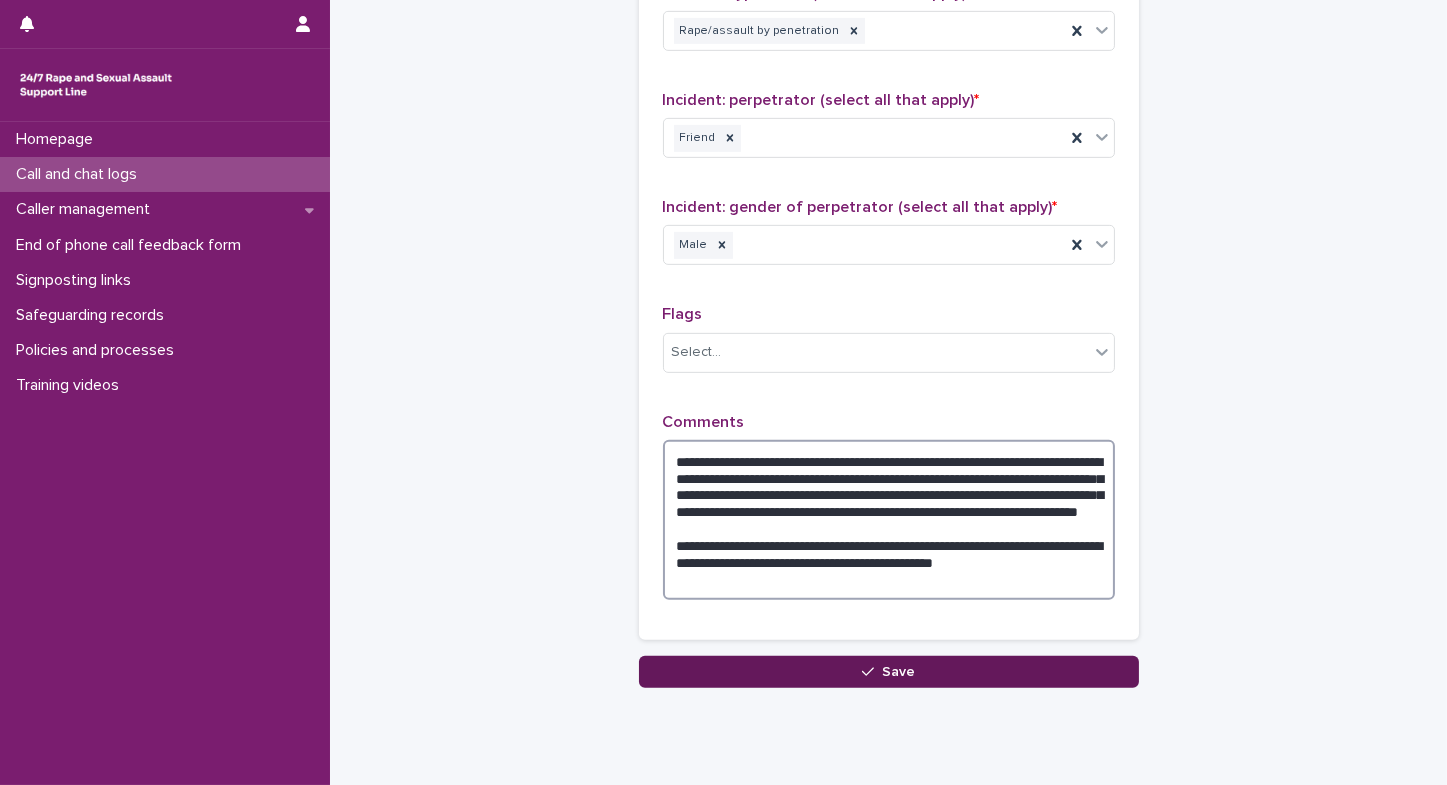 type on "**********" 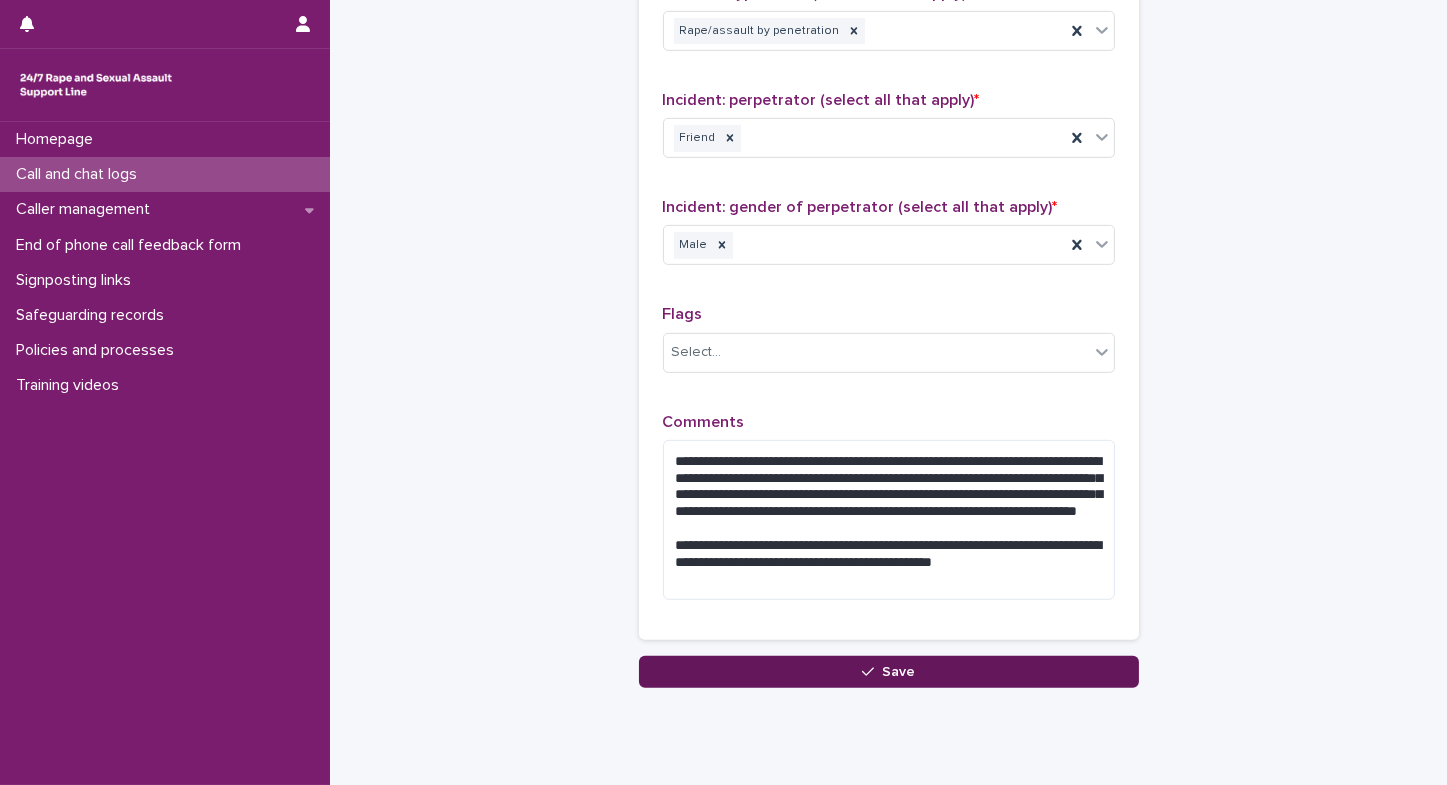click on "Save" at bounding box center [889, 672] 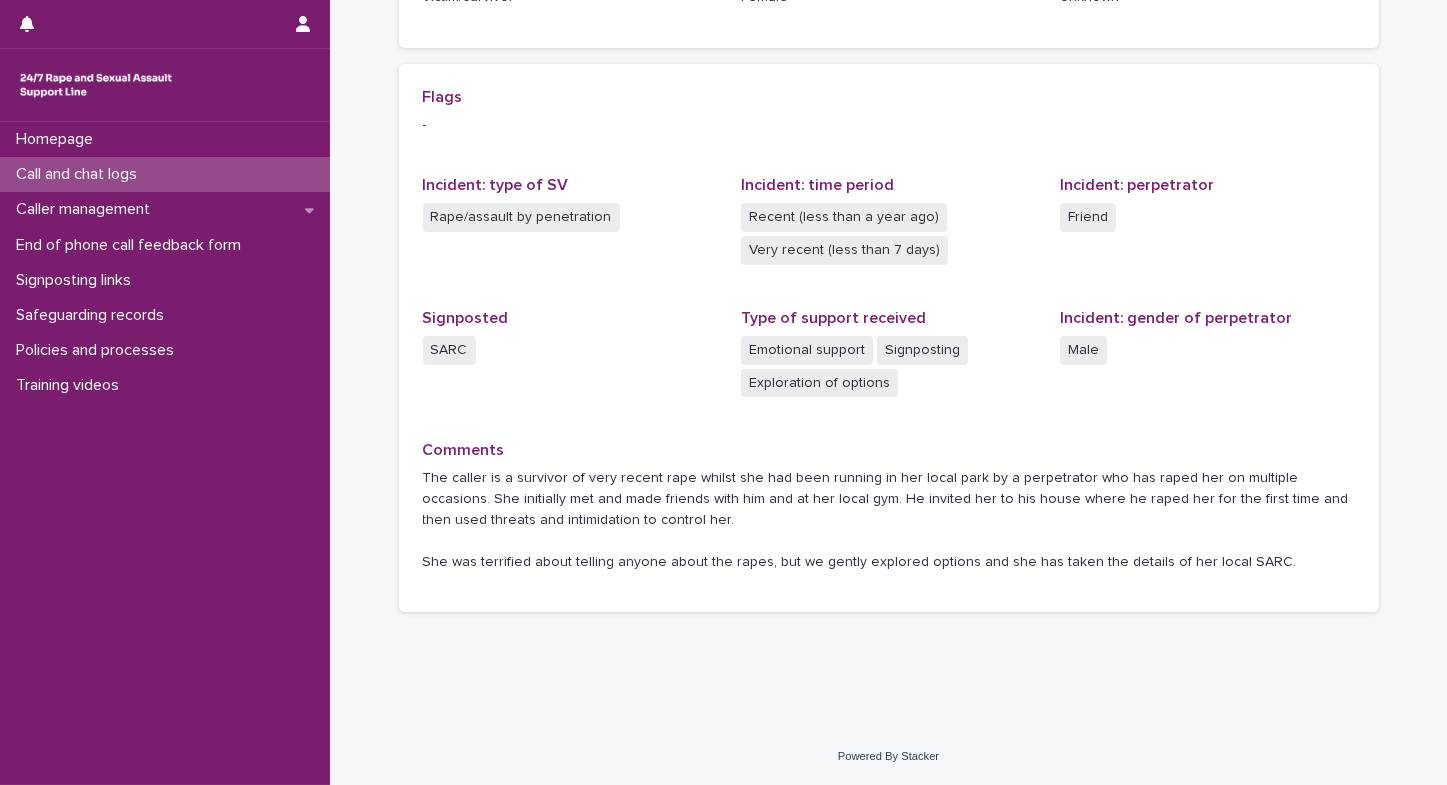 scroll, scrollTop: 0, scrollLeft: 0, axis: both 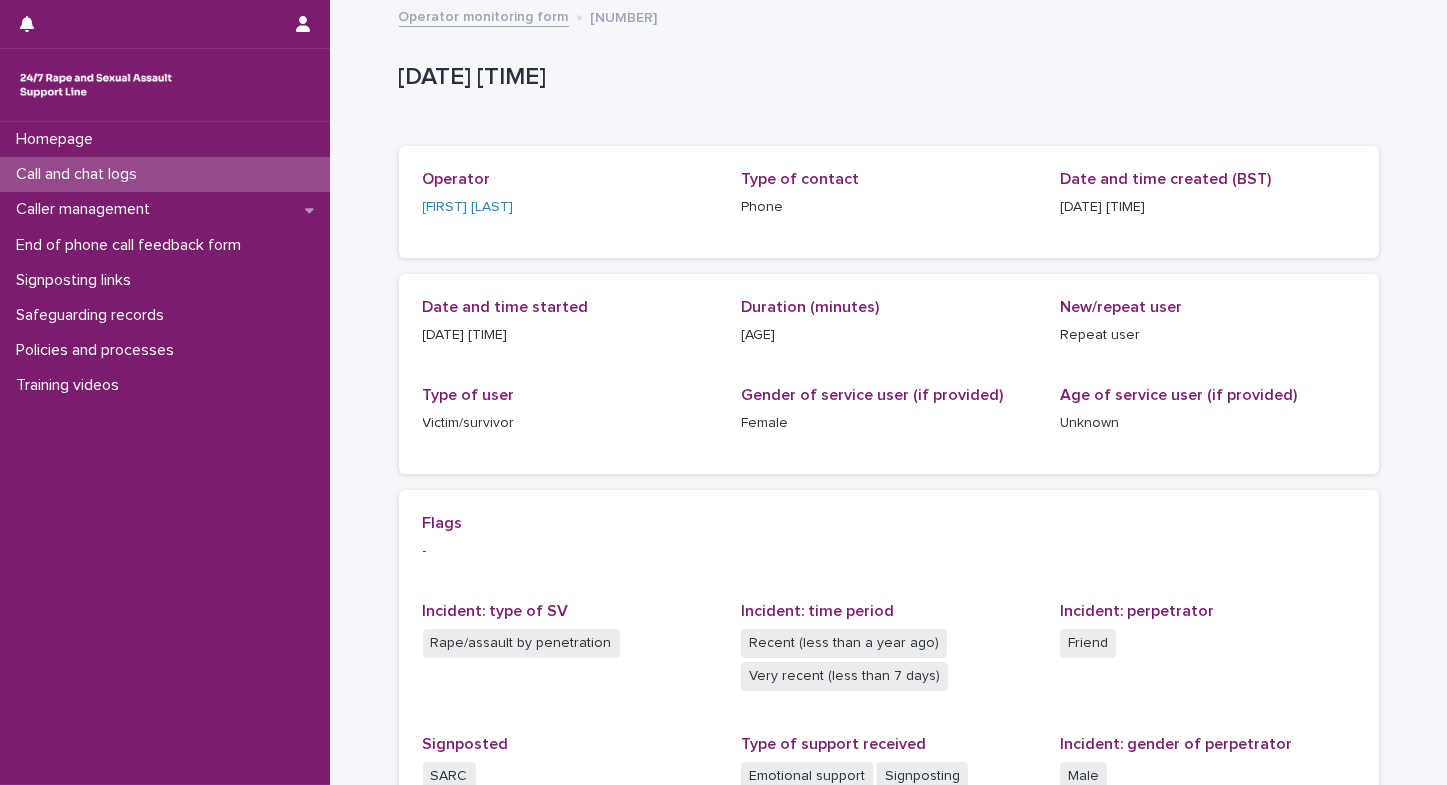 click on "Homepage Call and chat logs Caller management End of phone call feedback form Signposting links Safeguarding records Policies and processes Training videos" at bounding box center (165, 453) 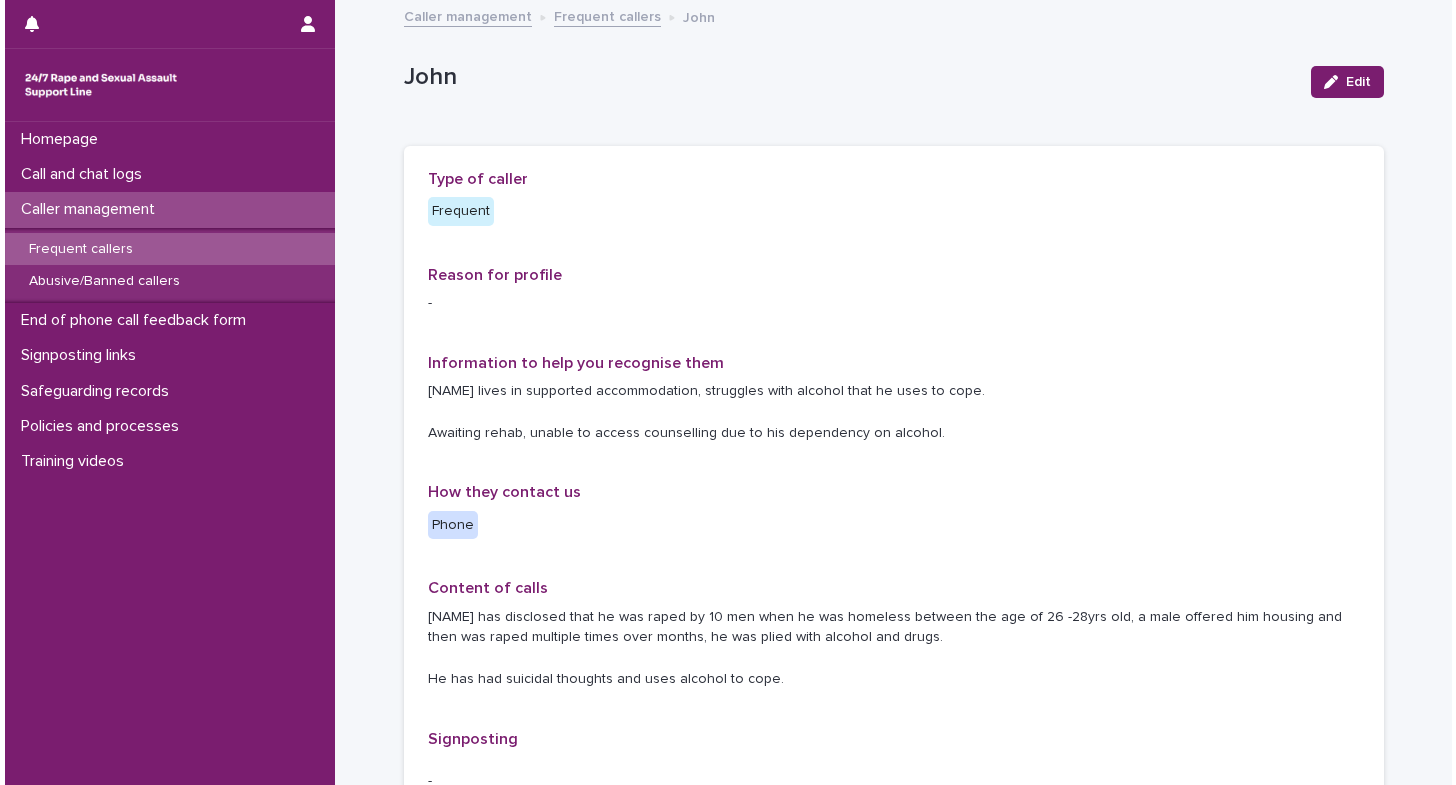 scroll, scrollTop: 0, scrollLeft: 0, axis: both 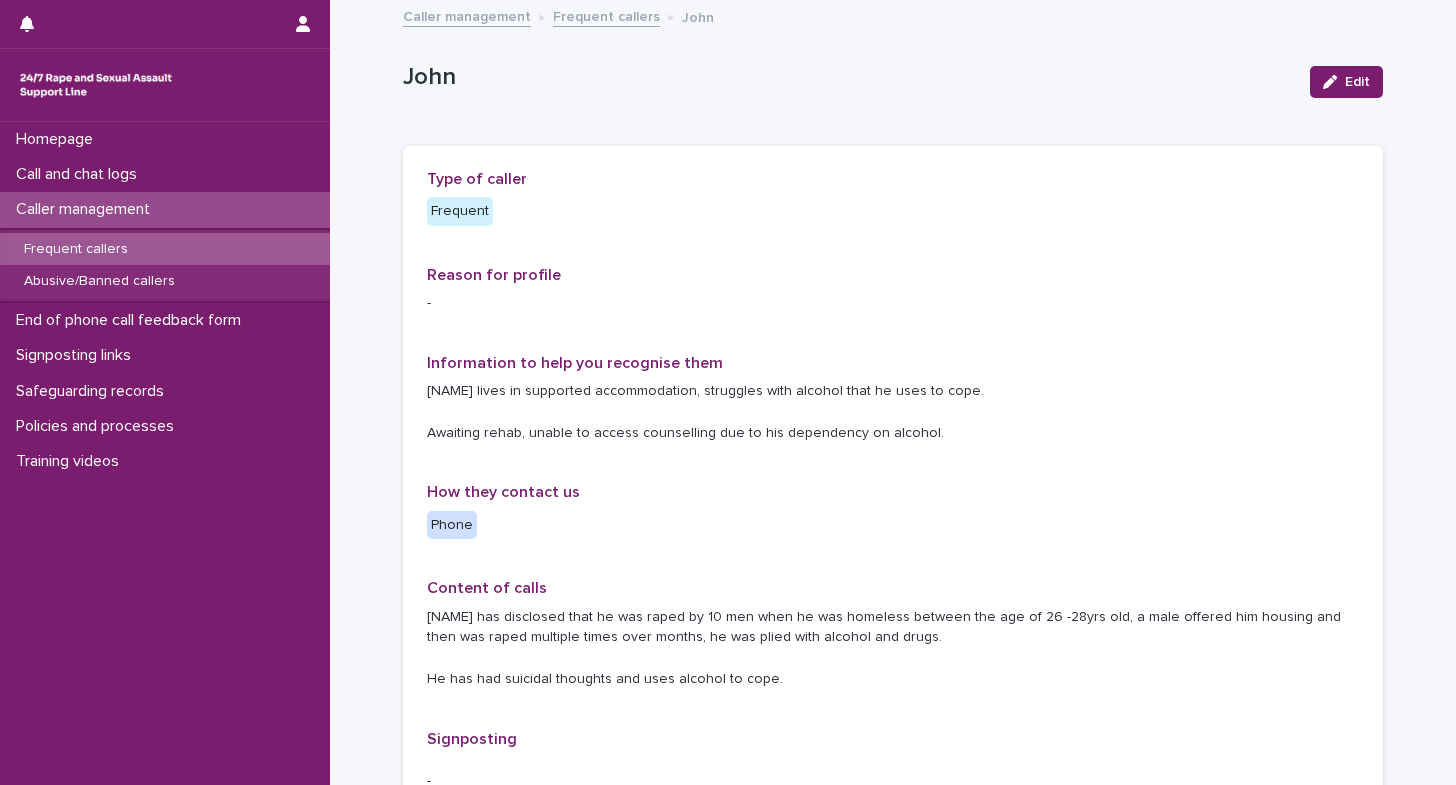 click on "Frequent callers" at bounding box center [76, 249] 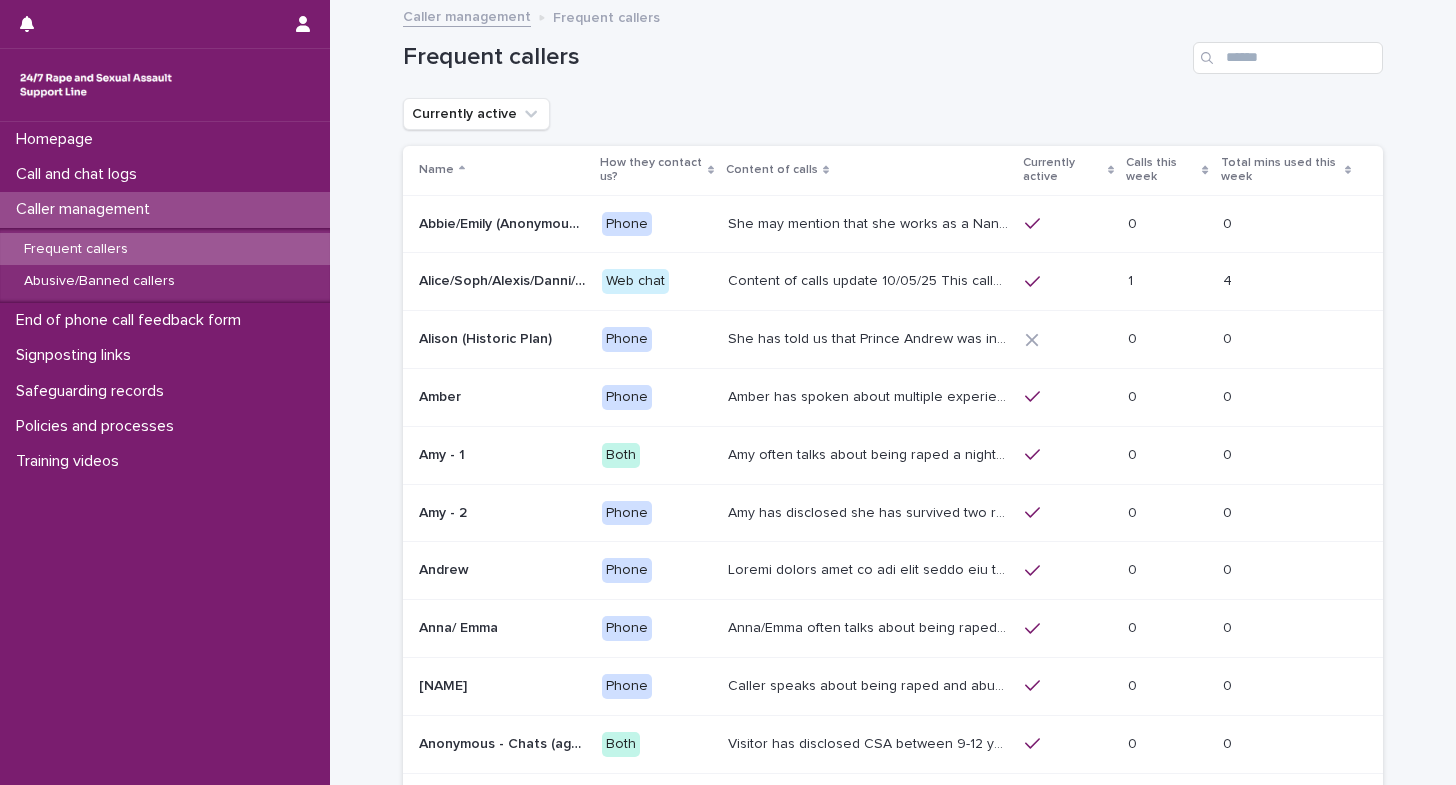 click on "Calls this week" at bounding box center [1161, 170] 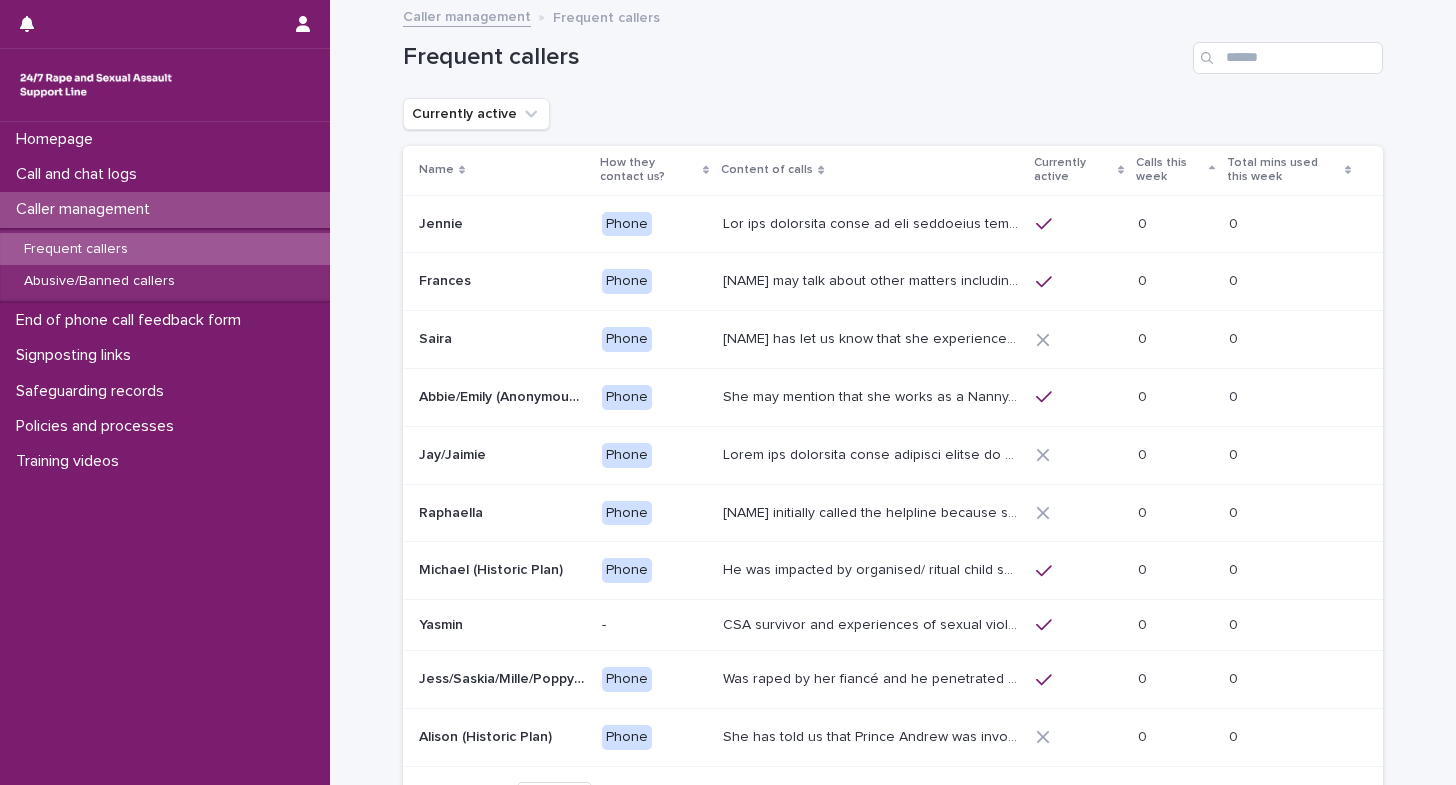 click on "Calls this week" at bounding box center (1170, 170) 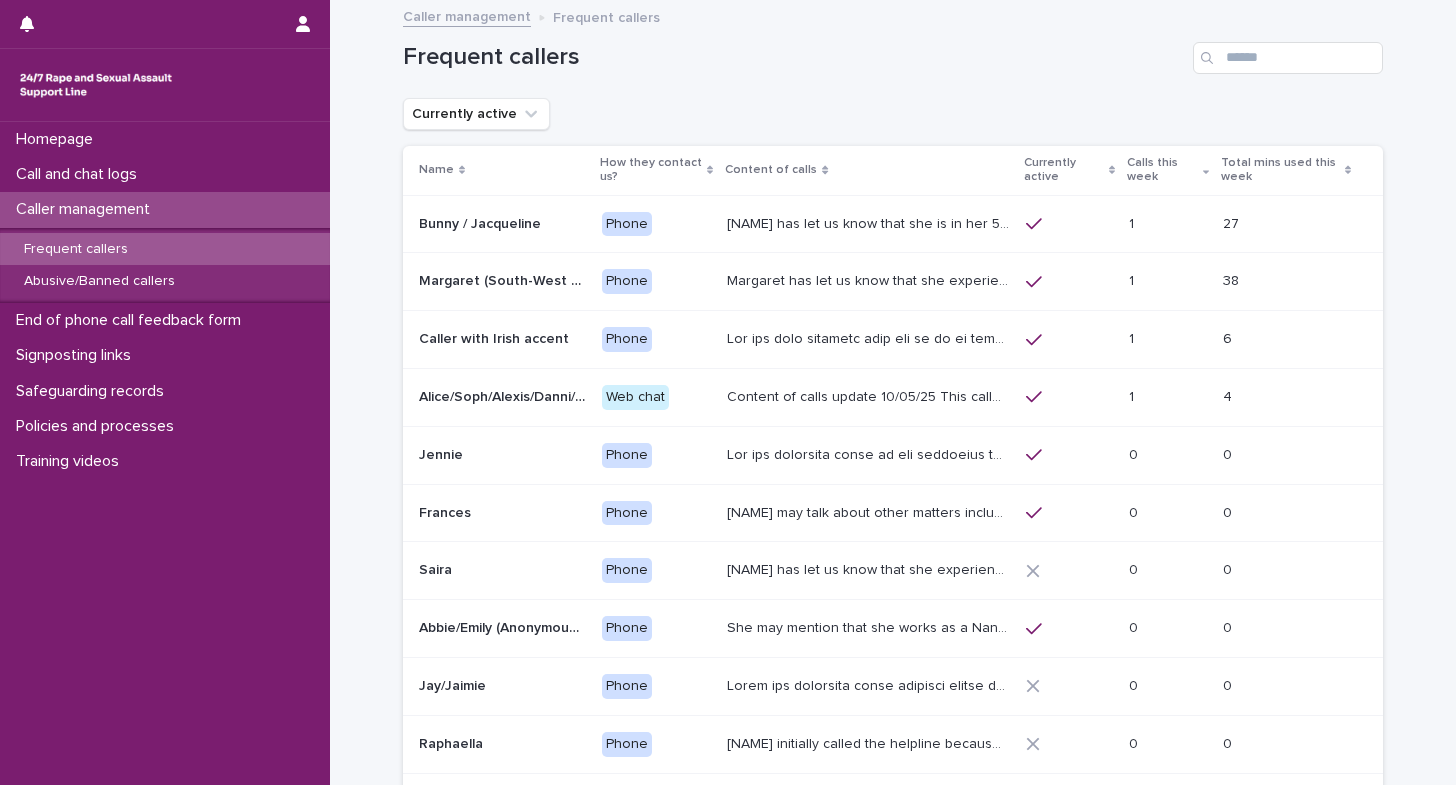 click on "Calls this week" at bounding box center [1168, 170] 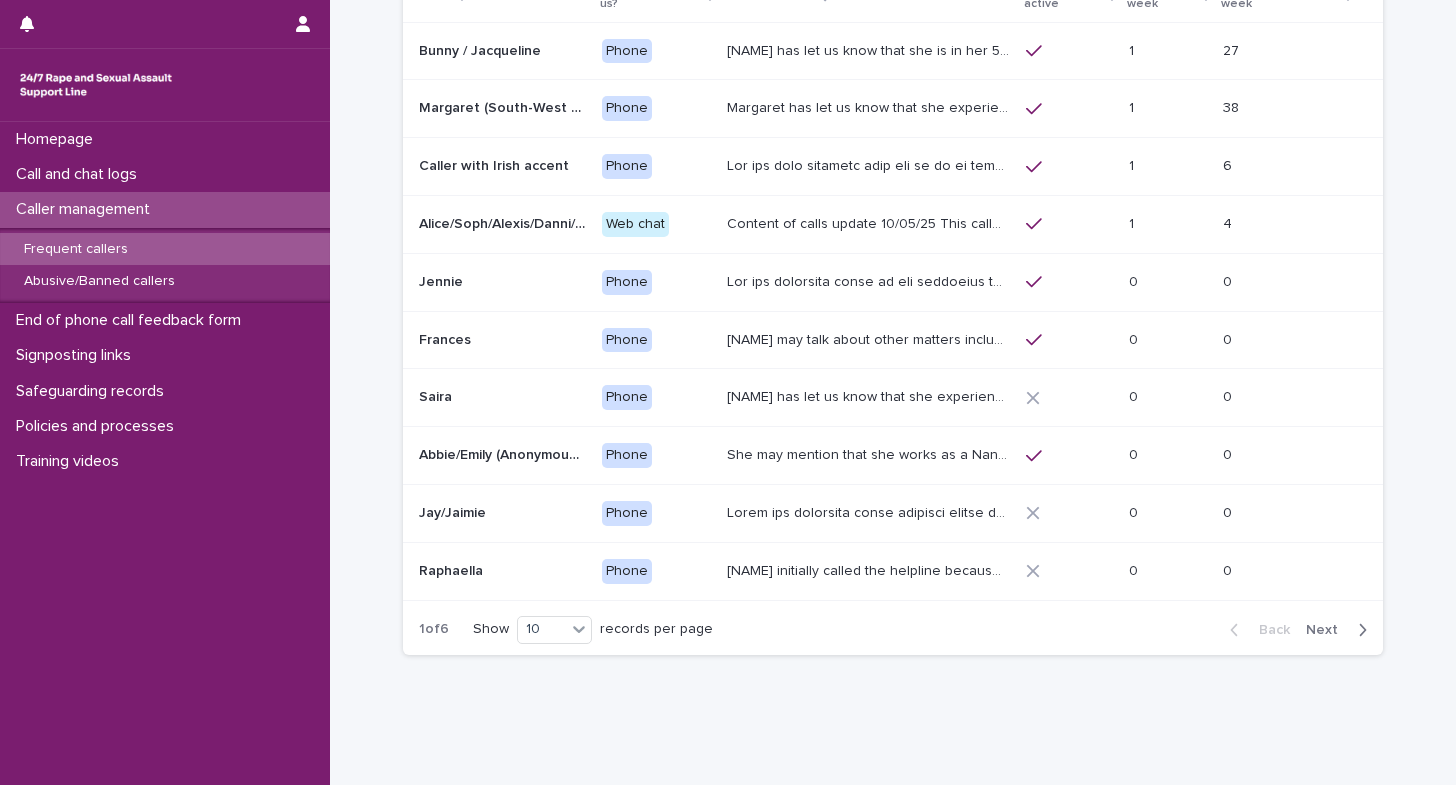 scroll, scrollTop: 178, scrollLeft: 0, axis: vertical 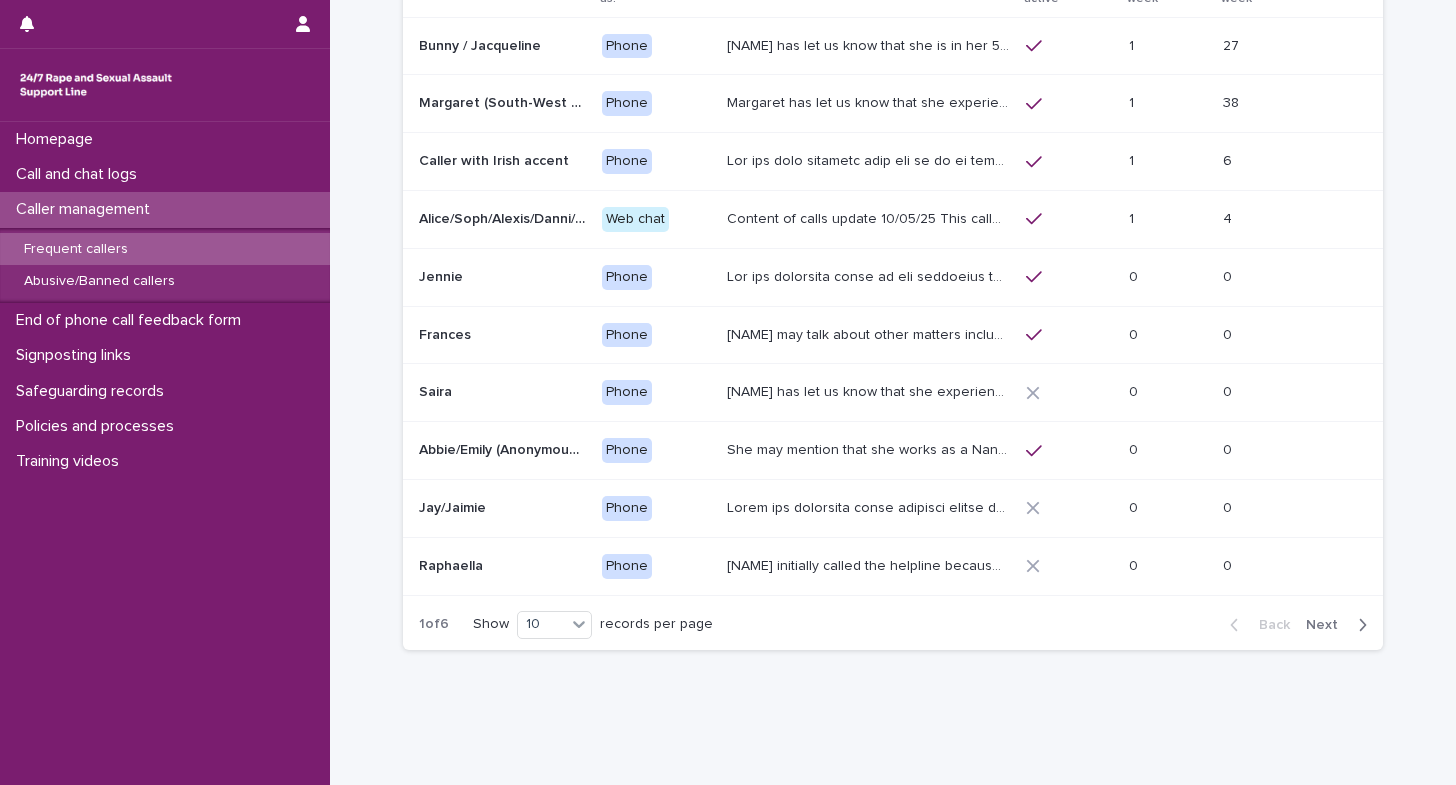 click on "Next" at bounding box center [1328, 625] 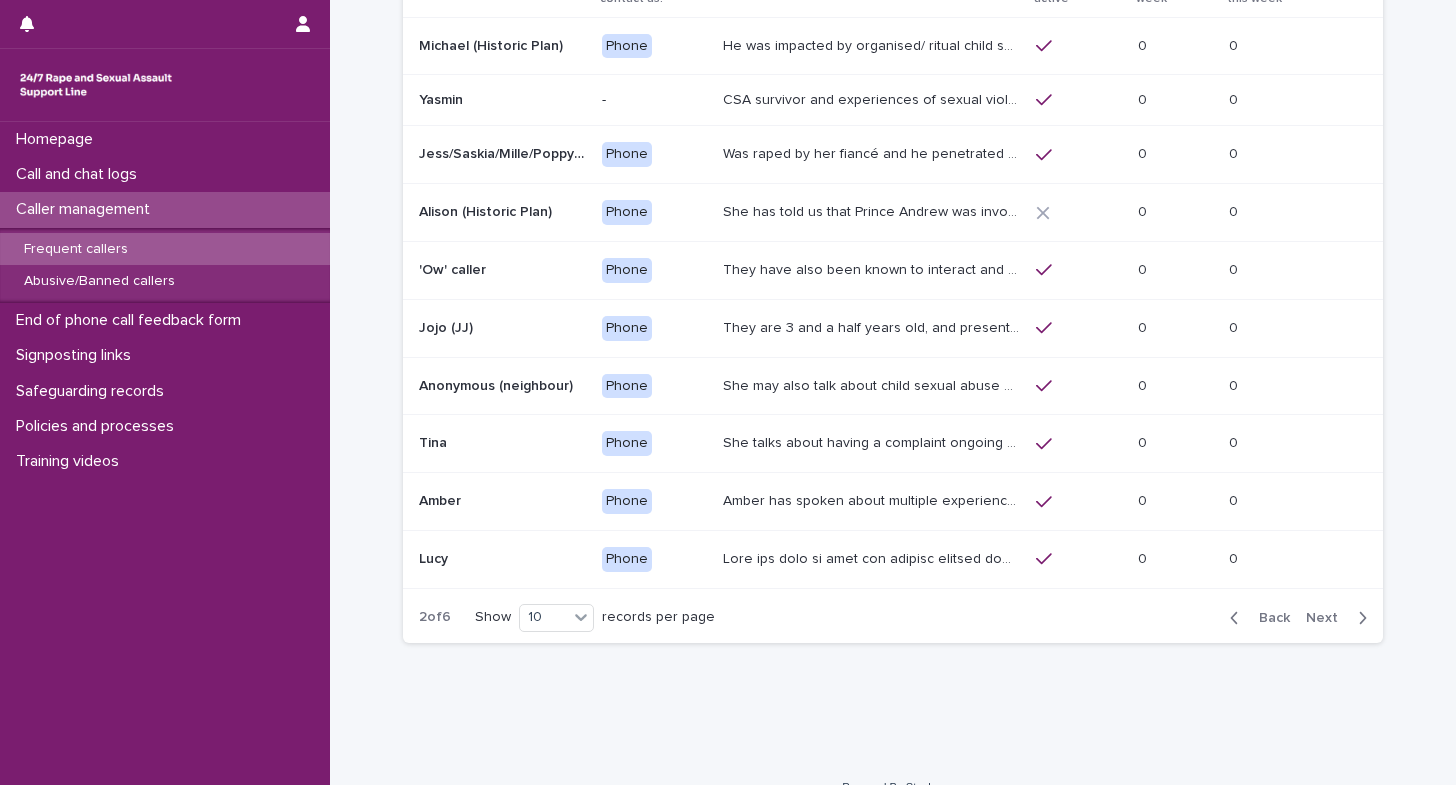 scroll, scrollTop: 175, scrollLeft: 0, axis: vertical 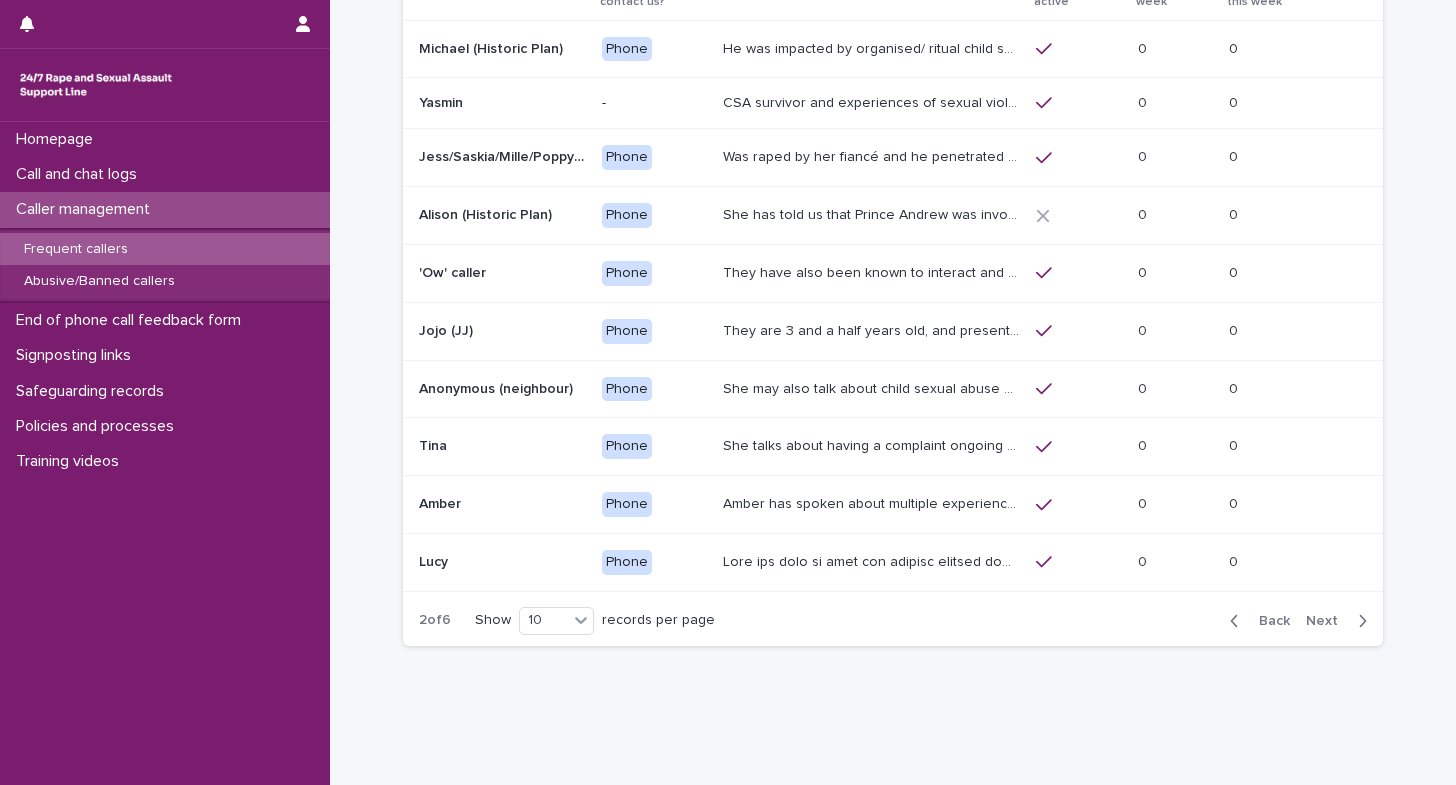 click on "Back" at bounding box center (1268, 621) 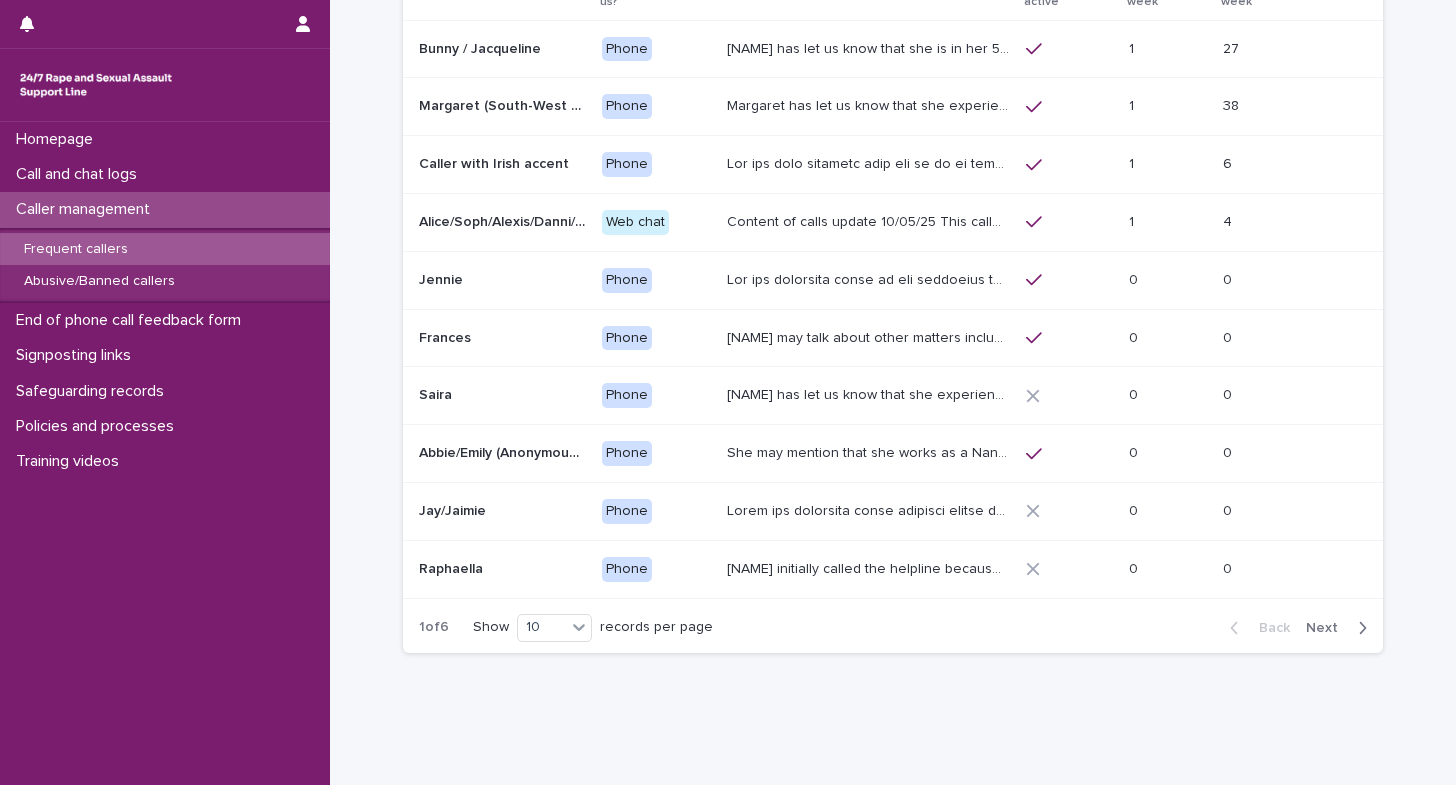 scroll, scrollTop: 178, scrollLeft: 0, axis: vertical 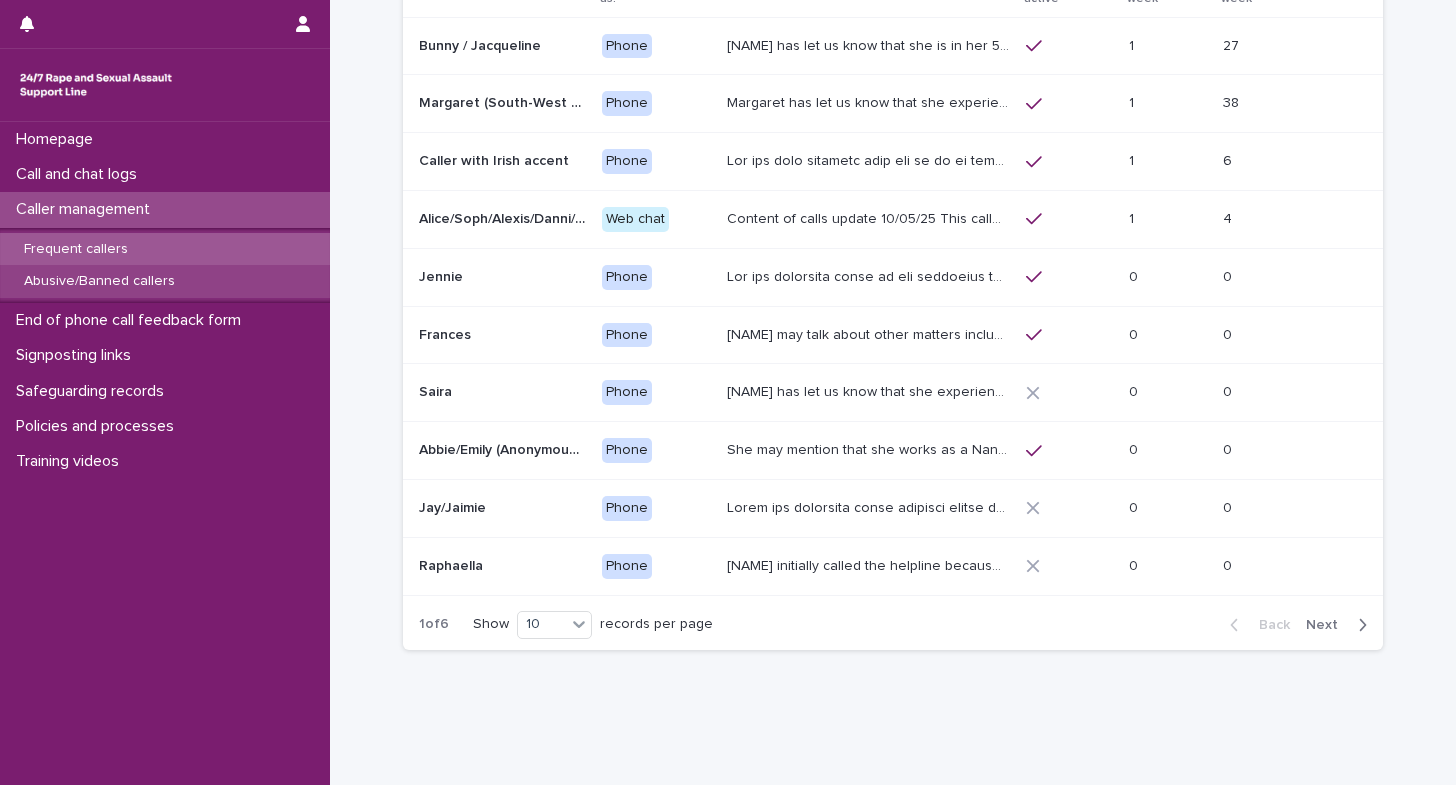 click on "Abusive/Banned callers" at bounding box center (99, 281) 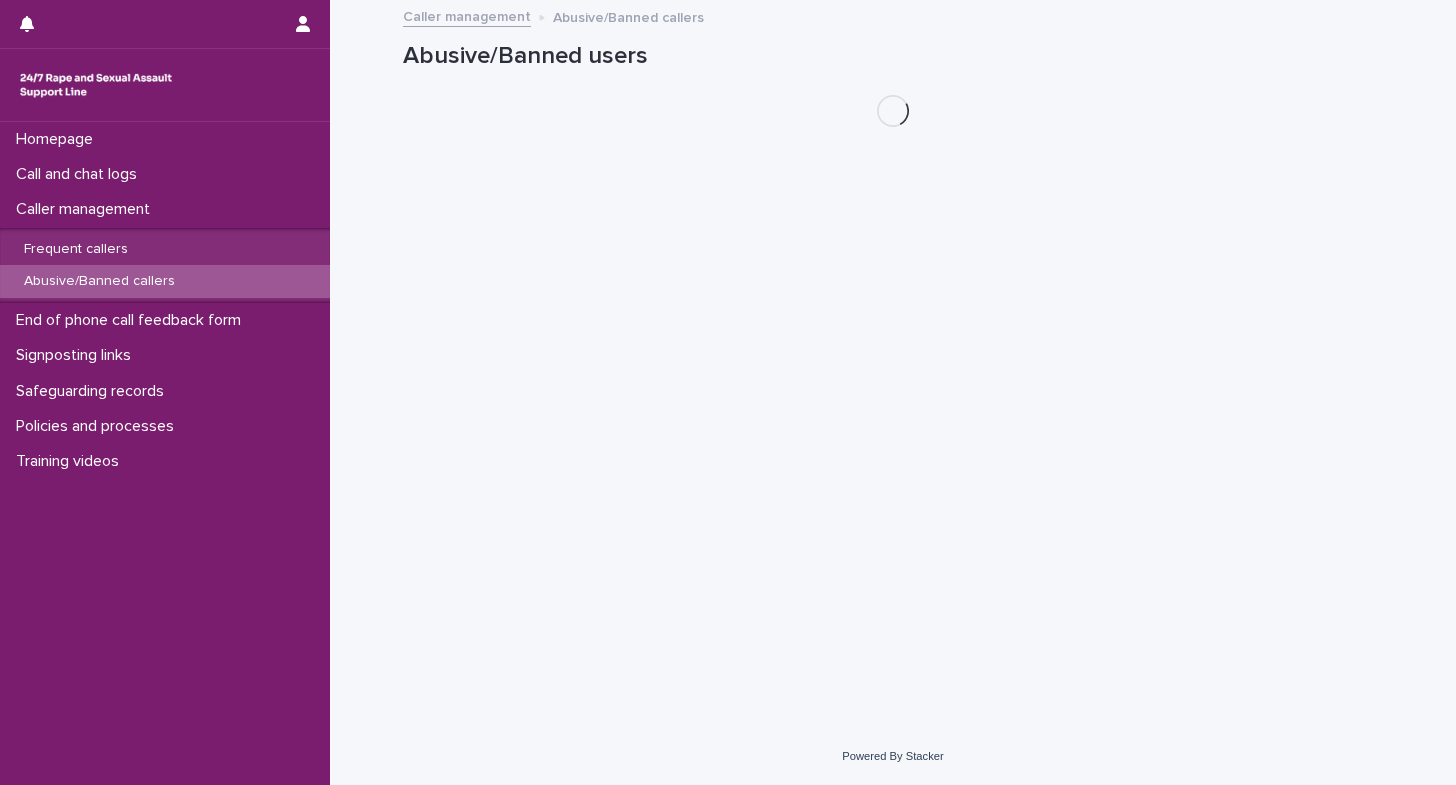 scroll, scrollTop: 0, scrollLeft: 0, axis: both 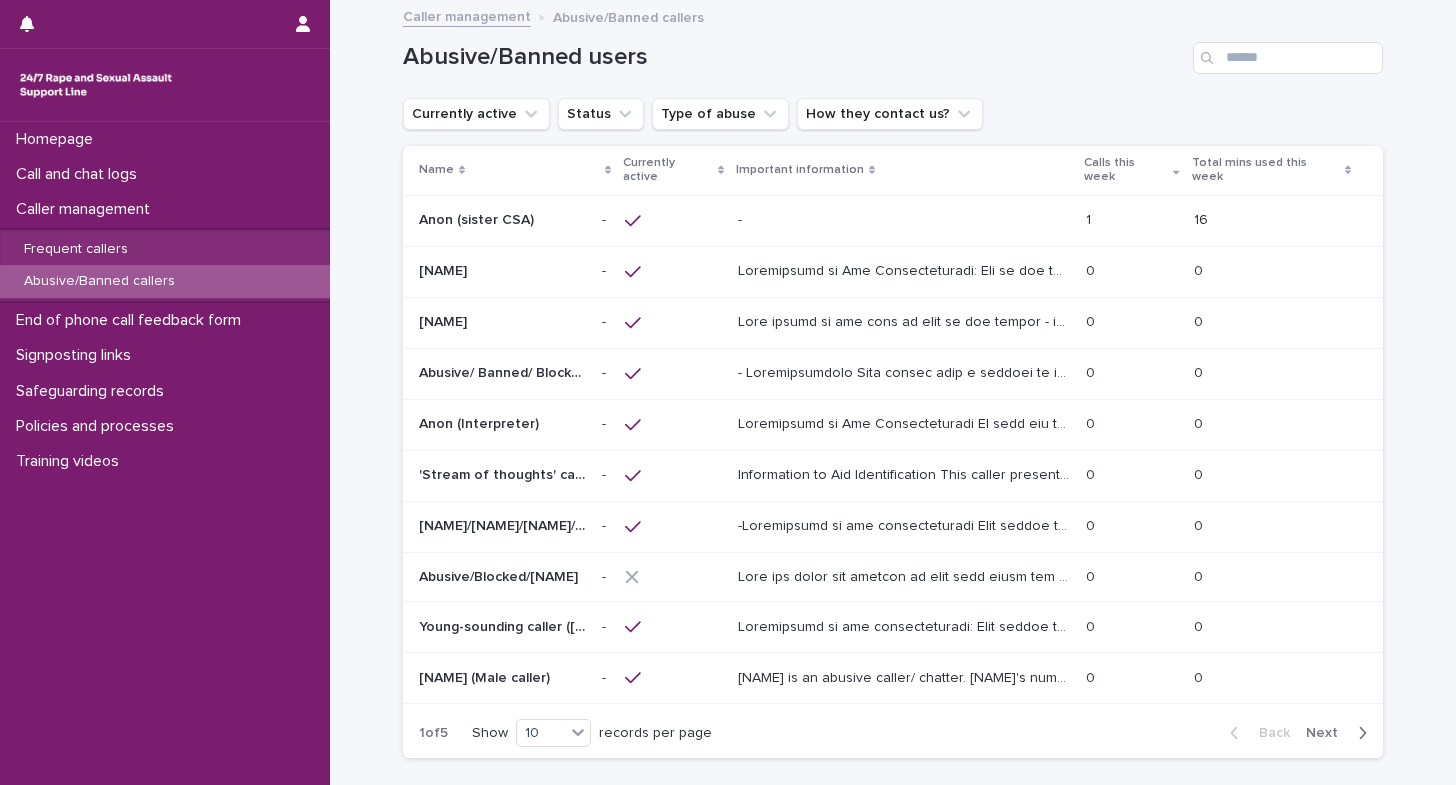 click on "Calls this week" at bounding box center (1126, 170) 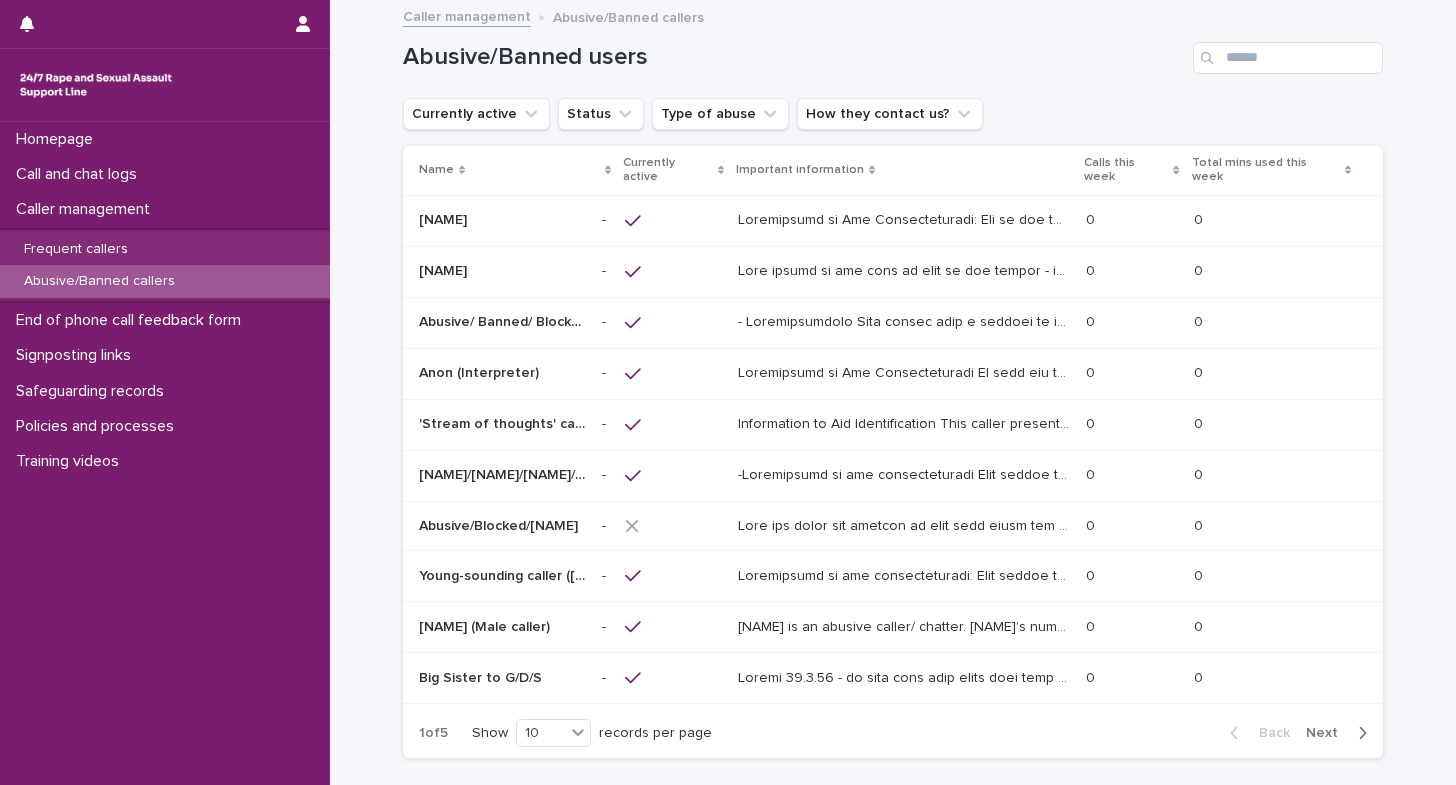 click on "Calls this week" at bounding box center (1126, 170) 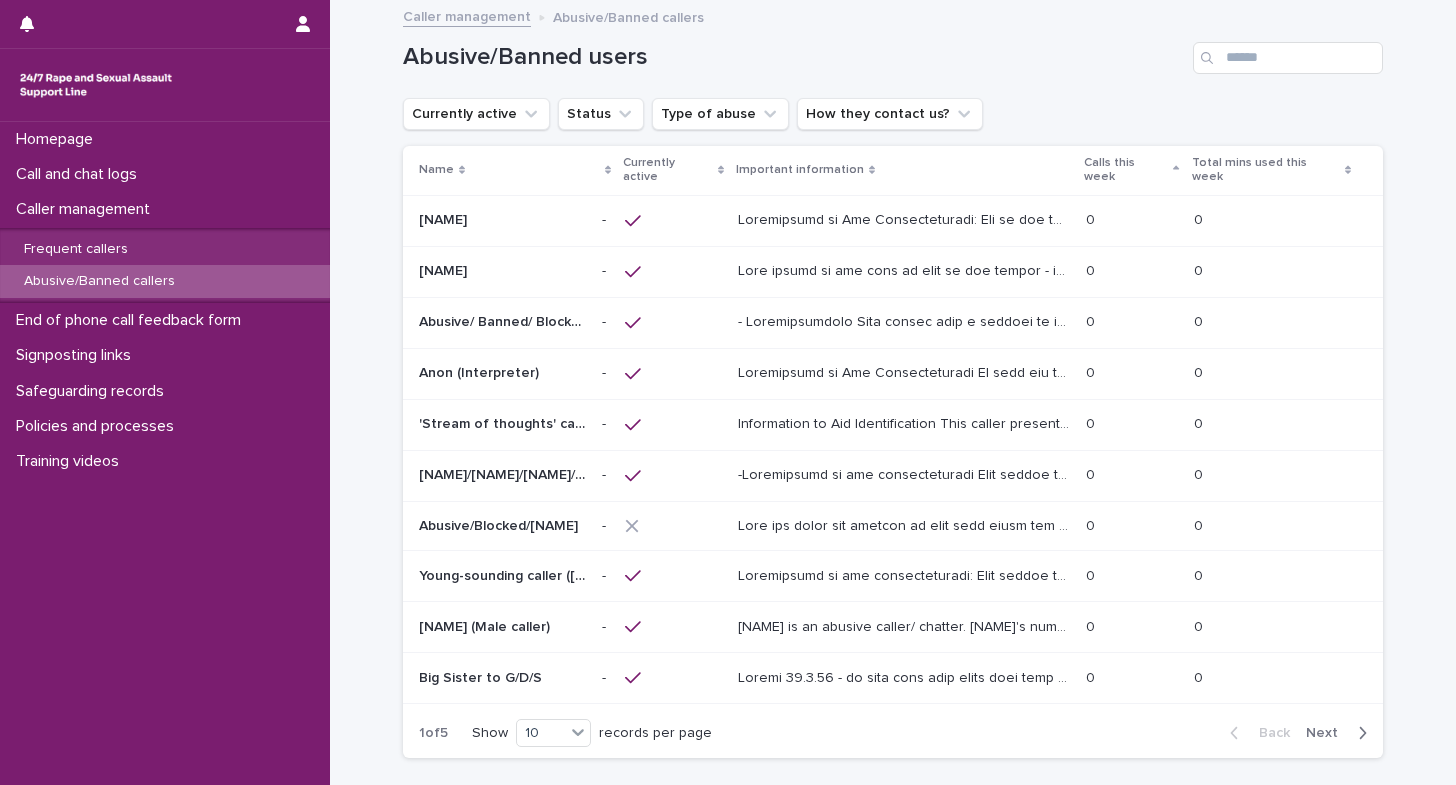click on "Calls this week" at bounding box center [1126, 170] 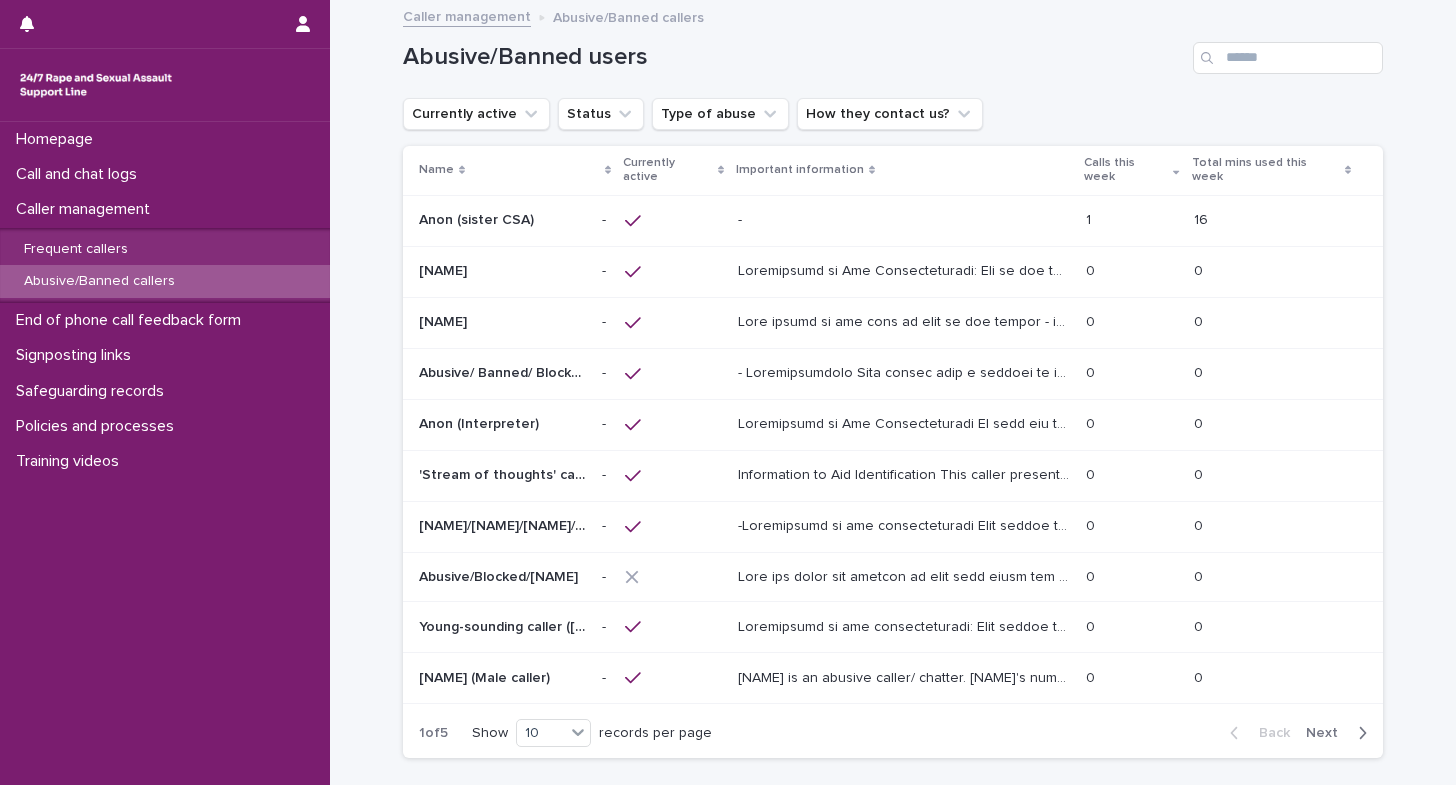 click on "Currently active" at bounding box center [668, 170] 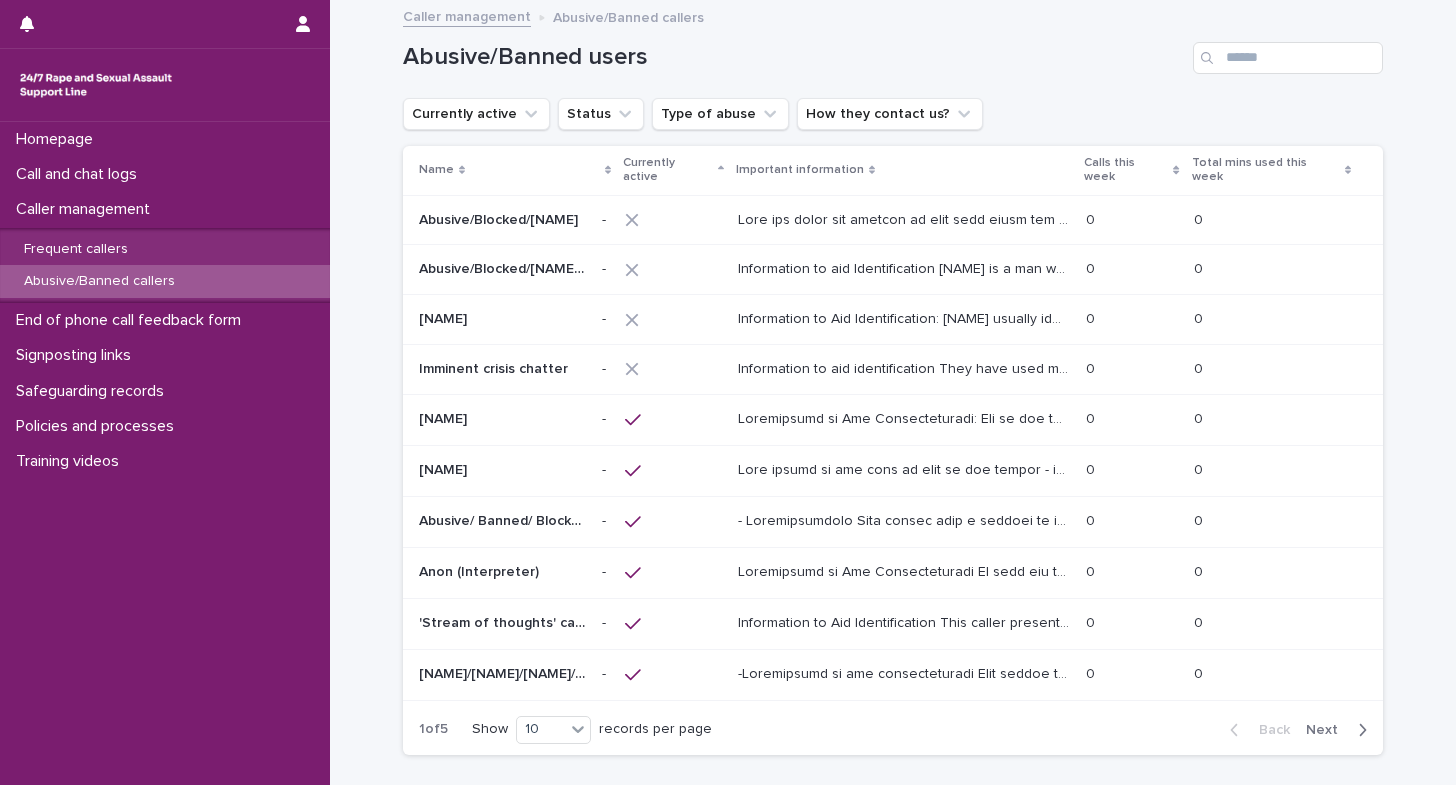 click on "Currently active" at bounding box center [668, 170] 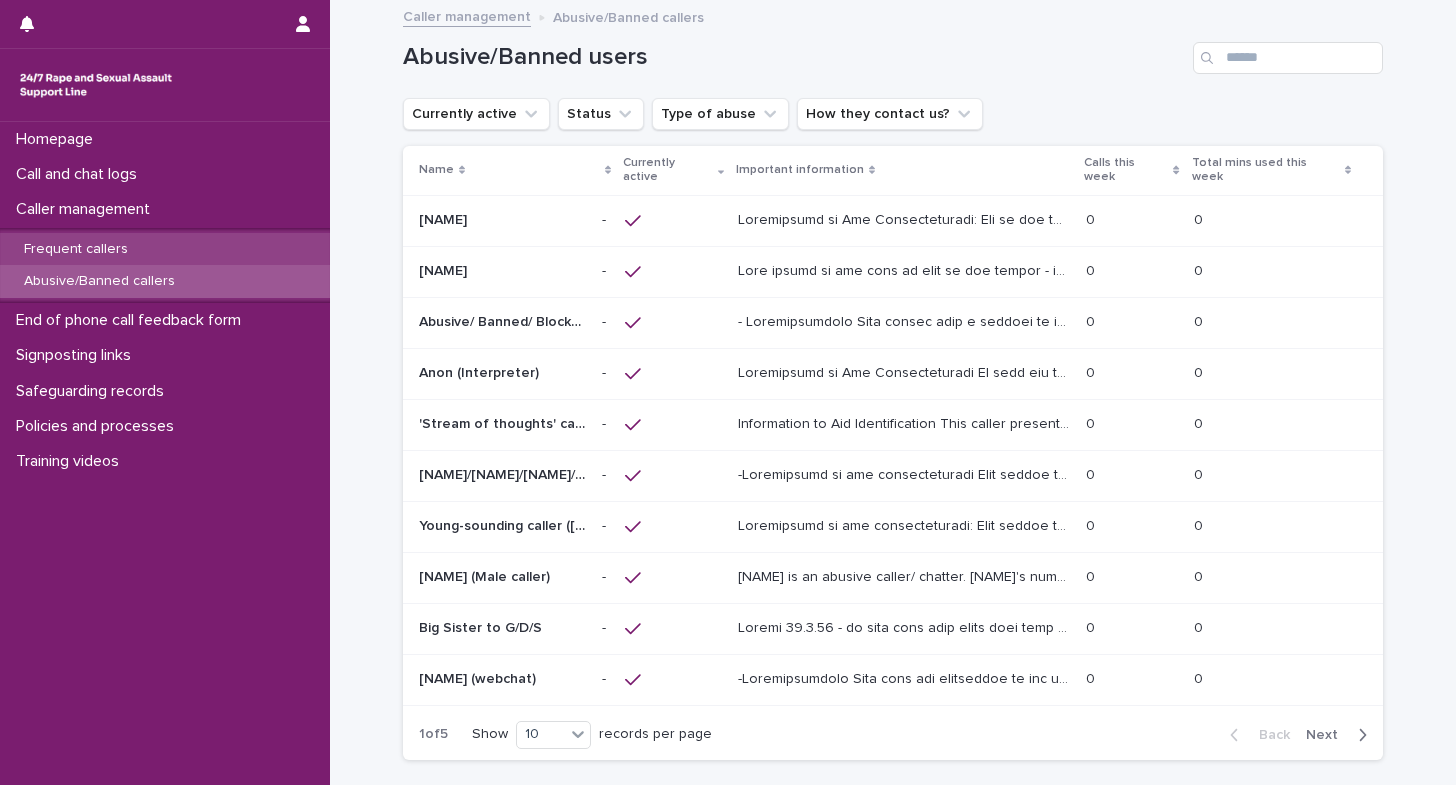click on "Frequent callers" at bounding box center [76, 249] 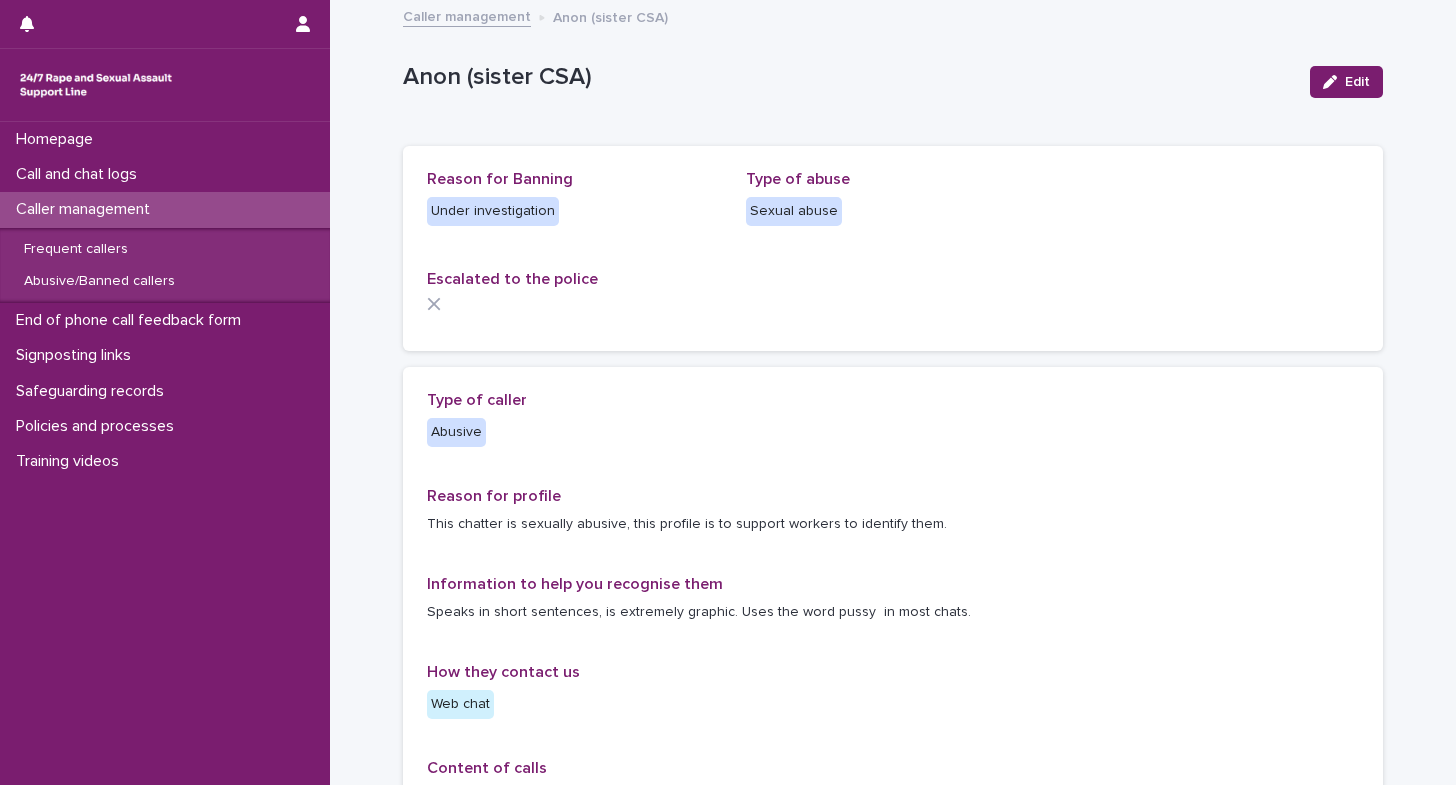 scroll, scrollTop: 0, scrollLeft: 0, axis: both 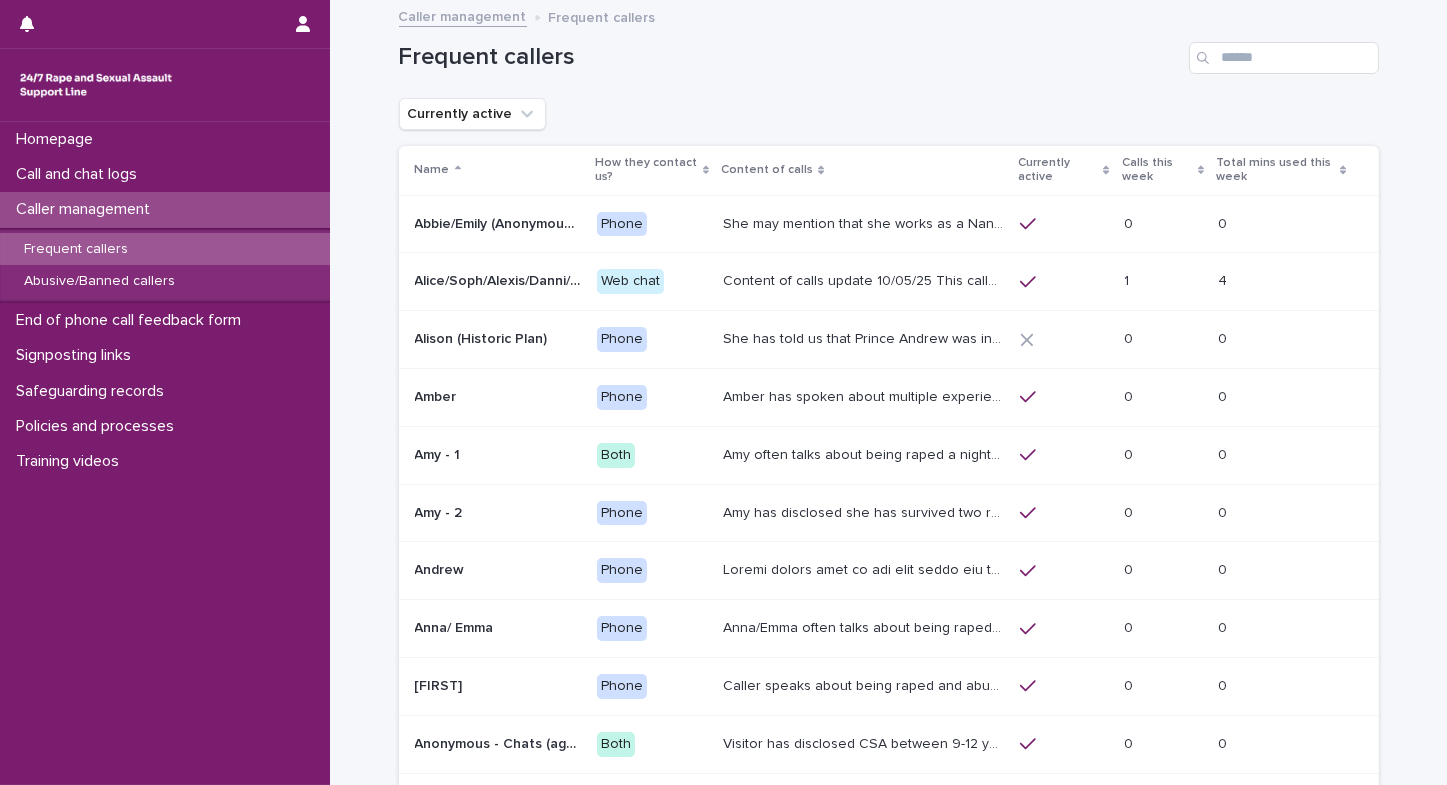 click on "Frequent callers" at bounding box center (76, 249) 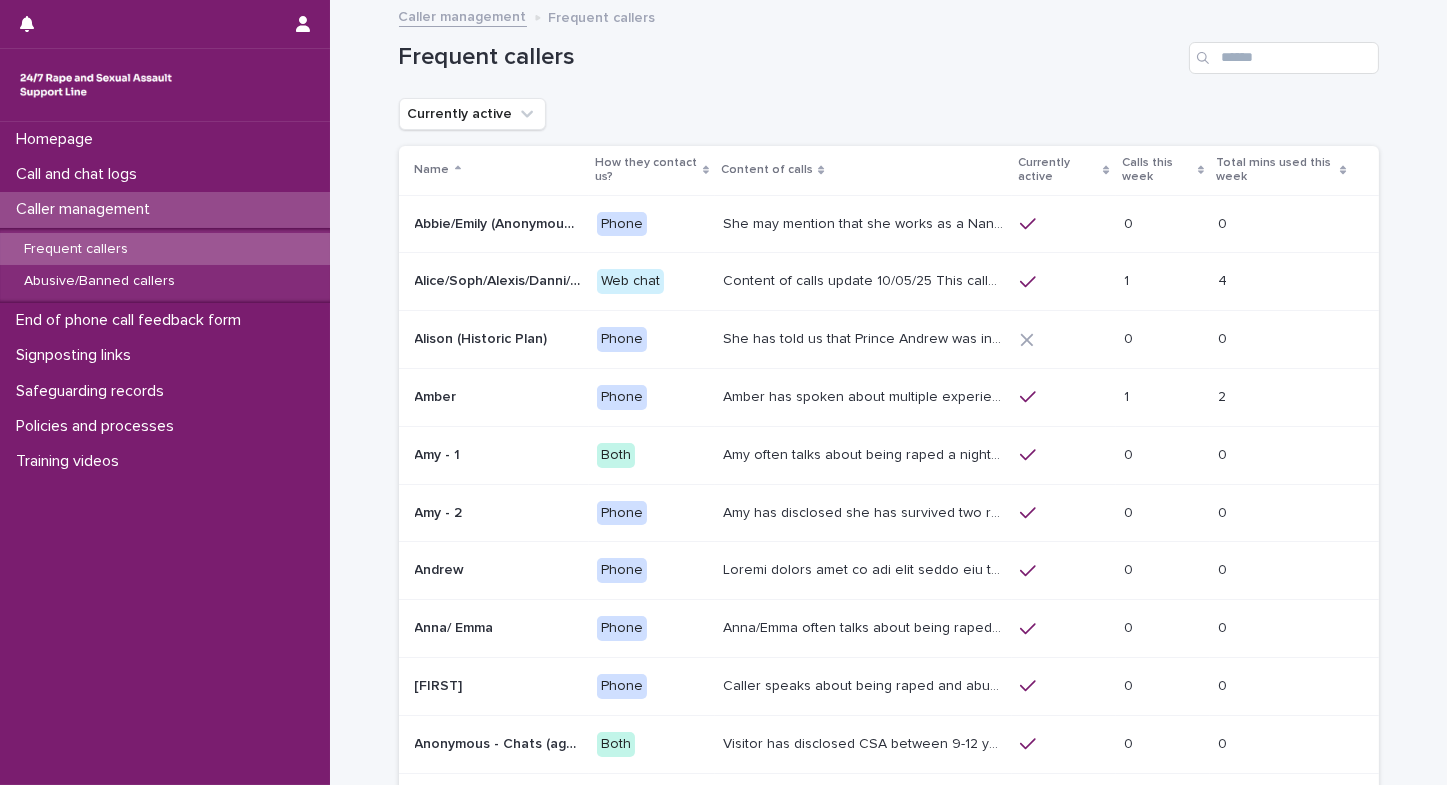 click on "Calls this week" at bounding box center (1157, 170) 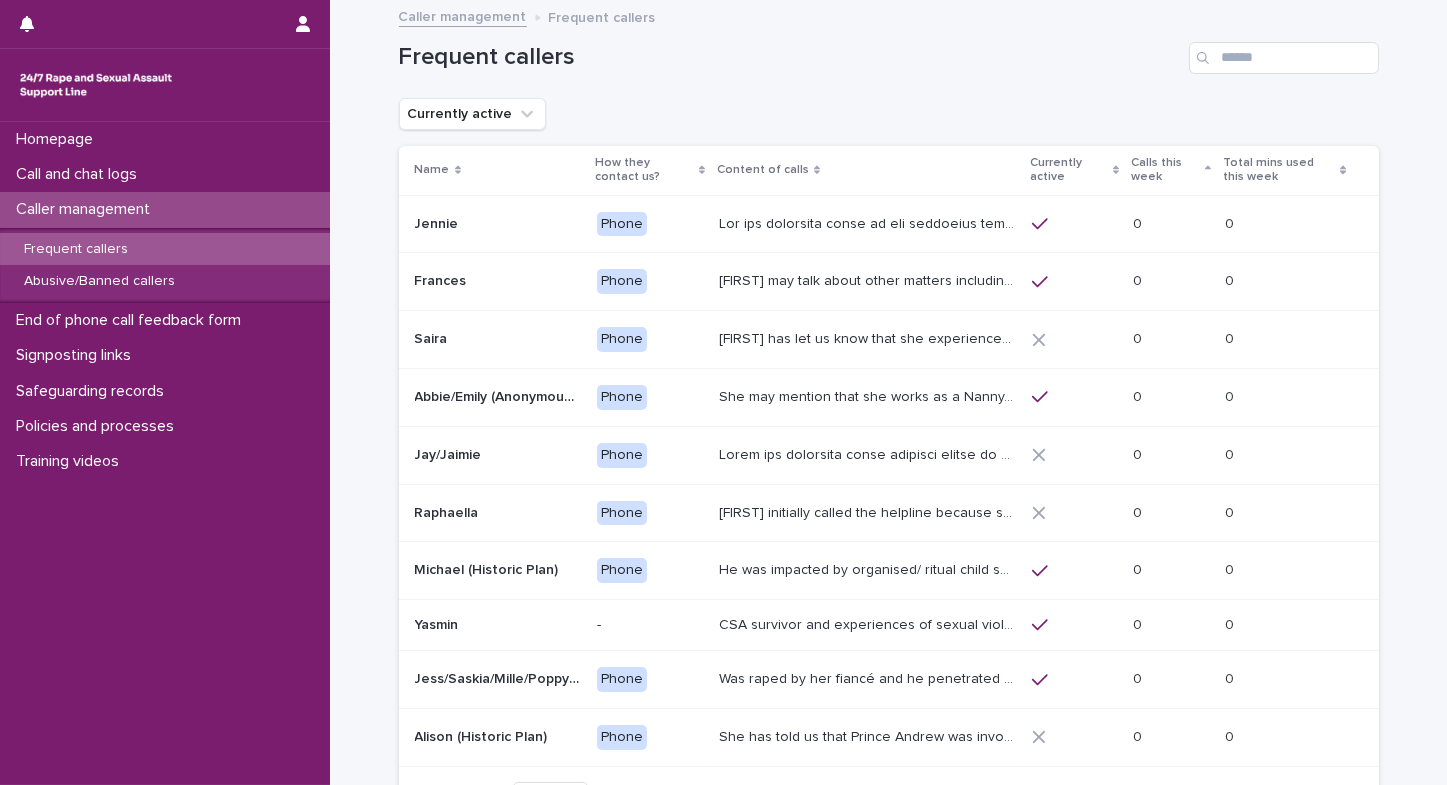 click on "Calls this week" at bounding box center [1165, 170] 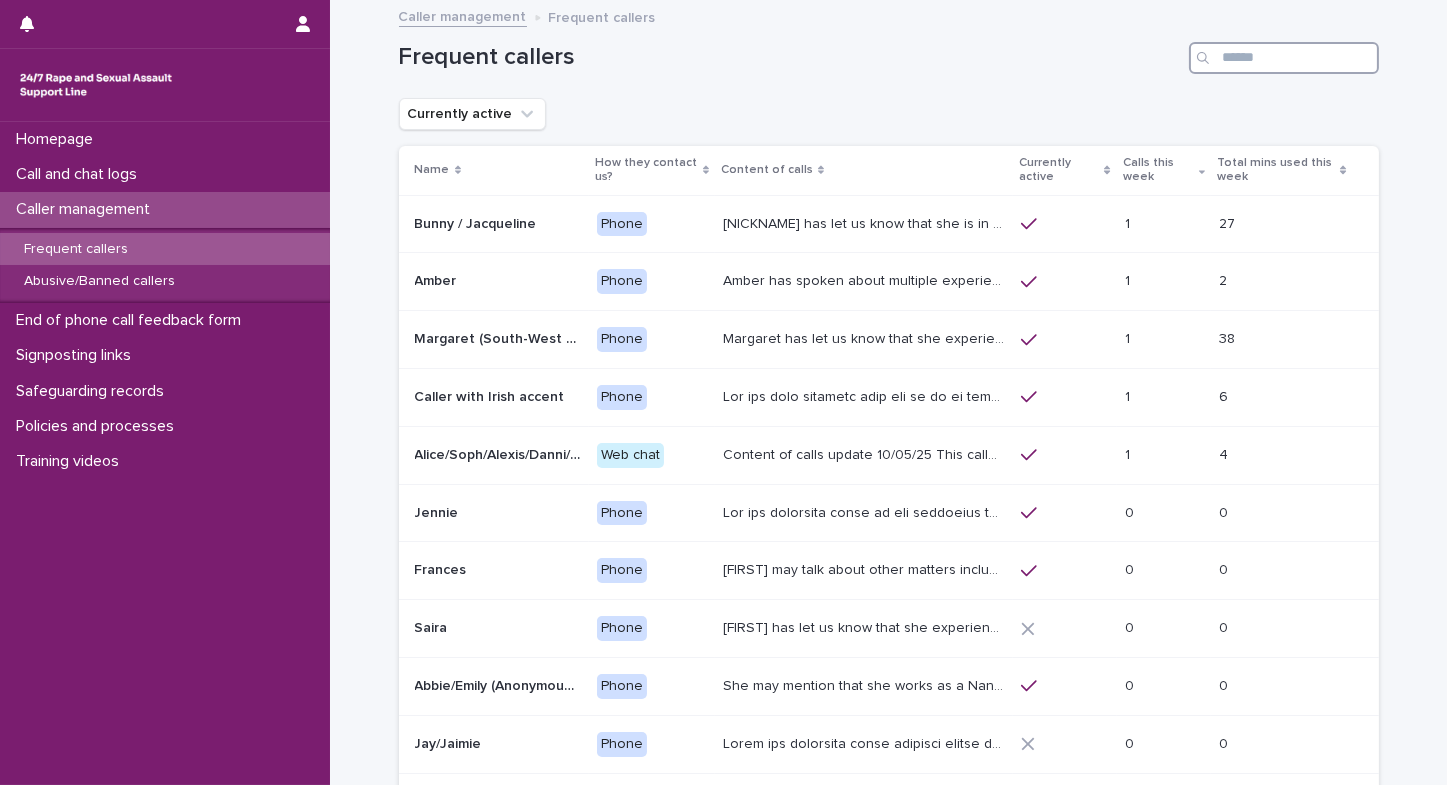 click at bounding box center (1284, 58) 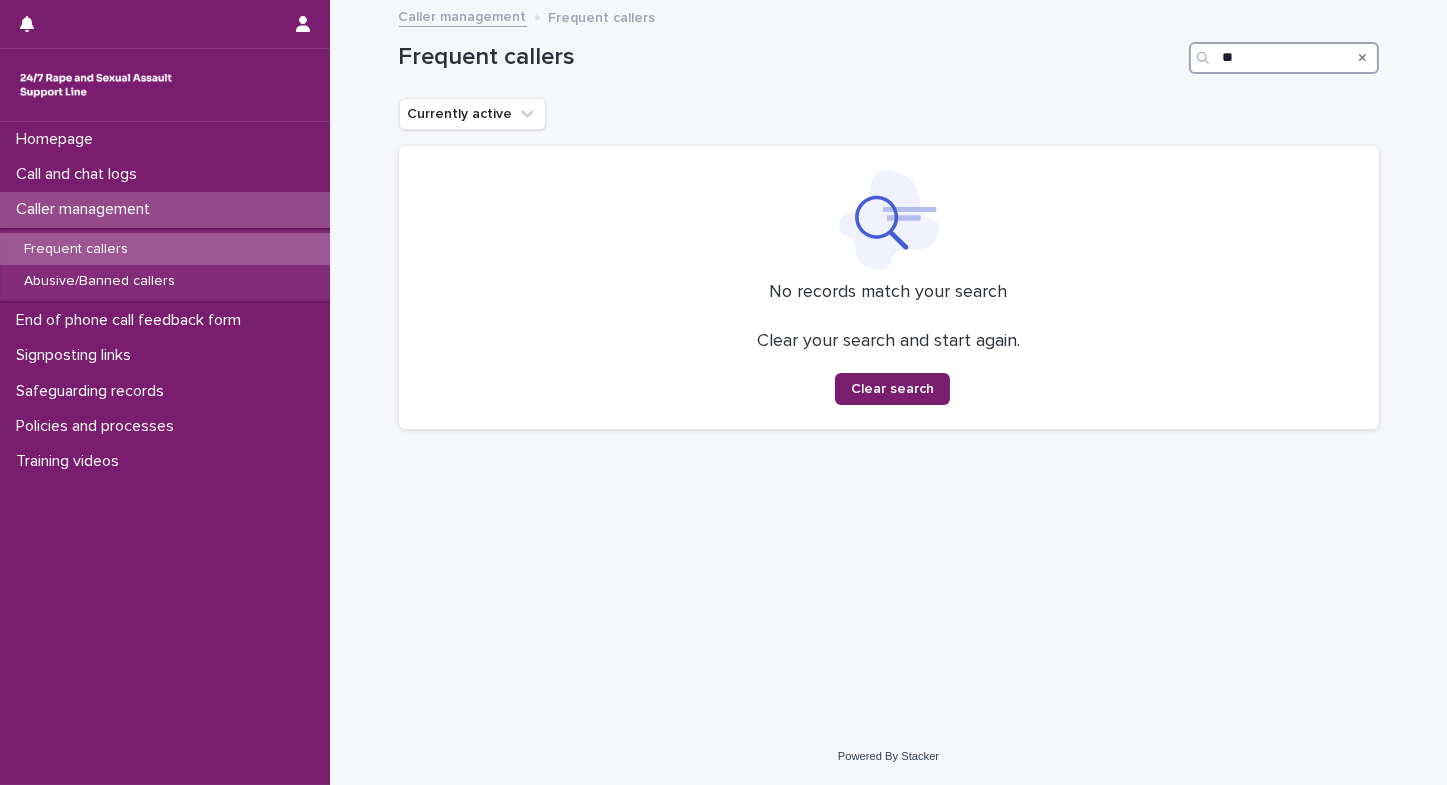 type on "*" 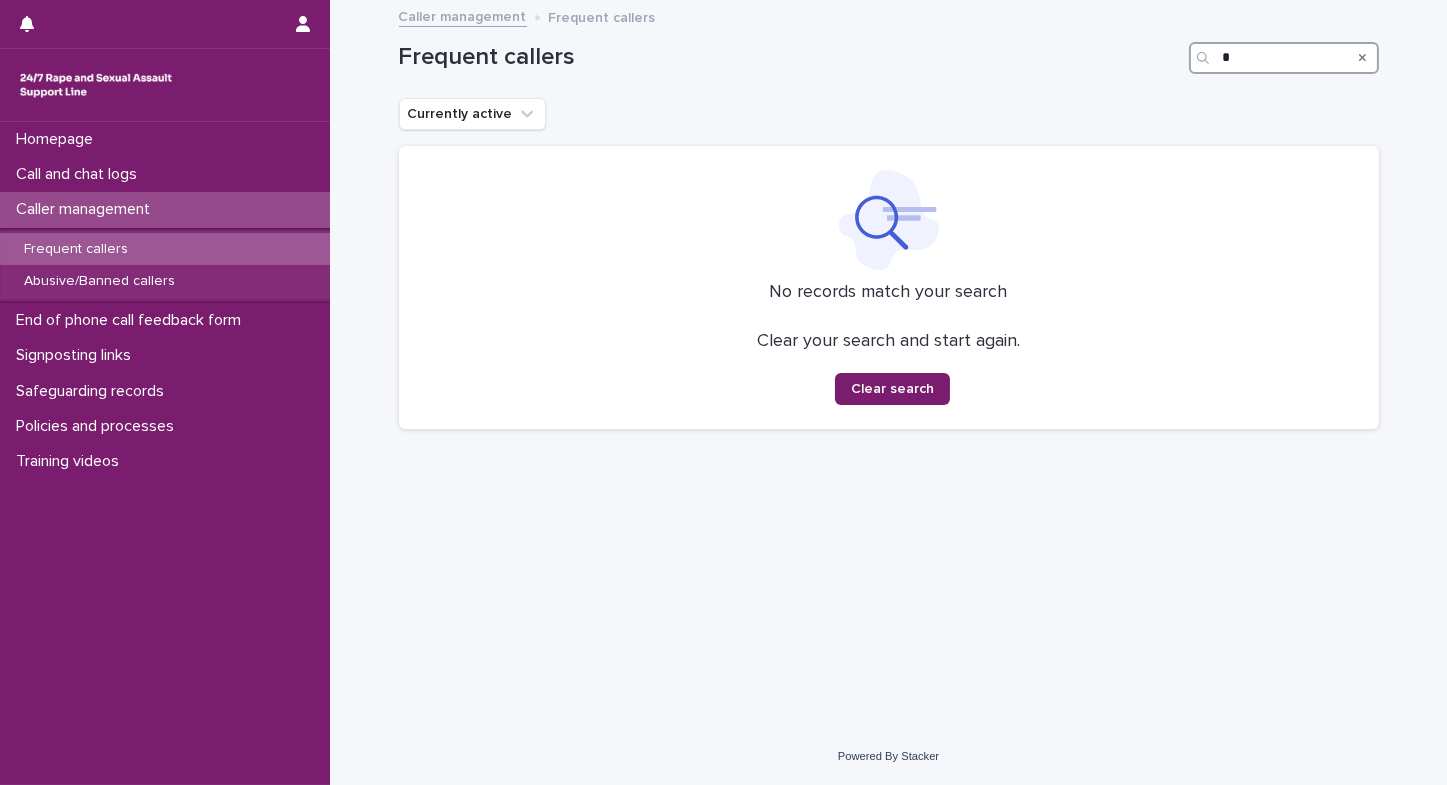 type 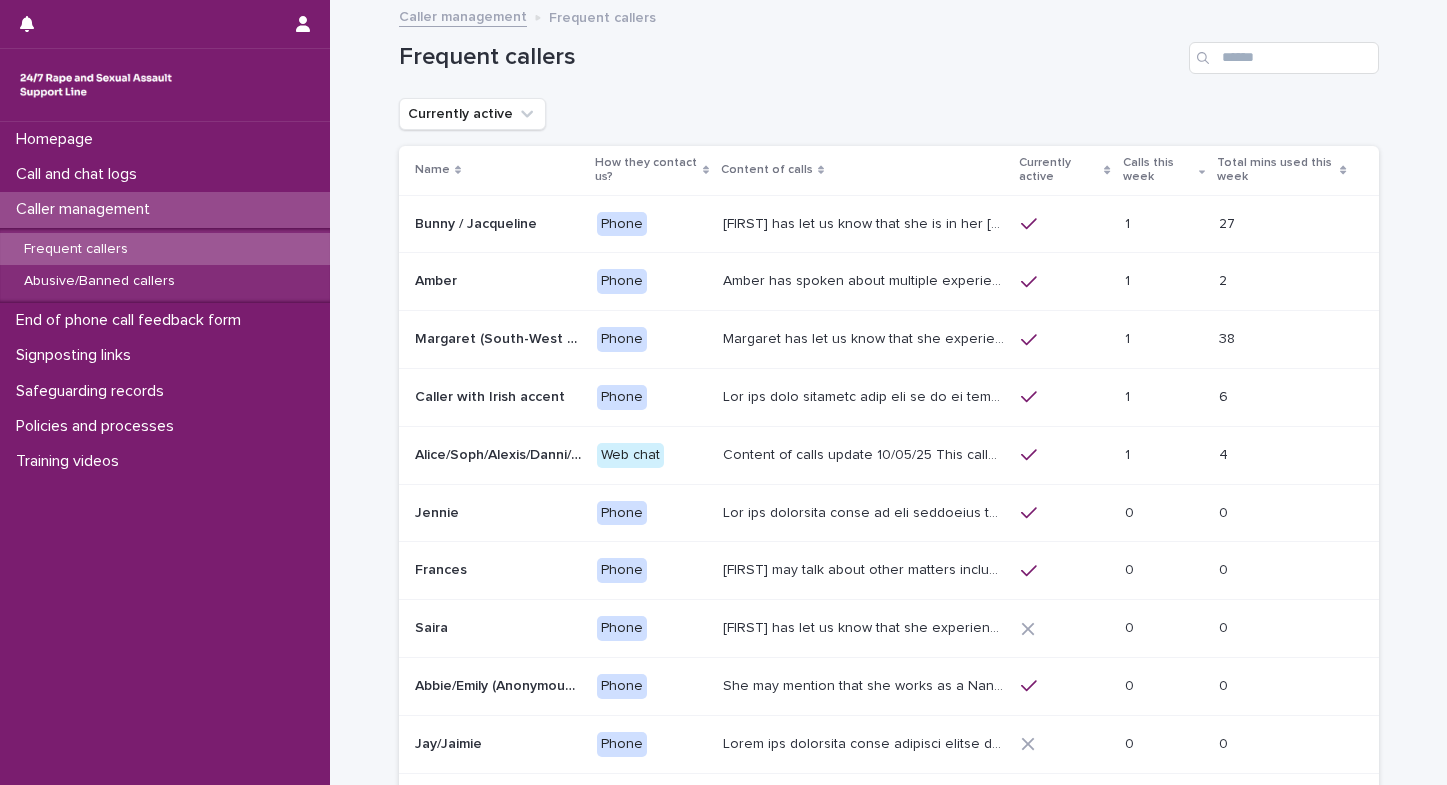 scroll, scrollTop: 0, scrollLeft: 0, axis: both 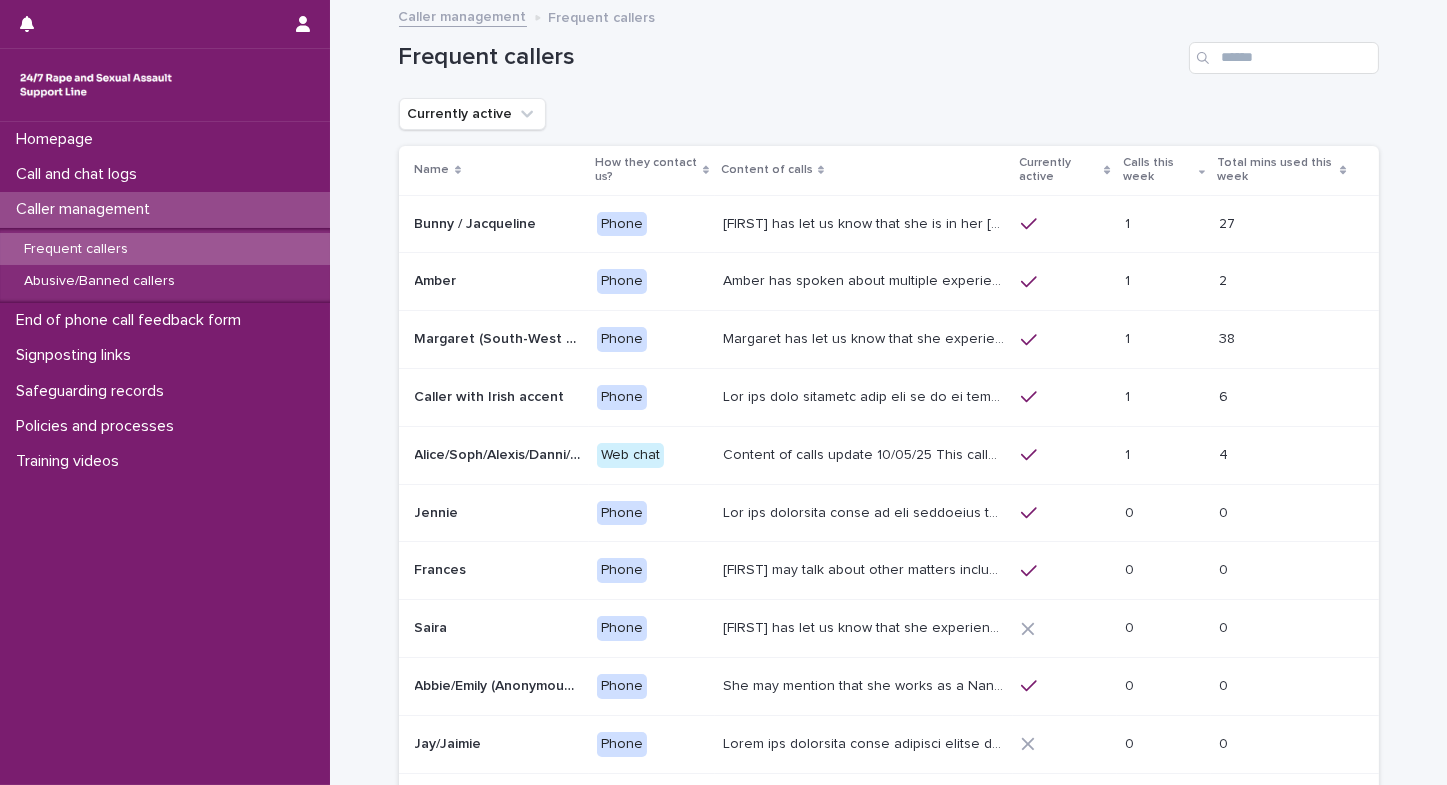 click at bounding box center [1284, 58] 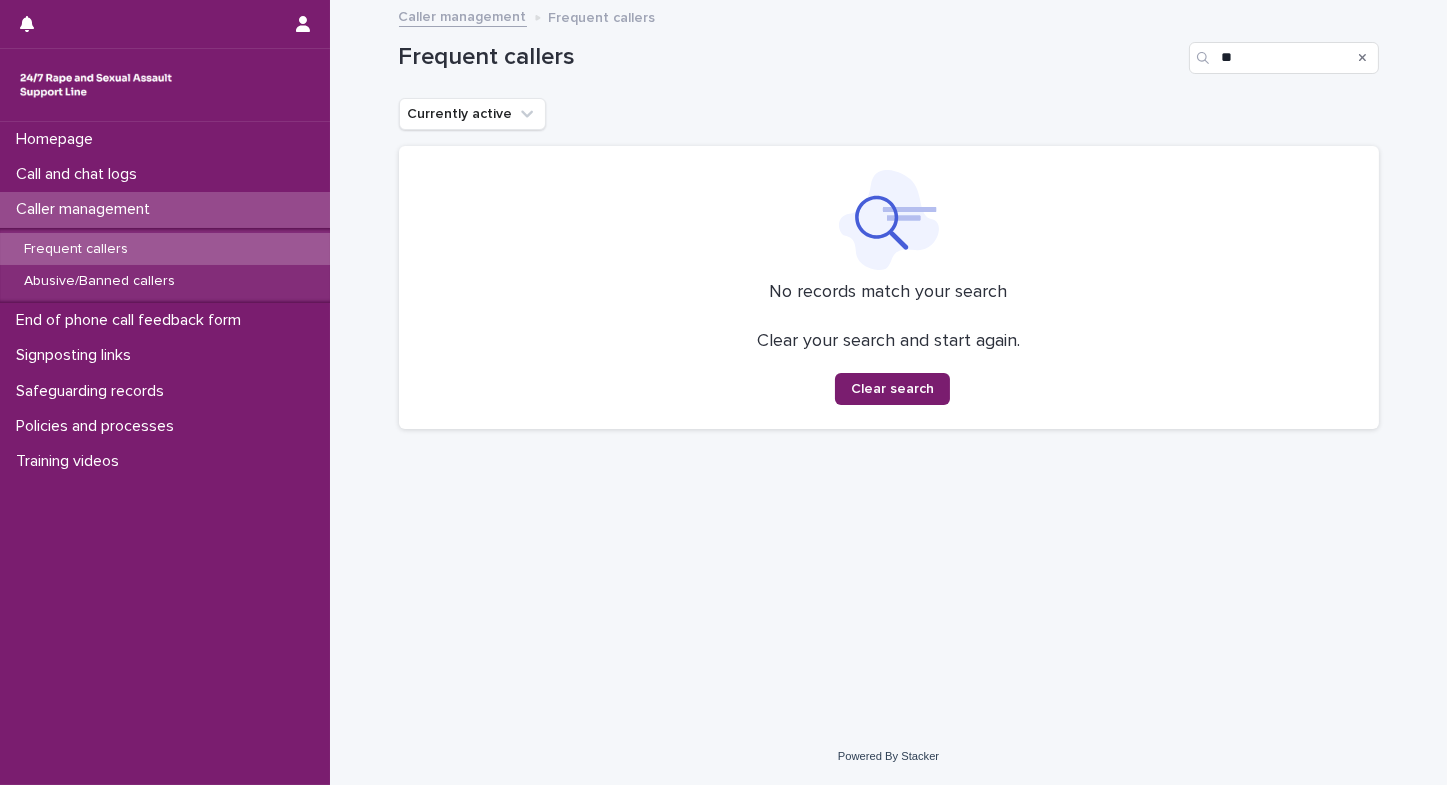 type on "*" 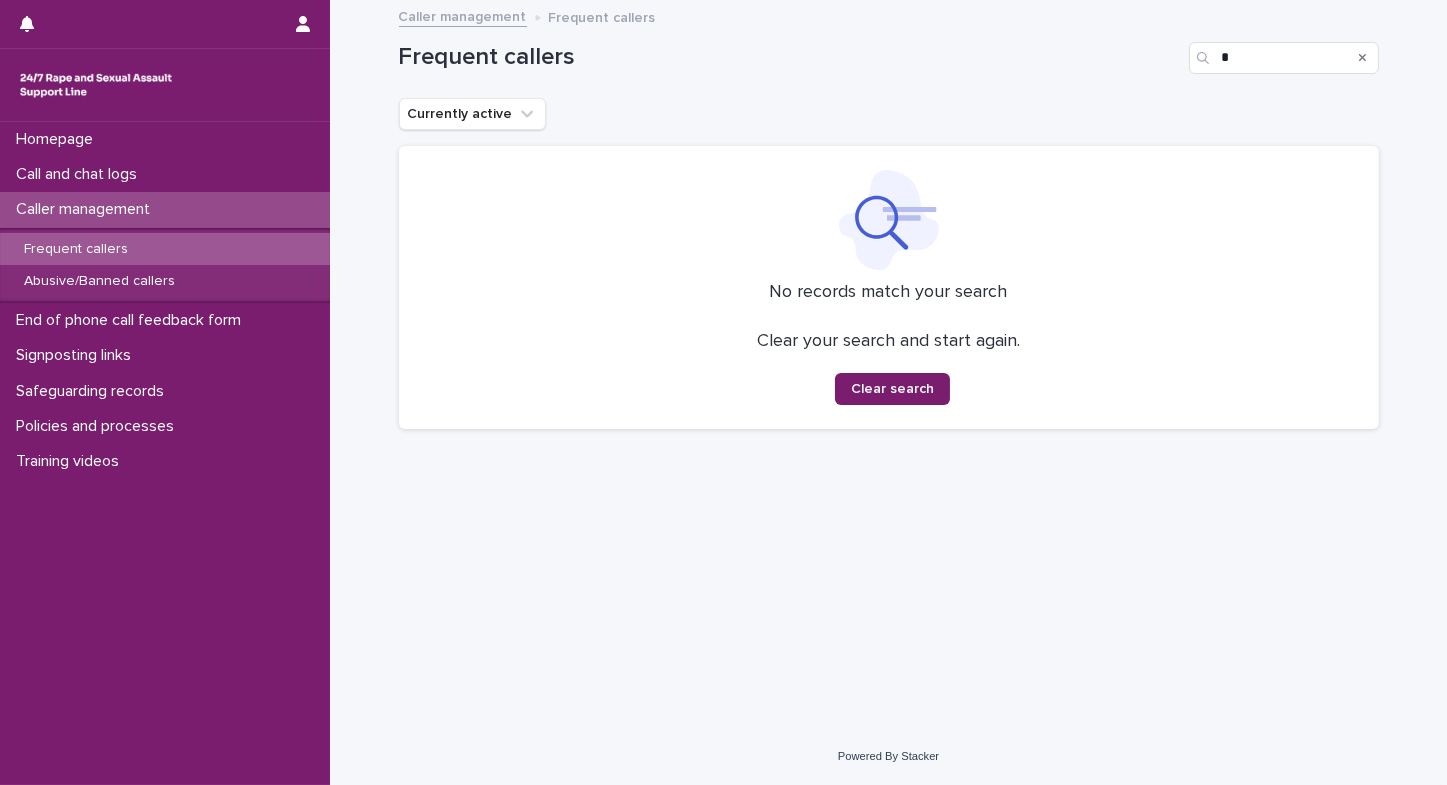 type 